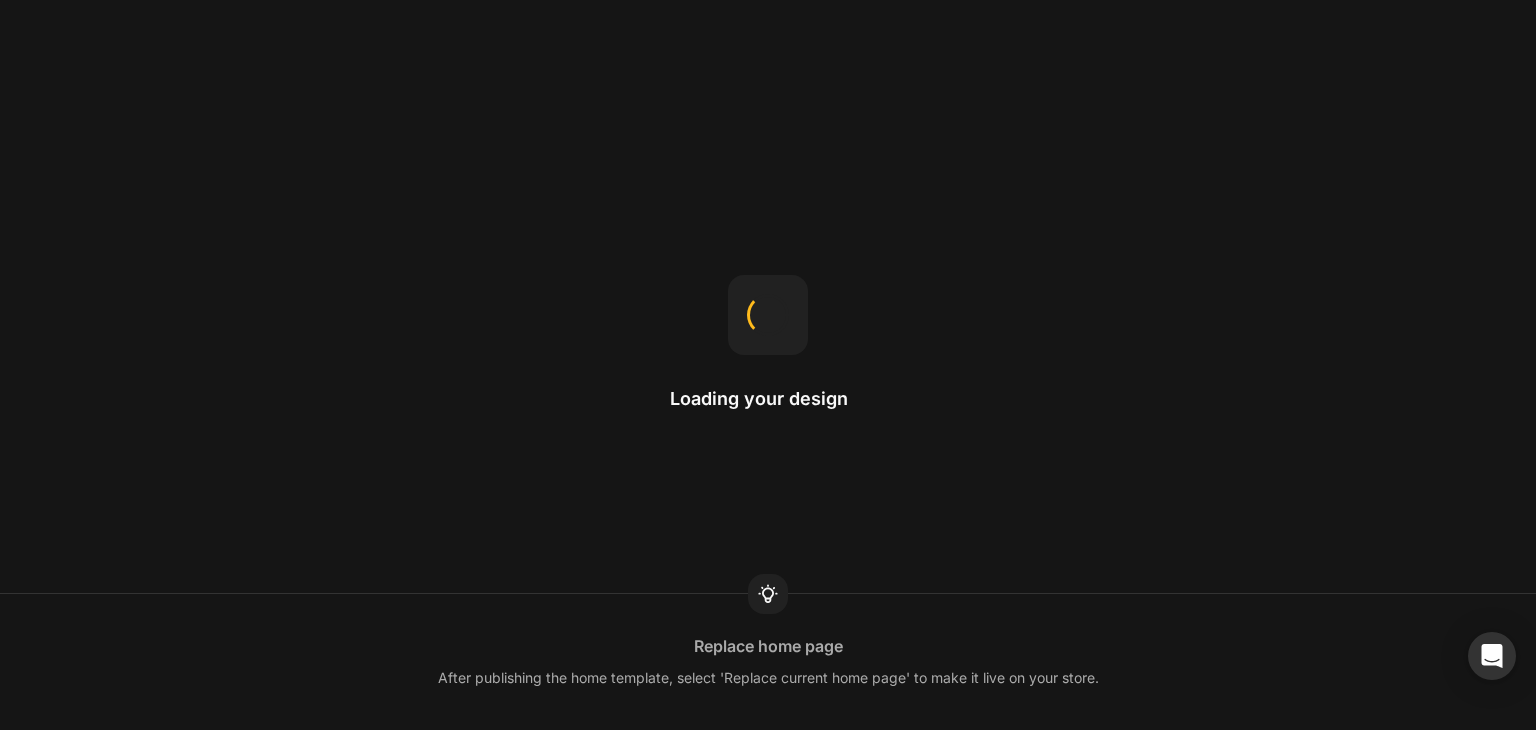 scroll, scrollTop: 0, scrollLeft: 0, axis: both 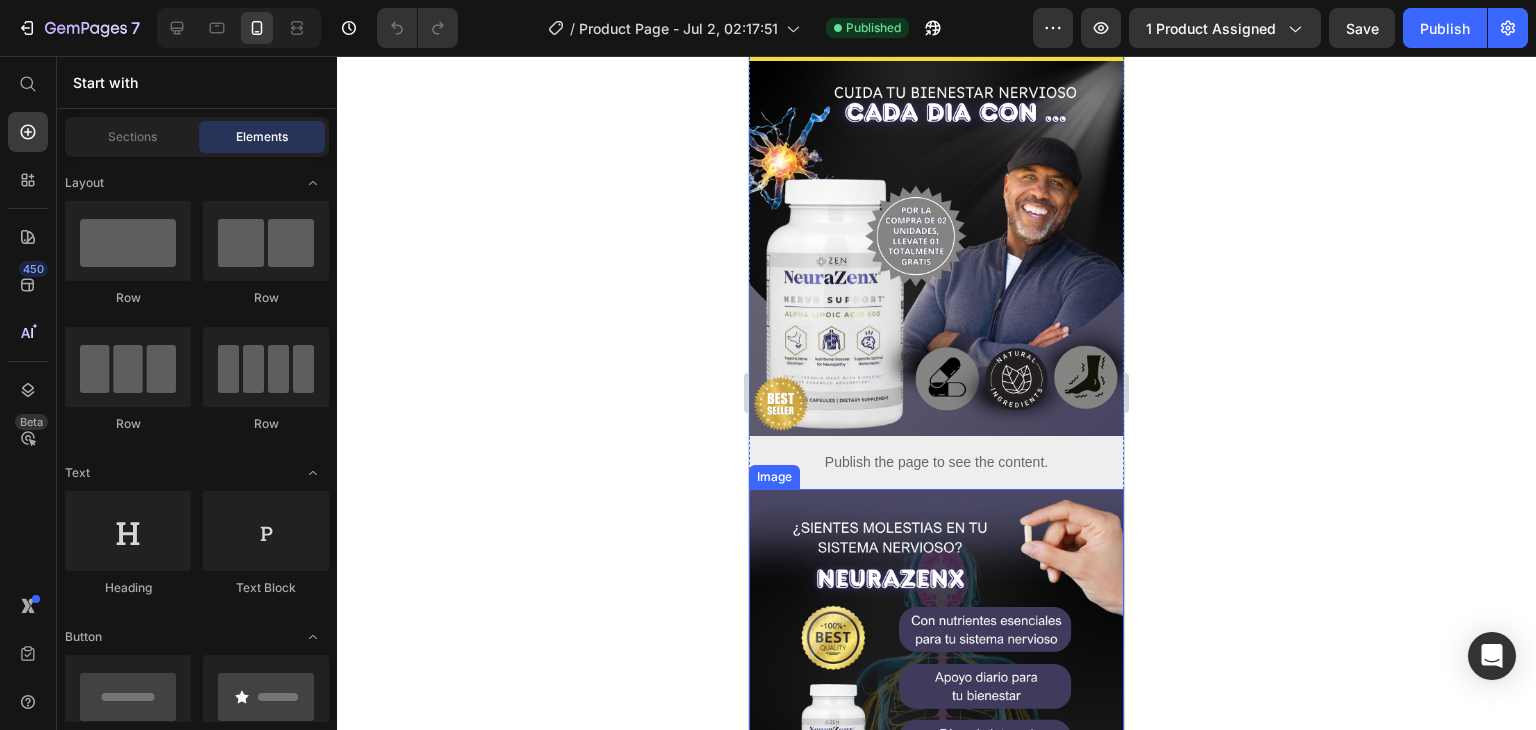 click at bounding box center (936, 248) 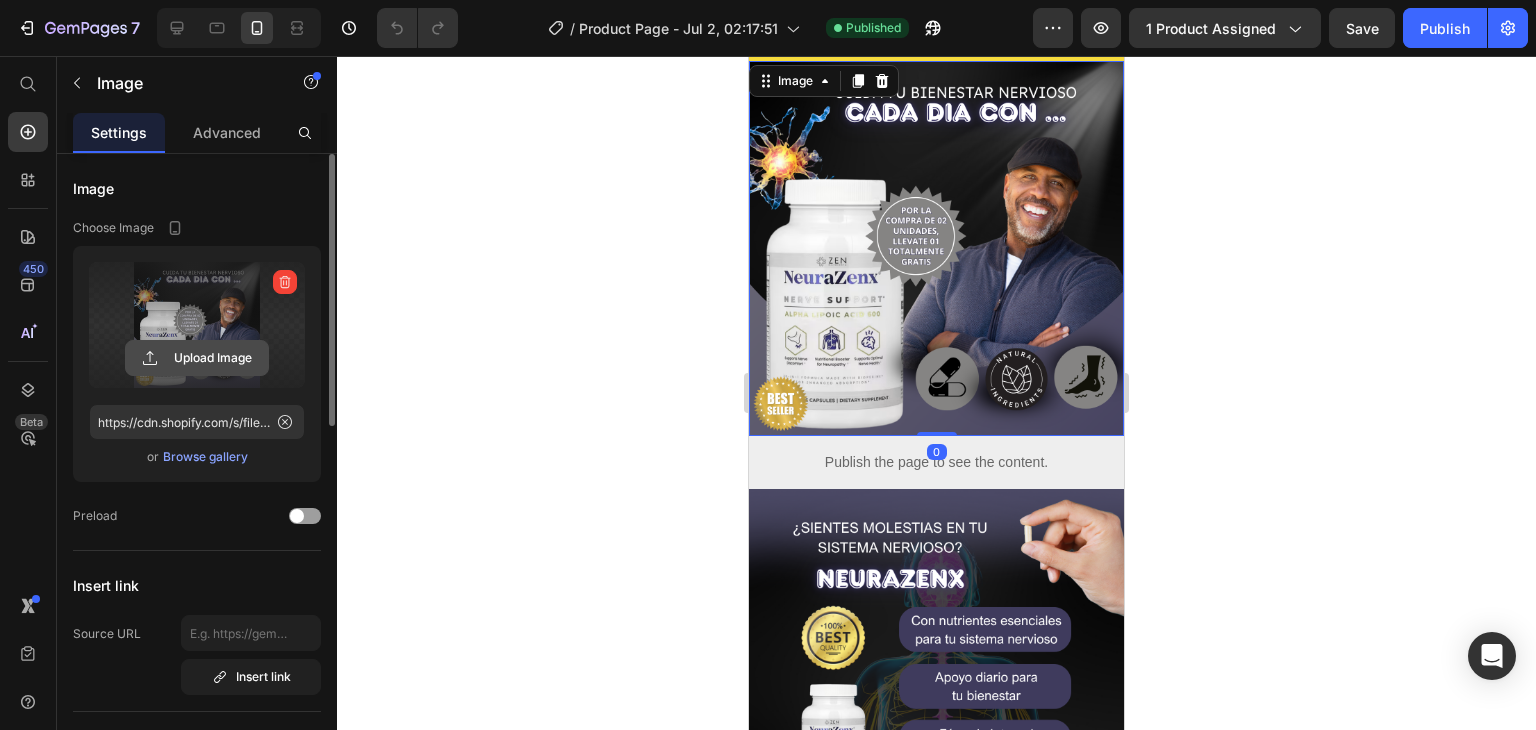 click 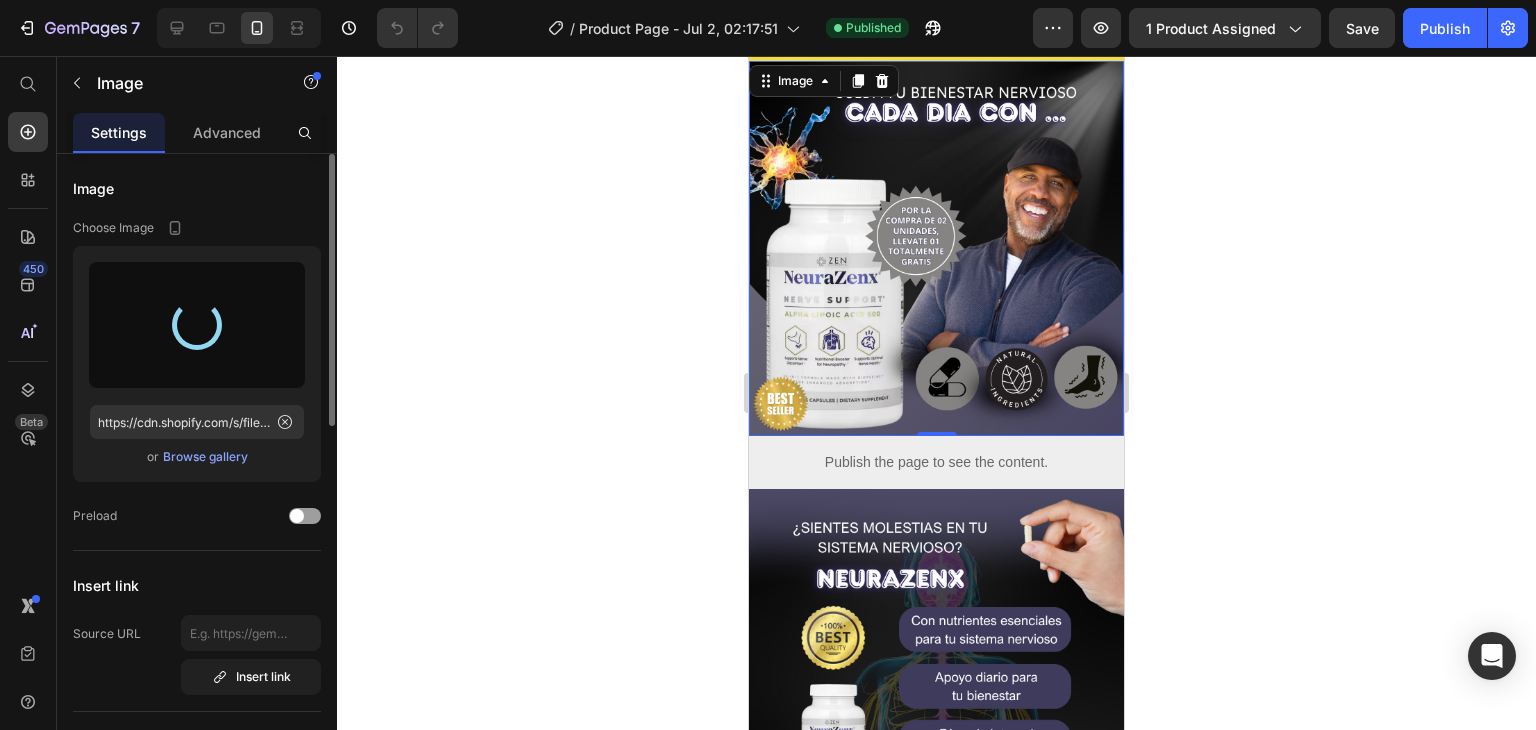 type on "https://cdn.shopify.com/s/files/1/0705/6405/3181/files/gempages_570567145499395296-5a9bfa10-0bfd-4a64-b4dc-4639a03421da.png" 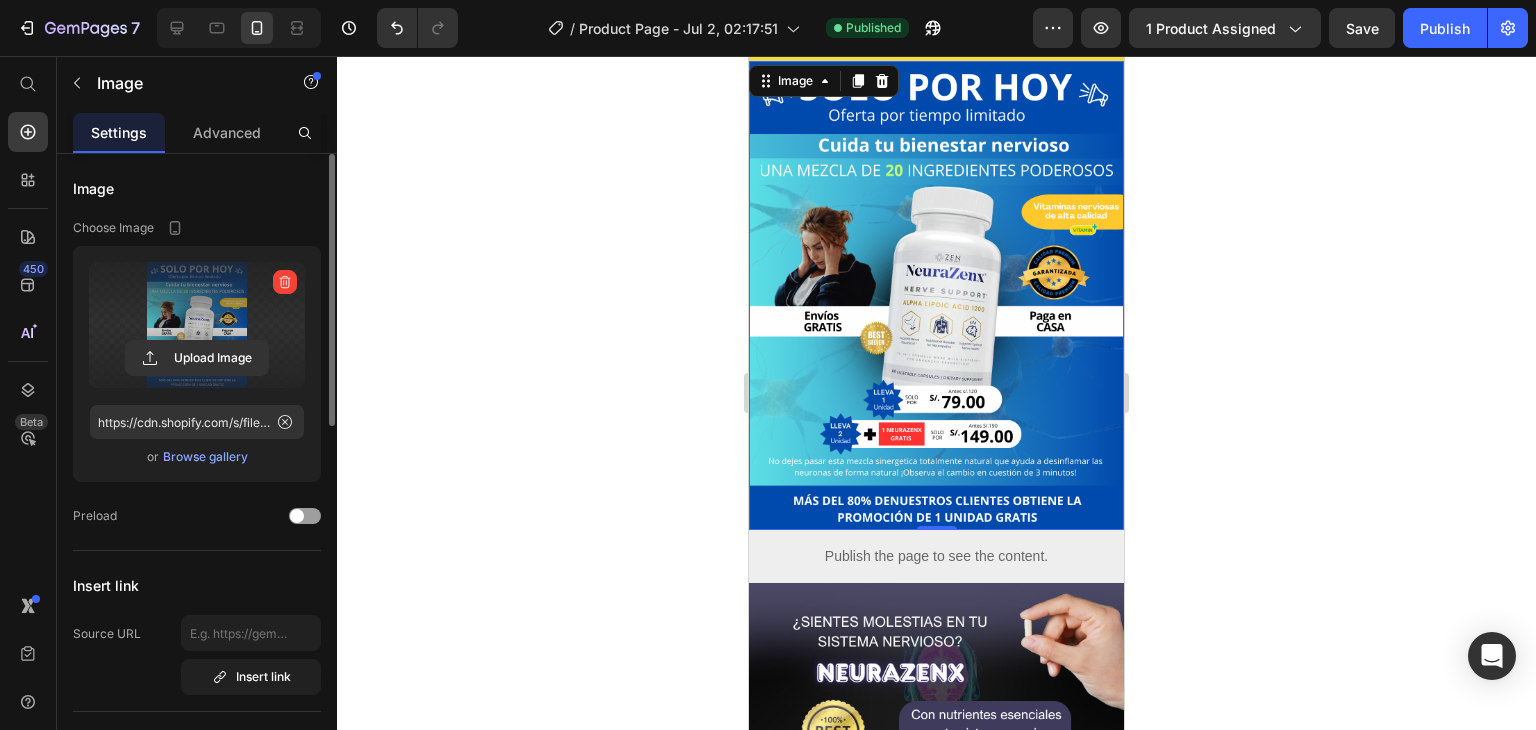 click 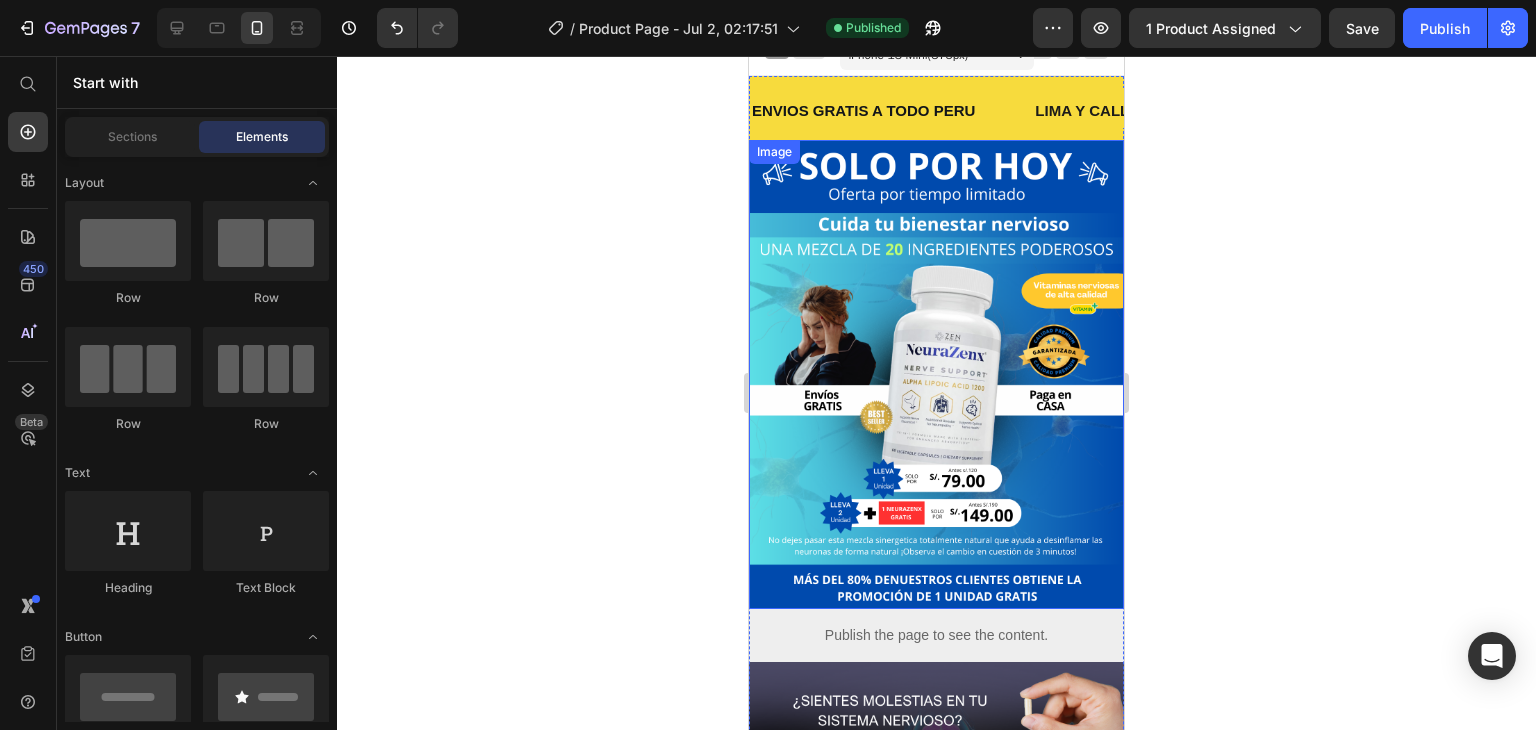 scroll, scrollTop: 0, scrollLeft: 0, axis: both 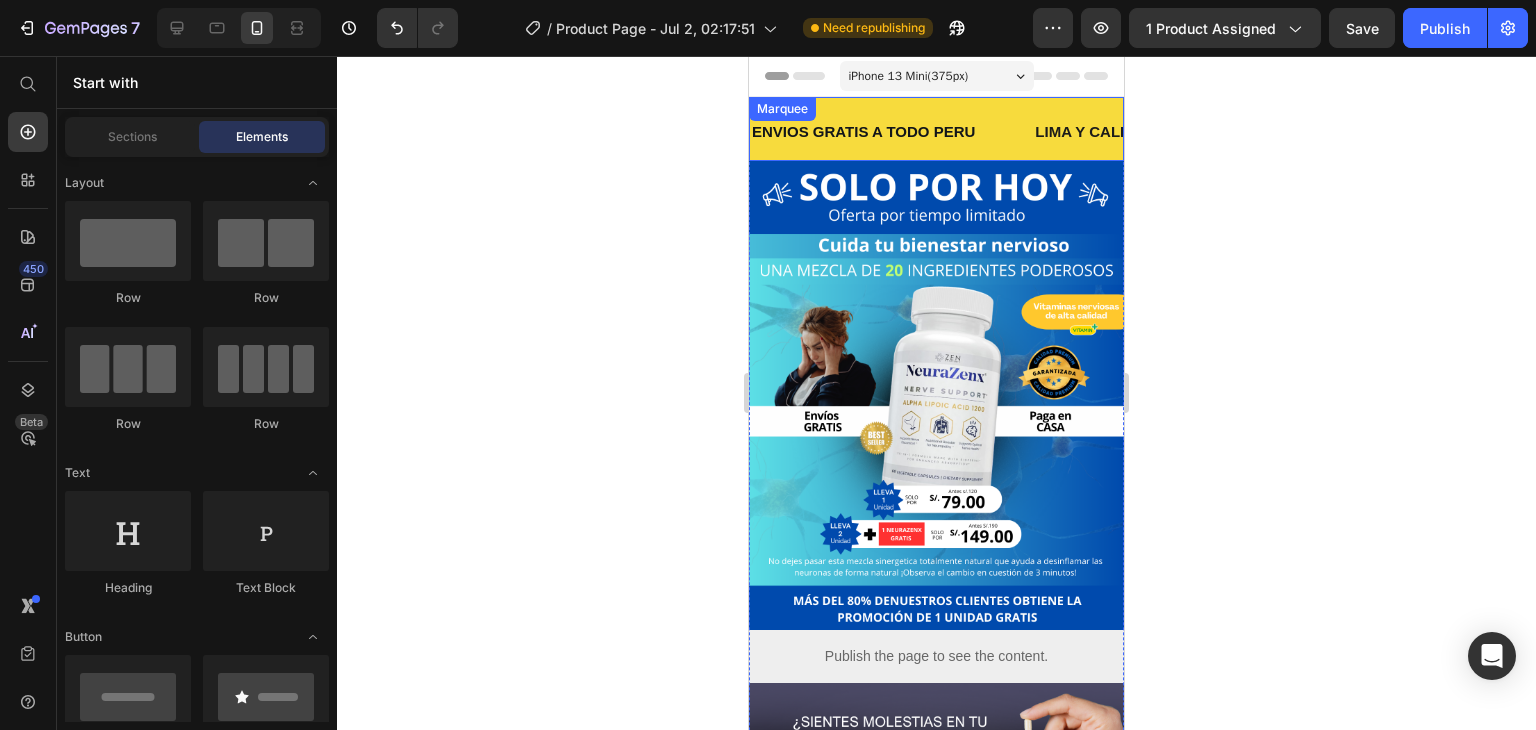 click on "ENVIOS GRATIS A TODO [COUNTRY] Text 0 [CITY] Y [CITY] CONTRAENTREGA Text PROVINCIA S/ 20.00 DE ADELANTO Text OFERTA SOLO HOY S/ 149.00 2 UNIDADES + 1 TOTALMENTE GRATIS Text ENVIOS GRATIS A TODO [COUNTRY] Text 0 [CITY] Y [CITY] CONTRAENTREGA Text PROVINCIA S/ 20.00 DE ADELANTO Text OFERTA SOLO HOY S/ 149.00 2 UNIDADES + 1 TOTALMENTE GRATIS Text Marquee" at bounding box center (936, 129) 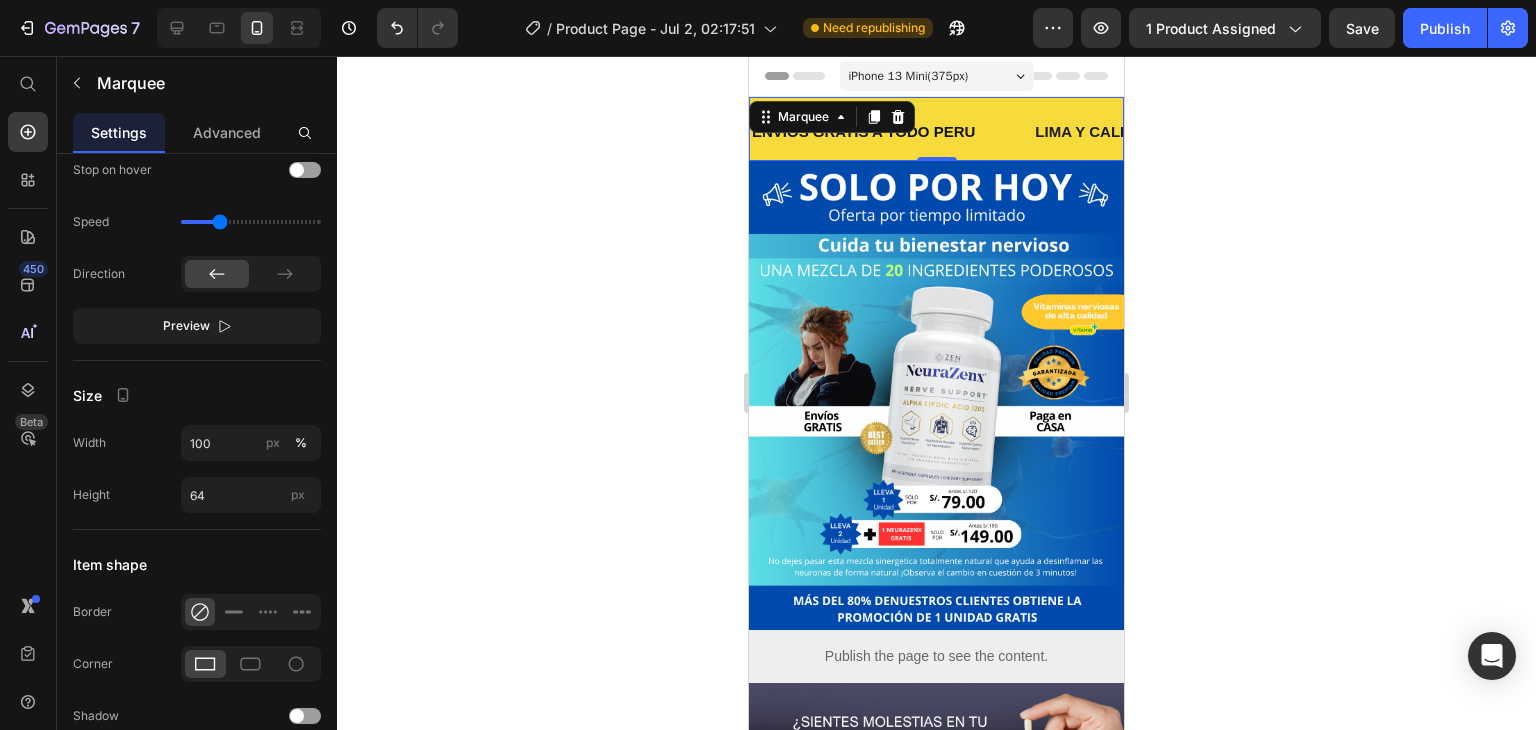 scroll, scrollTop: 863, scrollLeft: 0, axis: vertical 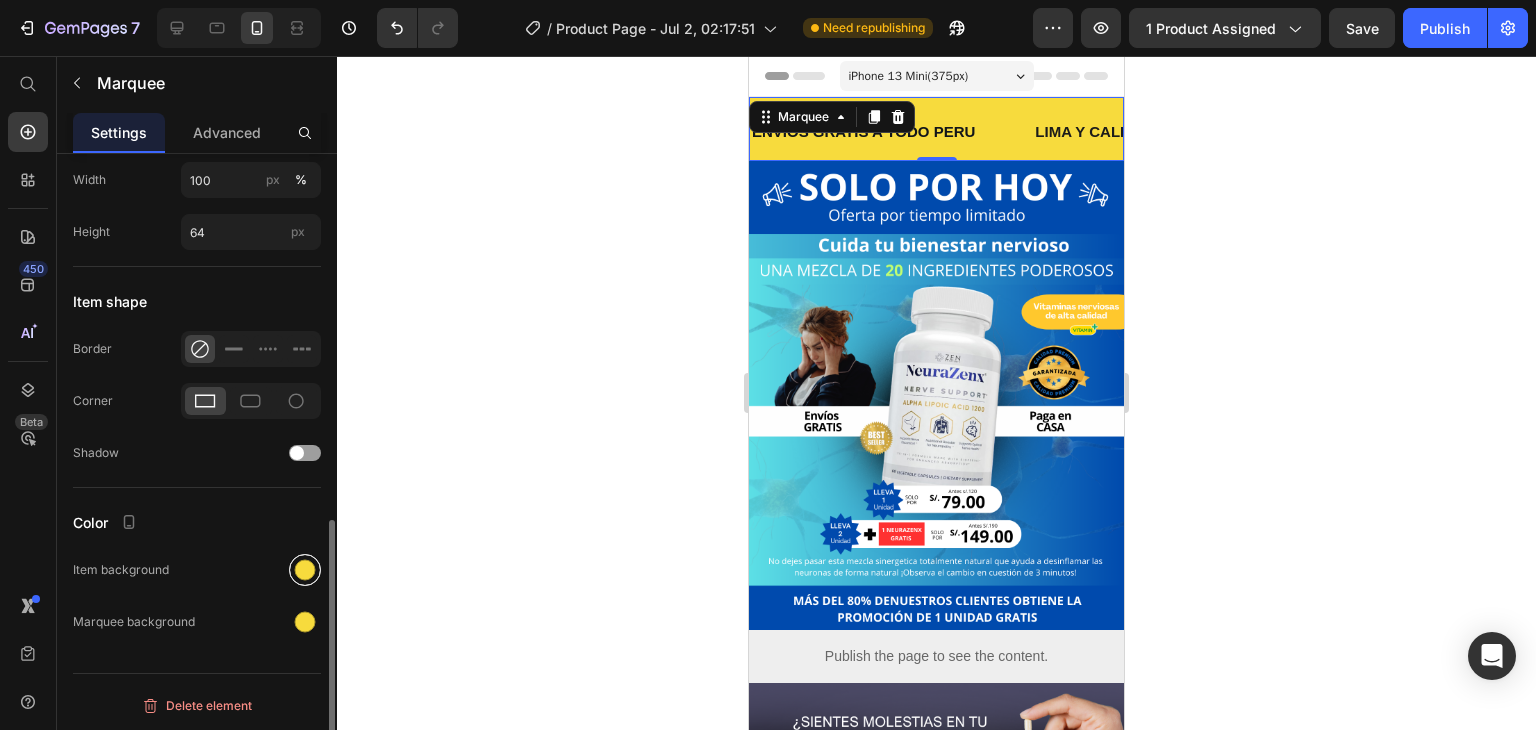click at bounding box center [305, 570] 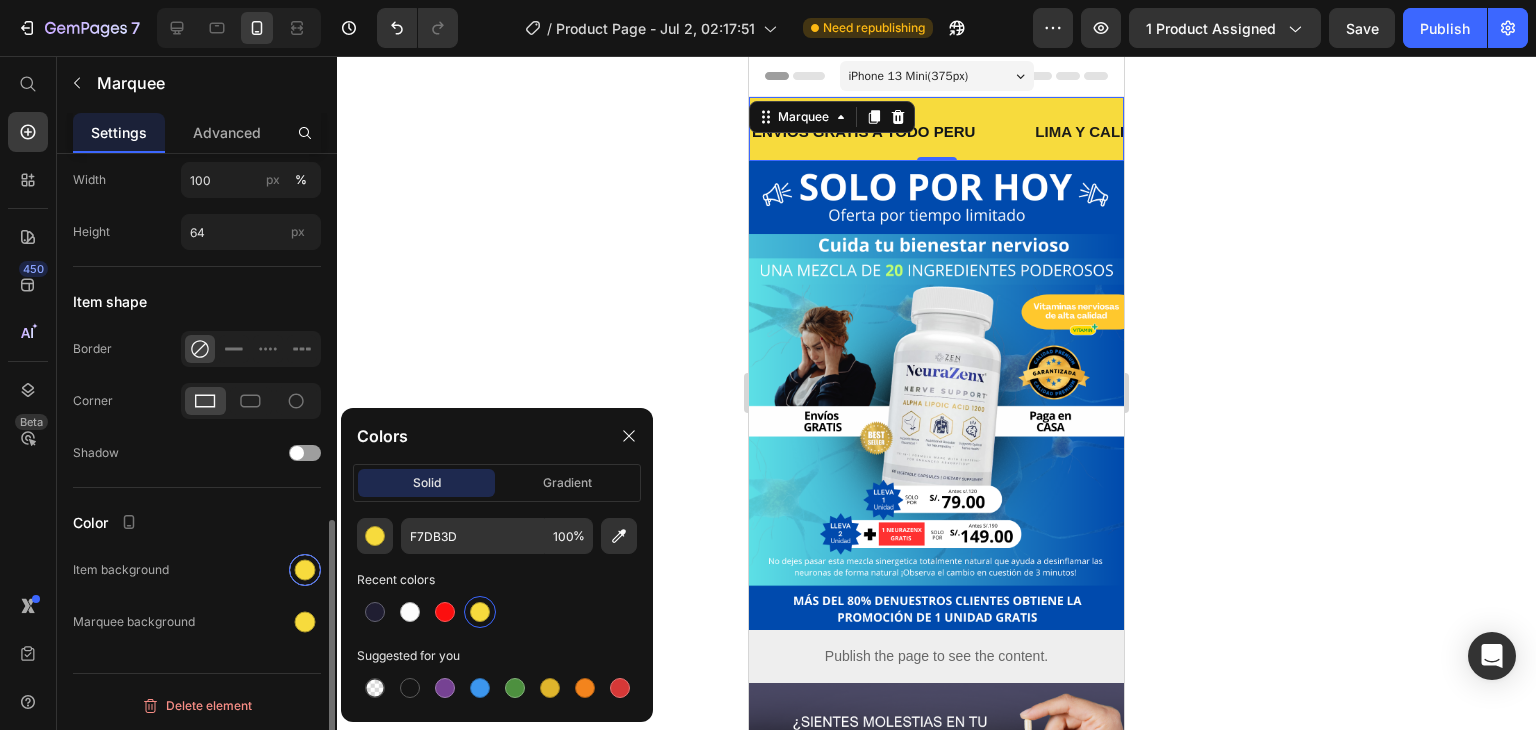 click at bounding box center [305, 570] 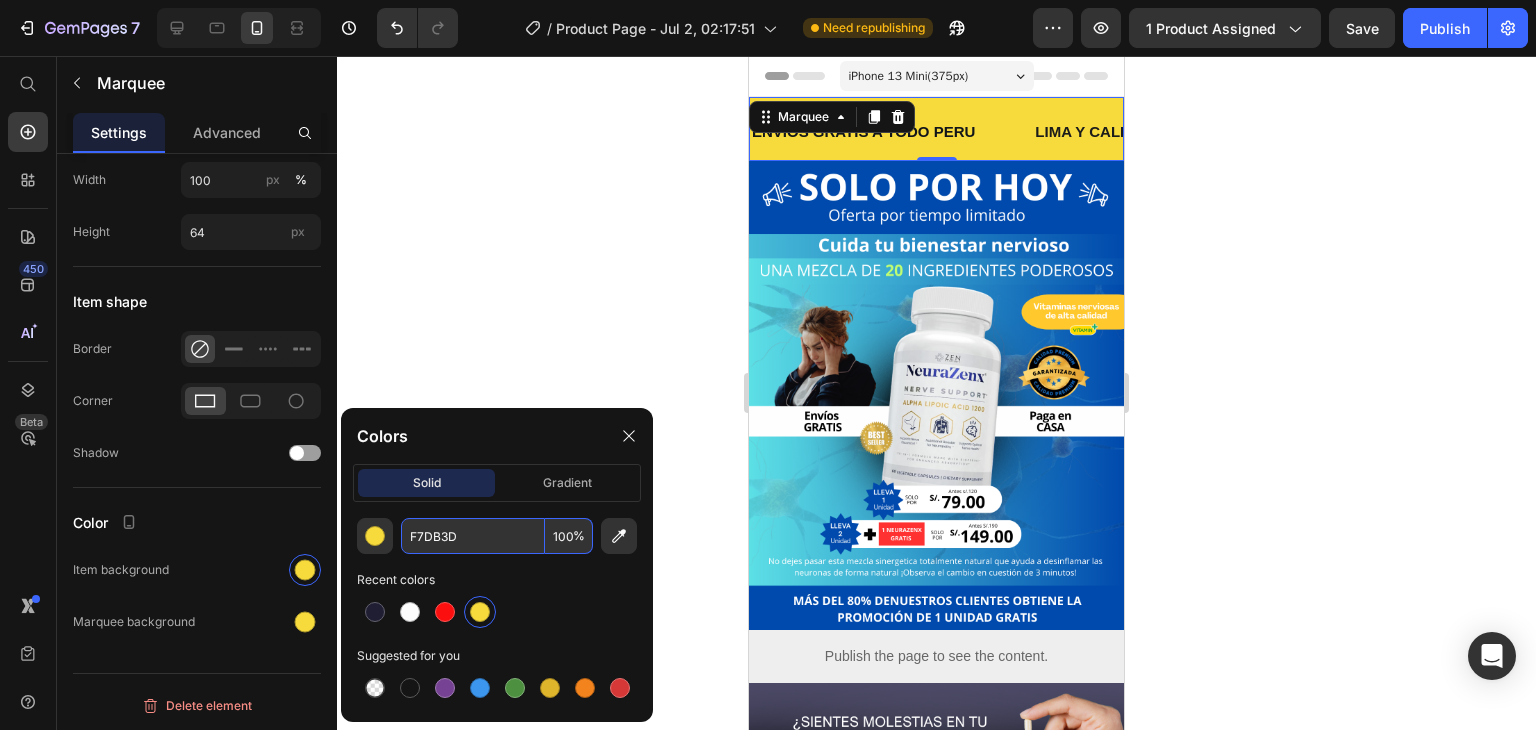 click on "F7DB3D" at bounding box center (473, 536) 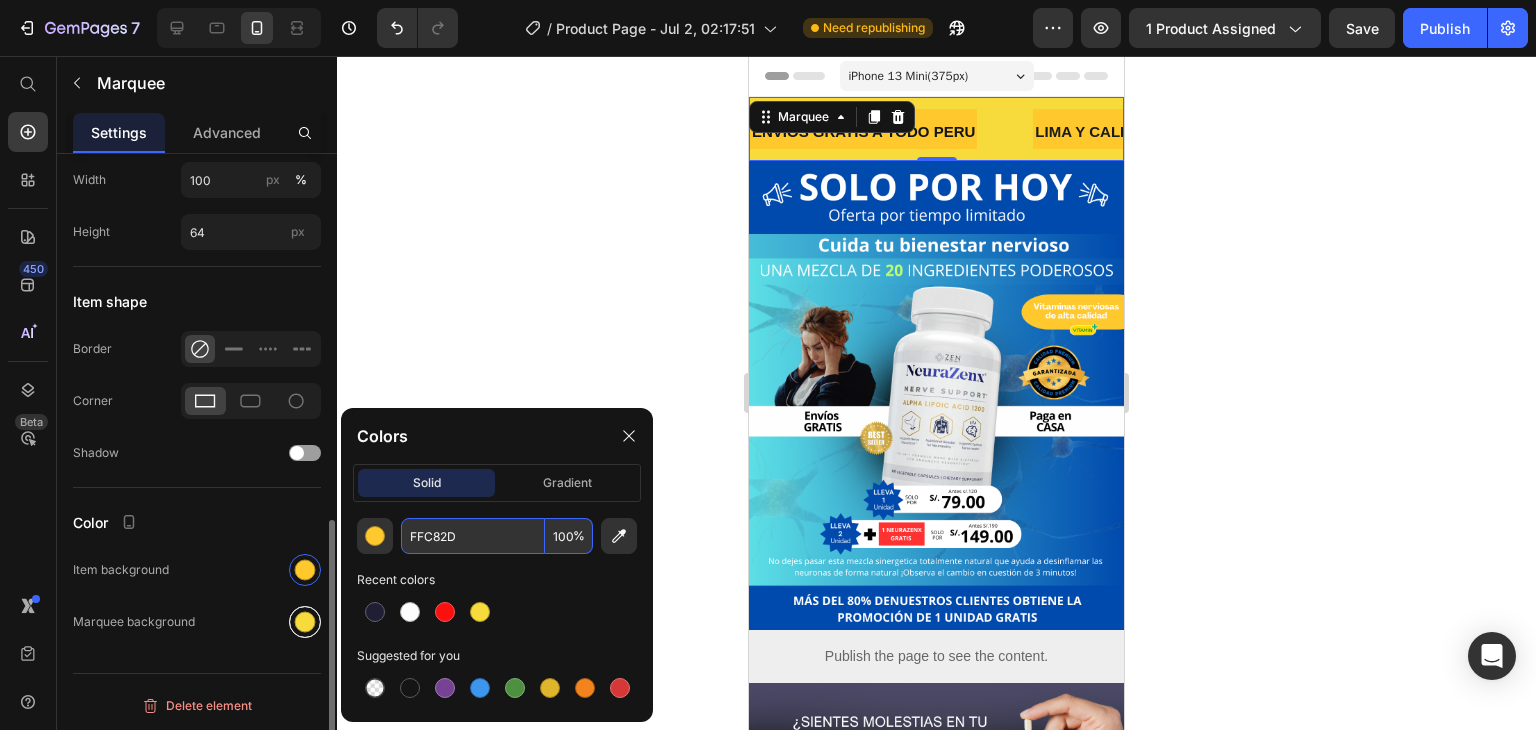 type on "FFC82D" 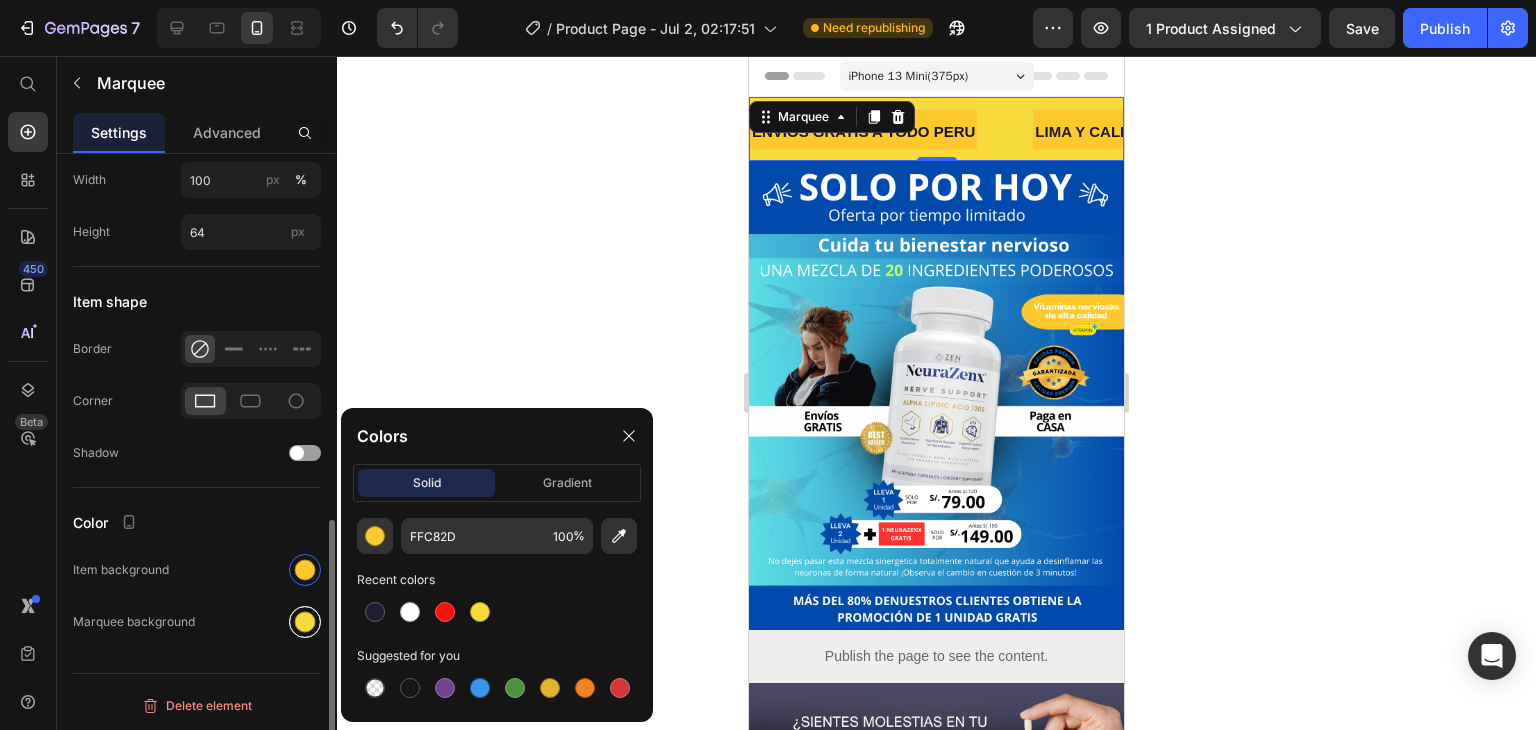 click at bounding box center [305, 622] 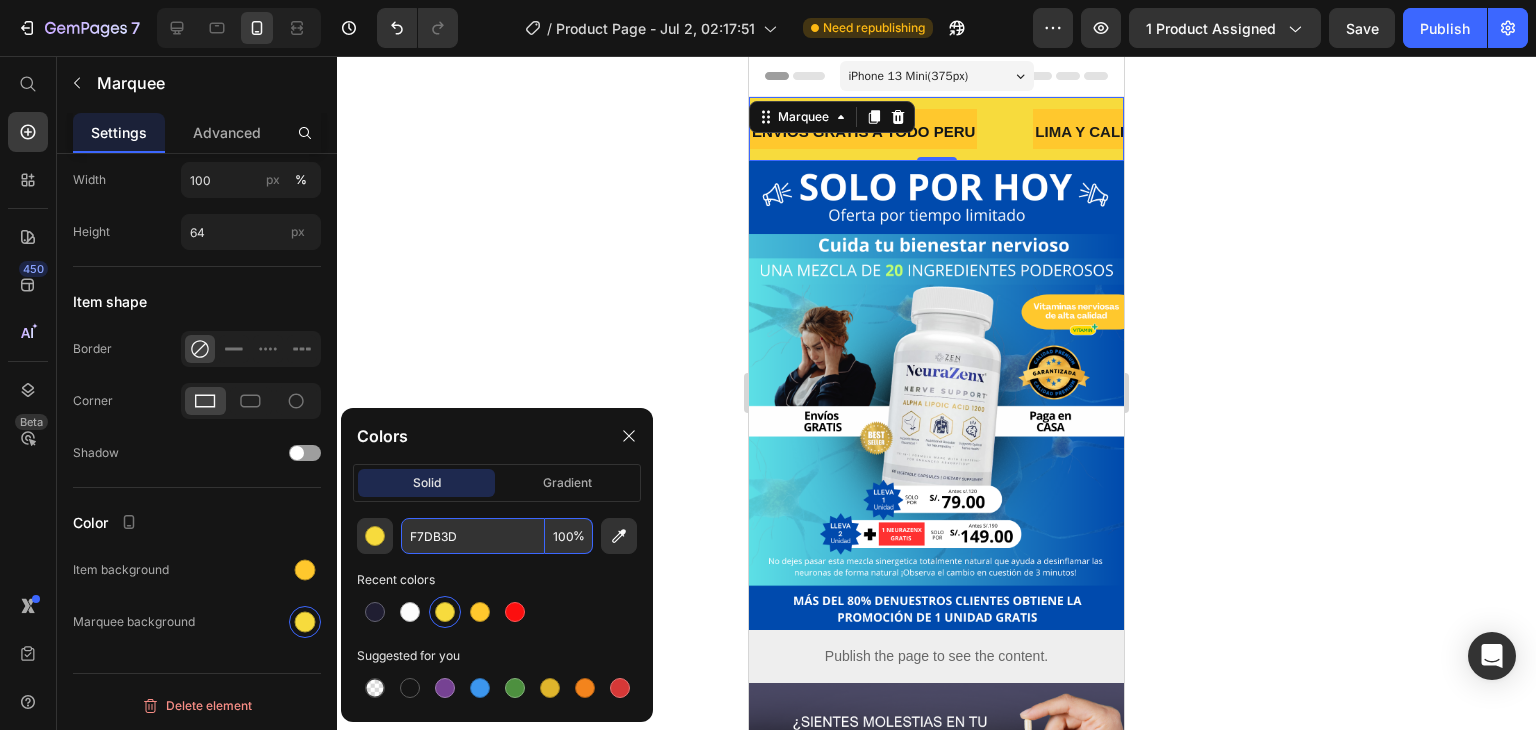 click on "F7DB3D" at bounding box center [473, 536] 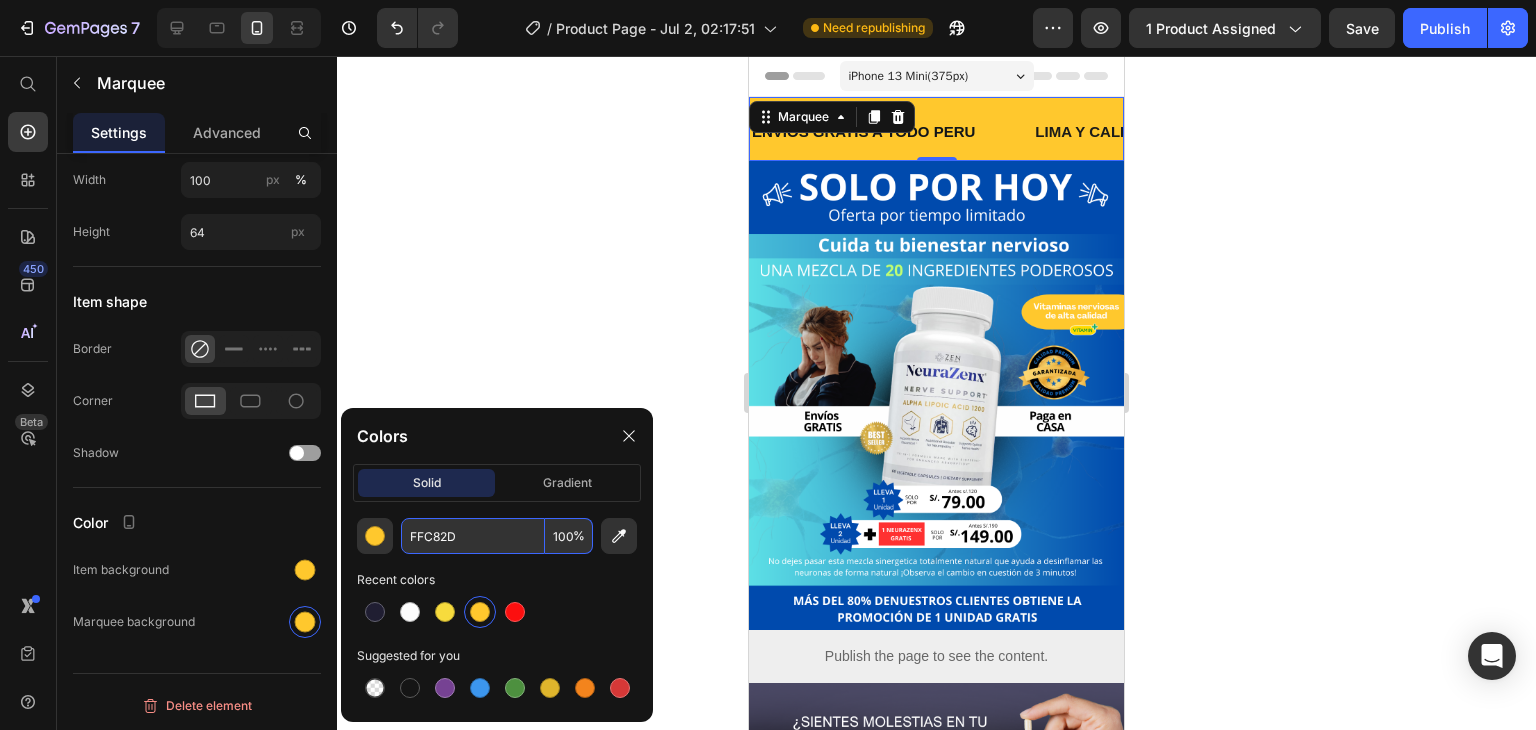 type on "FFC82D" 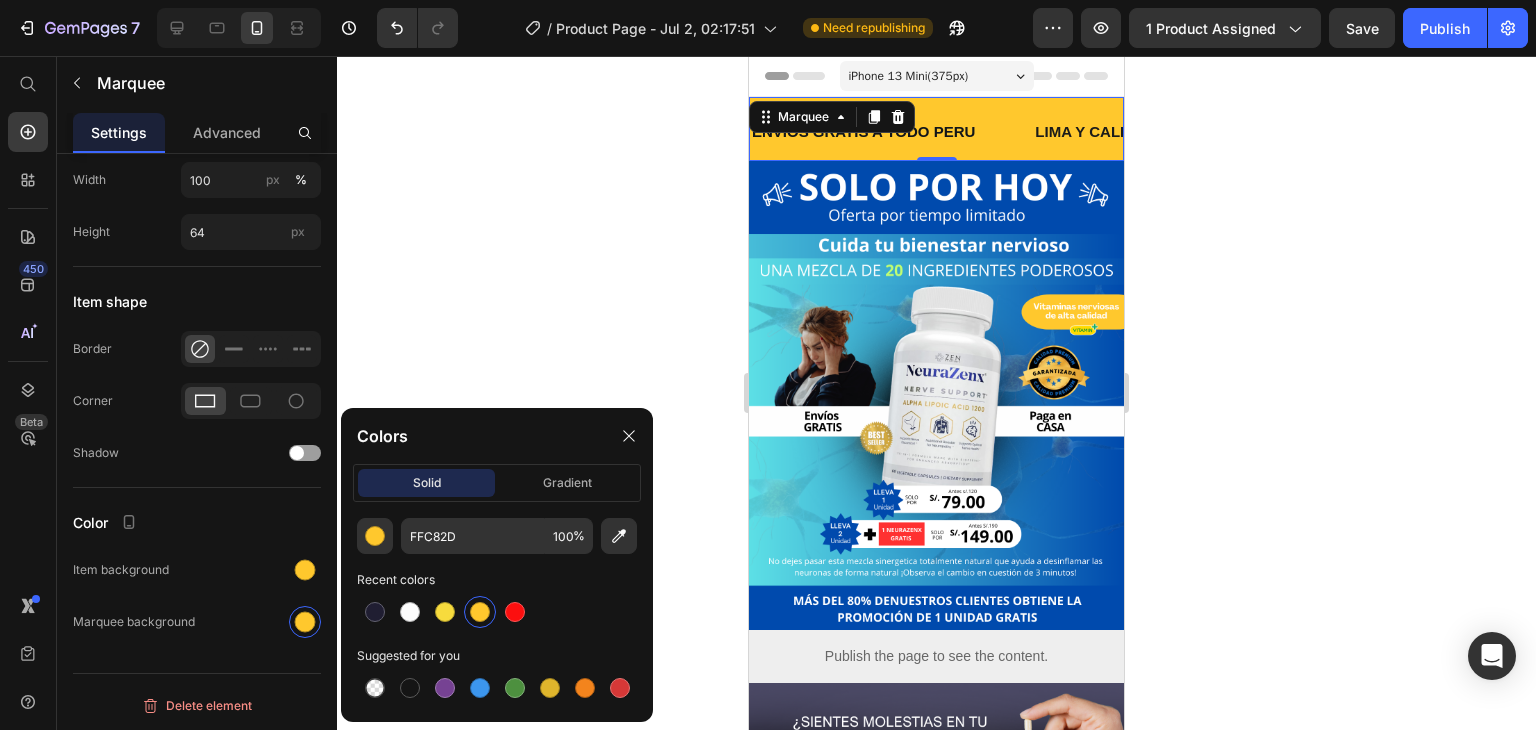 click 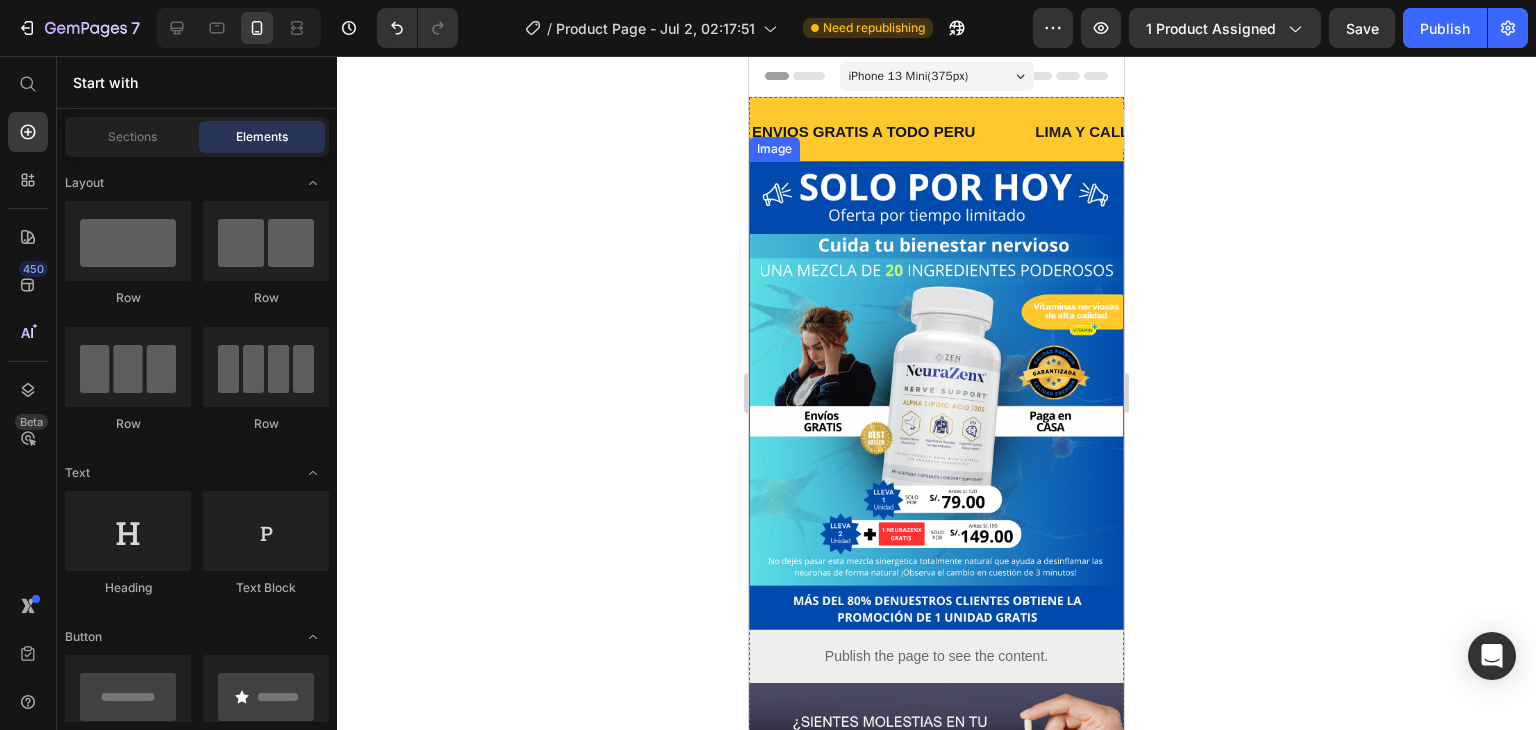 click at bounding box center (936, 395) 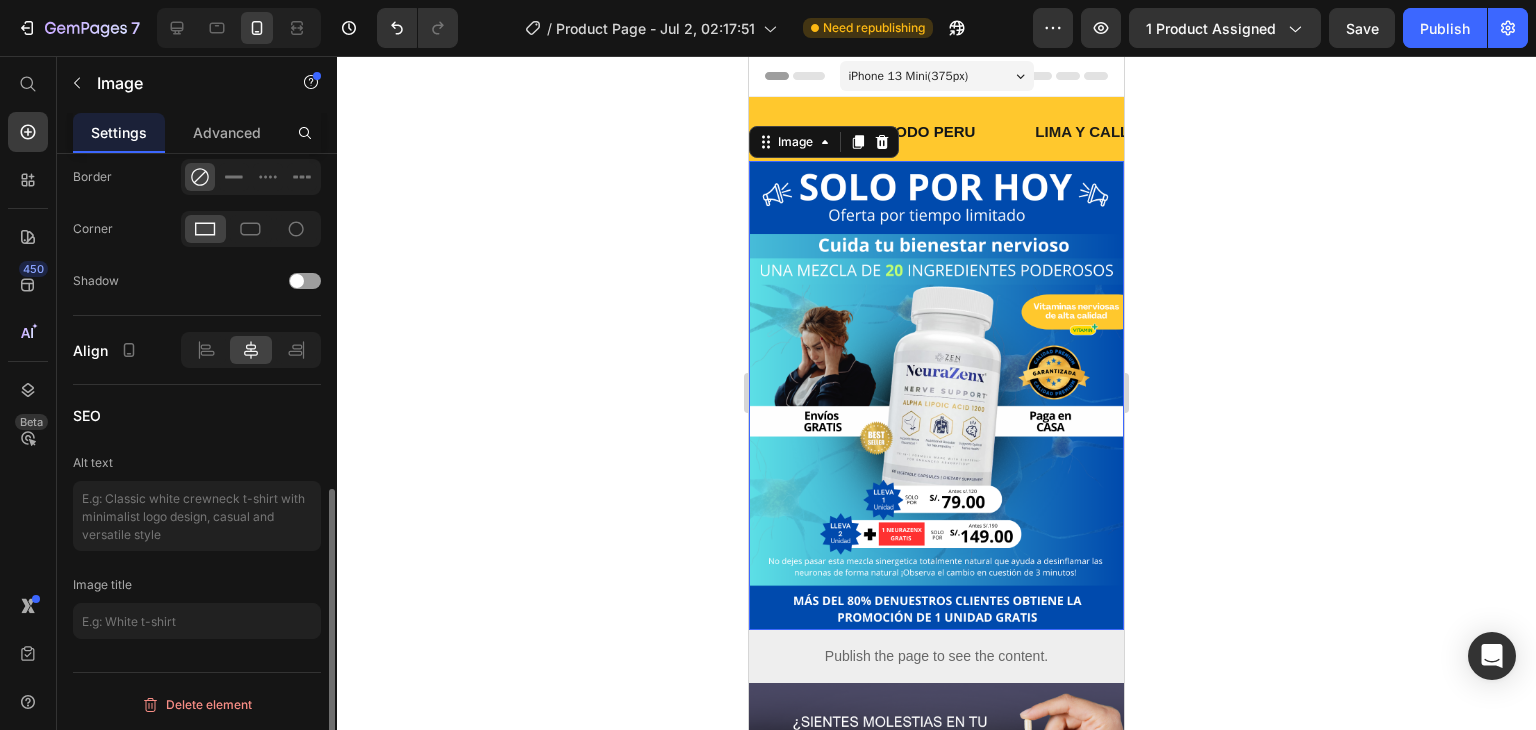 scroll, scrollTop: 0, scrollLeft: 0, axis: both 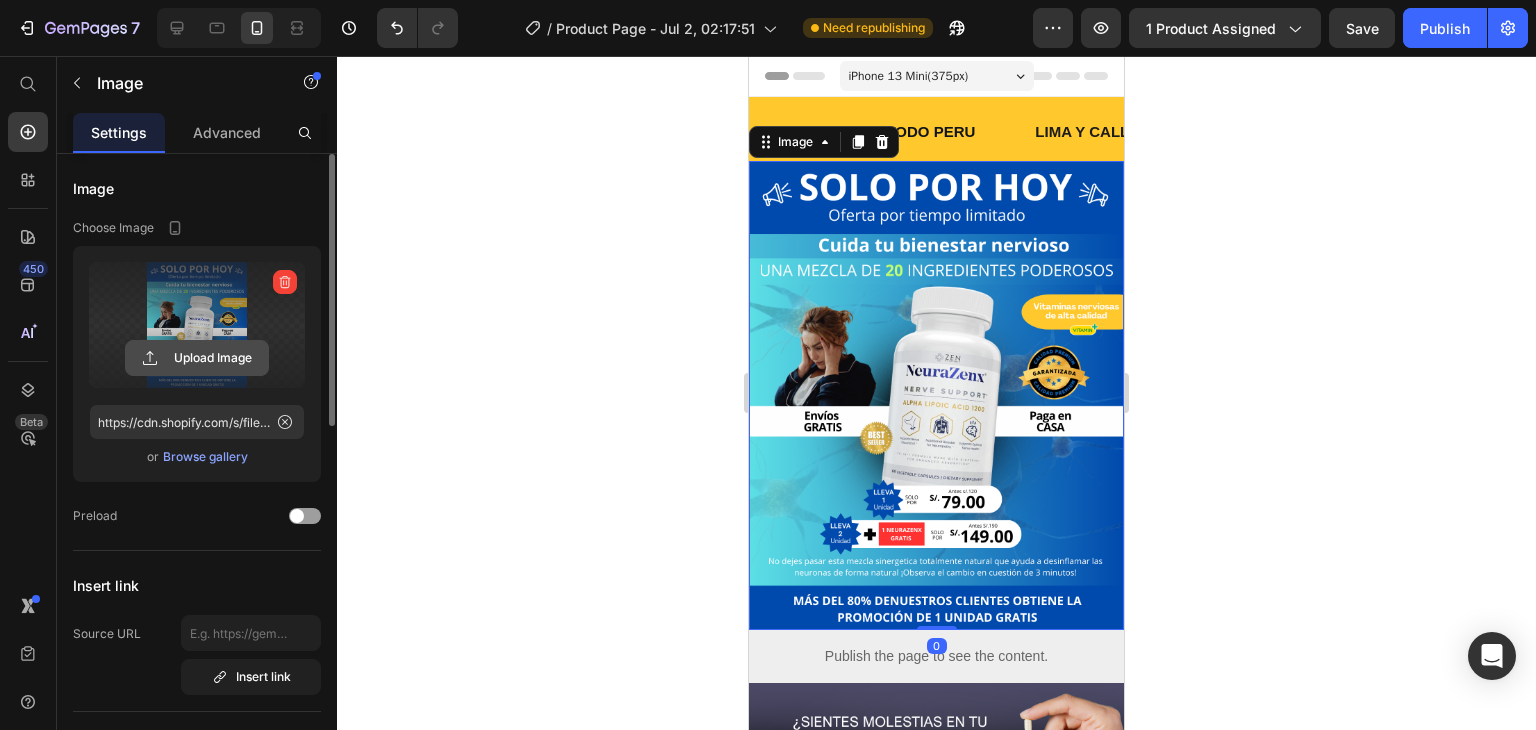 click 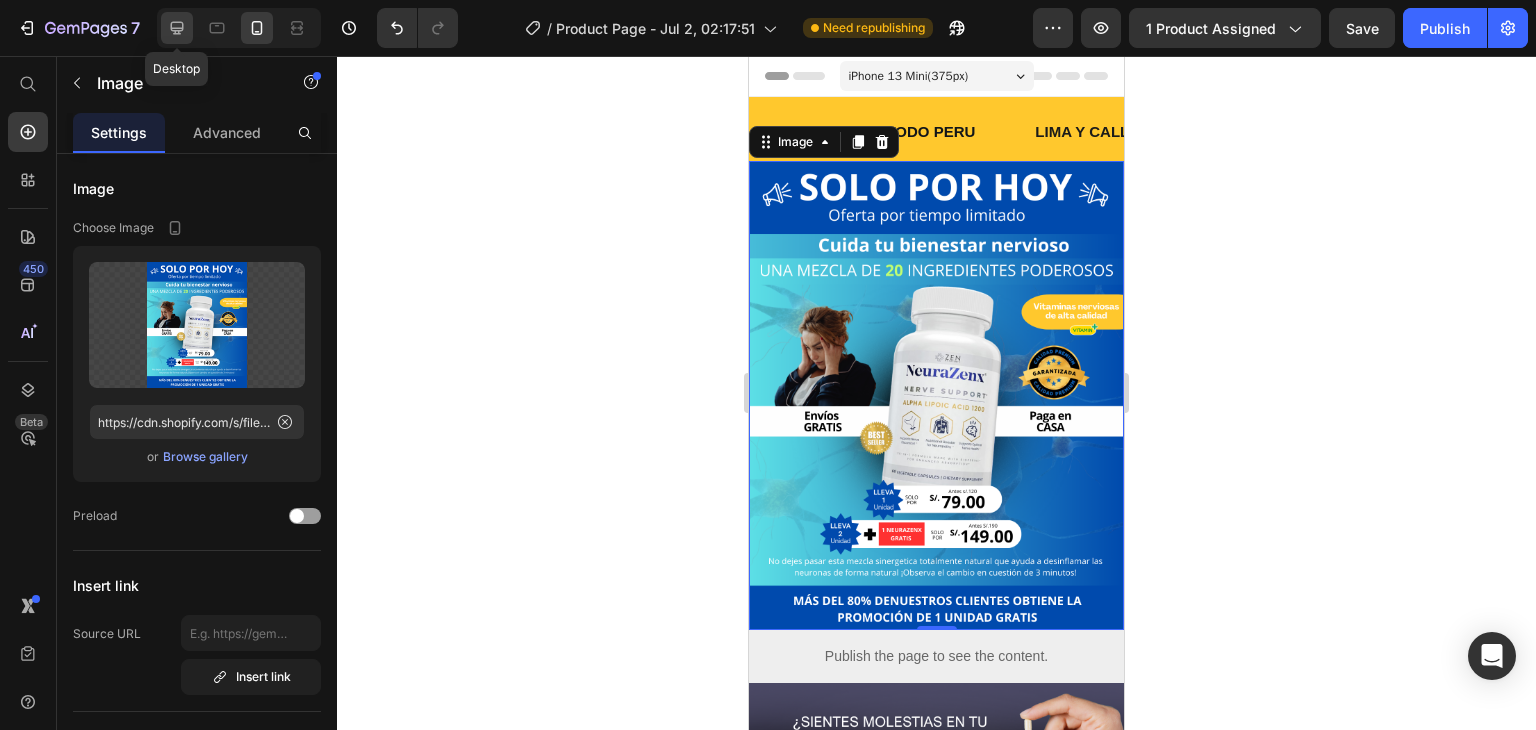 click 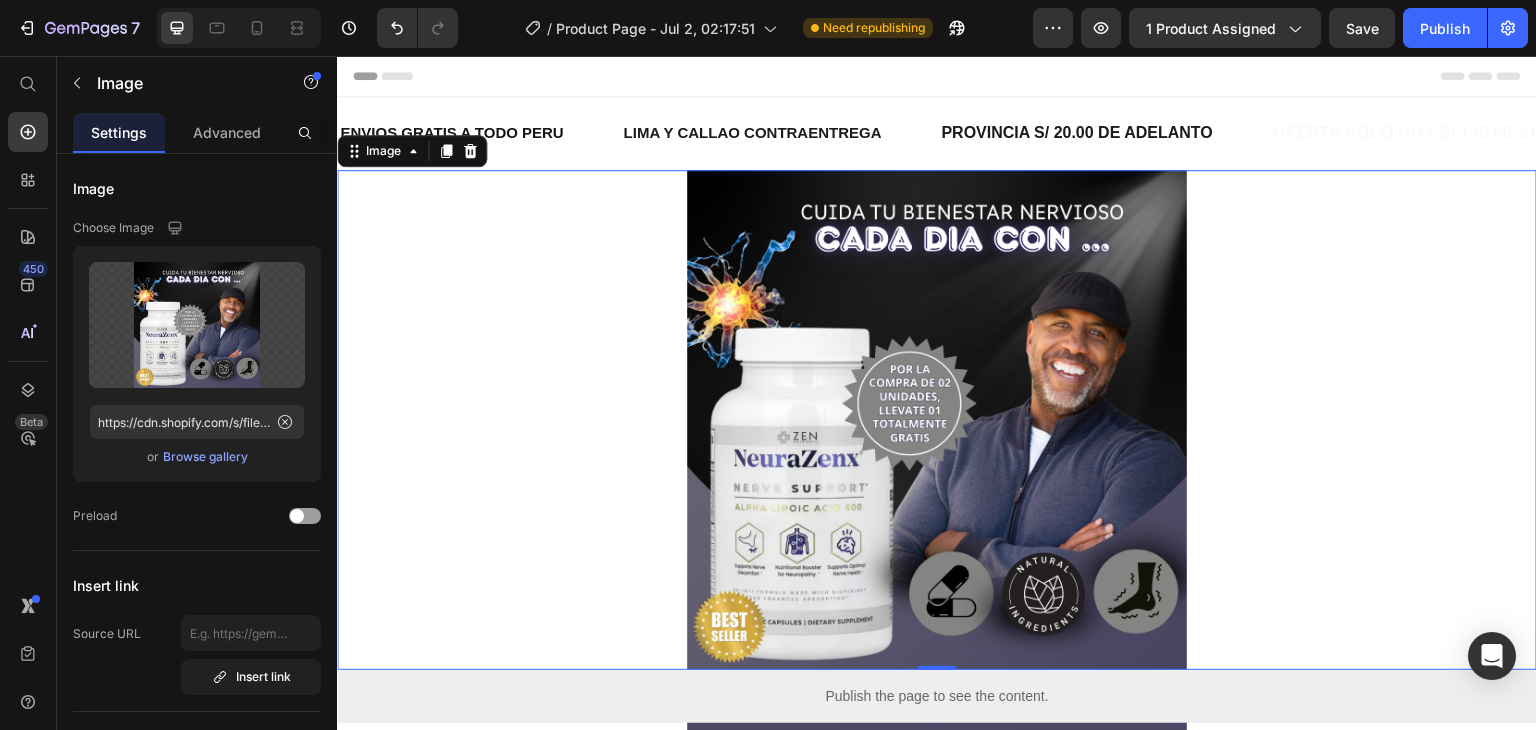 scroll, scrollTop: 44, scrollLeft: 0, axis: vertical 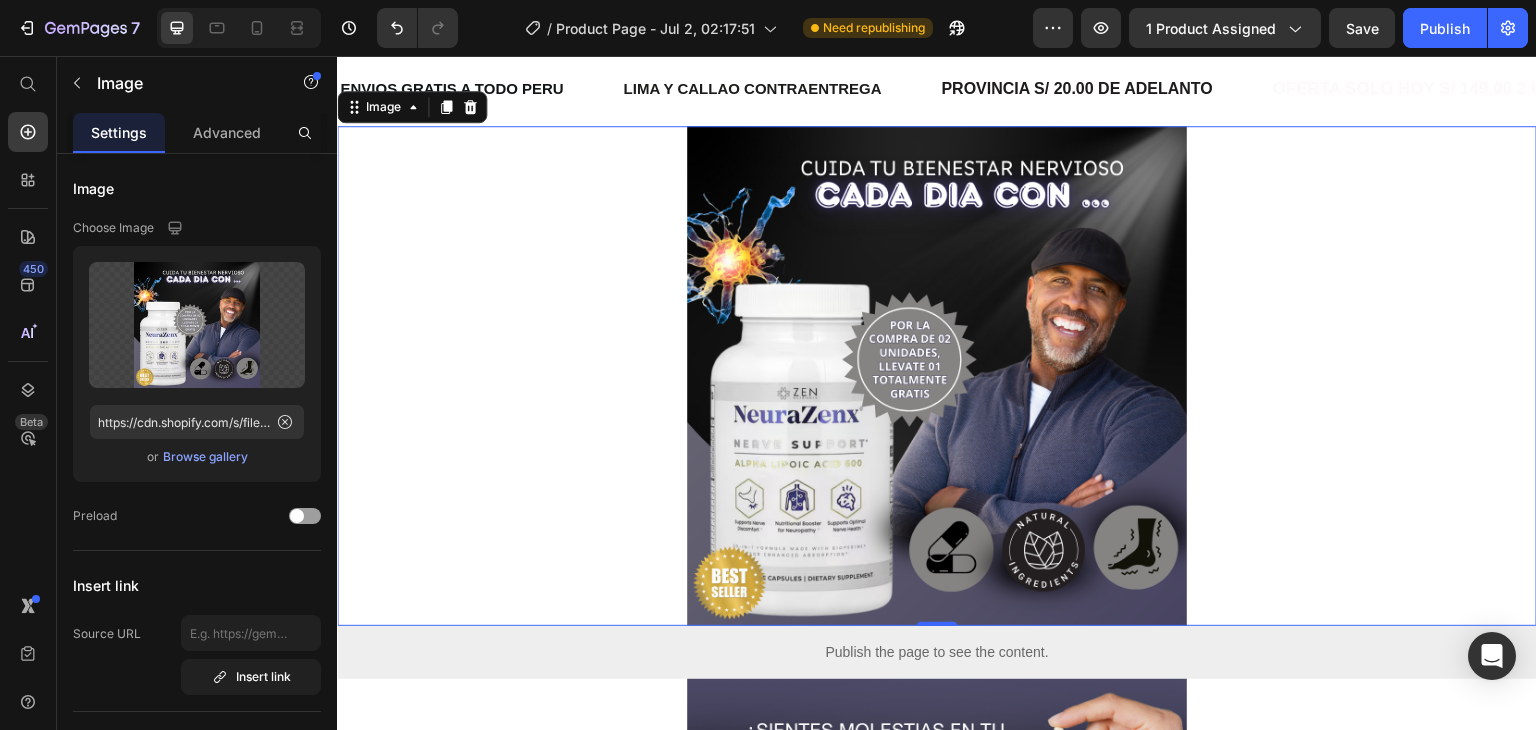 click at bounding box center [937, 376] 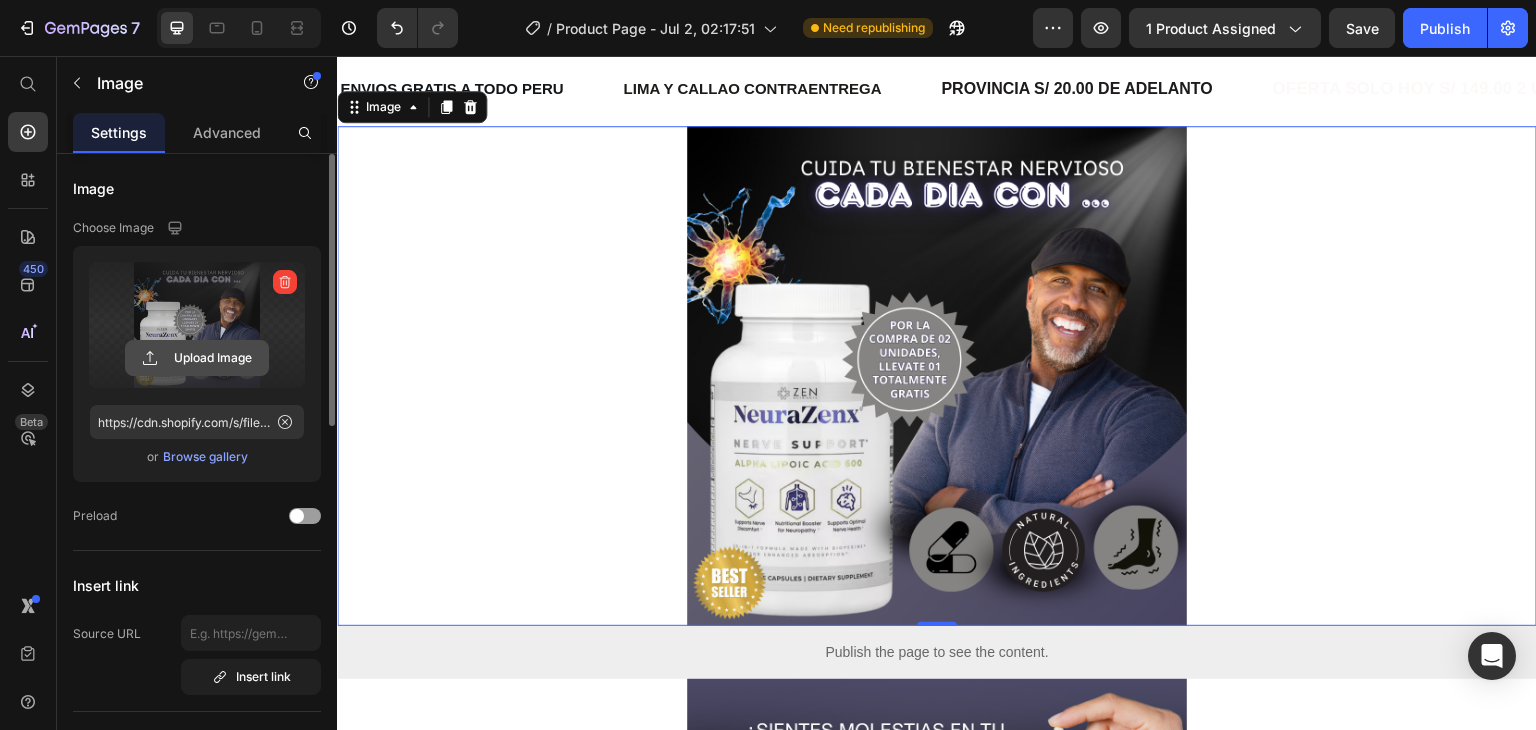click 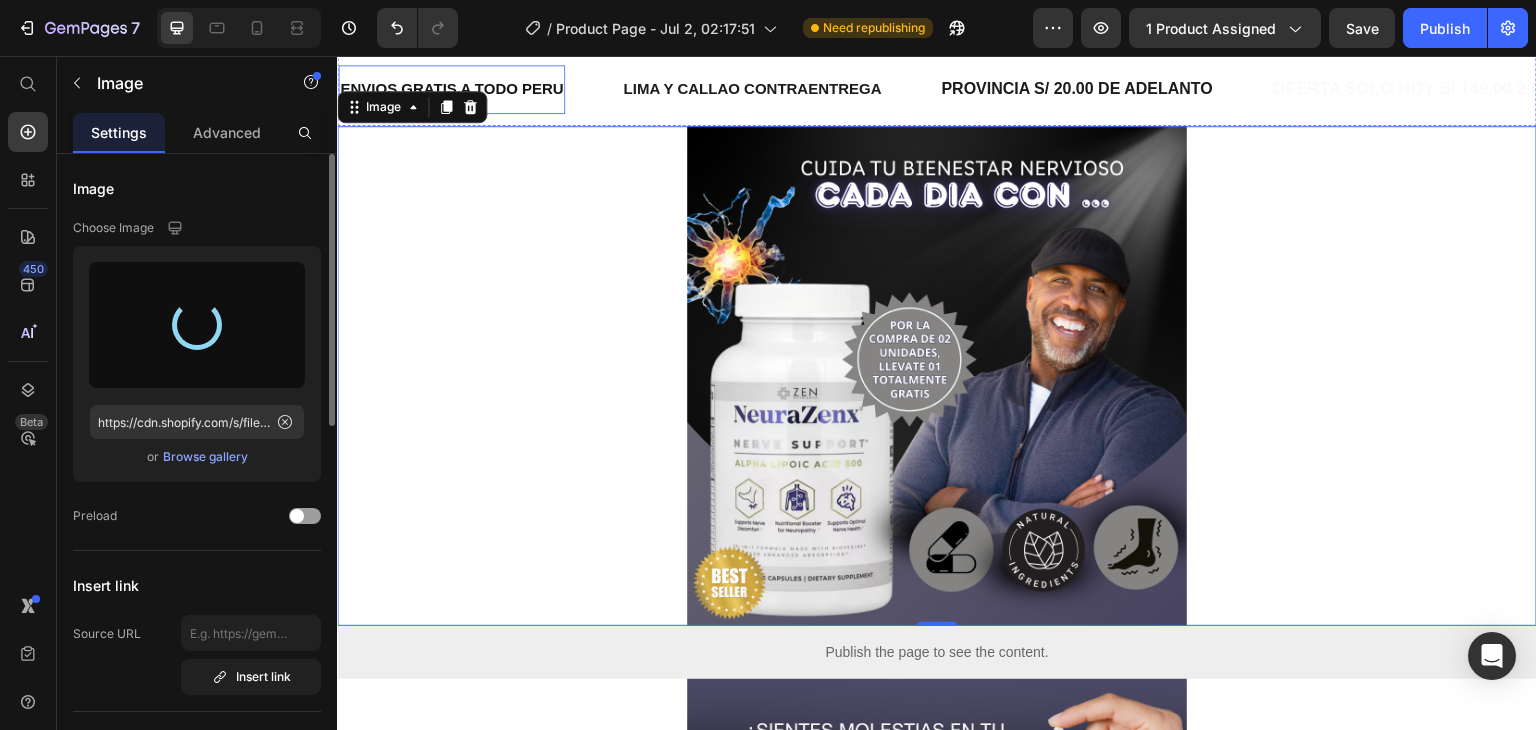 type on "https://cdn.shopify.com/s/files/1/0705/6405/3181/files/gempages_570567145499395296-db387bbe-3085-4819-bfbf-6d2e3affe768.png" 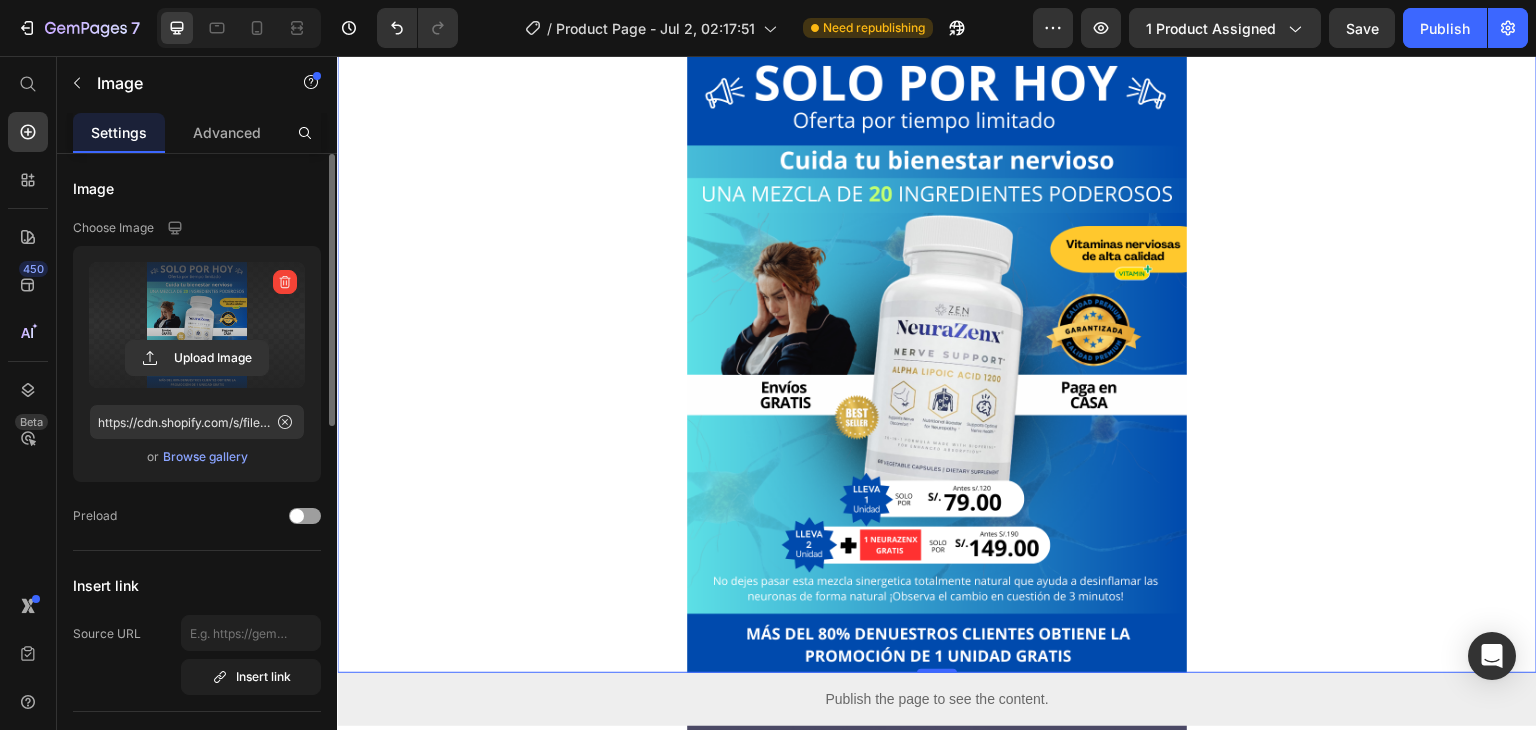 scroll, scrollTop: 244, scrollLeft: 0, axis: vertical 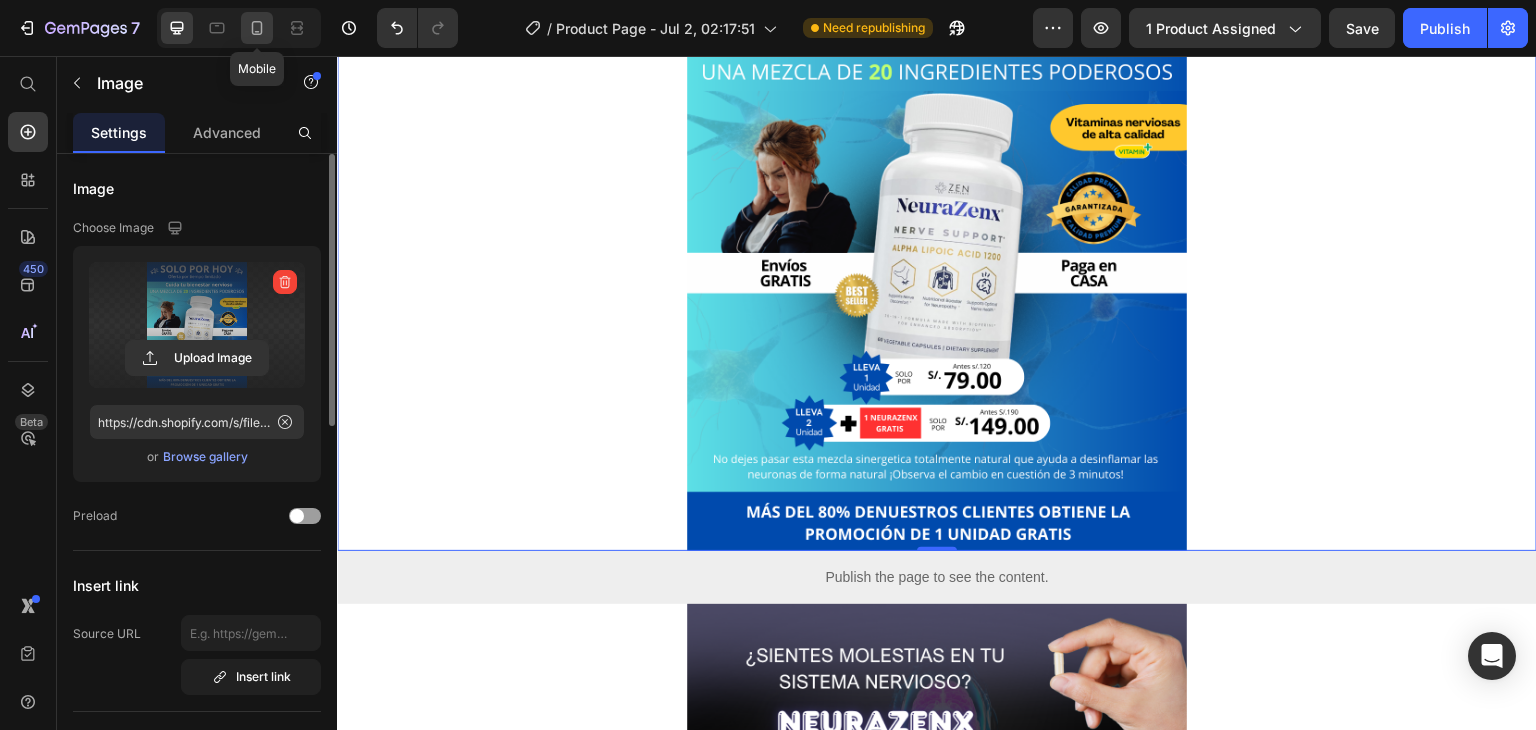 click 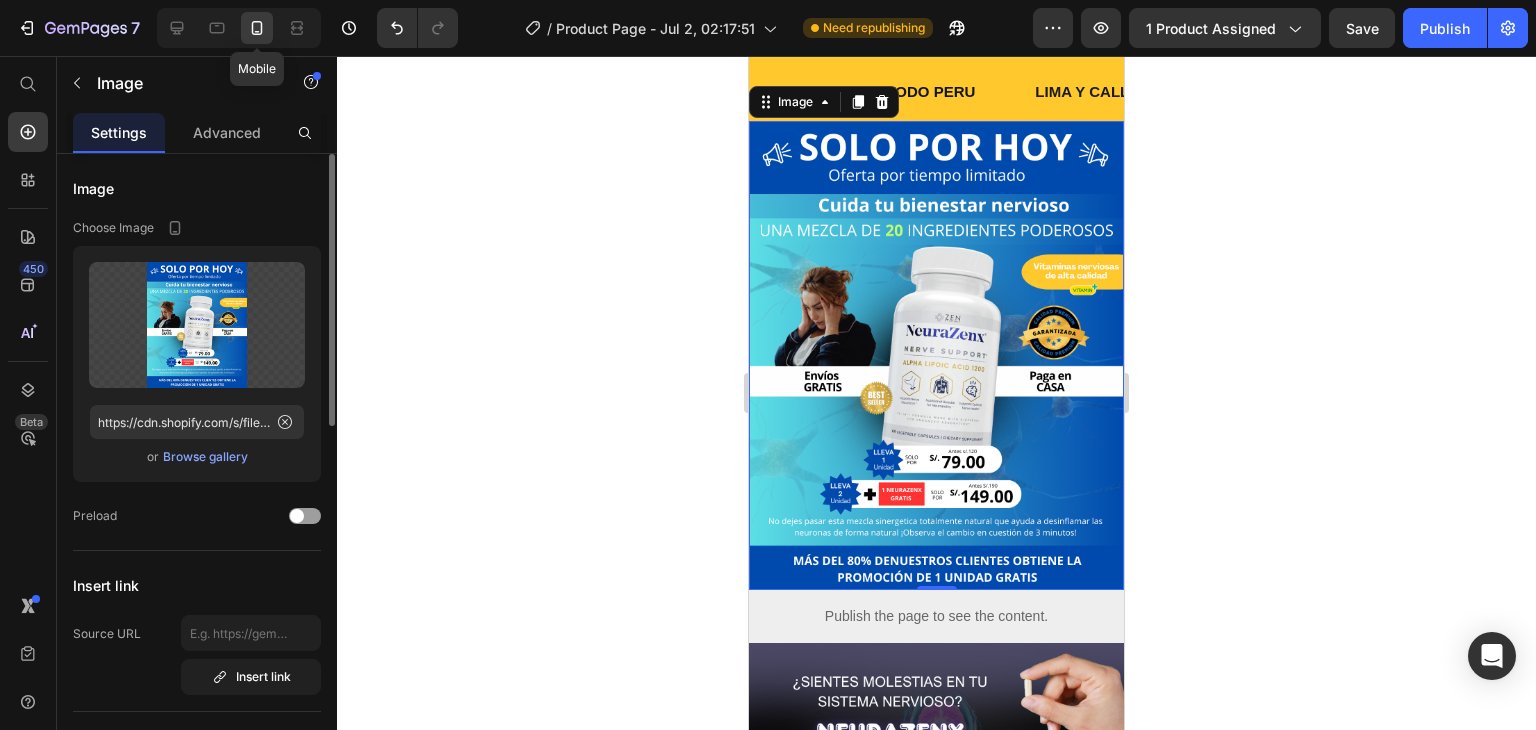 scroll, scrollTop: 34, scrollLeft: 0, axis: vertical 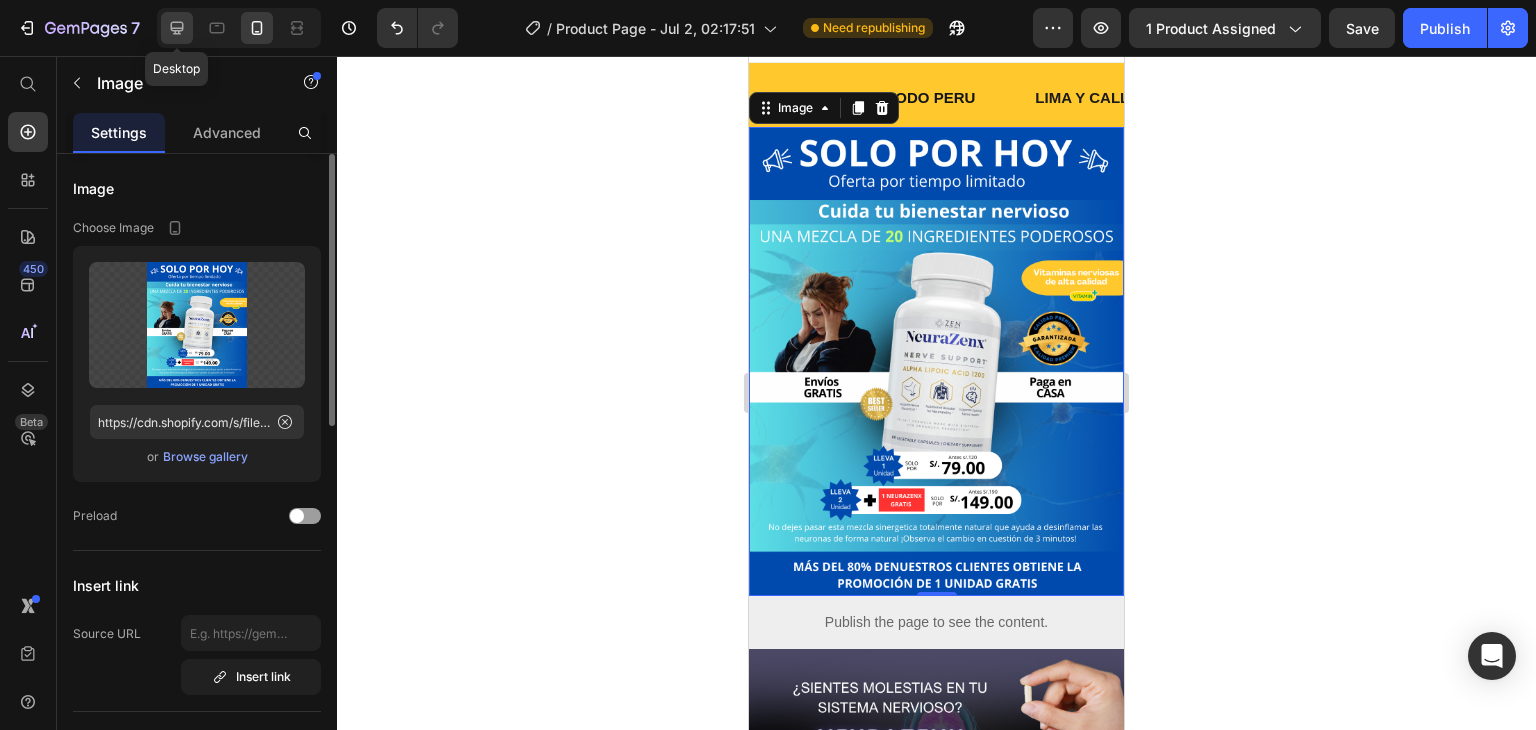 click 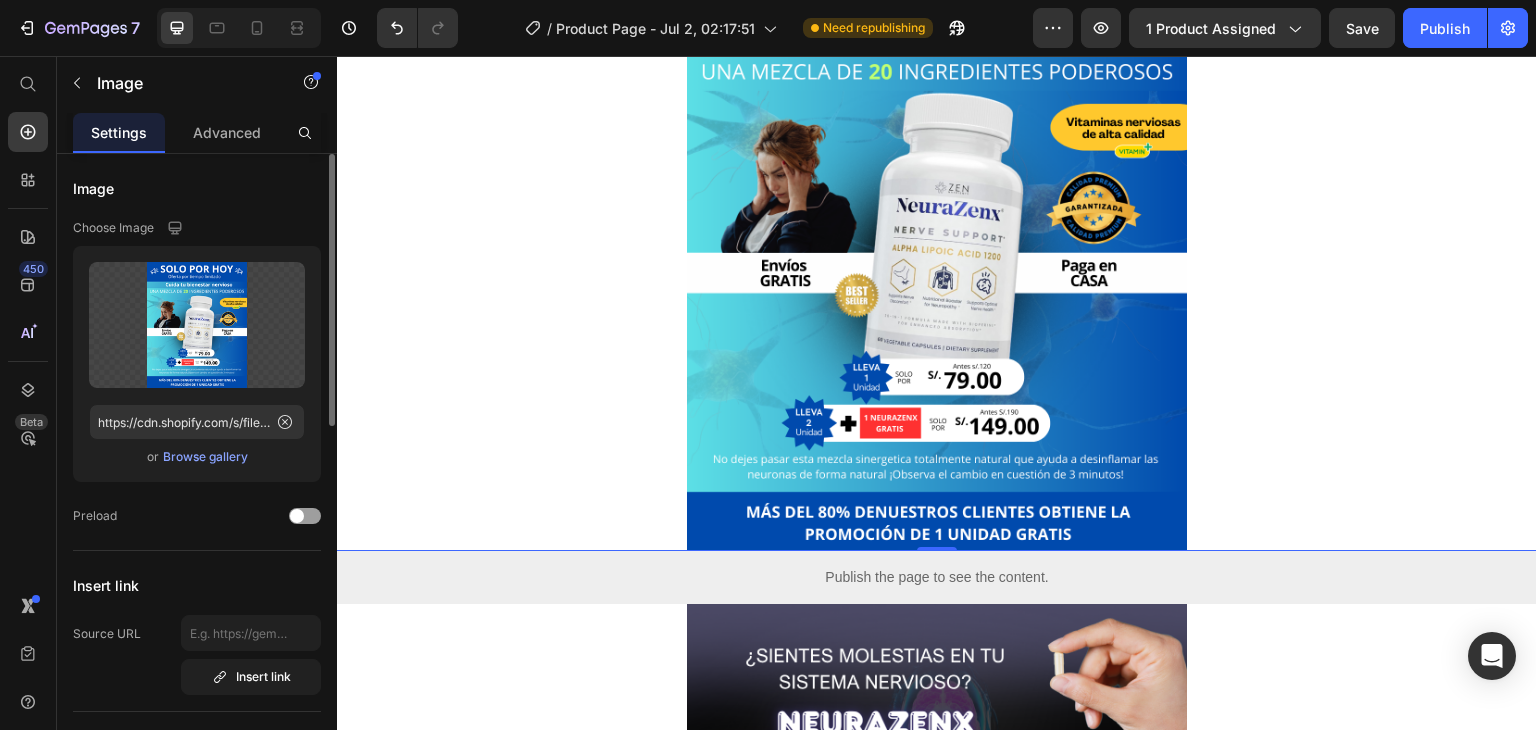 scroll, scrollTop: 244, scrollLeft: 0, axis: vertical 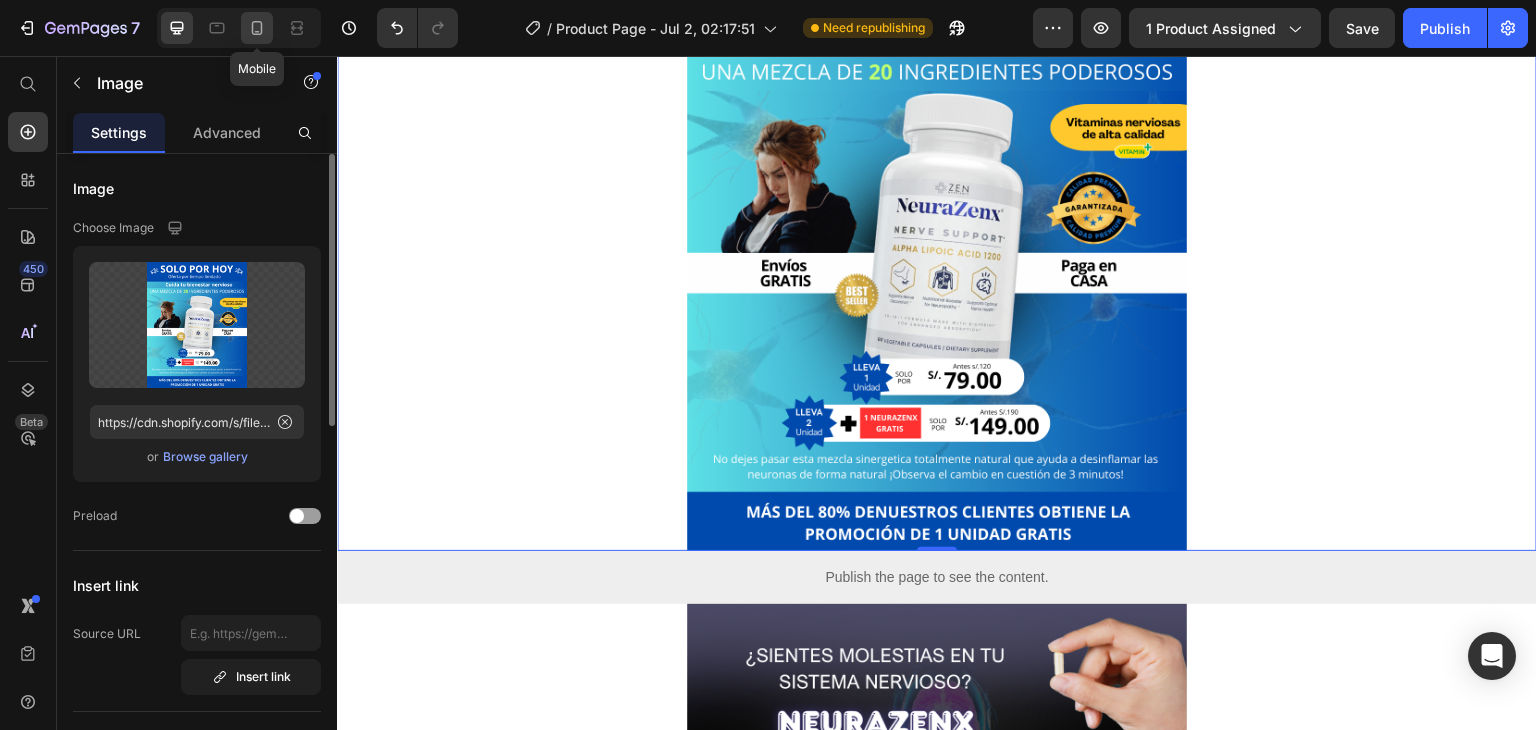 click 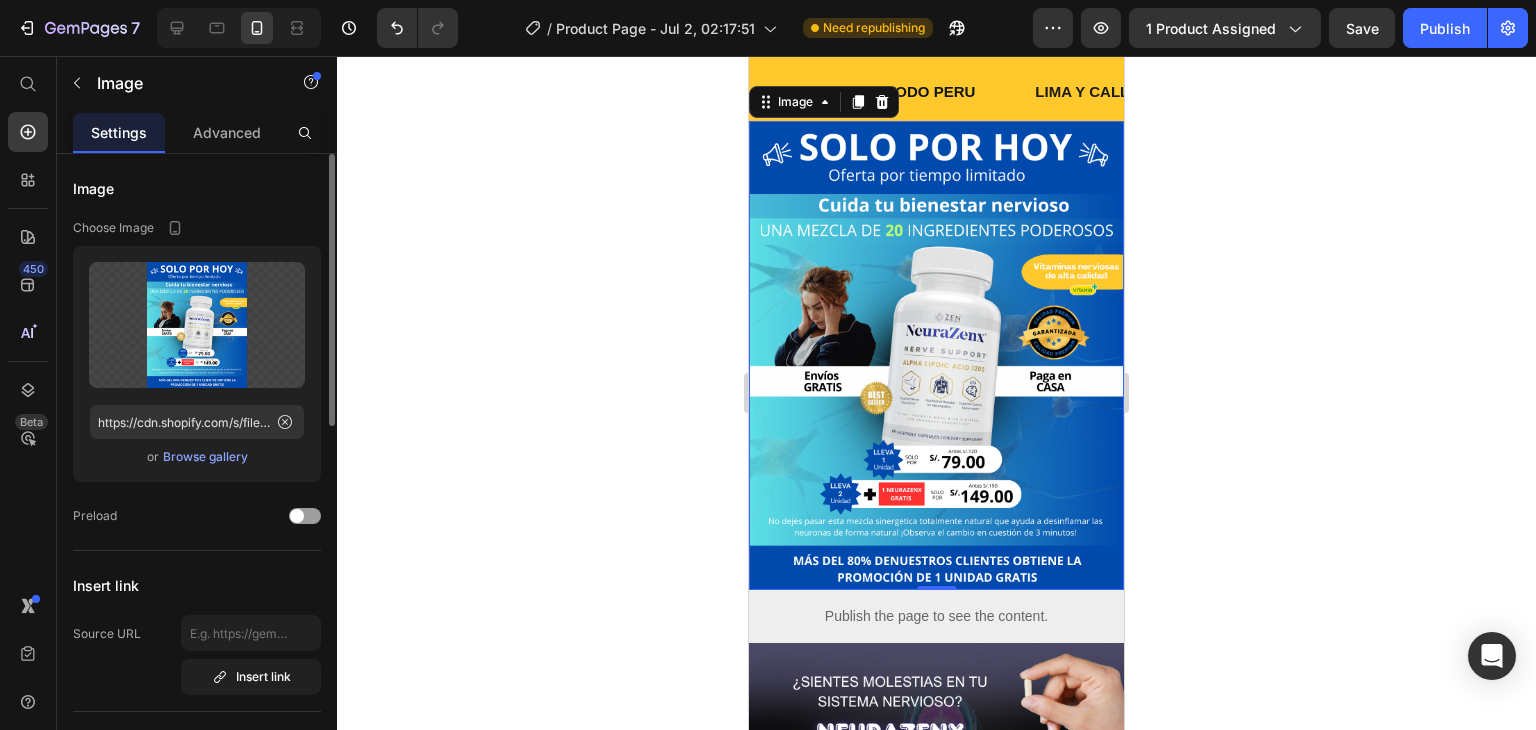 scroll, scrollTop: 34, scrollLeft: 0, axis: vertical 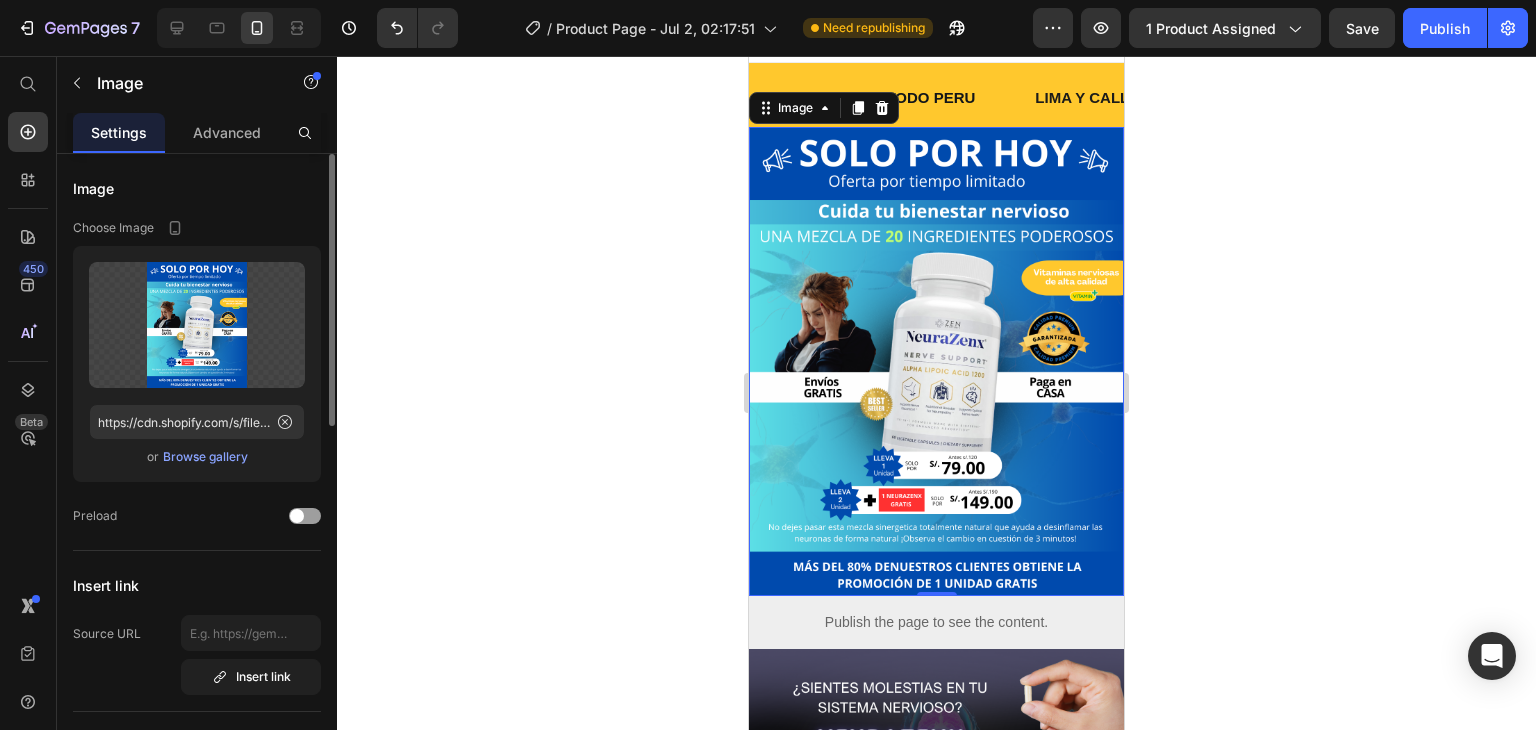 click at bounding box center [936, 361] 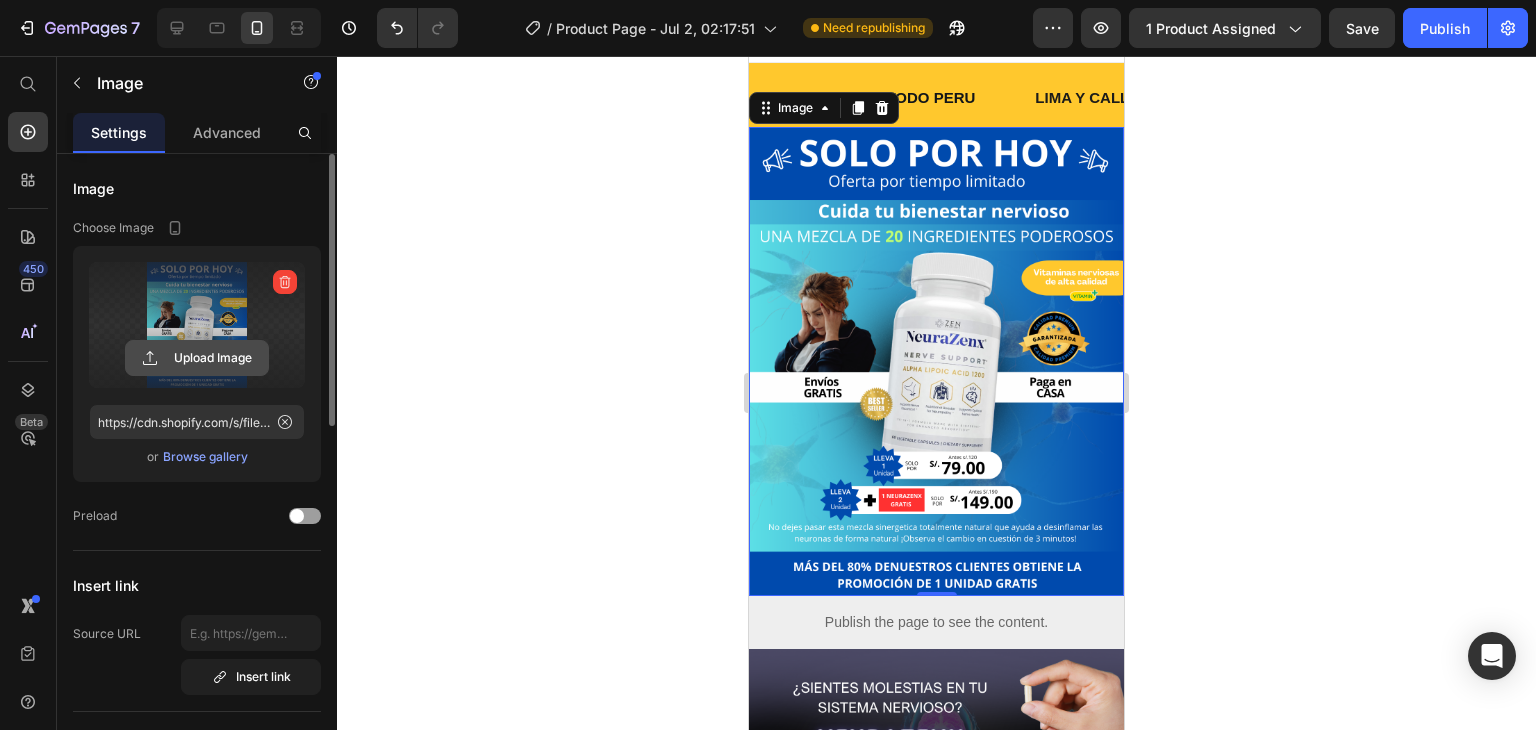 click 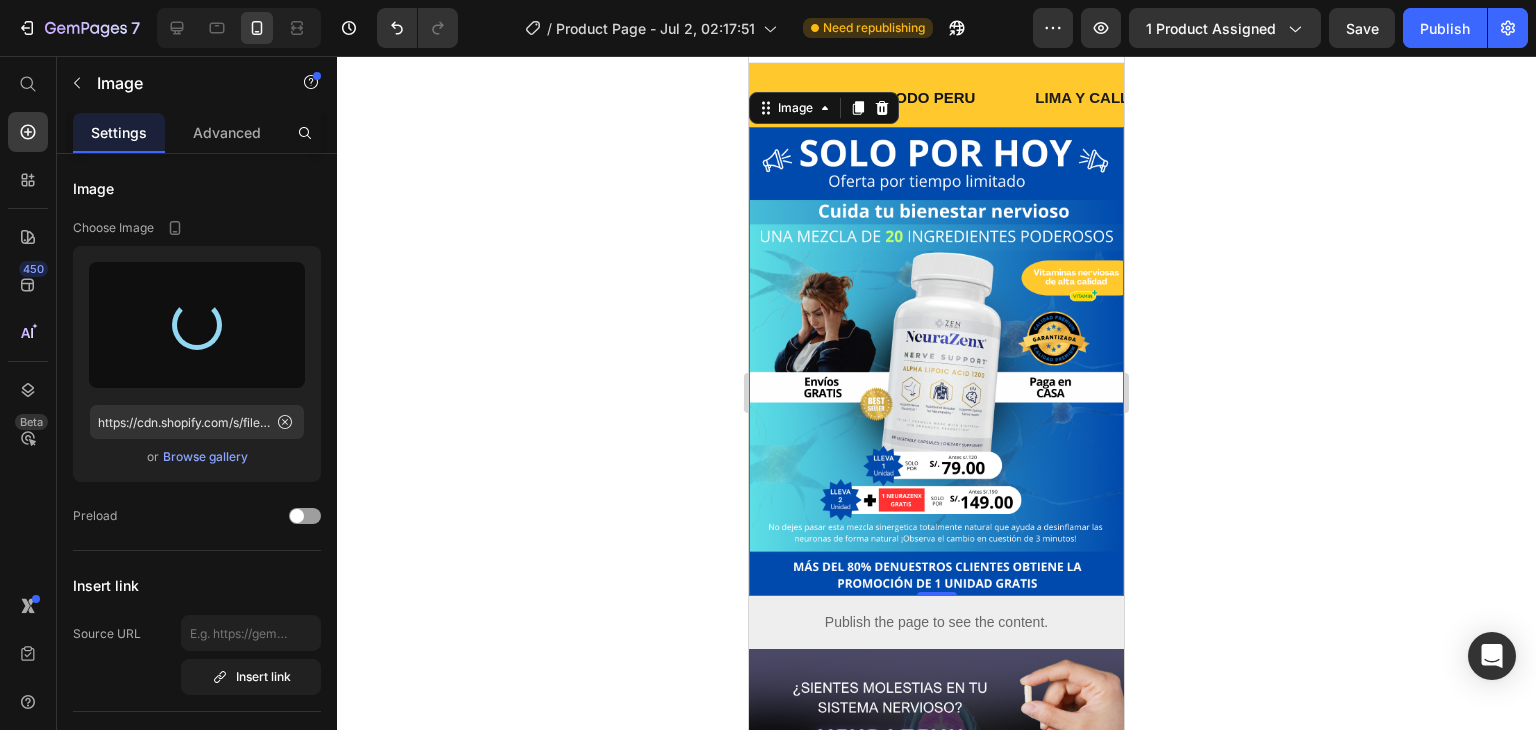 type on "https://cdn.shopify.com/s/files/1/0705/6405/3181/files/gempages_570567145499395296-db387bbe-3085-4819-bfbf-6d2e3affe768.png" 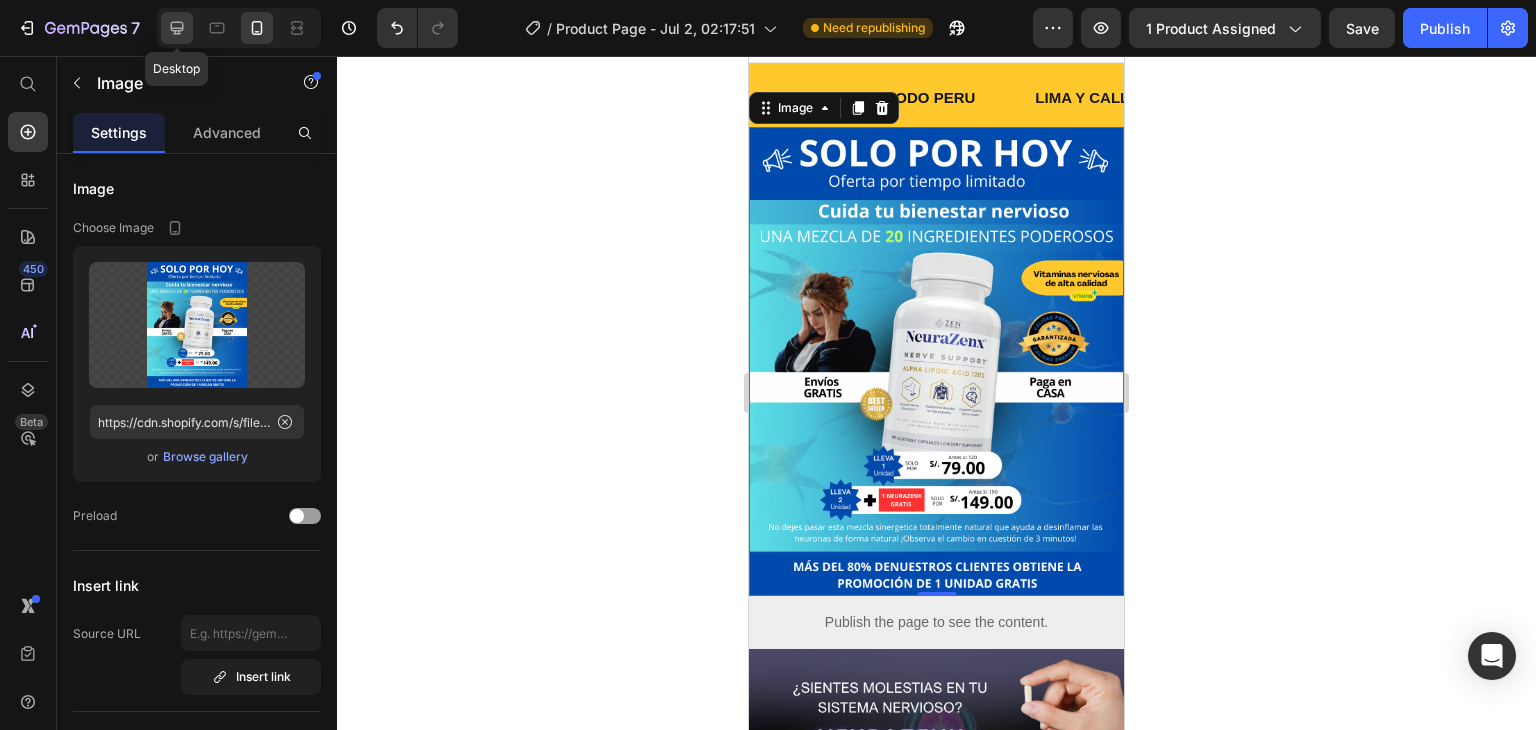 click 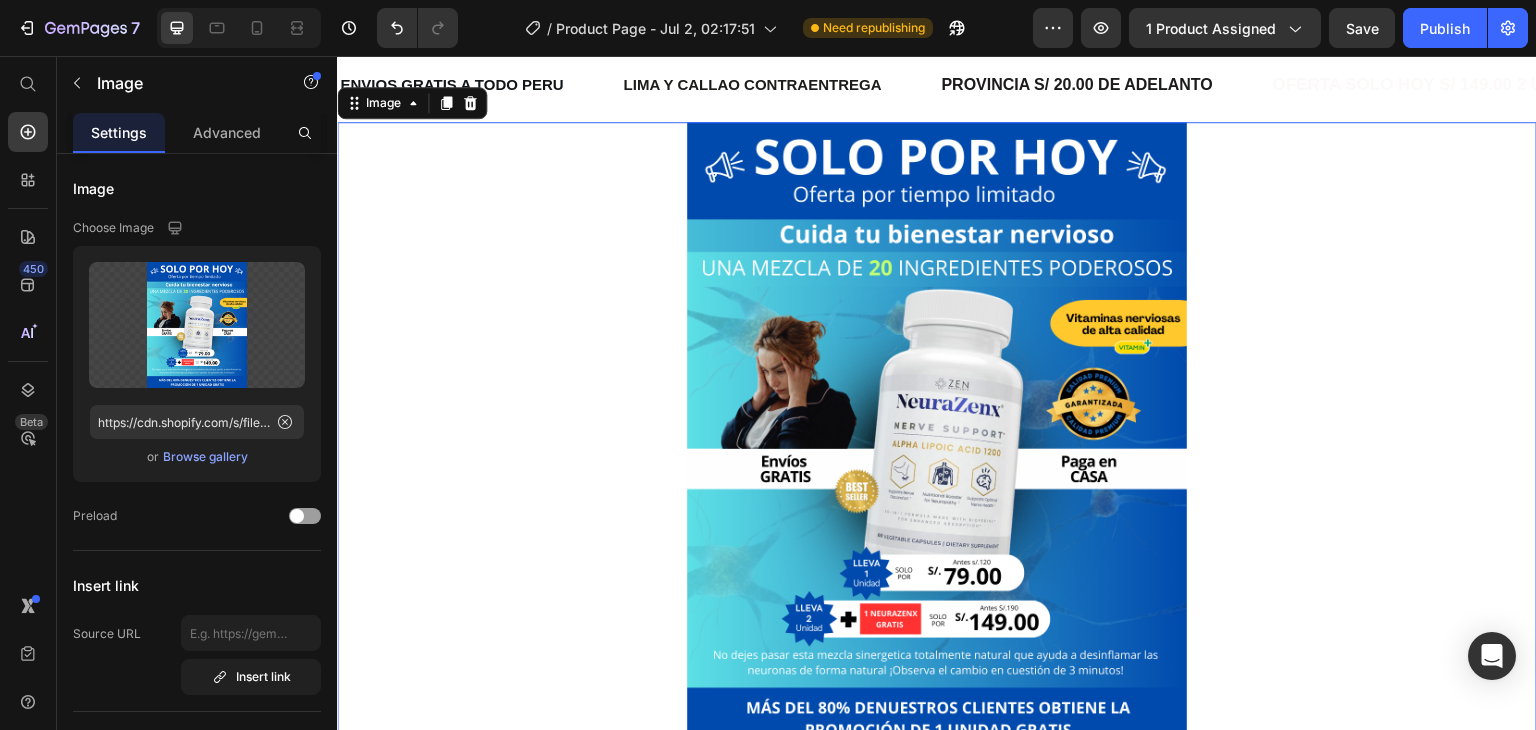 scroll, scrollTop: 0, scrollLeft: 0, axis: both 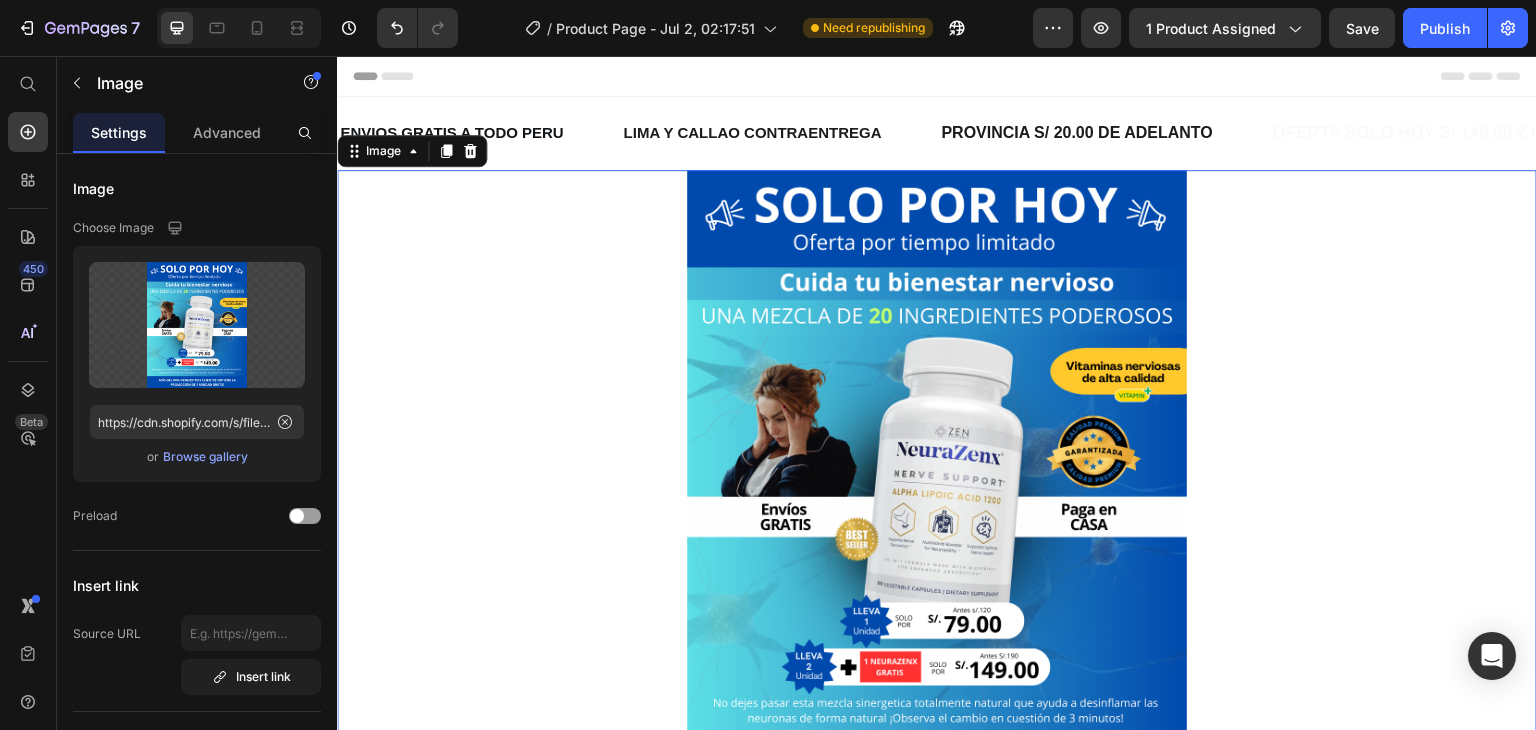 click on "Header" at bounding box center (937, 76) 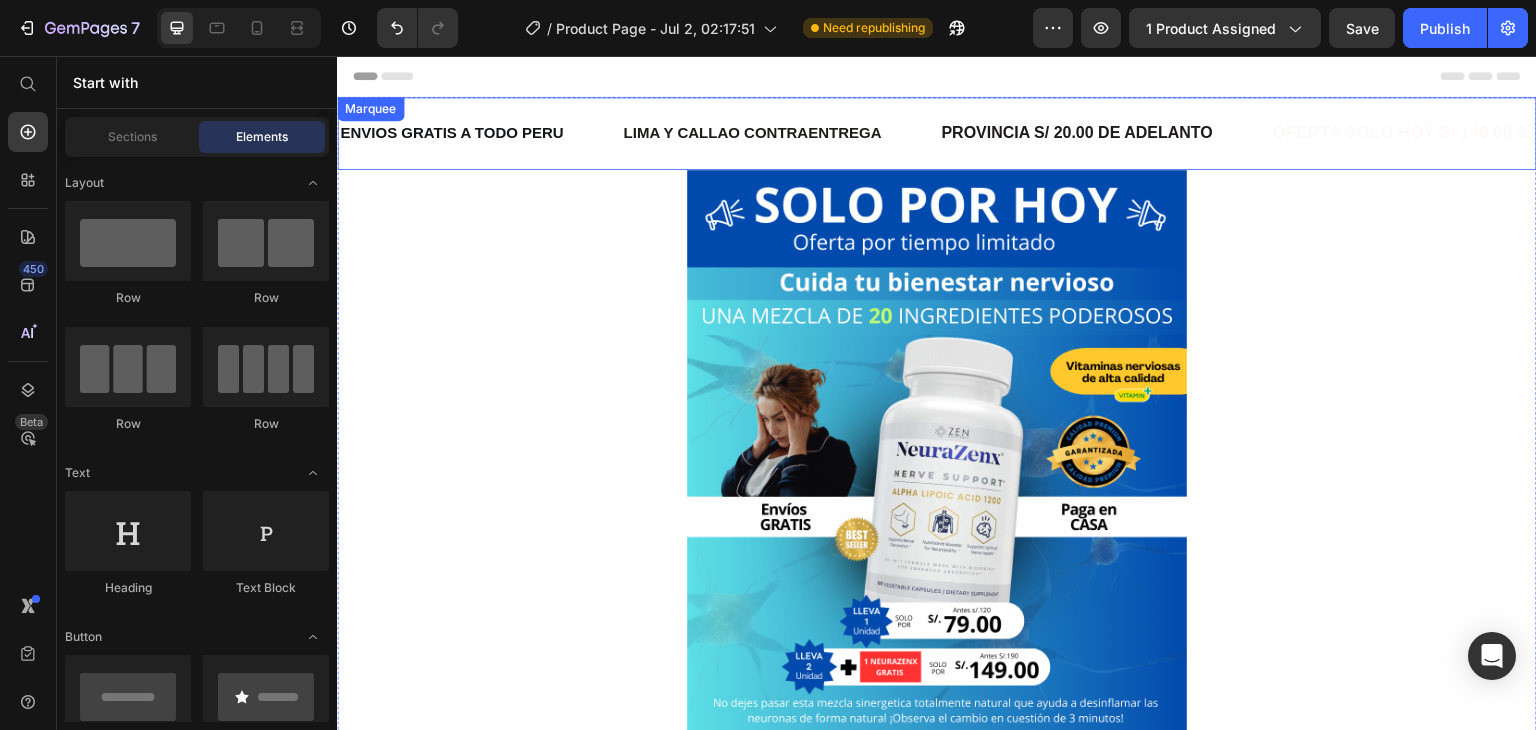 click on "ENVIOS GRATIS A TODO [COUNTRY] Text 0 [CITY] Y [CITY] CONTRAENTREGA Text PROVINCIA S/ 20.00 DE ADELANTO Text OFERTA SOLO HOY S/ 149.00 2 UNIDADES + 1 TOTALMENTE GRATIS Text ENVIOS GRATIS A TODO [COUNTRY] Text 0 [CITY] Y [CITY] CONTRAENTREGA Text PROVINCIA S/ 20.00 DE ADELANTO Text OFERTA SOLO HOY S/ 149.00 2 UNIDADES + 1 TOTALMENTE GRATIS Text Marquee" at bounding box center (937, 133) 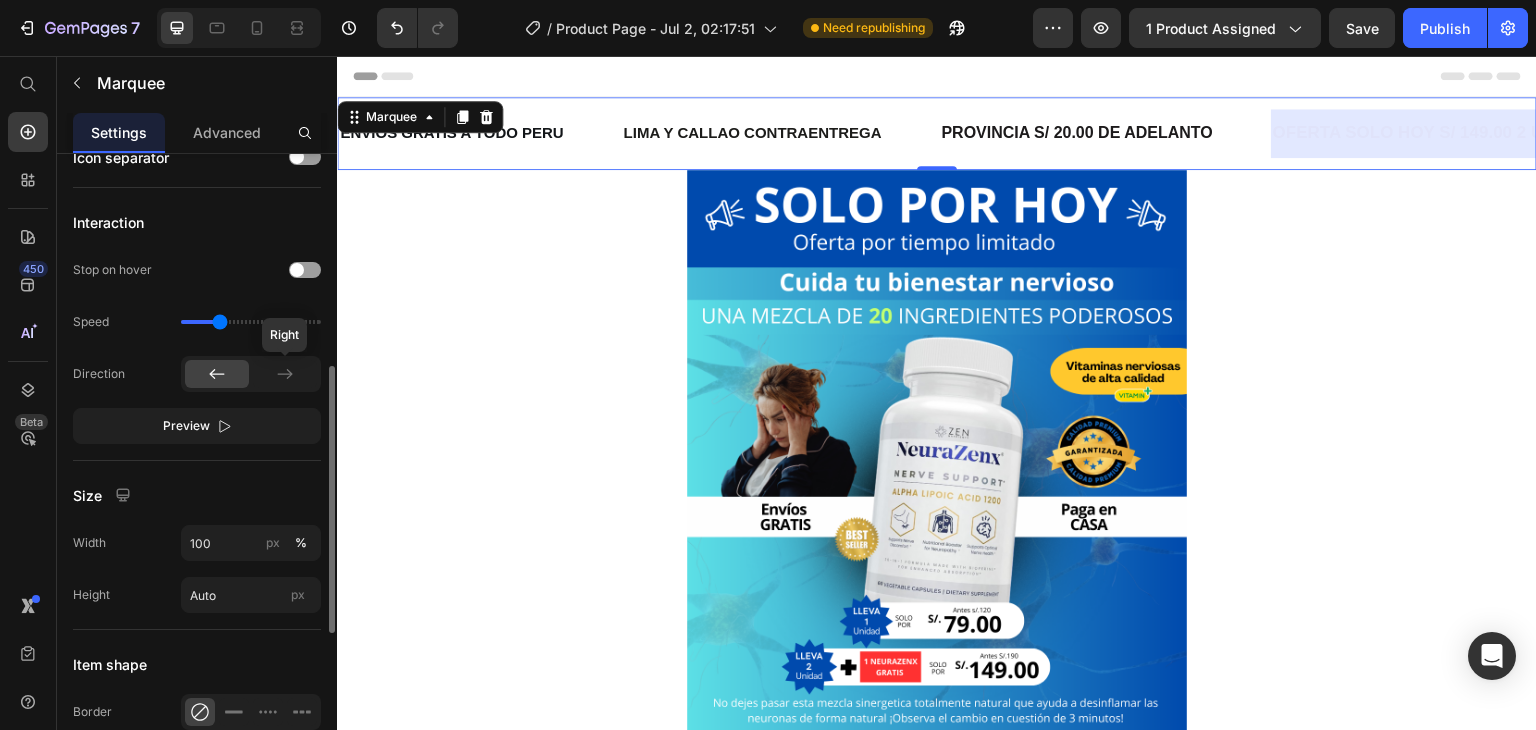scroll, scrollTop: 863, scrollLeft: 0, axis: vertical 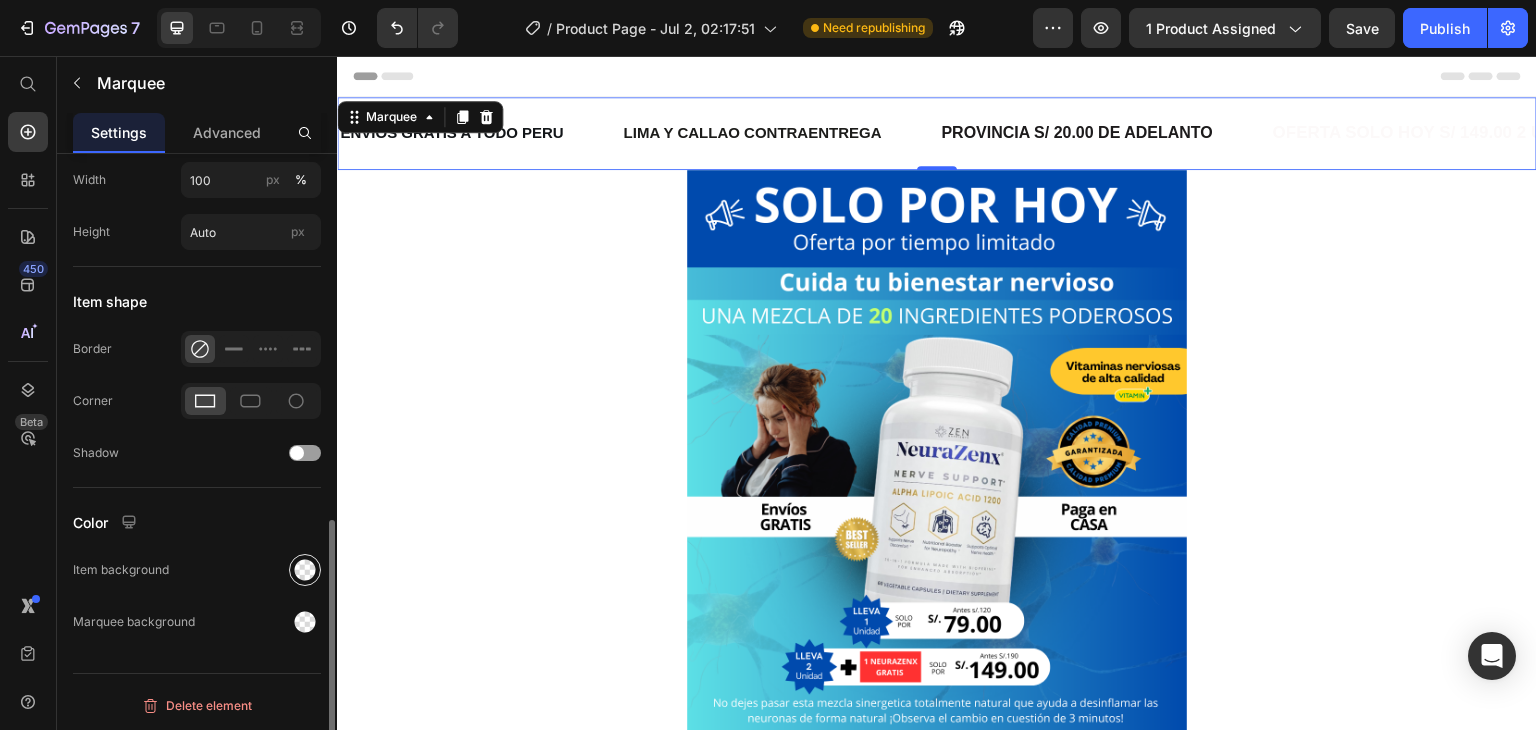 click at bounding box center (305, 570) 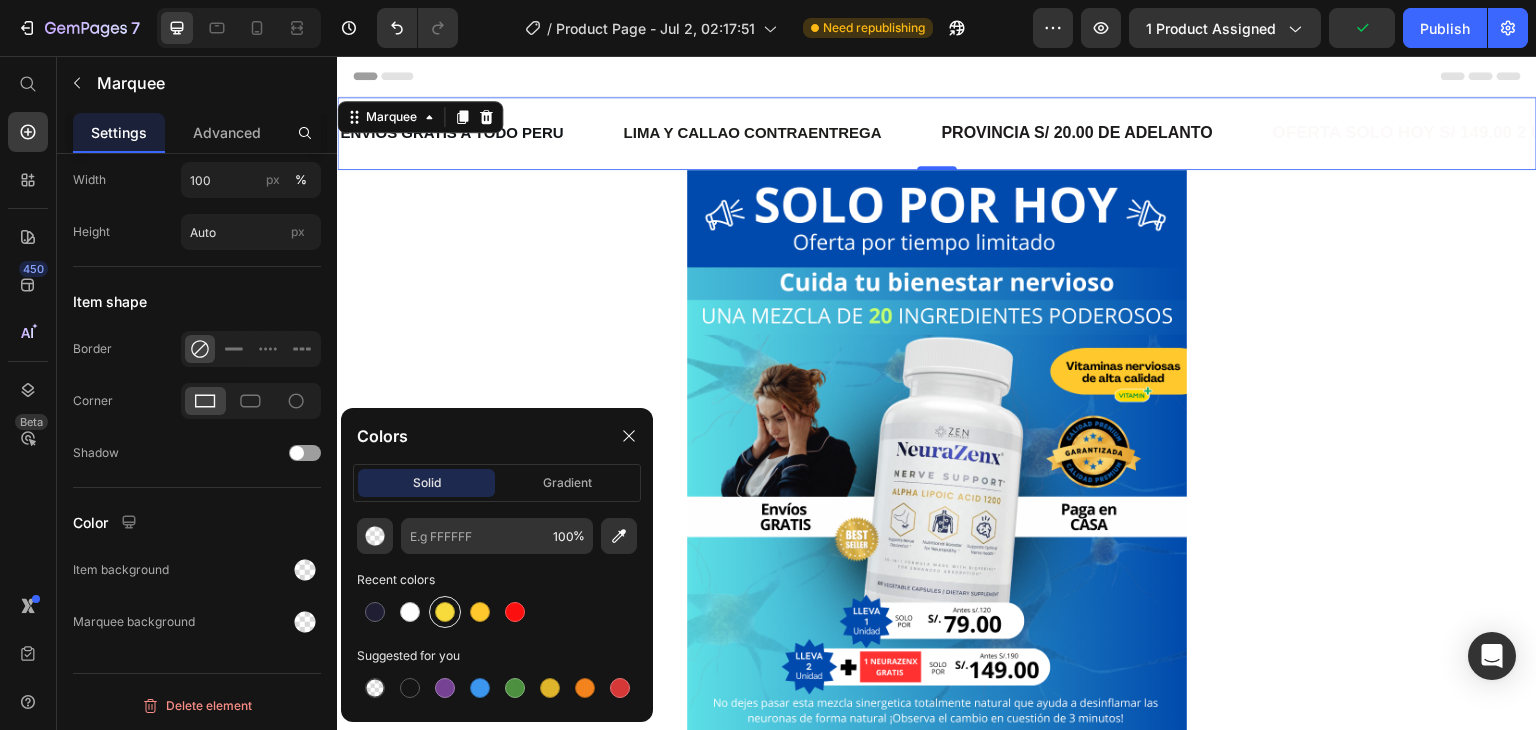 click at bounding box center (445, 612) 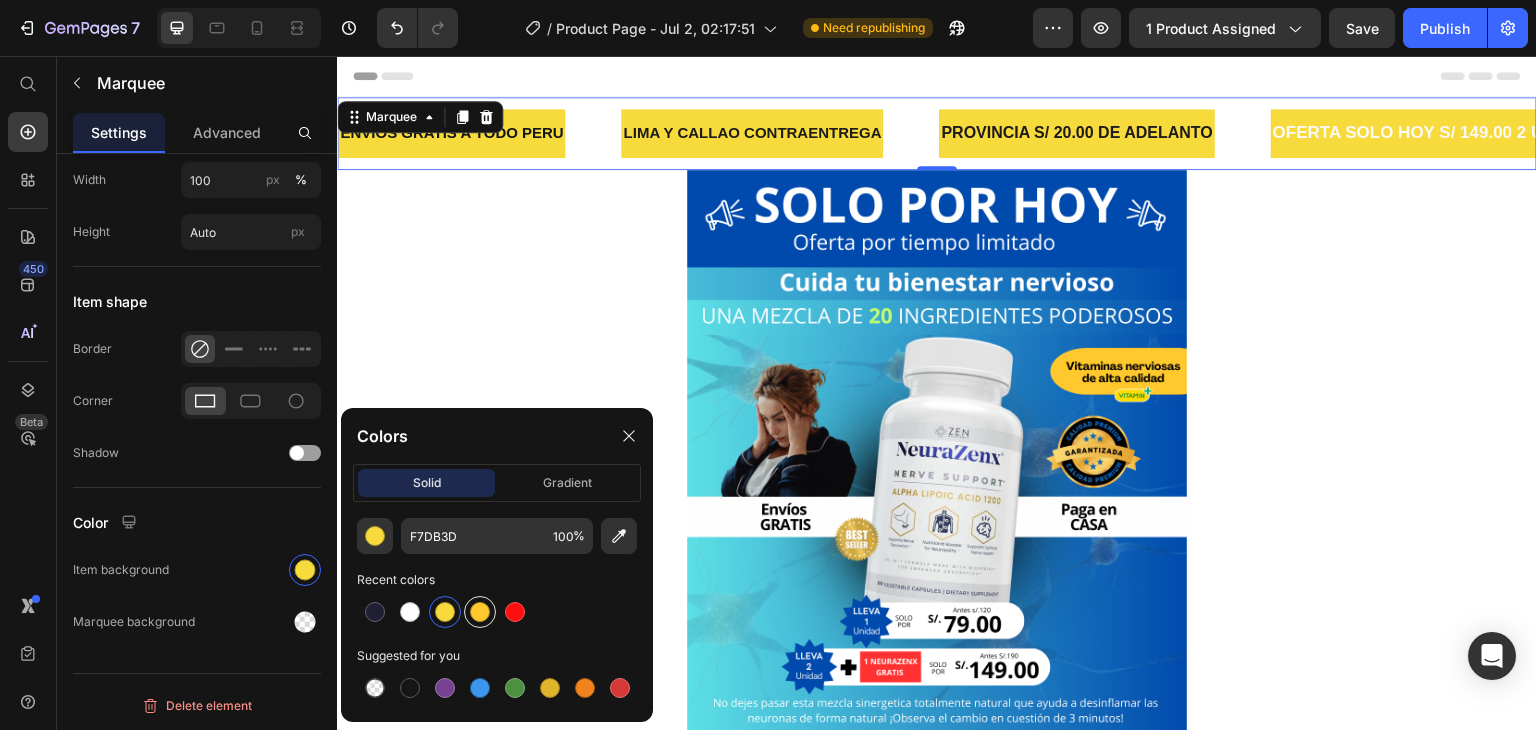 click at bounding box center (480, 612) 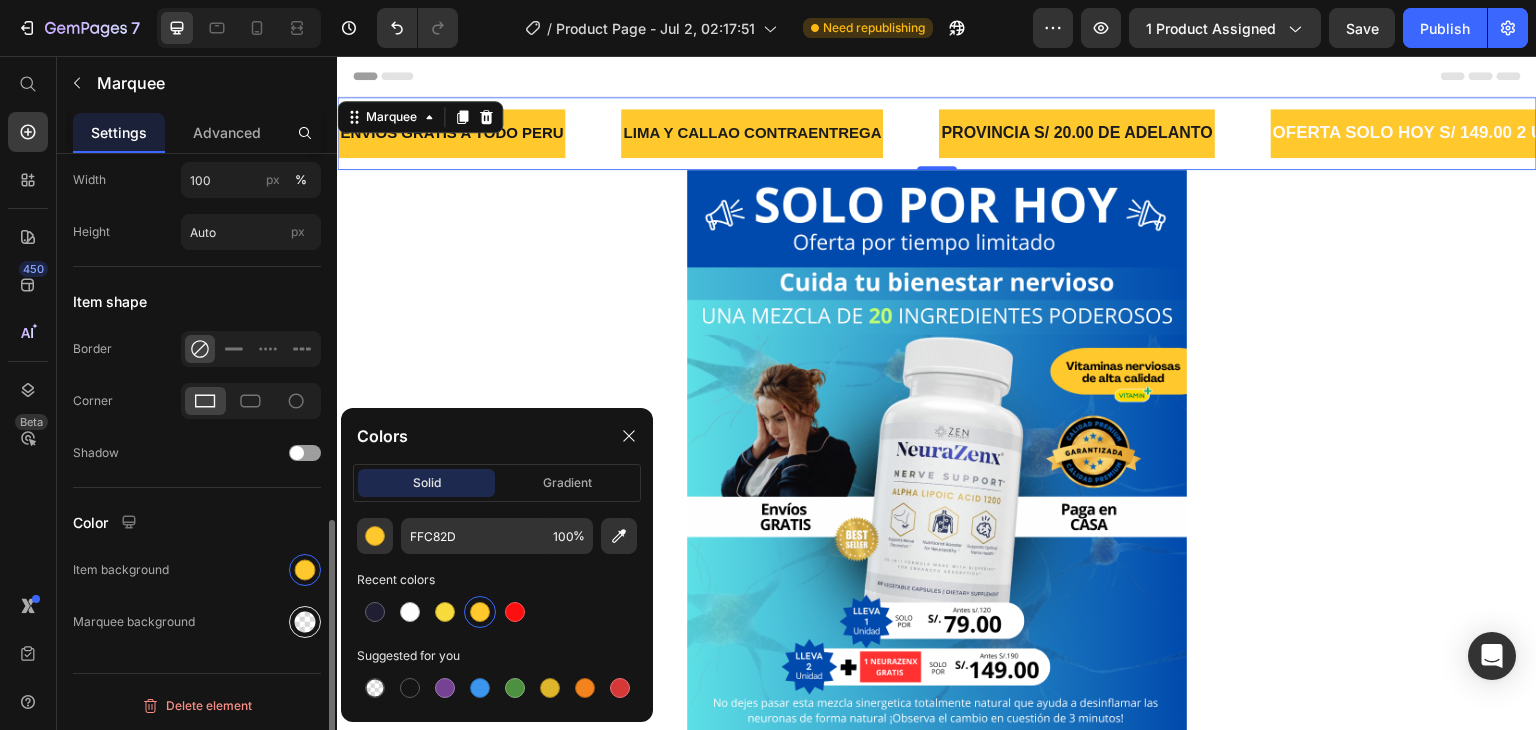 click at bounding box center (305, 622) 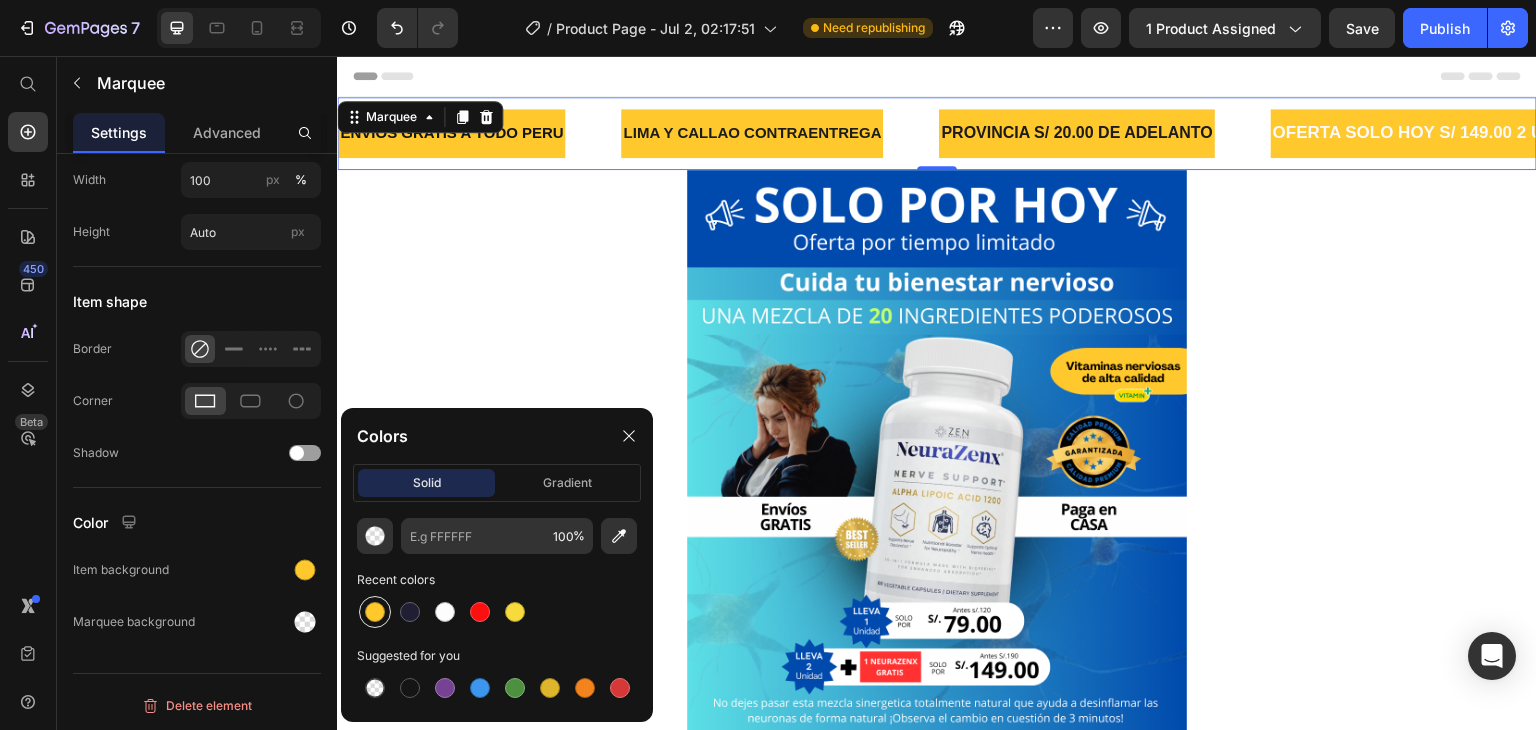 click at bounding box center (375, 612) 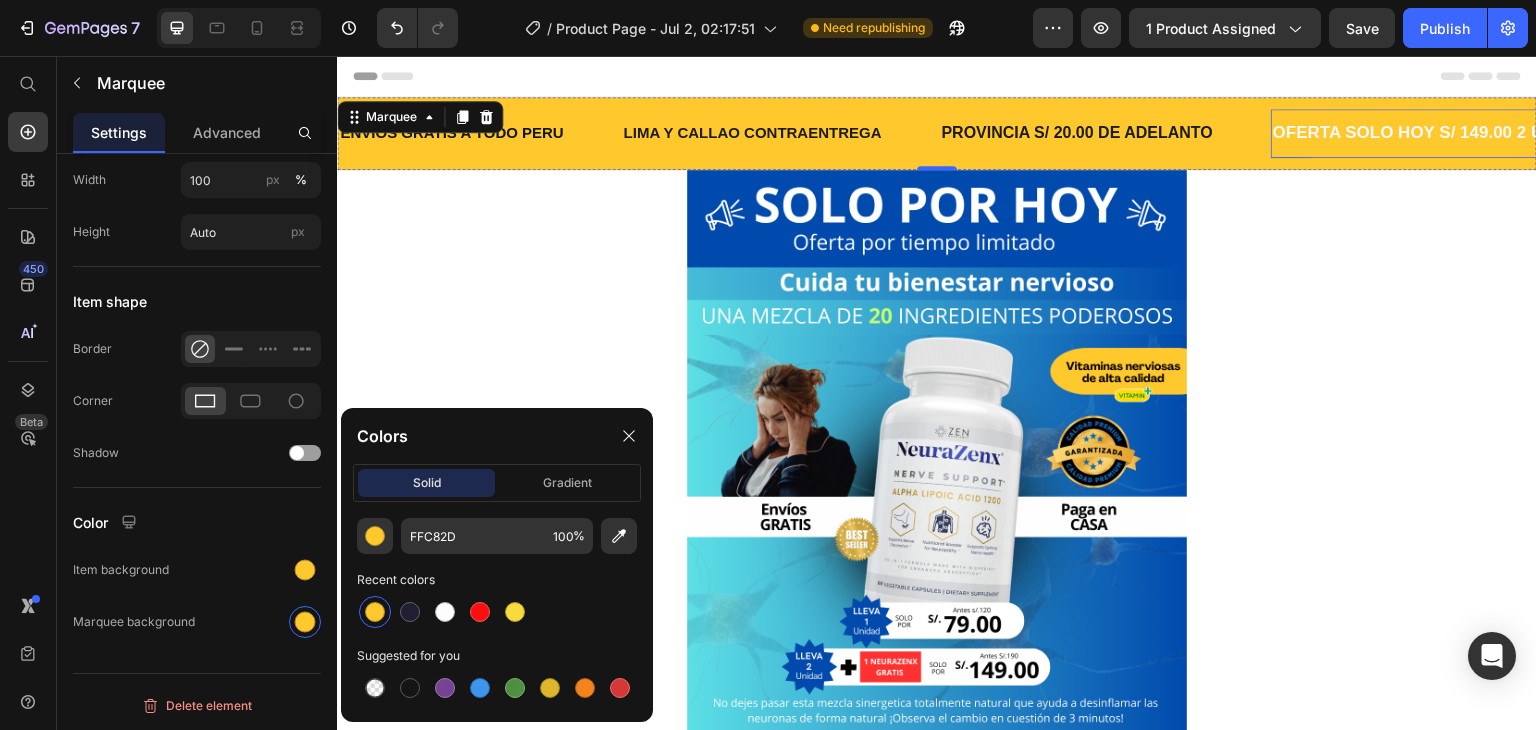 click on "OFERTA SOLO HOY S/ 149.00 2 UNIDADES + 1 TOTALMENTE GRATIS" at bounding box center [1554, 133] 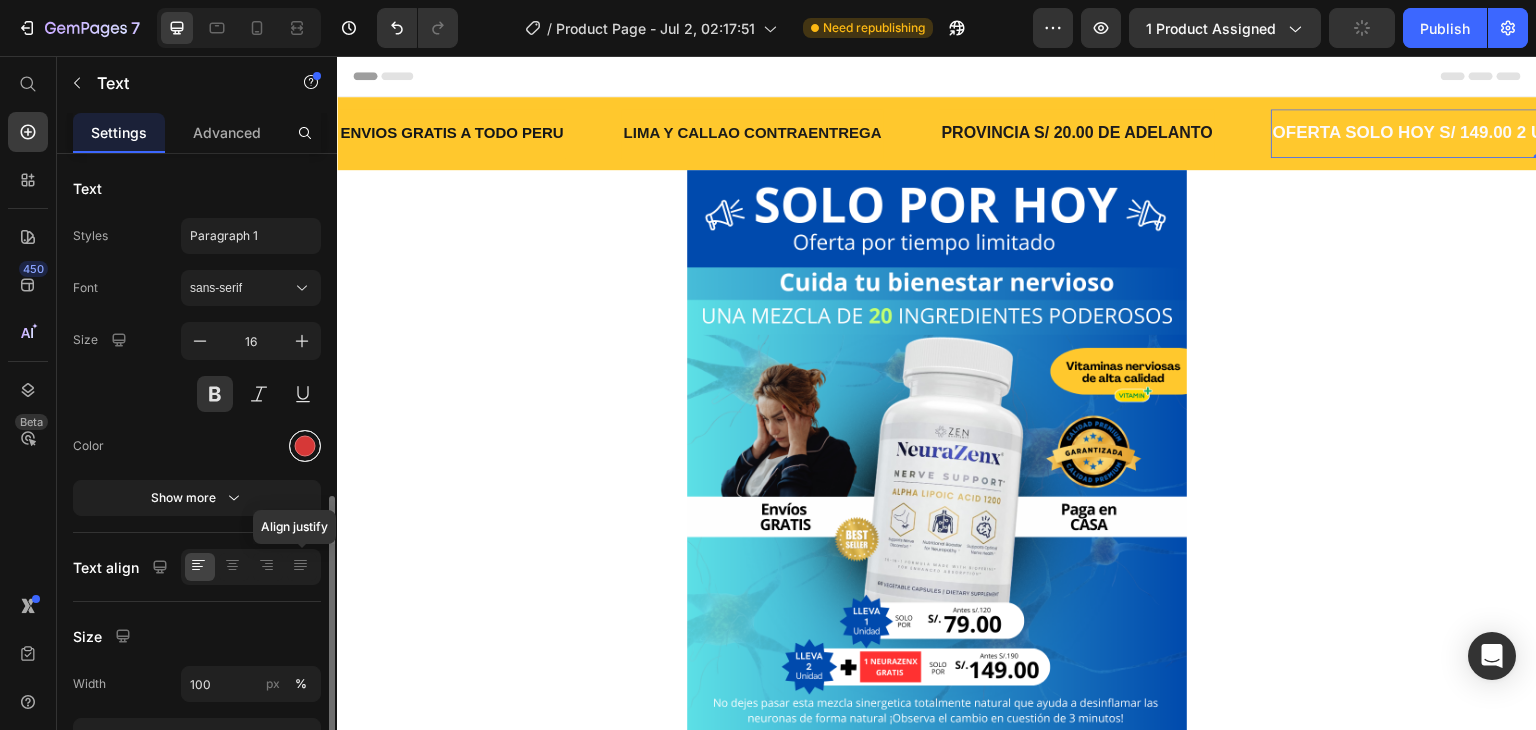 scroll, scrollTop: 260, scrollLeft: 0, axis: vertical 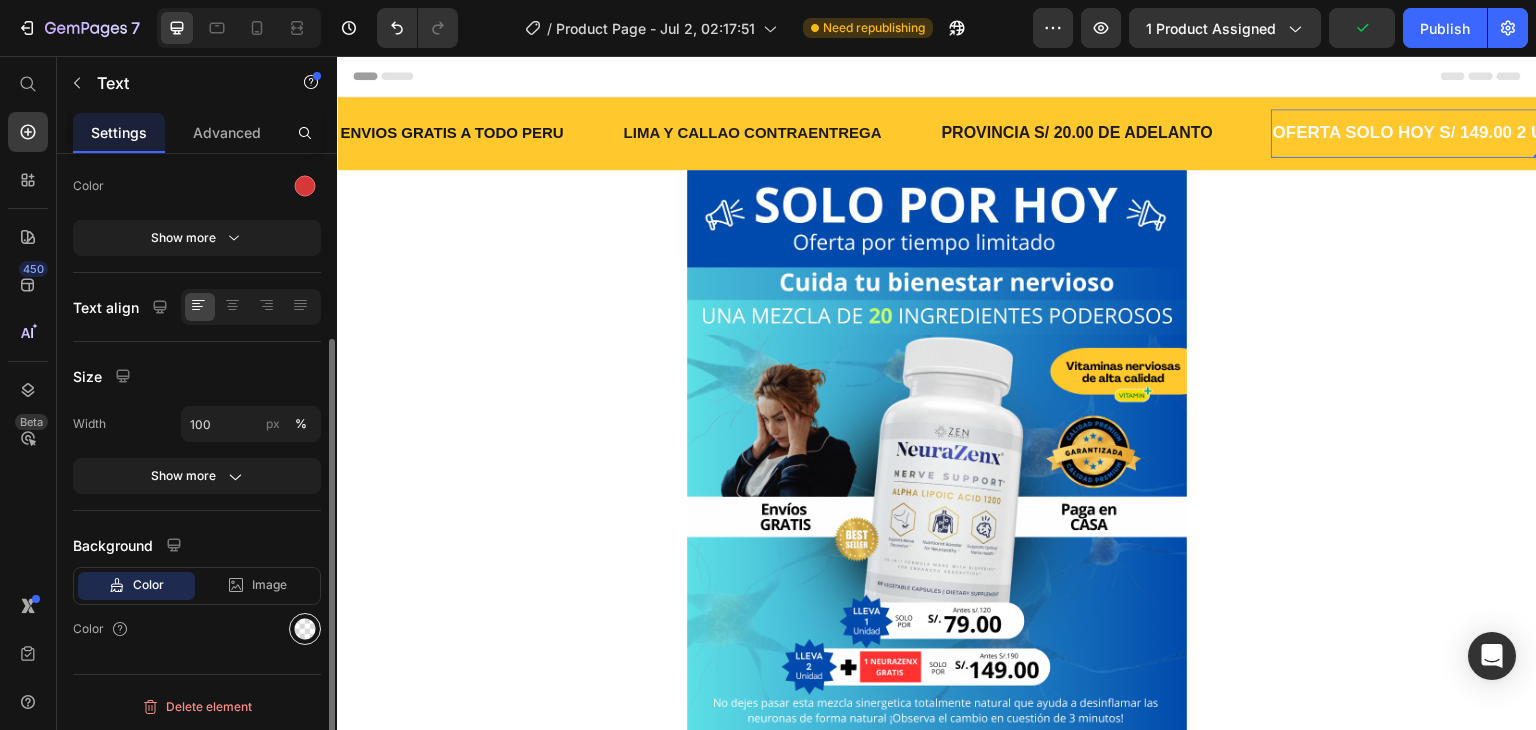 click at bounding box center (305, 629) 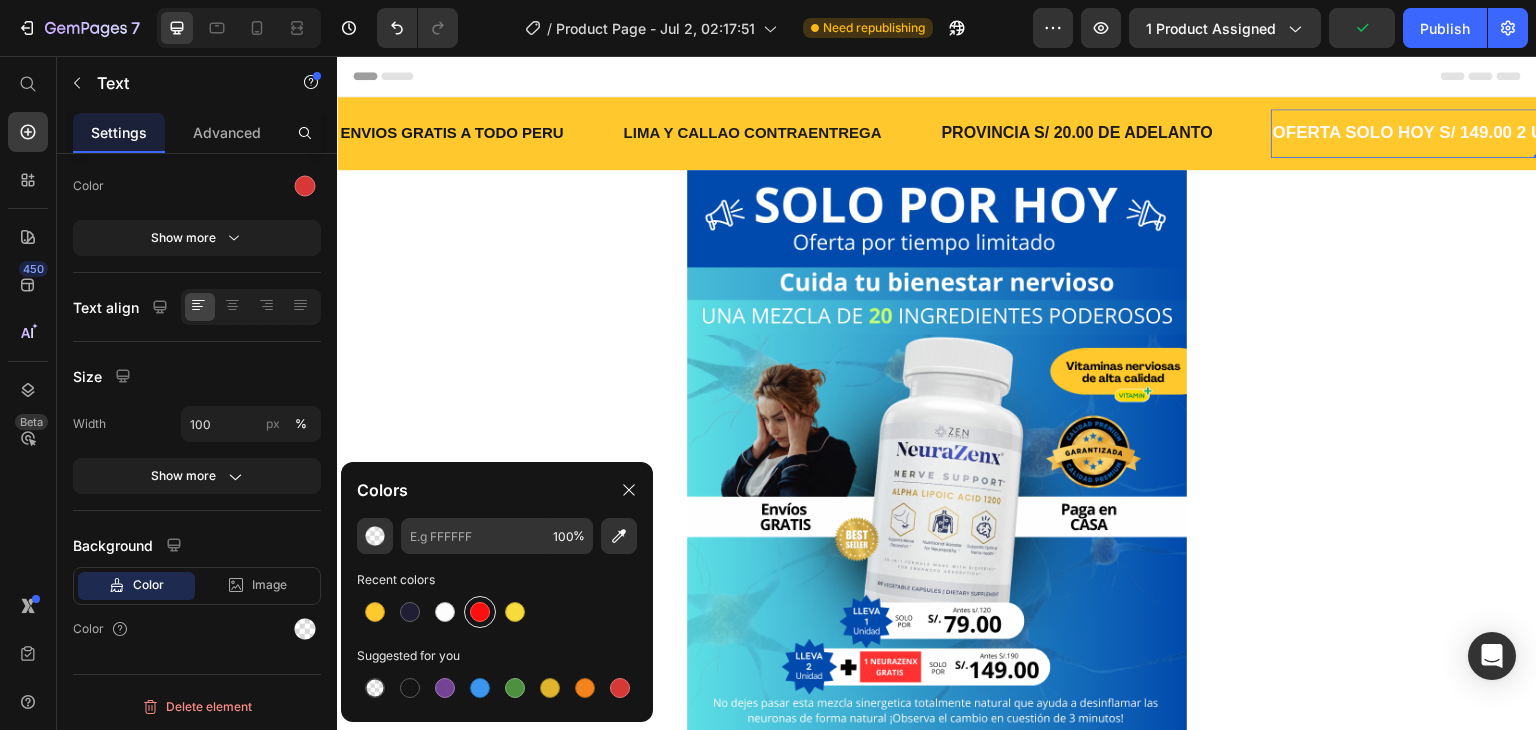 click at bounding box center [480, 612] 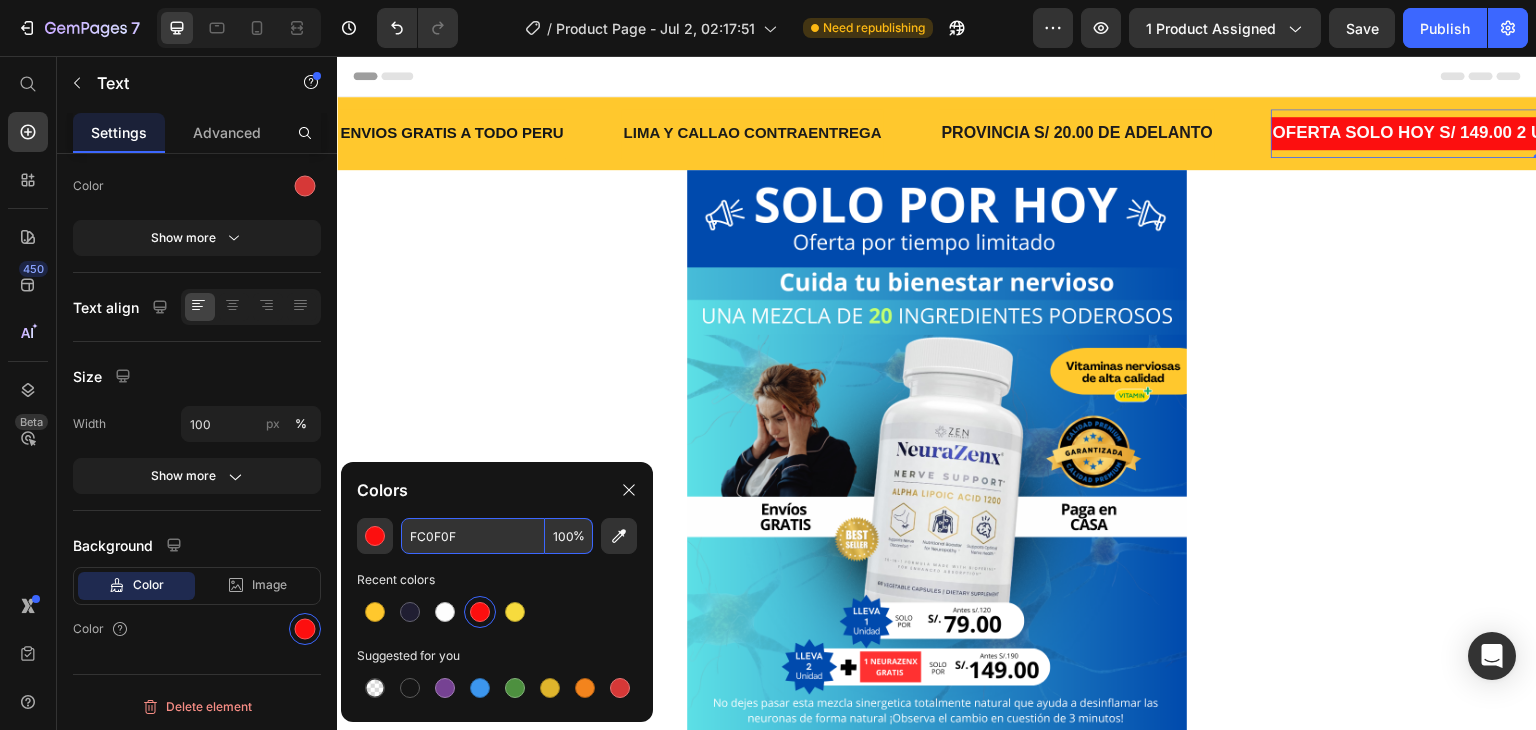 click at bounding box center (937, 482) 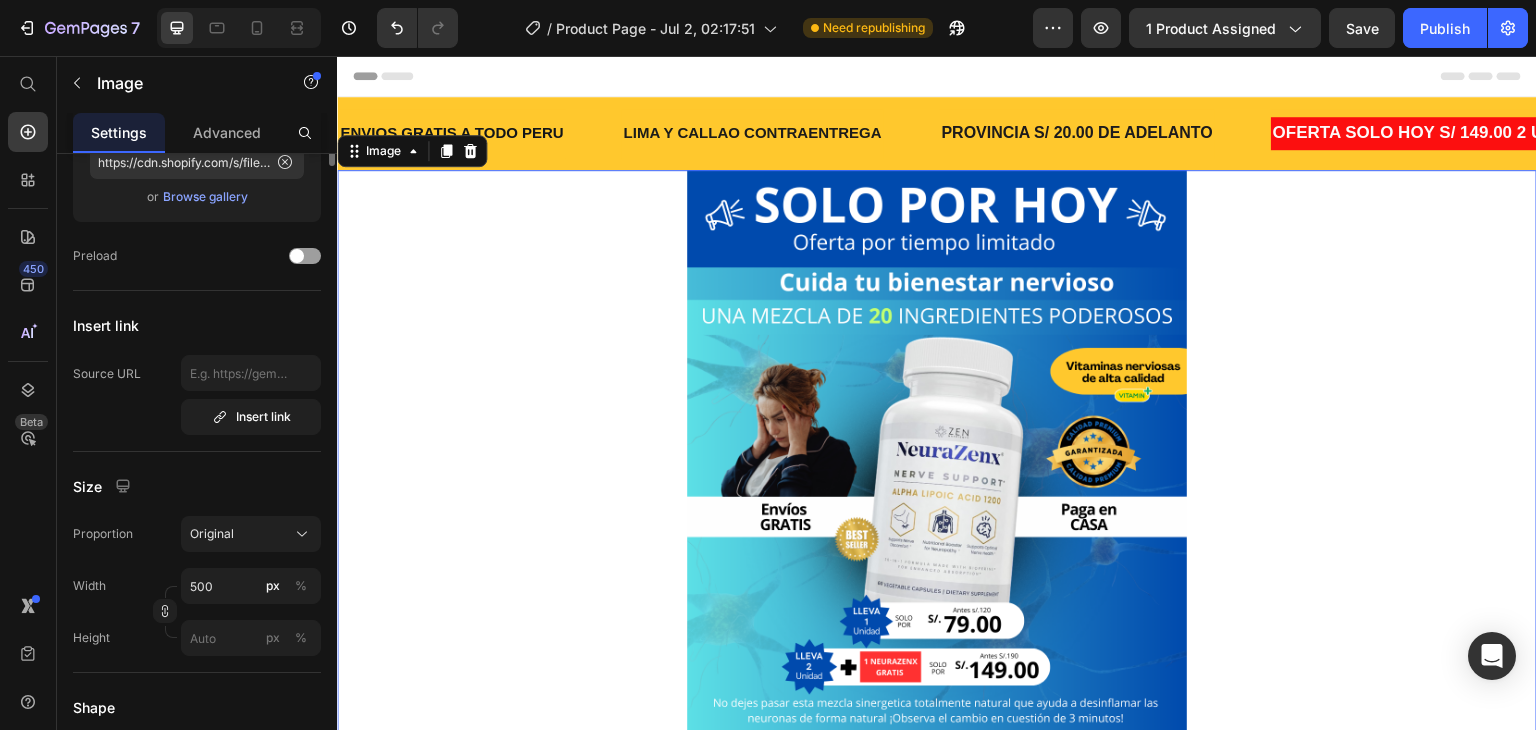 scroll, scrollTop: 0, scrollLeft: 0, axis: both 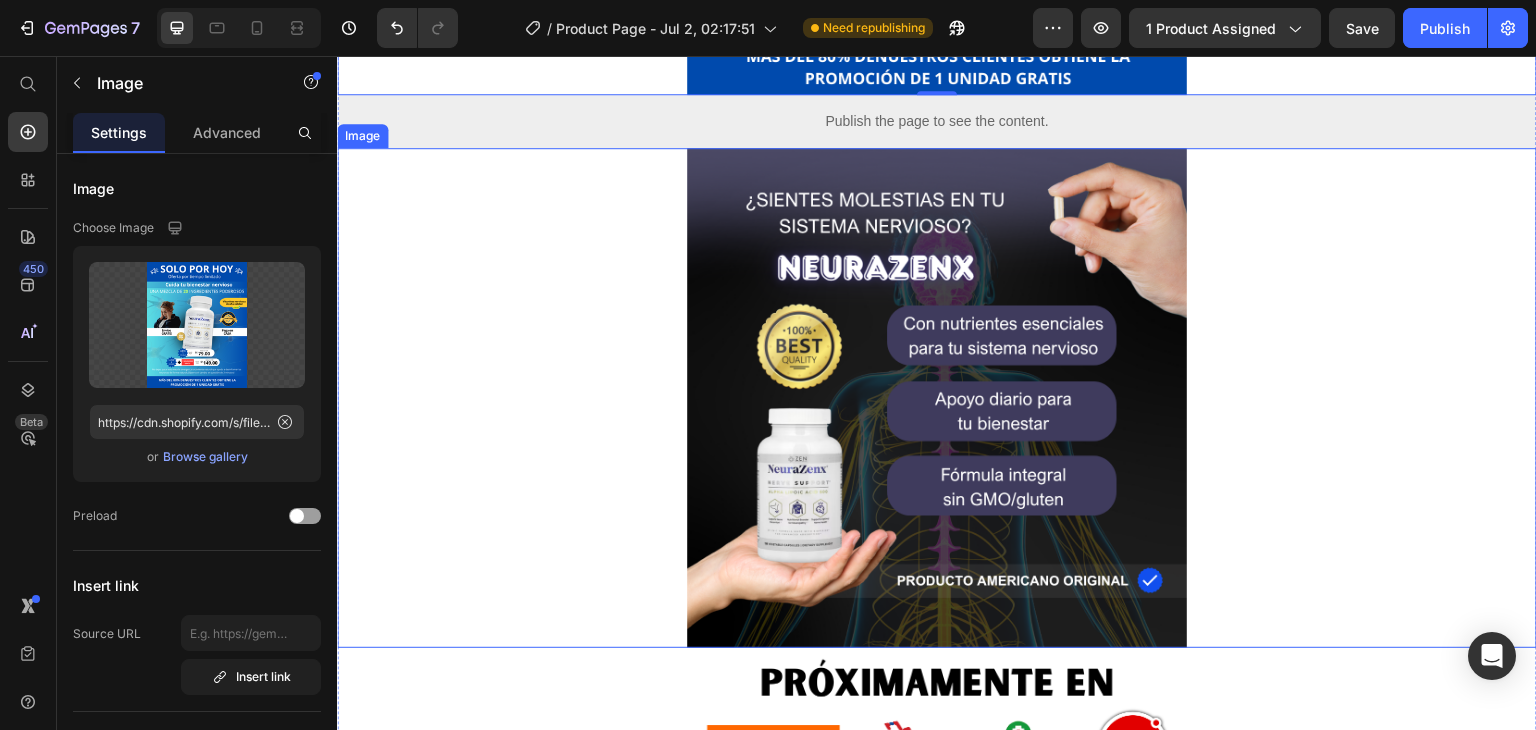 click at bounding box center (937, 398) 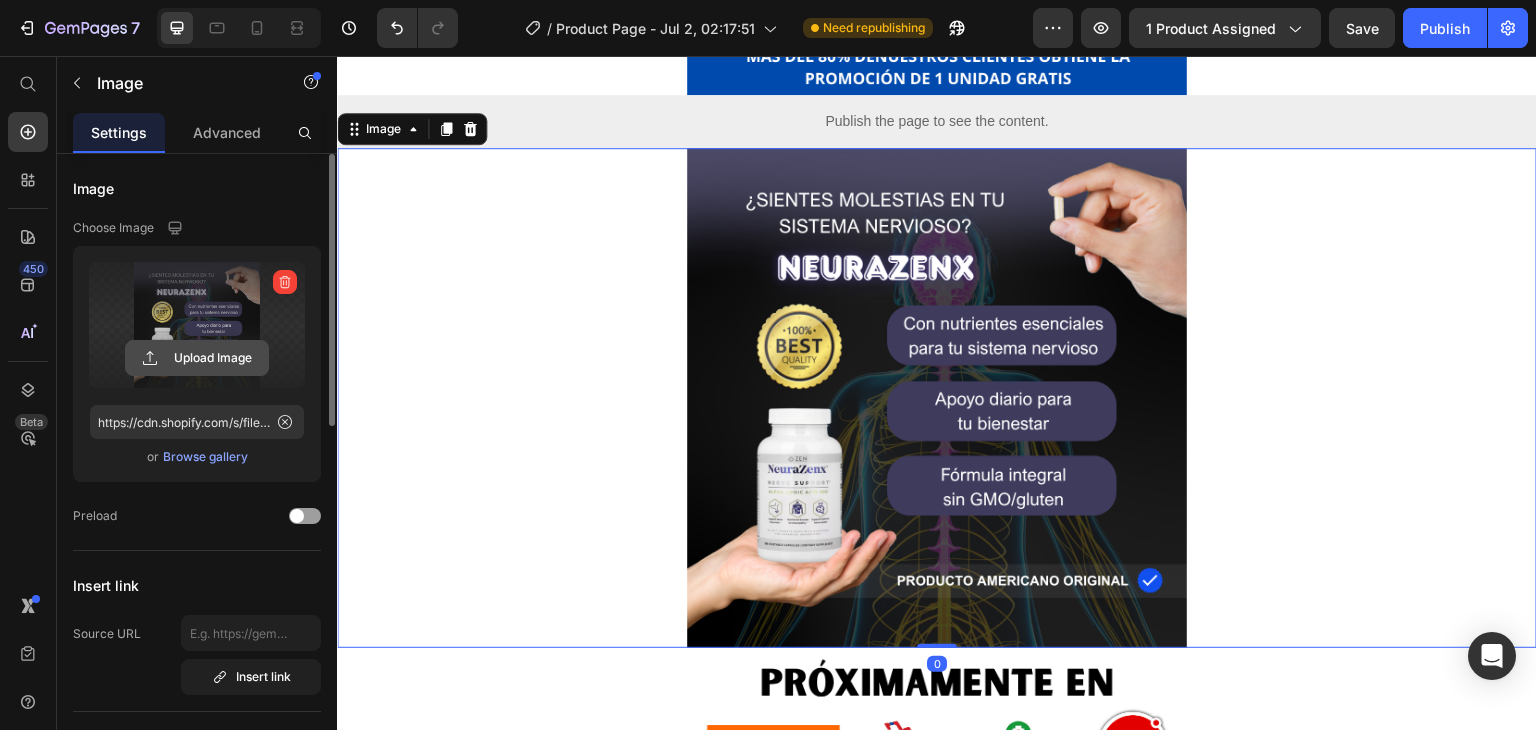click 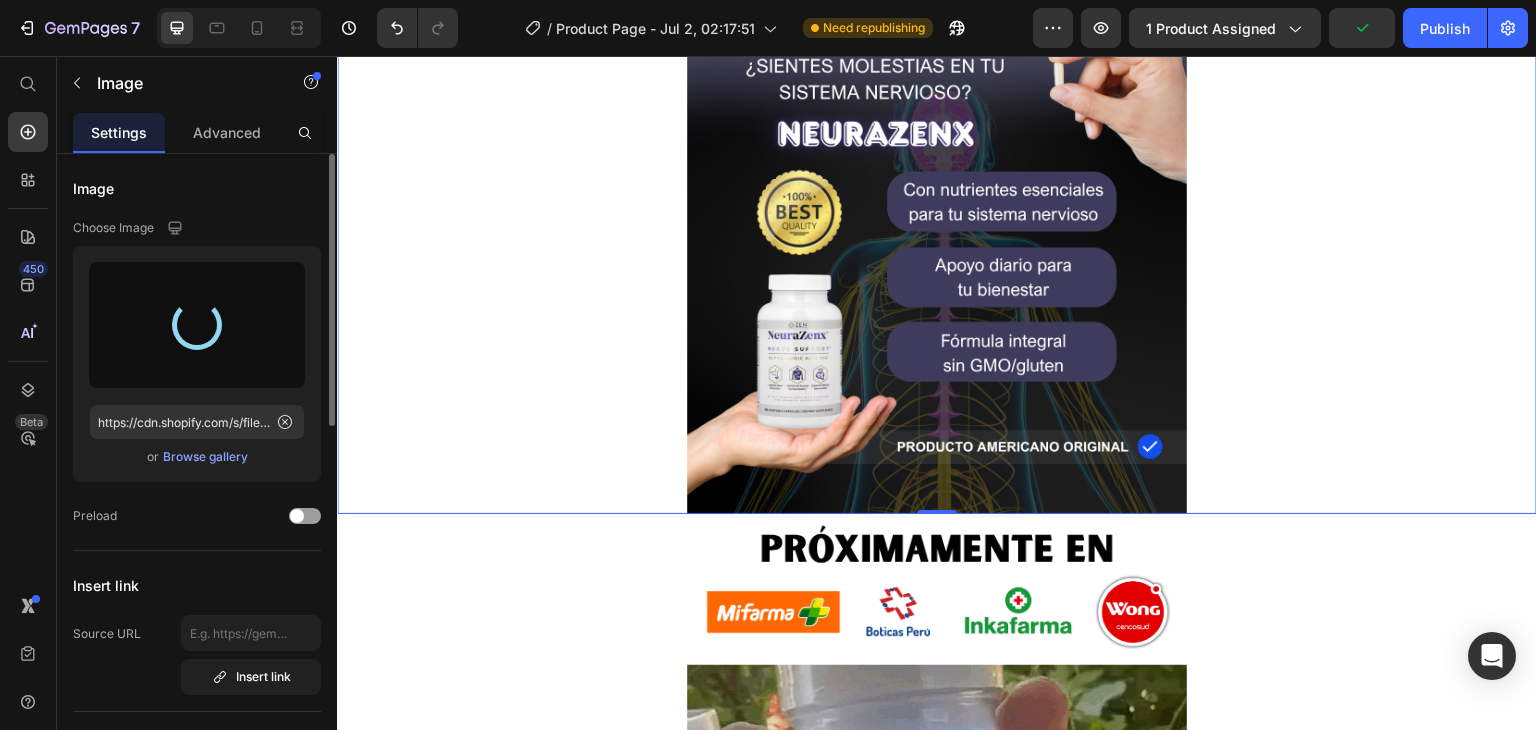 scroll, scrollTop: 800, scrollLeft: 0, axis: vertical 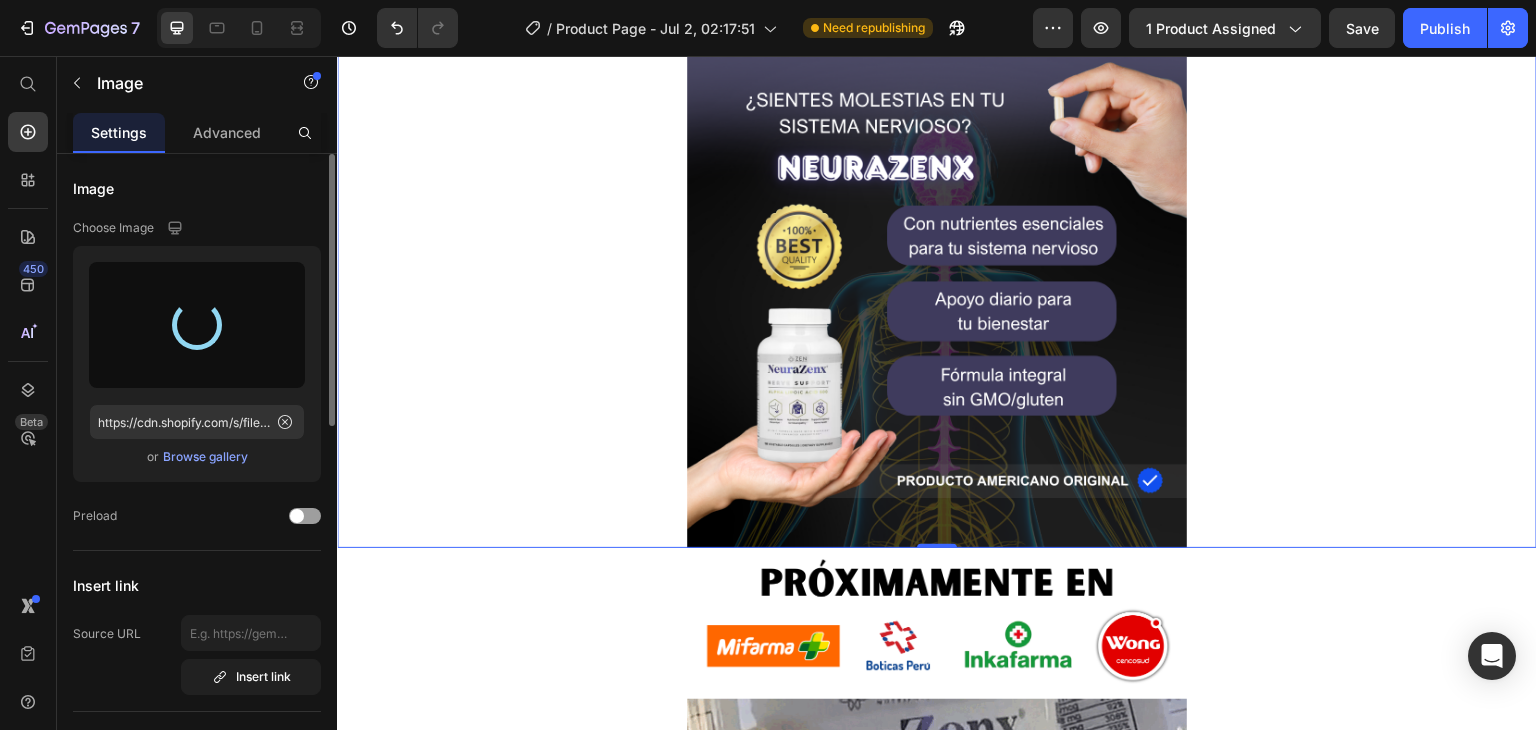 type on "https://cdn.shopify.com/s/files/1/0705/6405/3181/files/gempages_570567145499395296-bab021cf-465c-447f-8b20-bc33275b99ad.png" 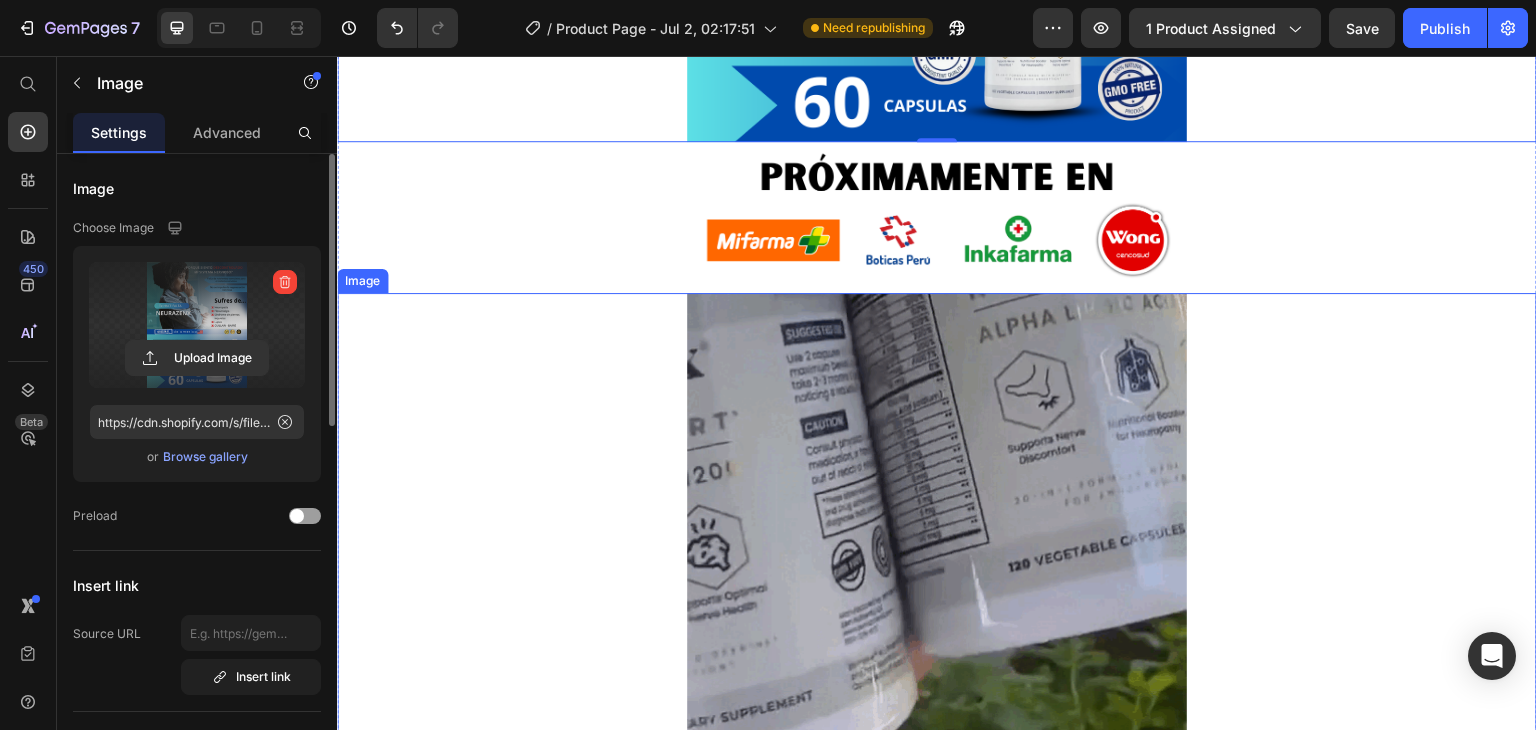 scroll, scrollTop: 1400, scrollLeft: 0, axis: vertical 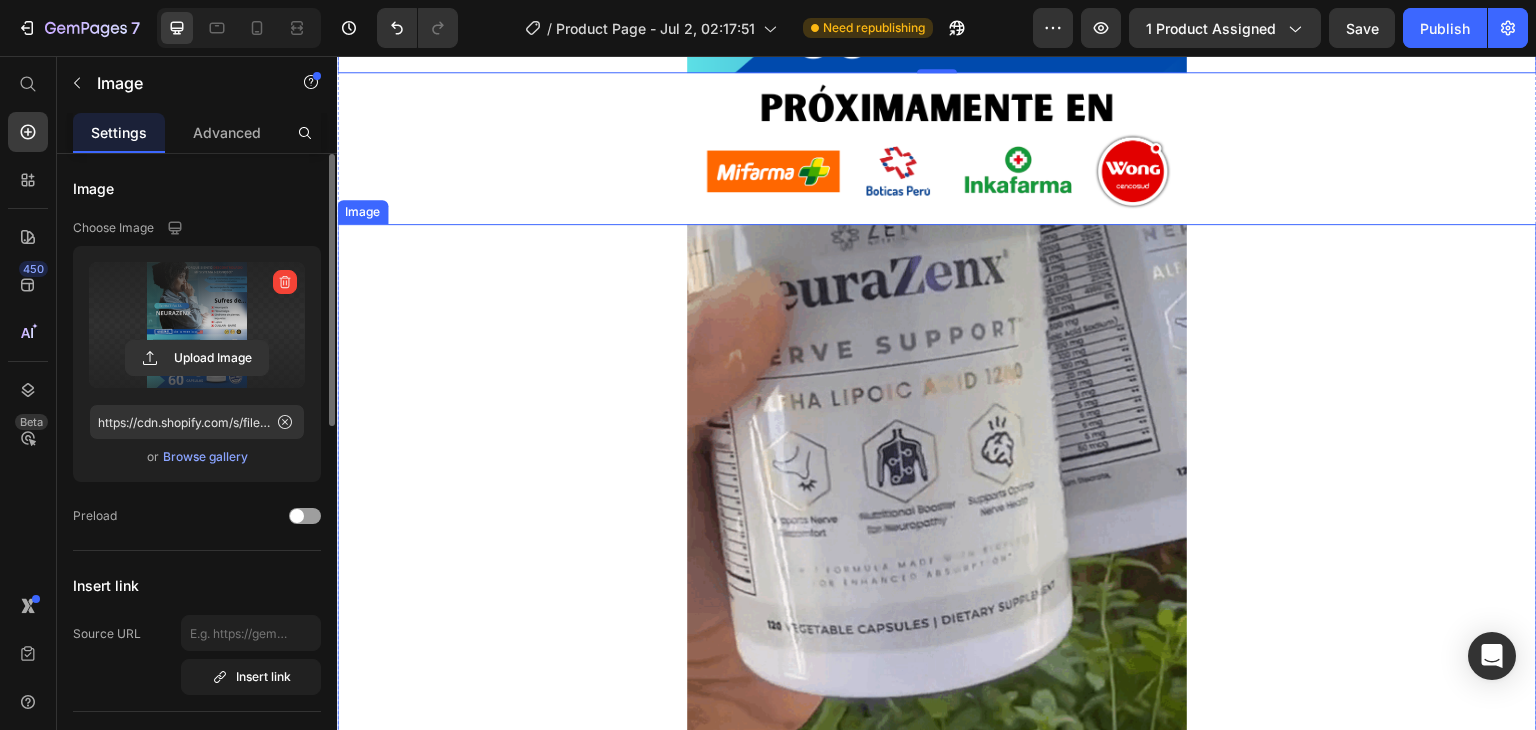 click at bounding box center [937, 495] 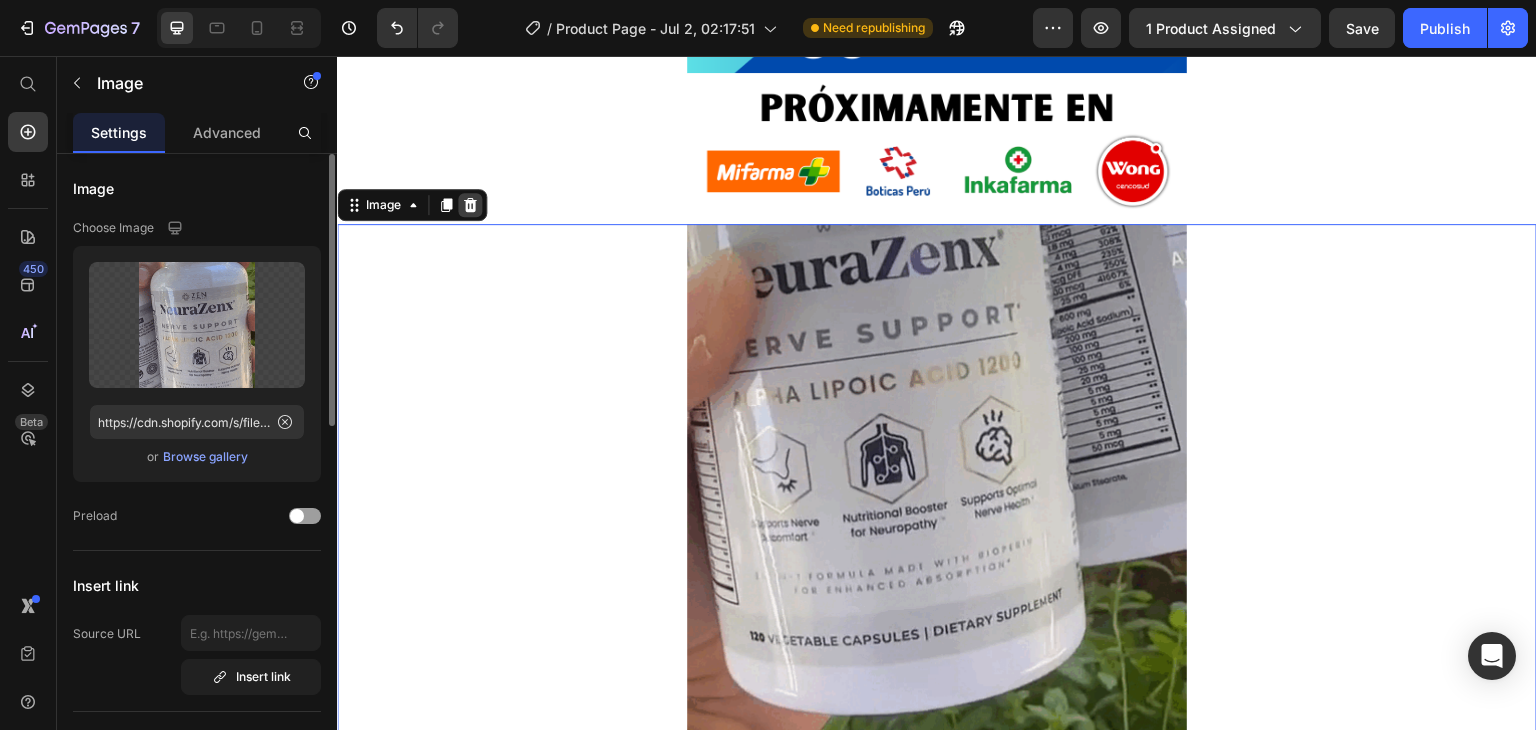 click 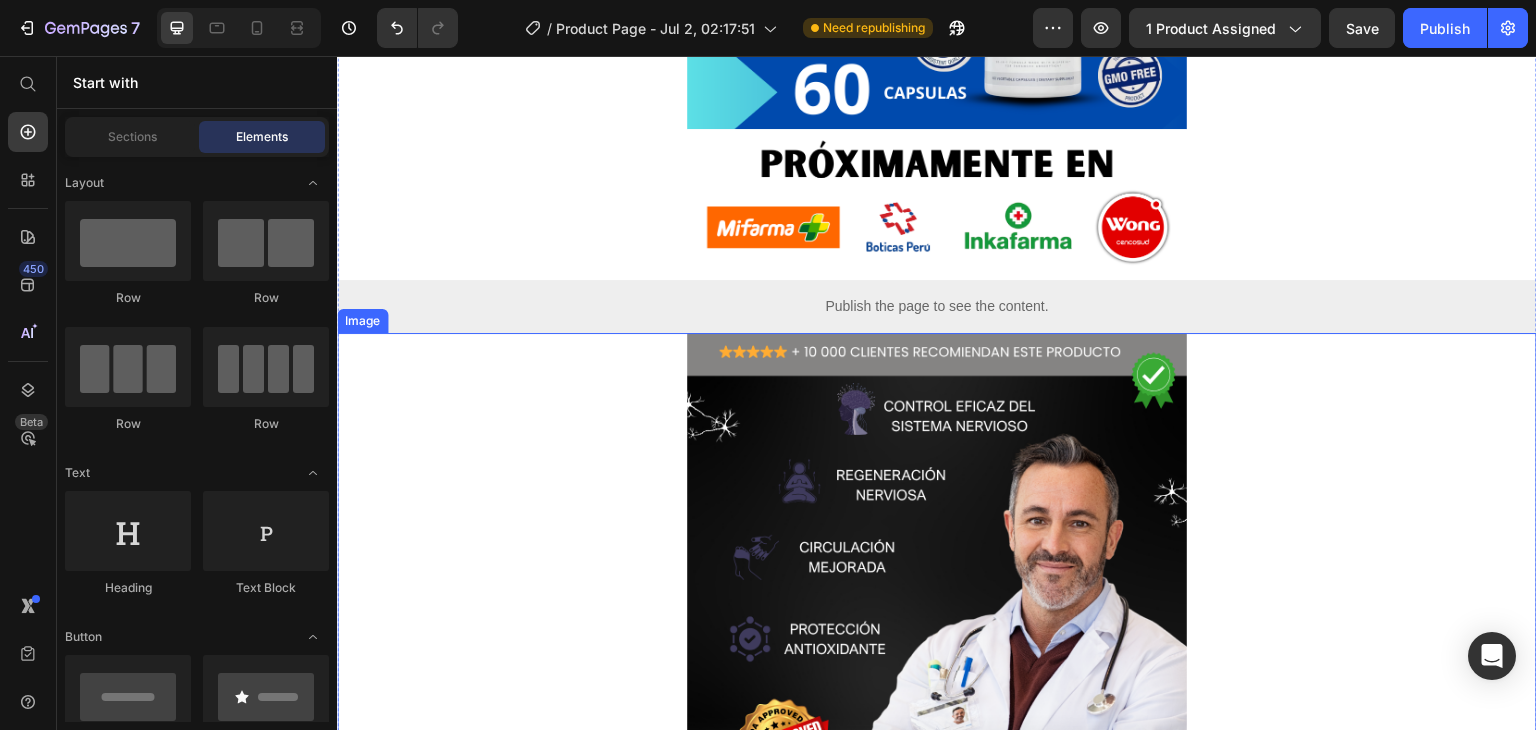 scroll, scrollTop: 1300, scrollLeft: 0, axis: vertical 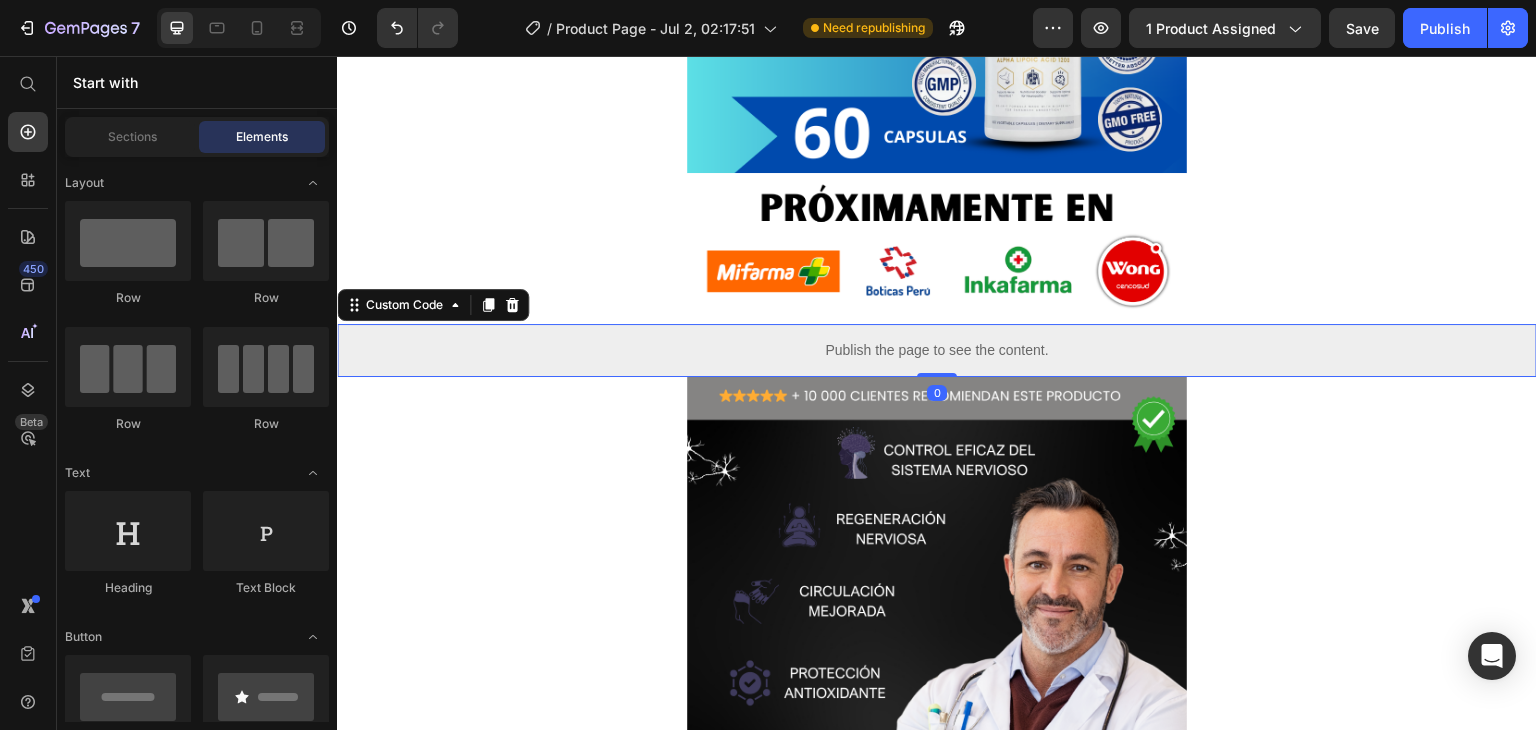 click on "Publish the page to see the content." at bounding box center [937, 350] 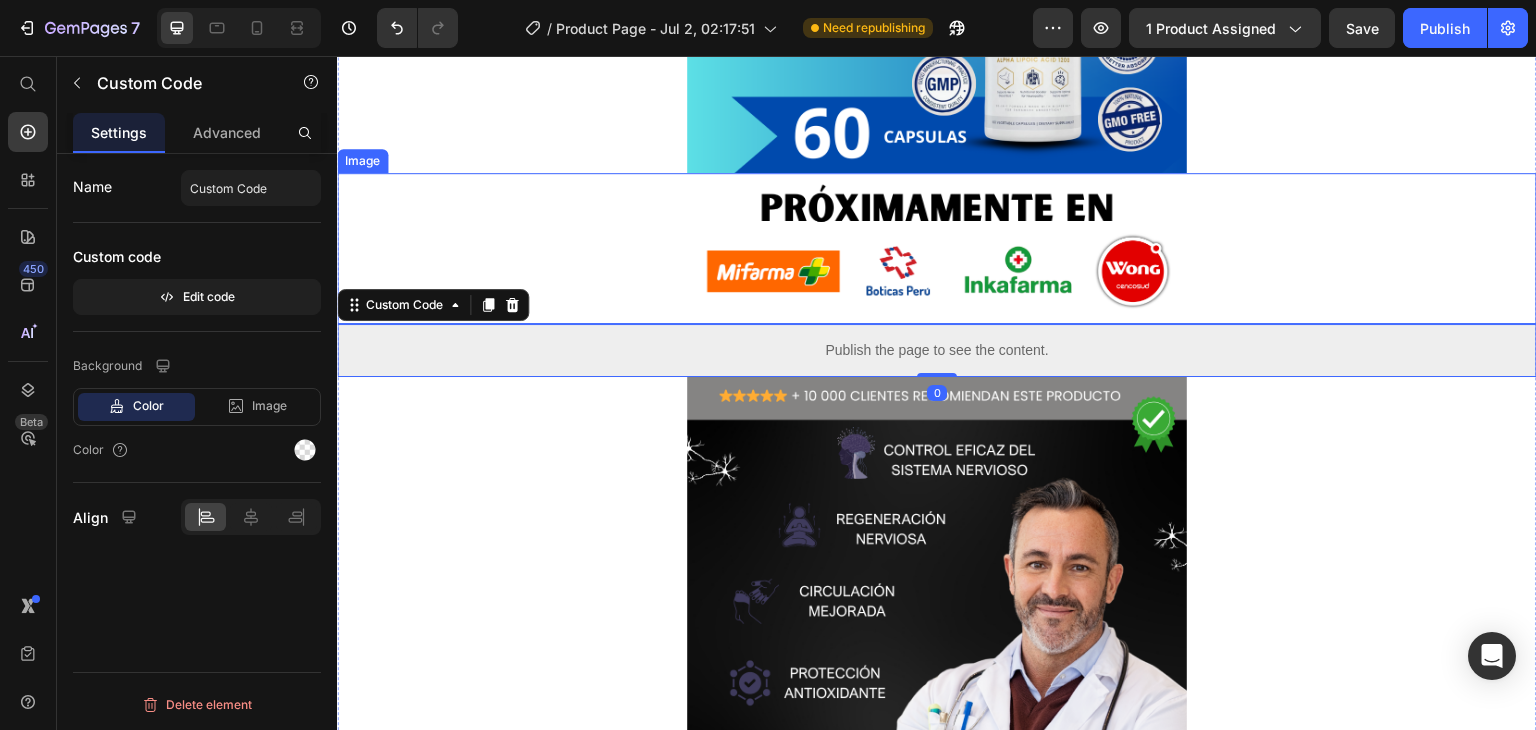 click at bounding box center (937, 249) 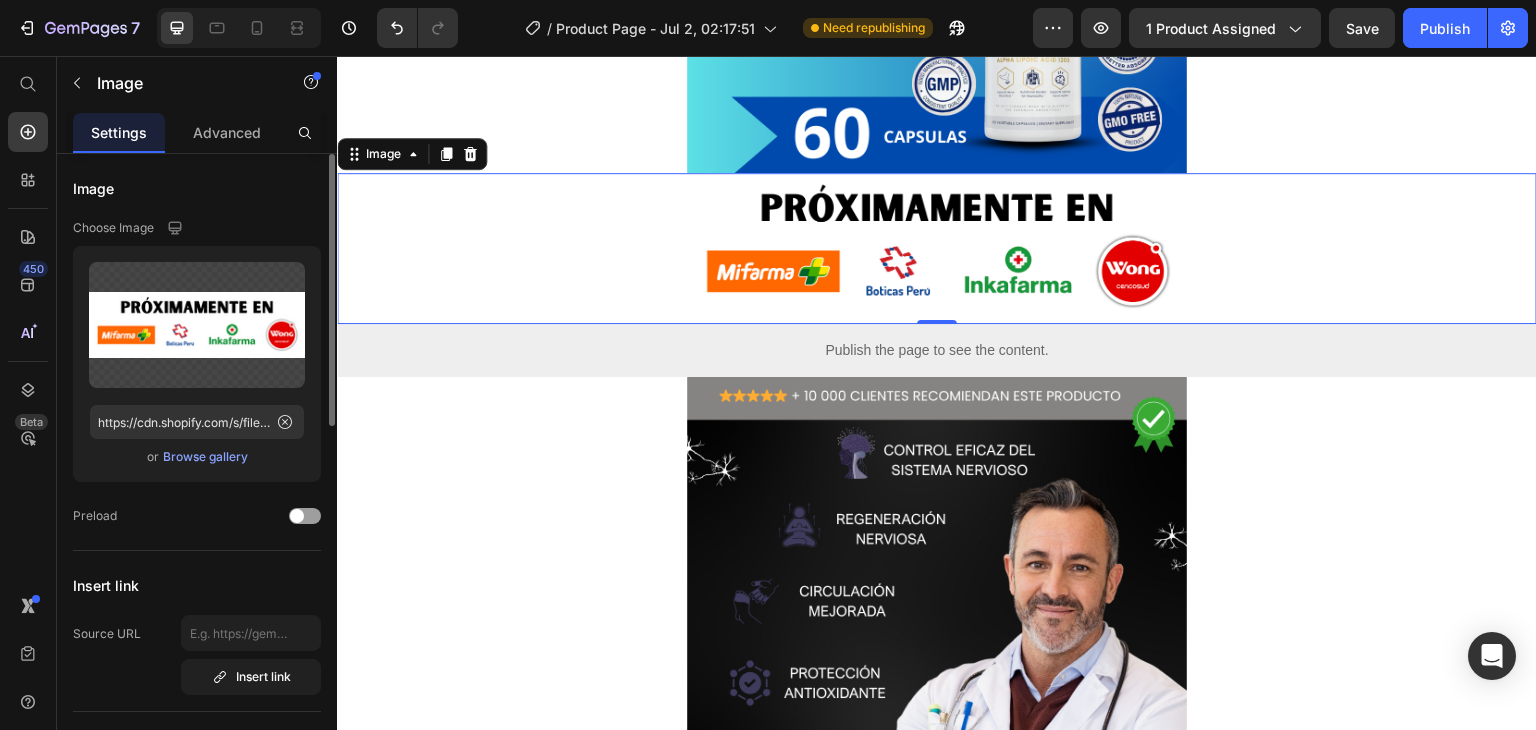 scroll, scrollTop: 200, scrollLeft: 0, axis: vertical 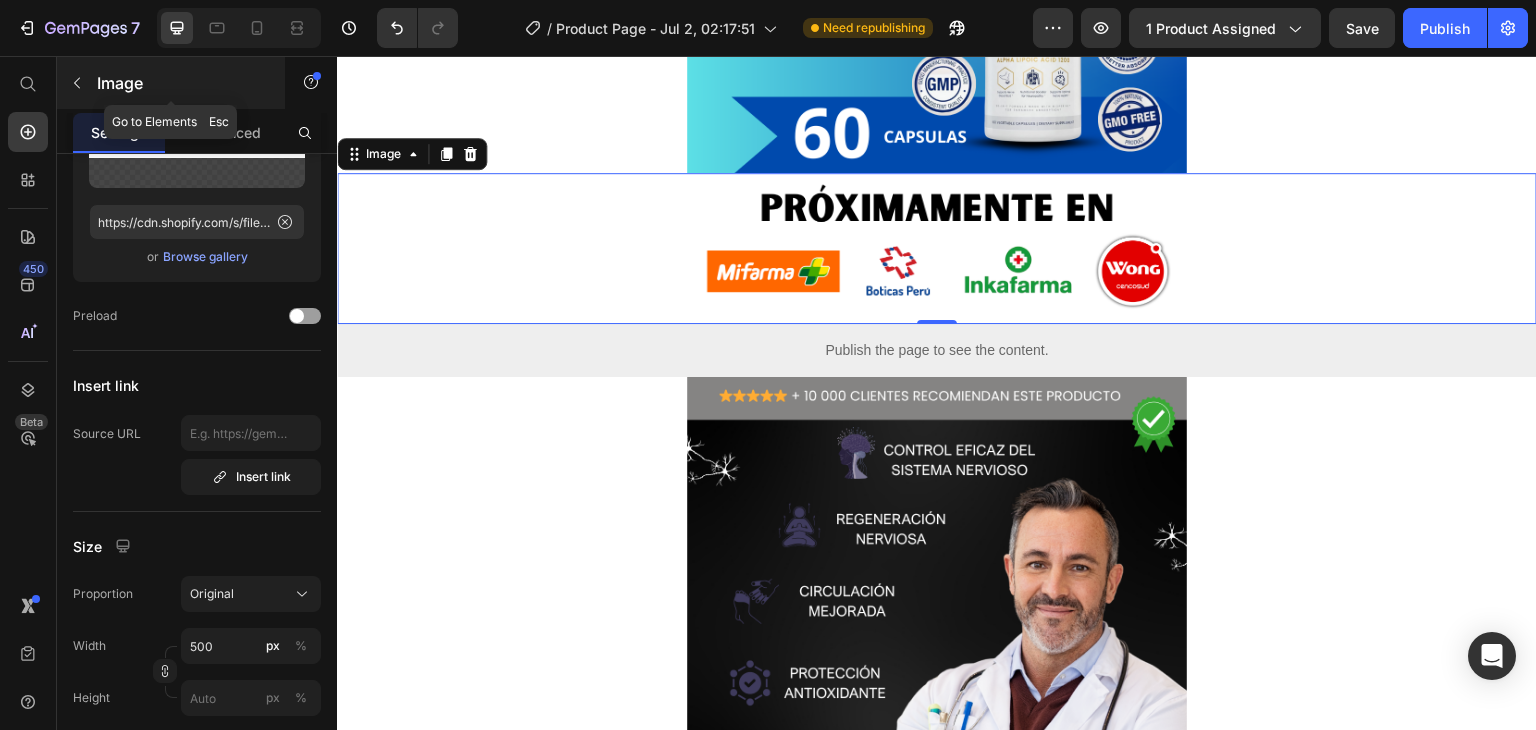 click at bounding box center [77, 83] 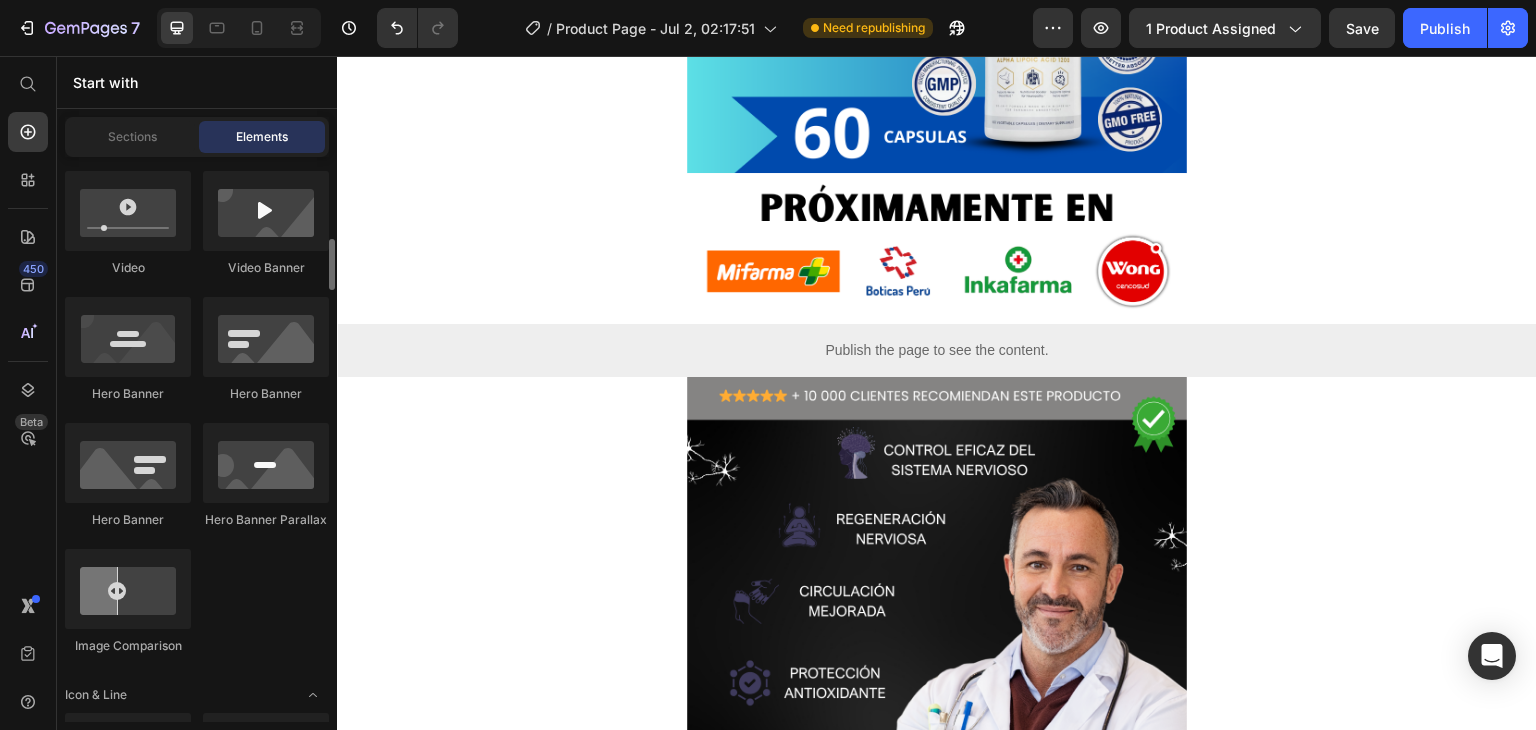 scroll, scrollTop: 1200, scrollLeft: 0, axis: vertical 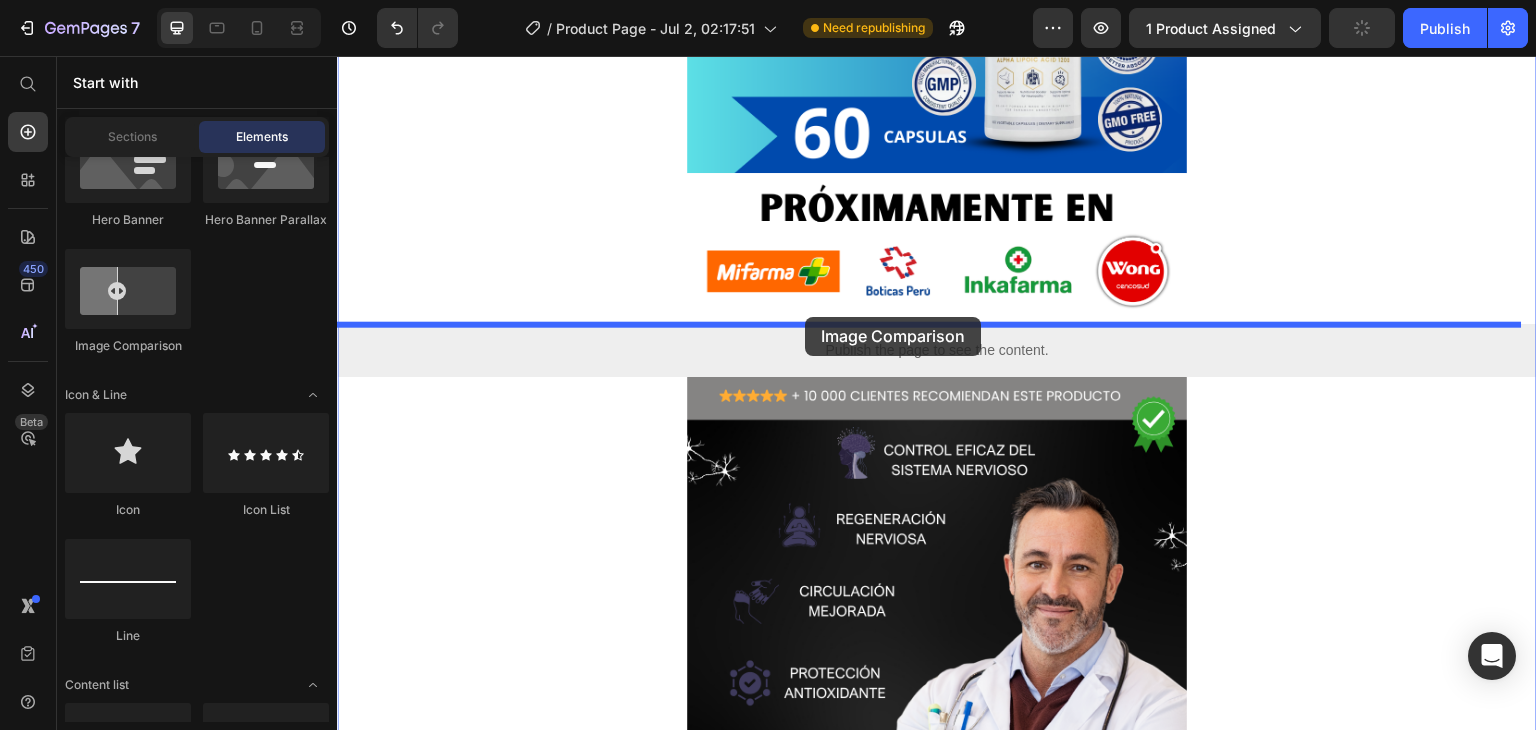 drag, startPoint x: 489, startPoint y: 354, endPoint x: 805, endPoint y: 317, distance: 318.15875 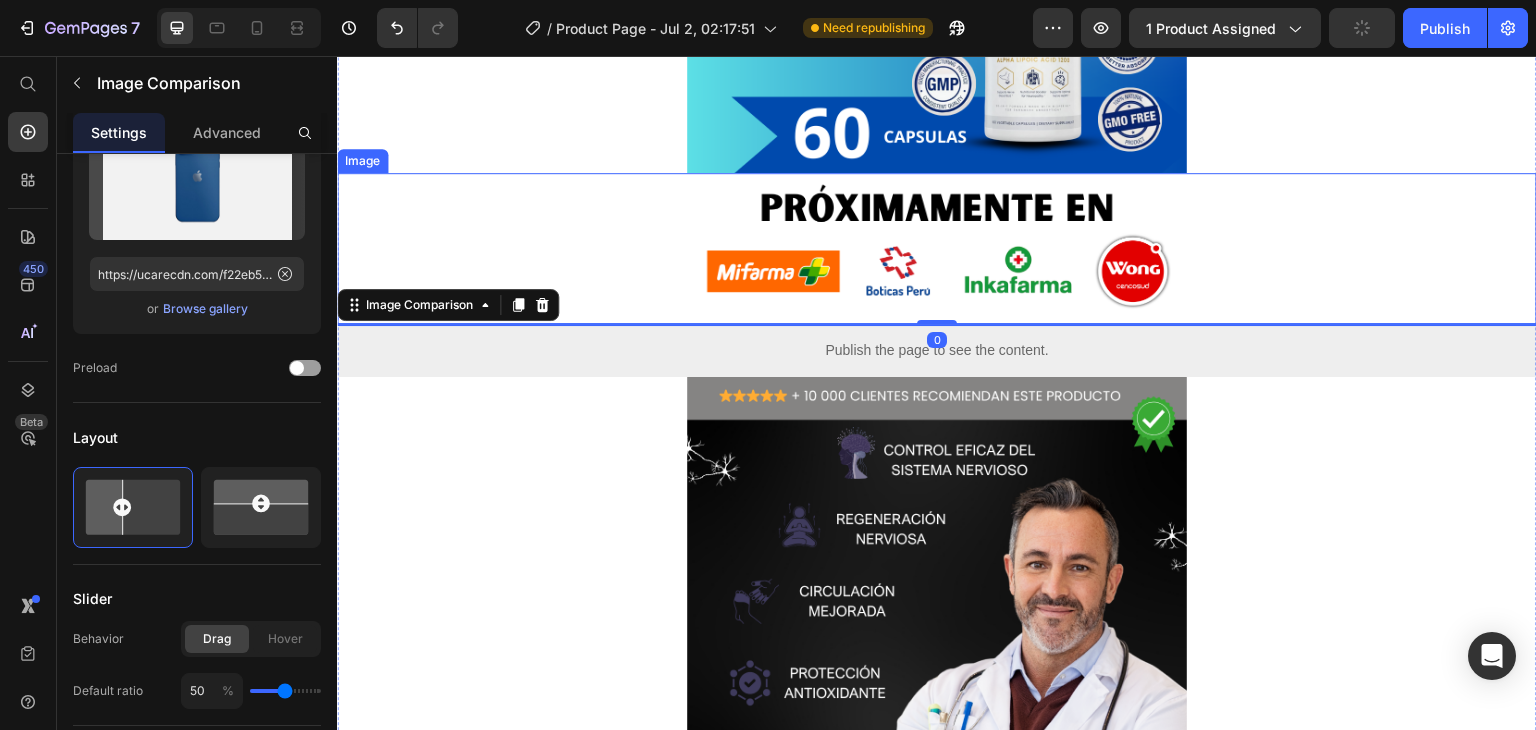 scroll, scrollTop: 0, scrollLeft: 0, axis: both 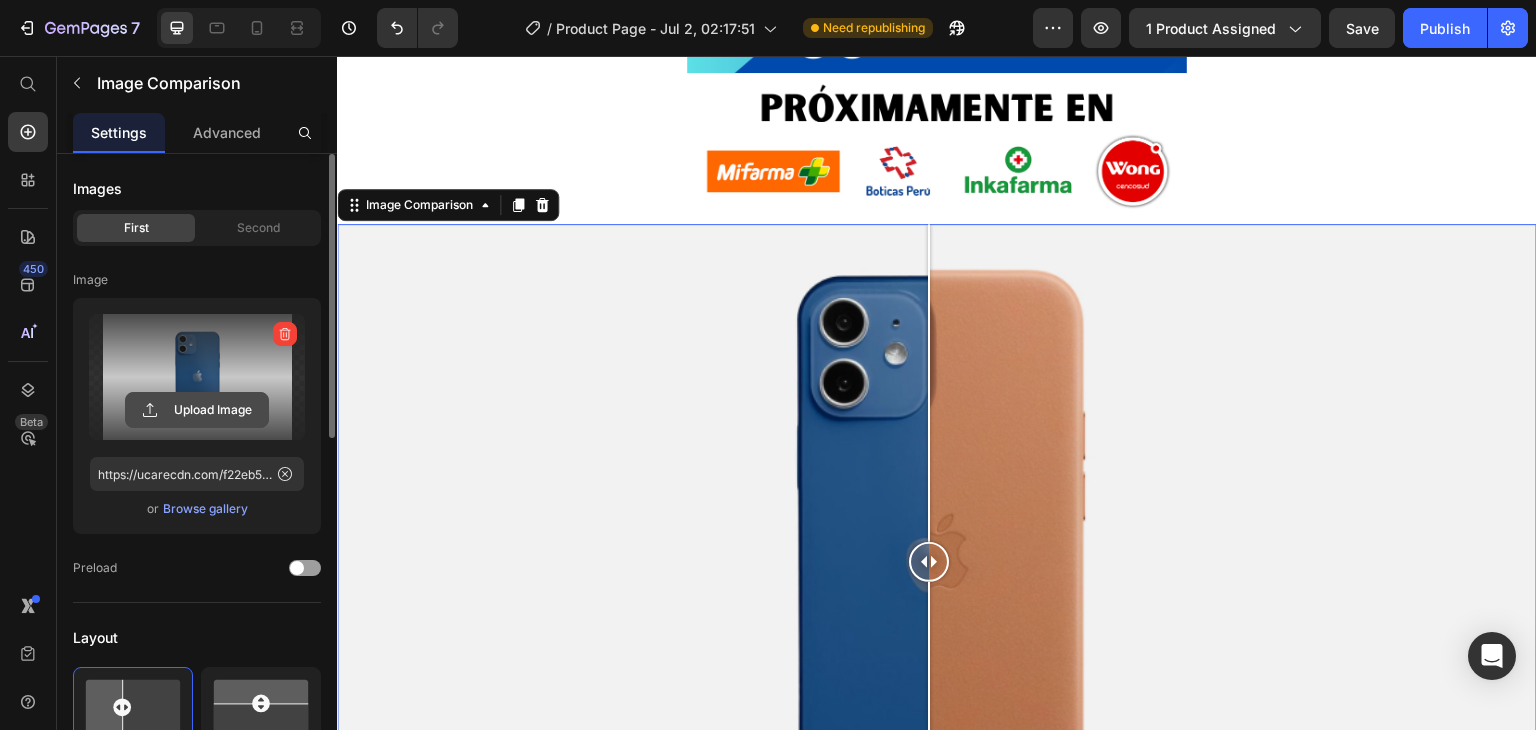 click 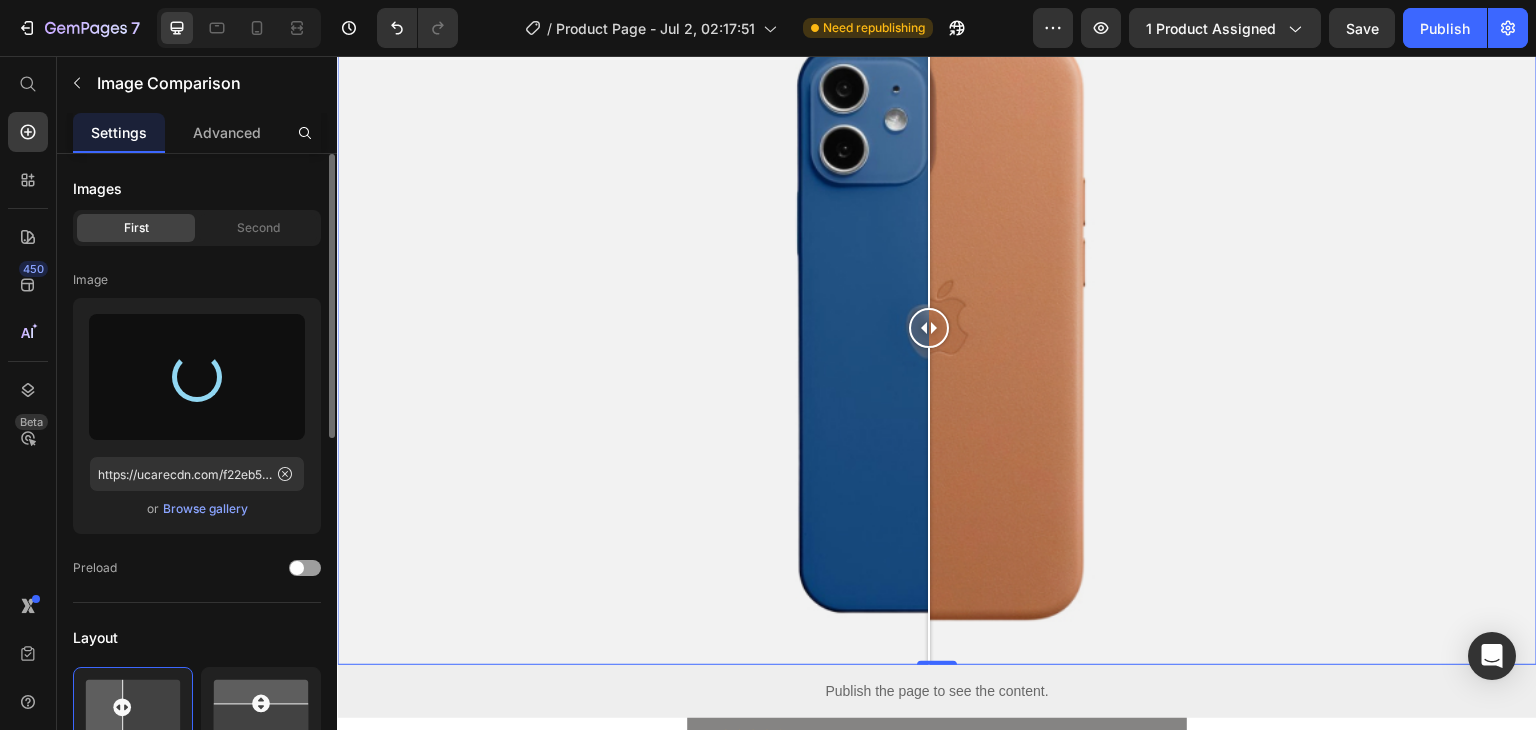 scroll, scrollTop: 1600, scrollLeft: 0, axis: vertical 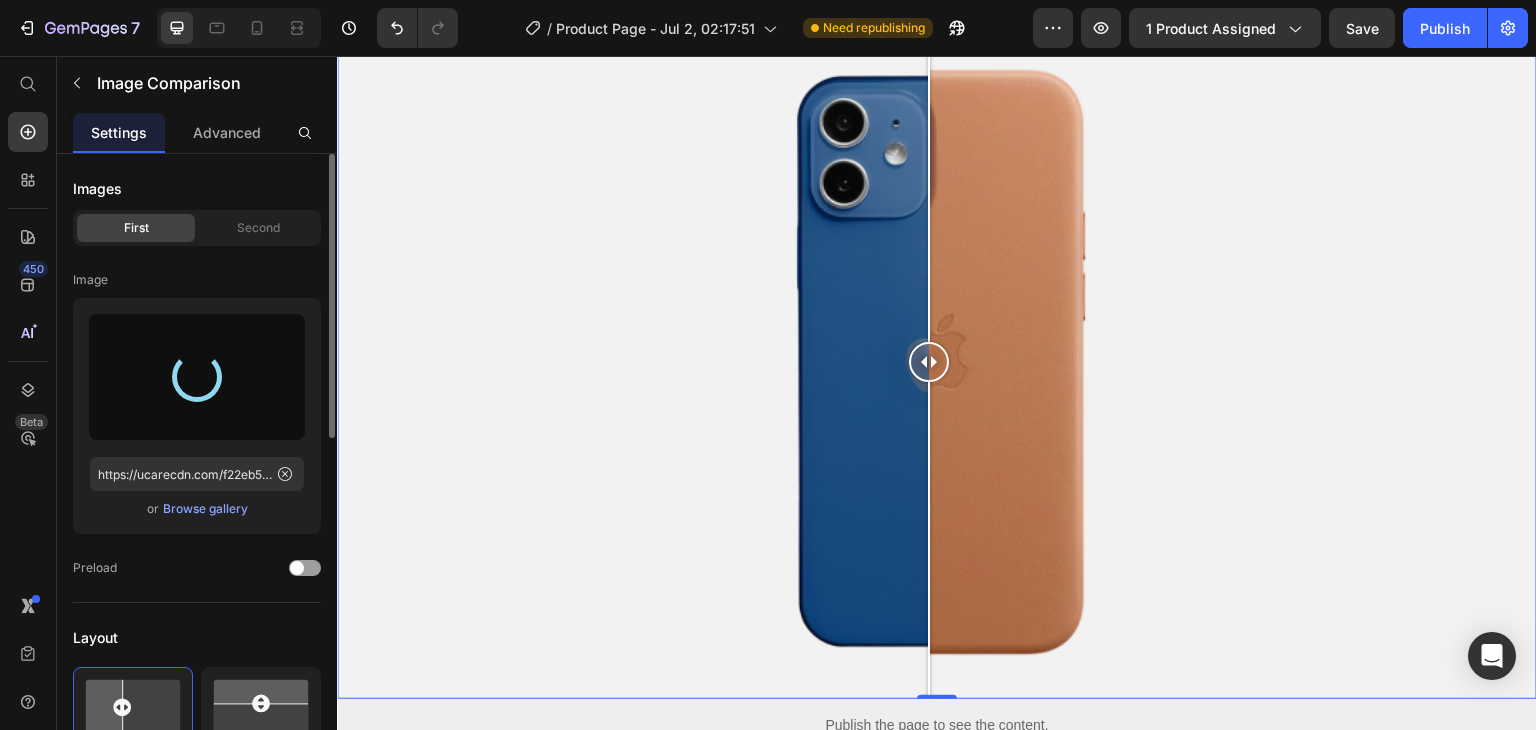type on "https://cdn.shopify.com/s/files/1/0705/6405/3181/files/gempages_570567145499395296-a51d2d62-906b-4f7b-9a96-d0bb9326976f.png" 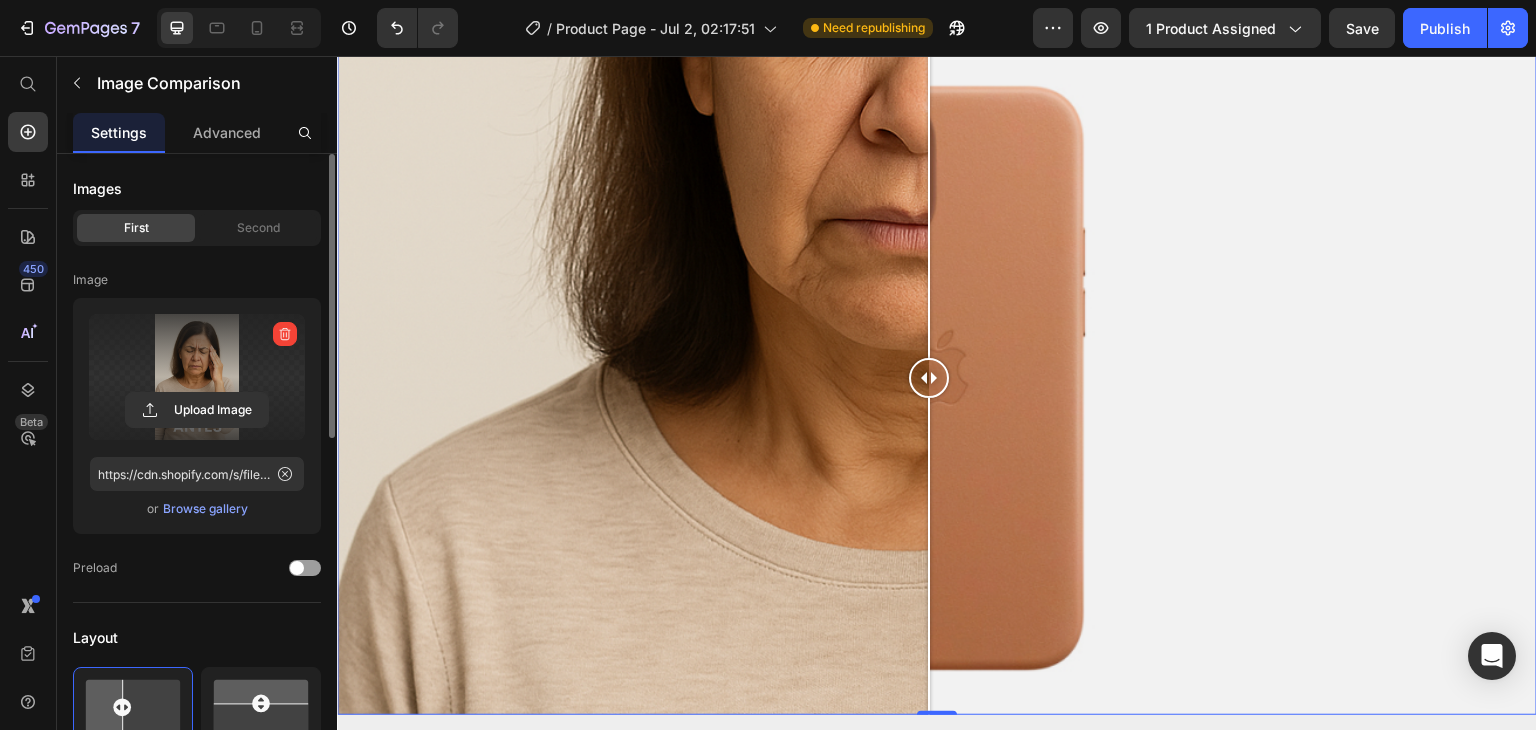 scroll, scrollTop: 1700, scrollLeft: 0, axis: vertical 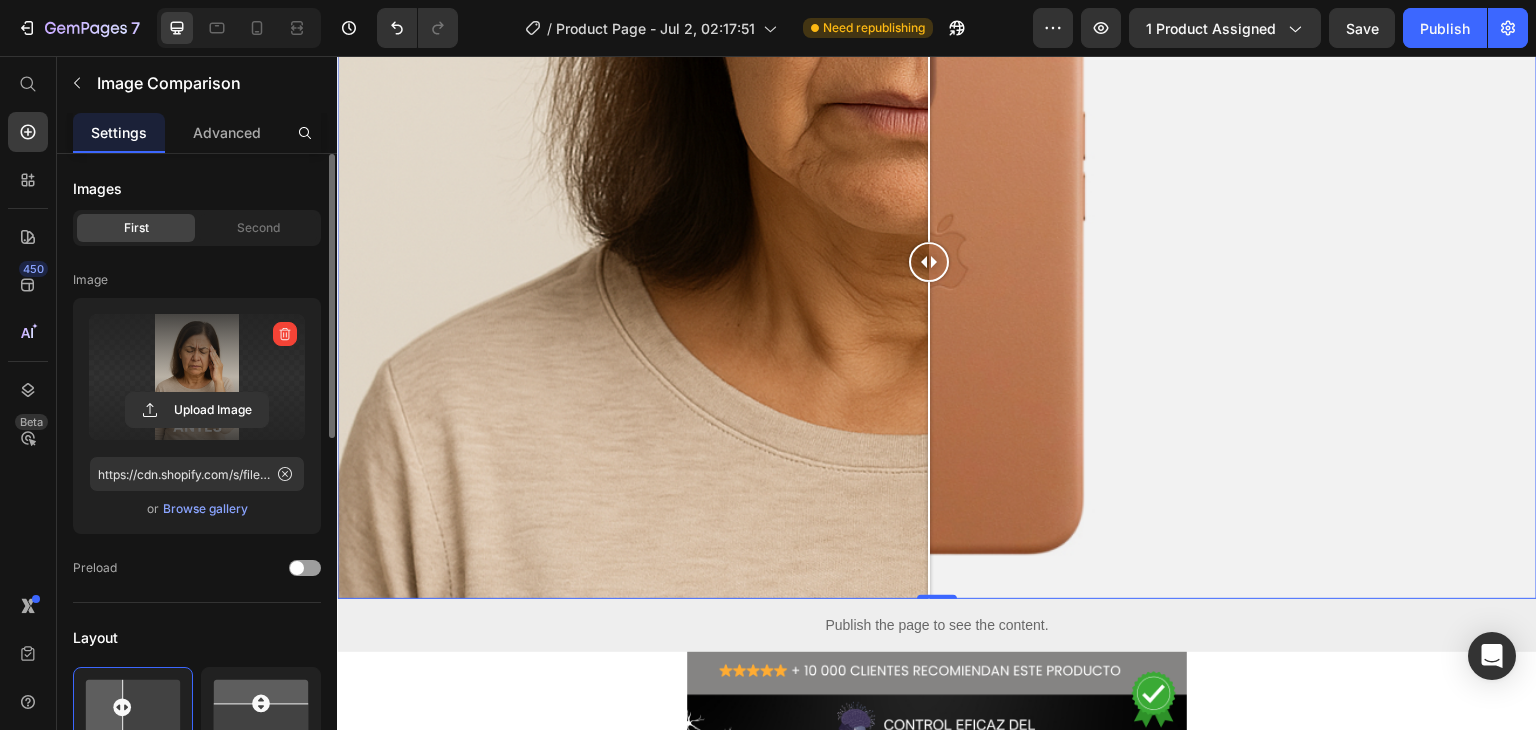 click at bounding box center (937, 261) 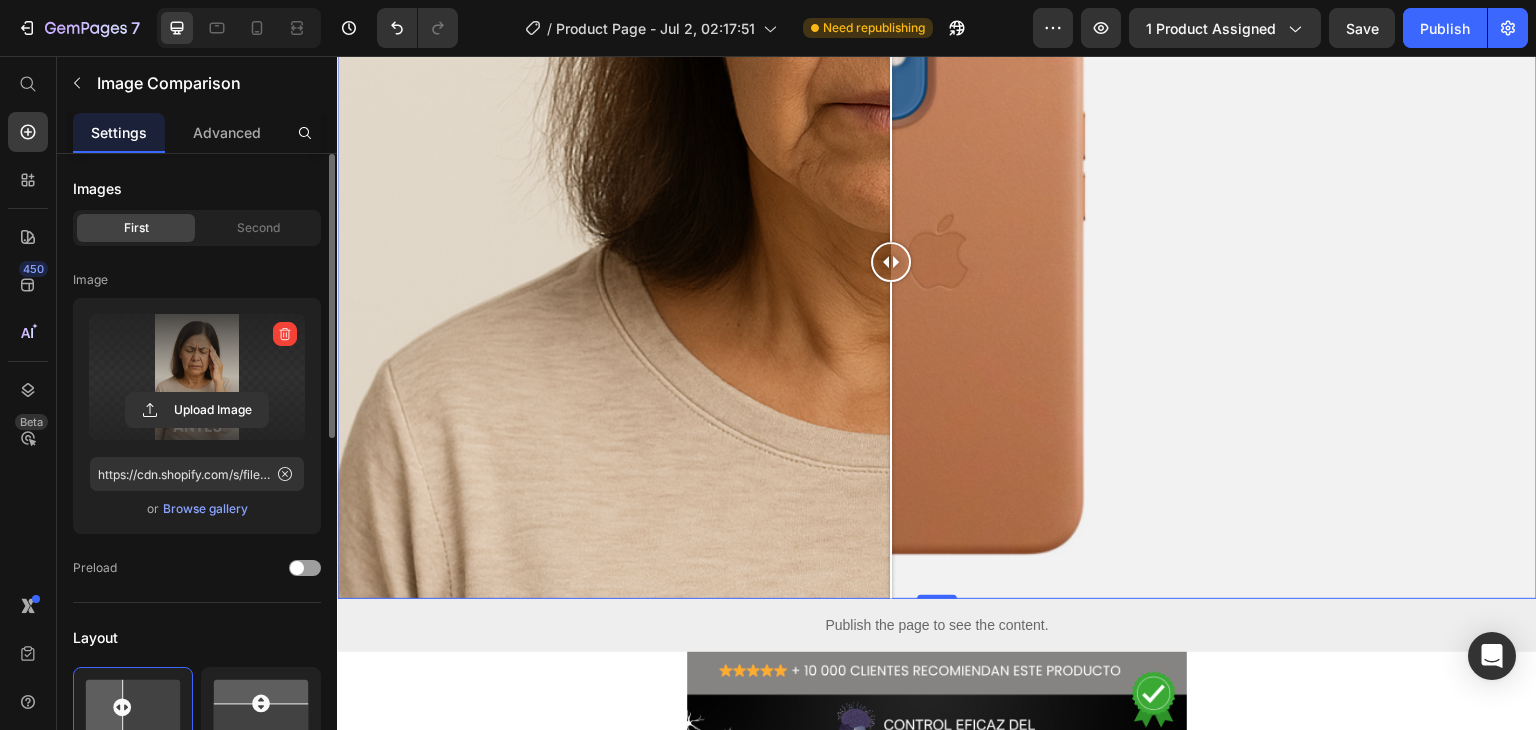 drag, startPoint x: 1040, startPoint y: 270, endPoint x: 891, endPoint y: 270, distance: 149 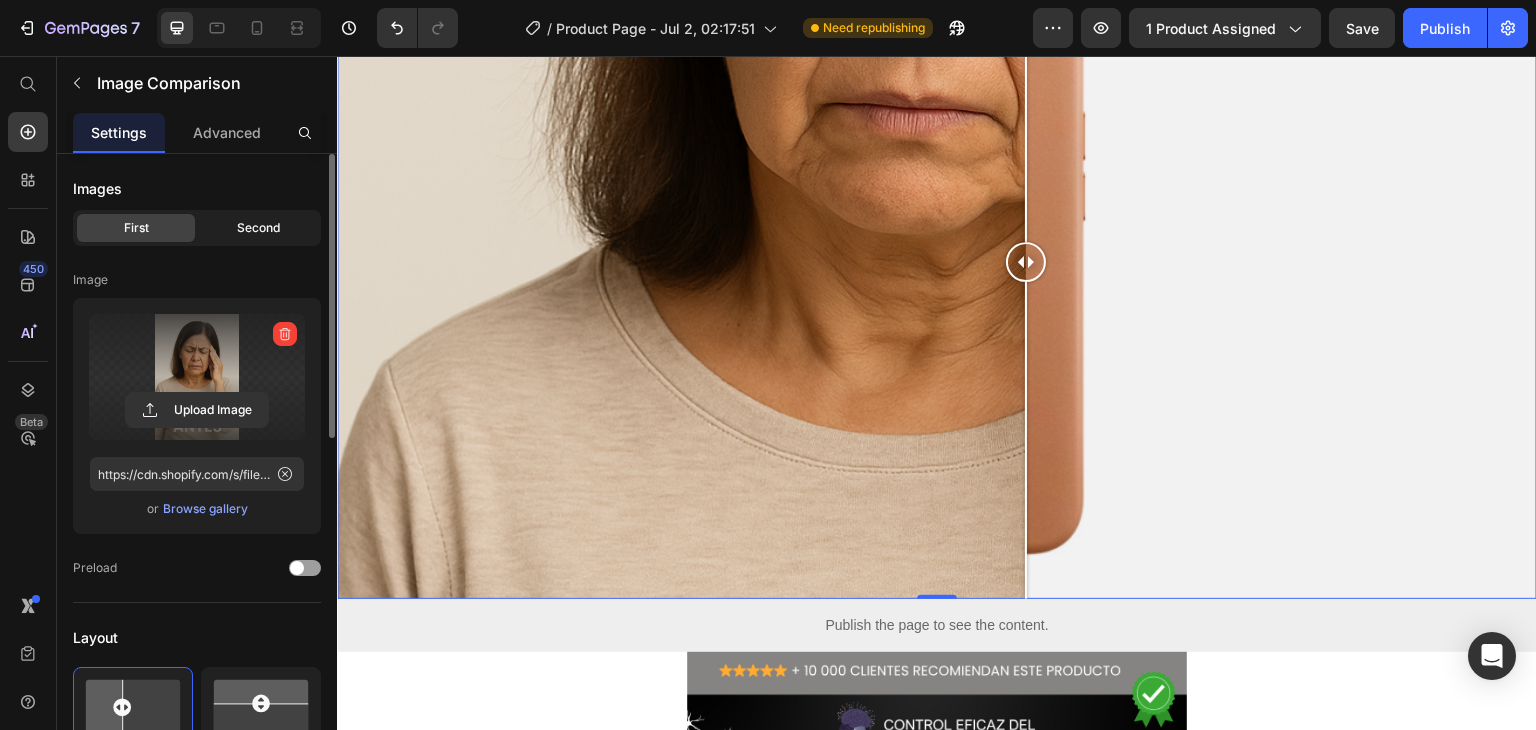 click on "Second" 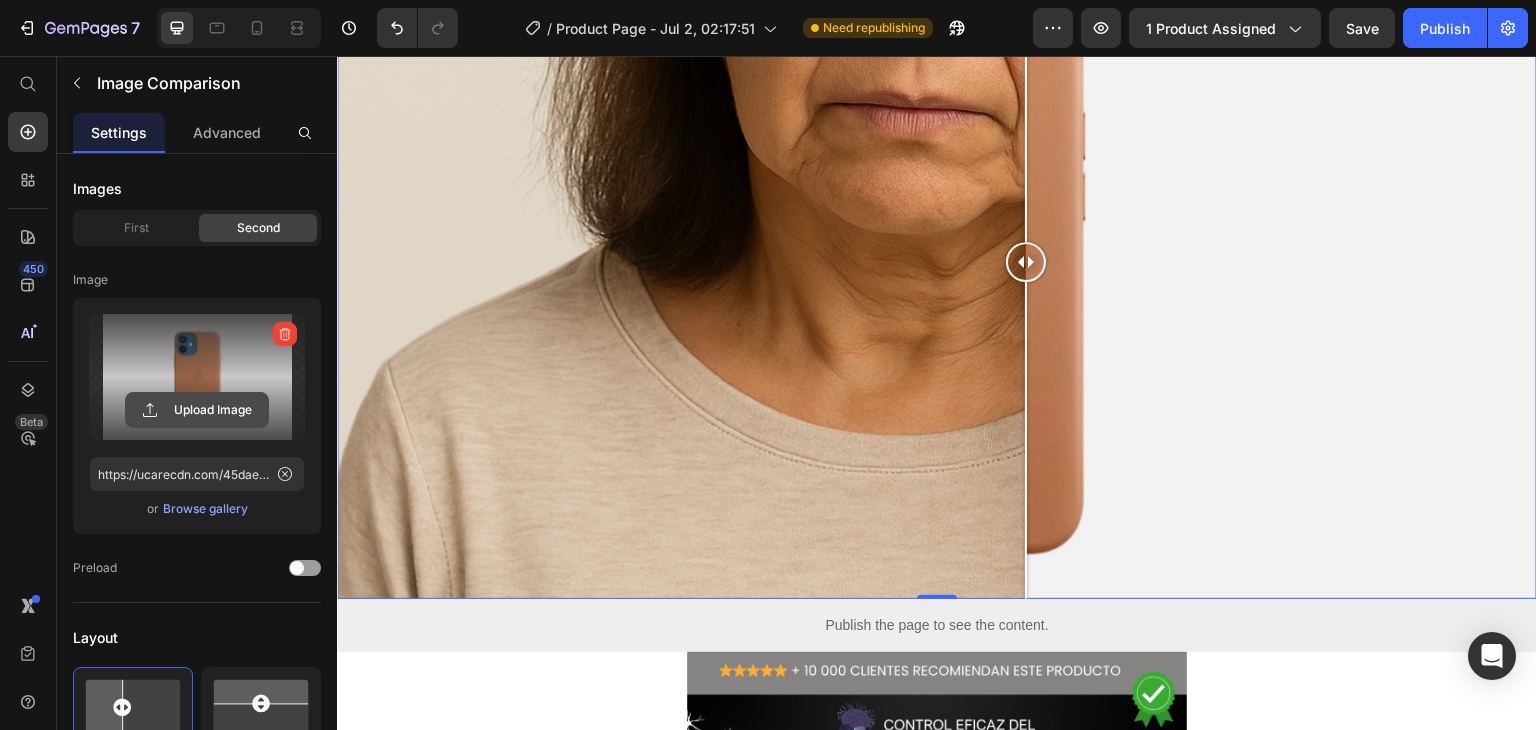click 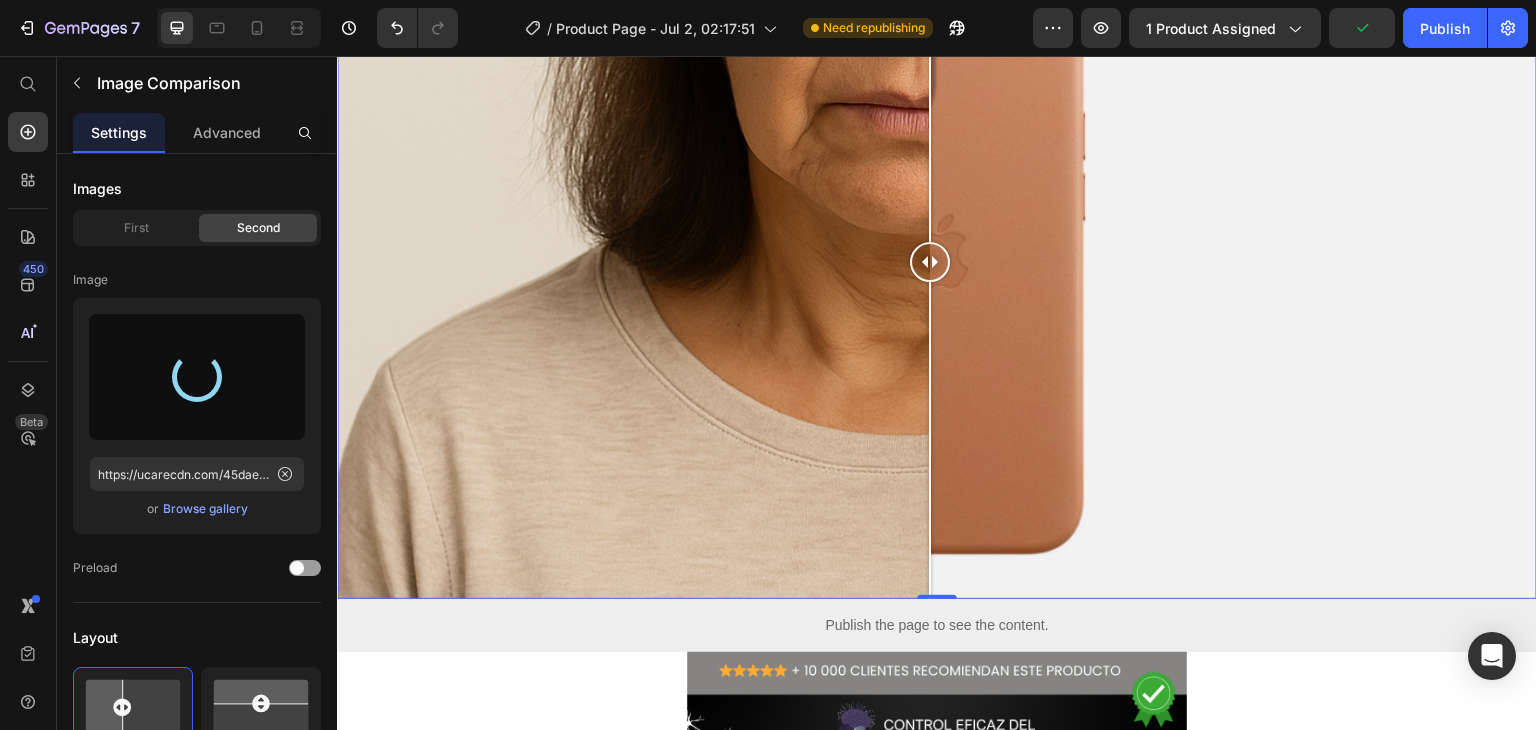 drag, startPoint x: 1036, startPoint y: 260, endPoint x: 930, endPoint y: 273, distance: 106.7942 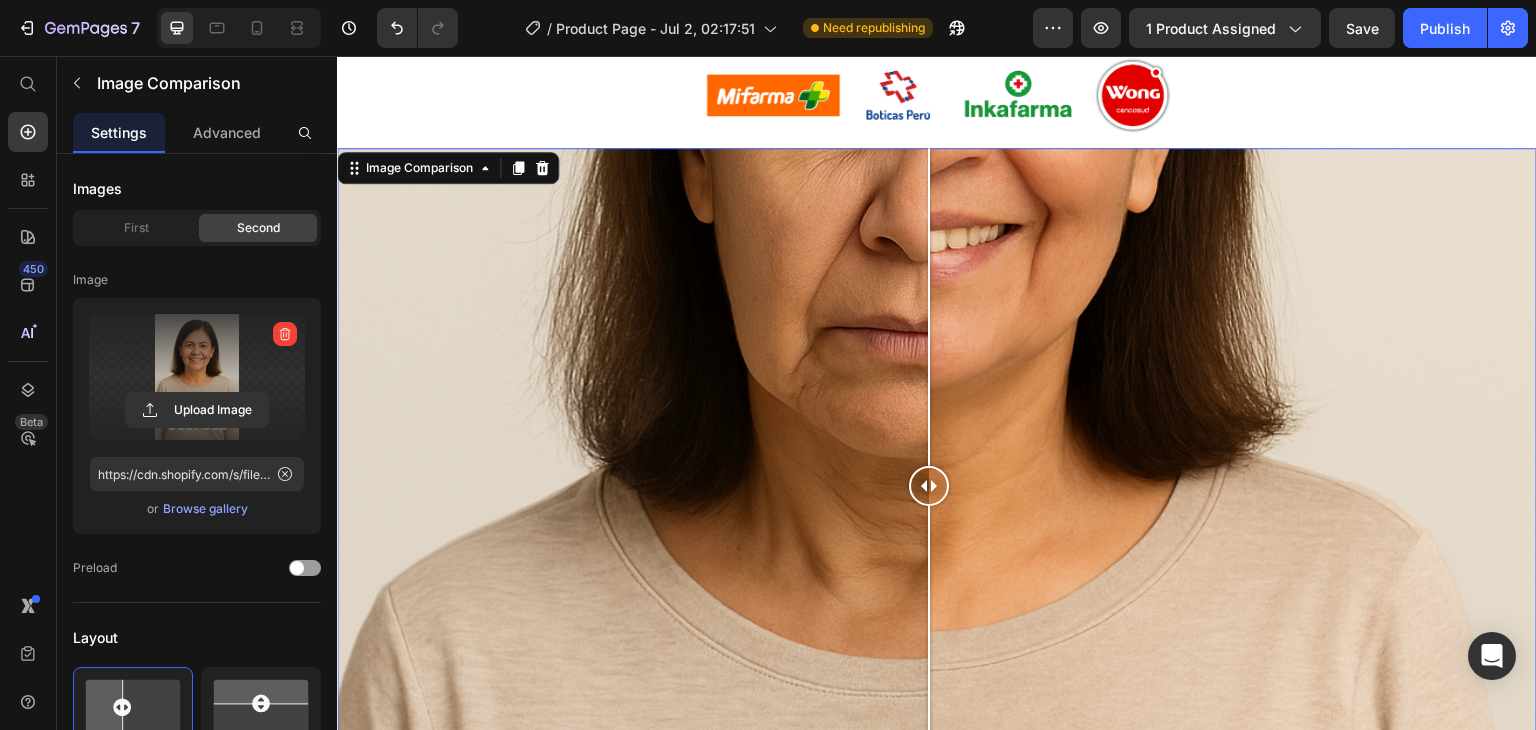 scroll, scrollTop: 1500, scrollLeft: 0, axis: vertical 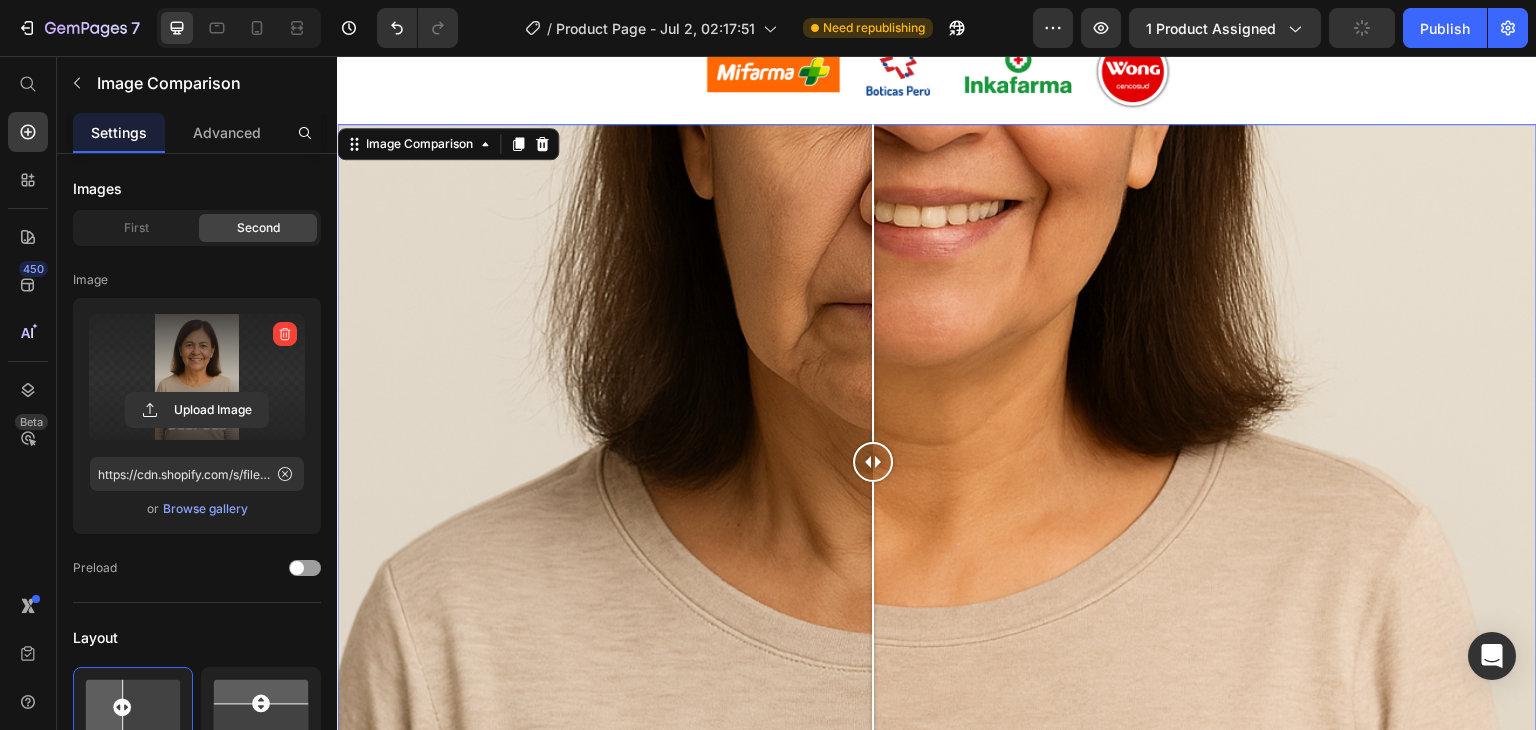 drag, startPoint x: 930, startPoint y: 460, endPoint x: 873, endPoint y: 414, distance: 73.24616 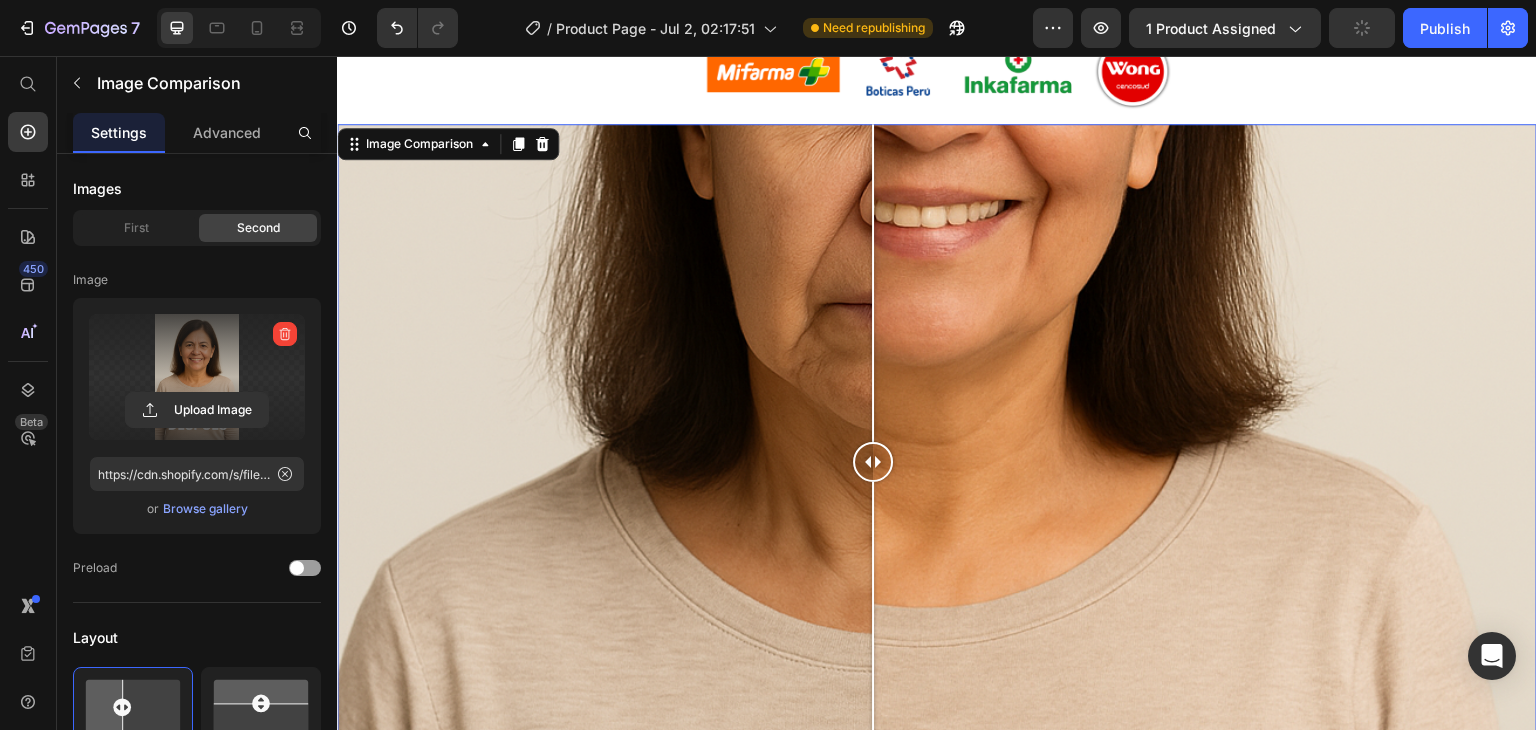 click at bounding box center [873, 461] 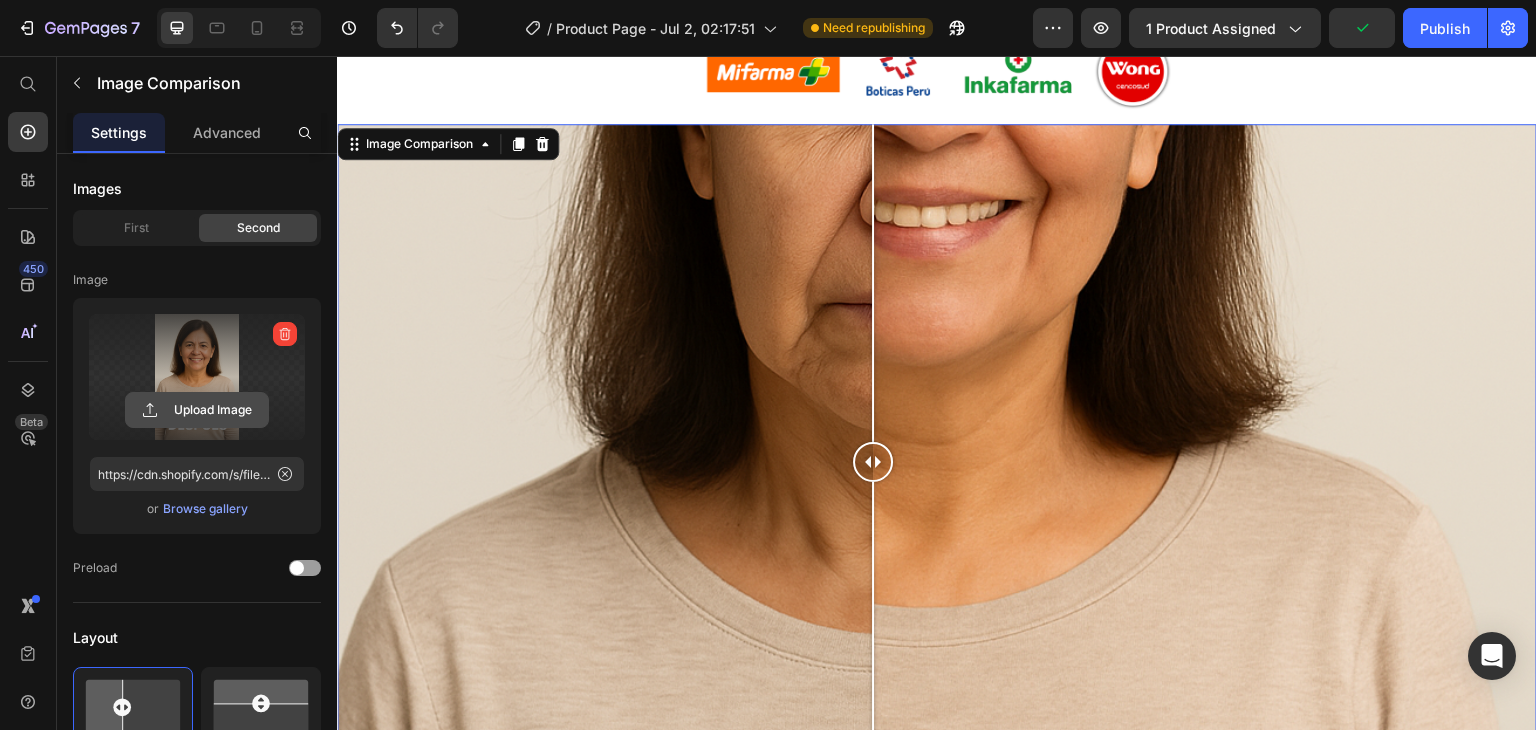 click 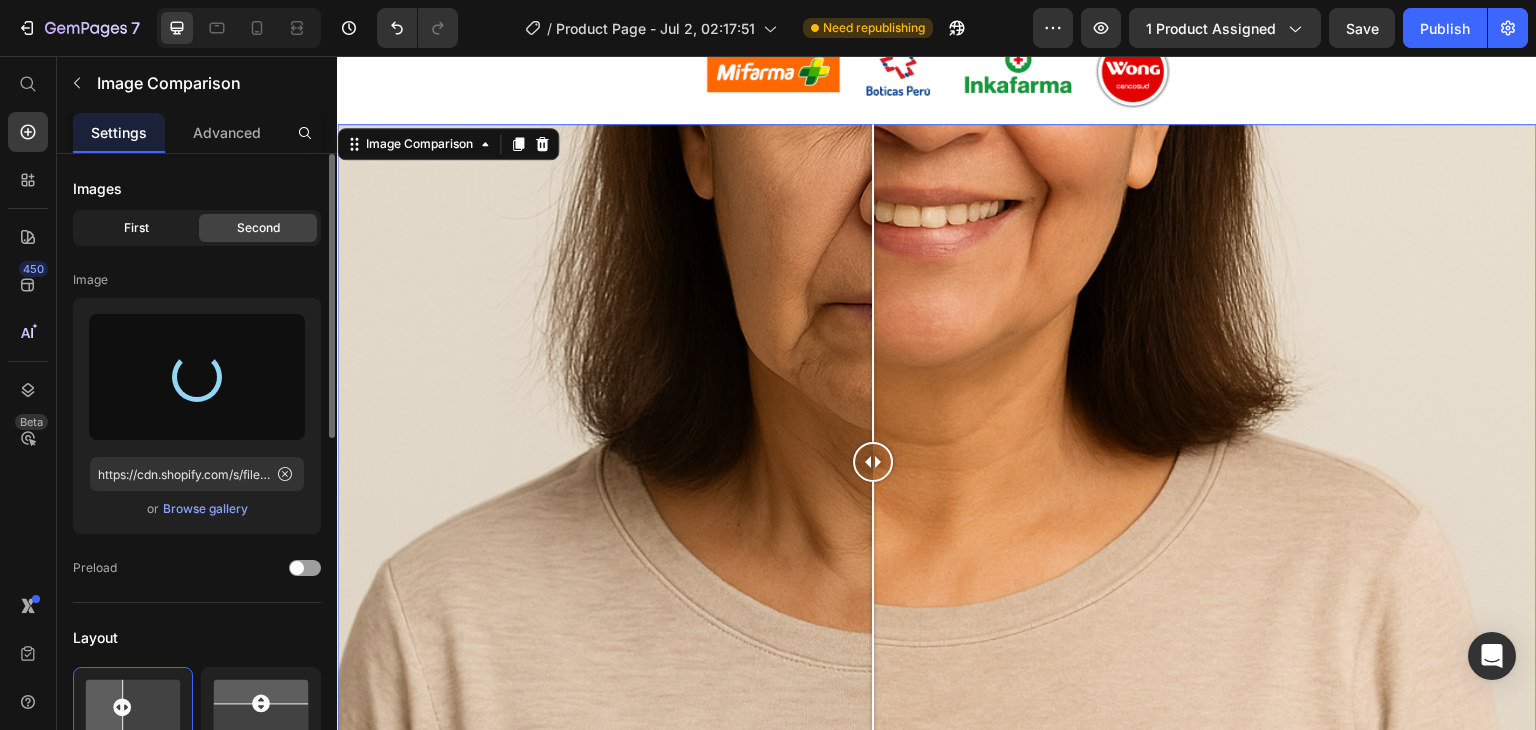 type on "https://cdn.shopify.com/s/files/1/0705/6405/3181/files/gempages_570567145499395296-a51d2d62-906b-4f7b-9a96-d0bb9326976f.png" 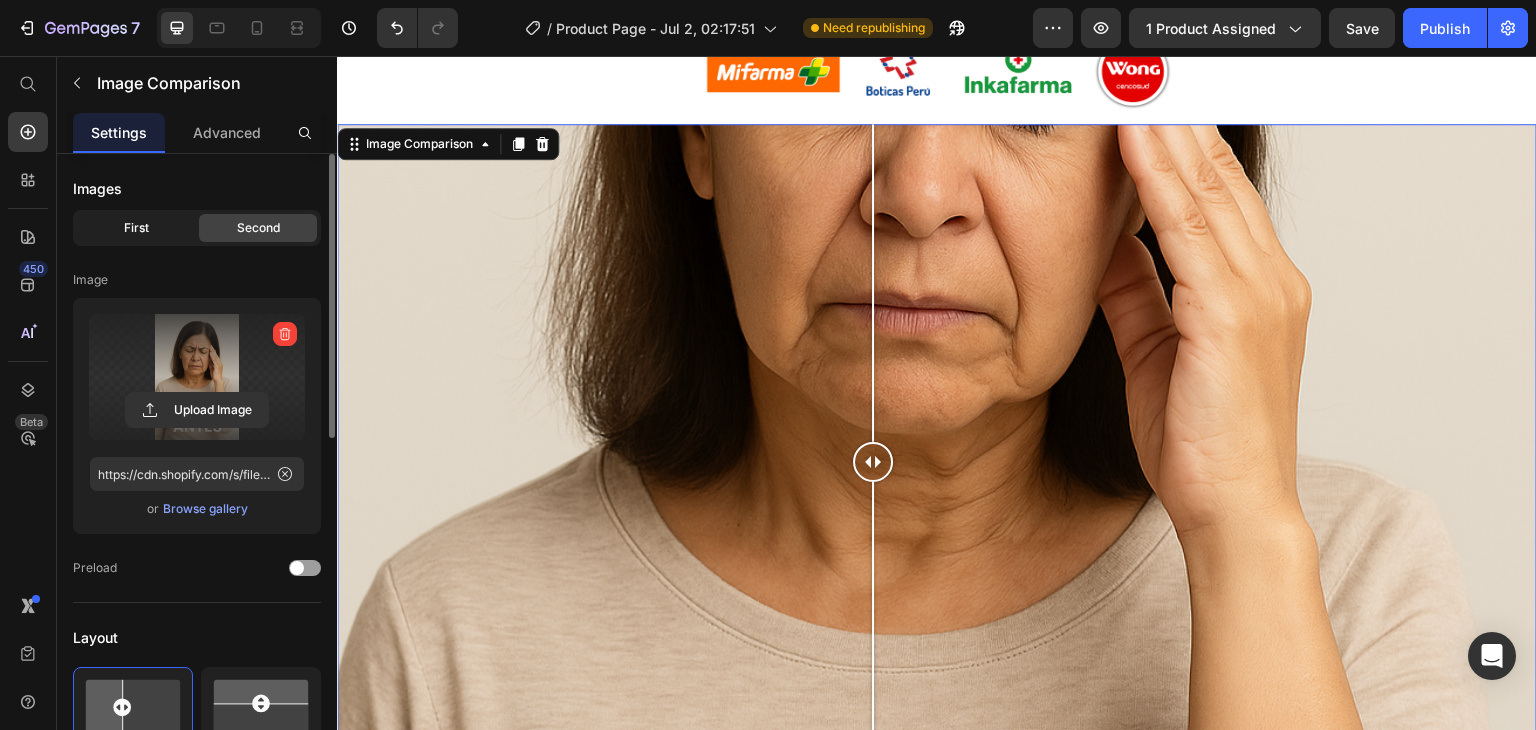 click on "First" 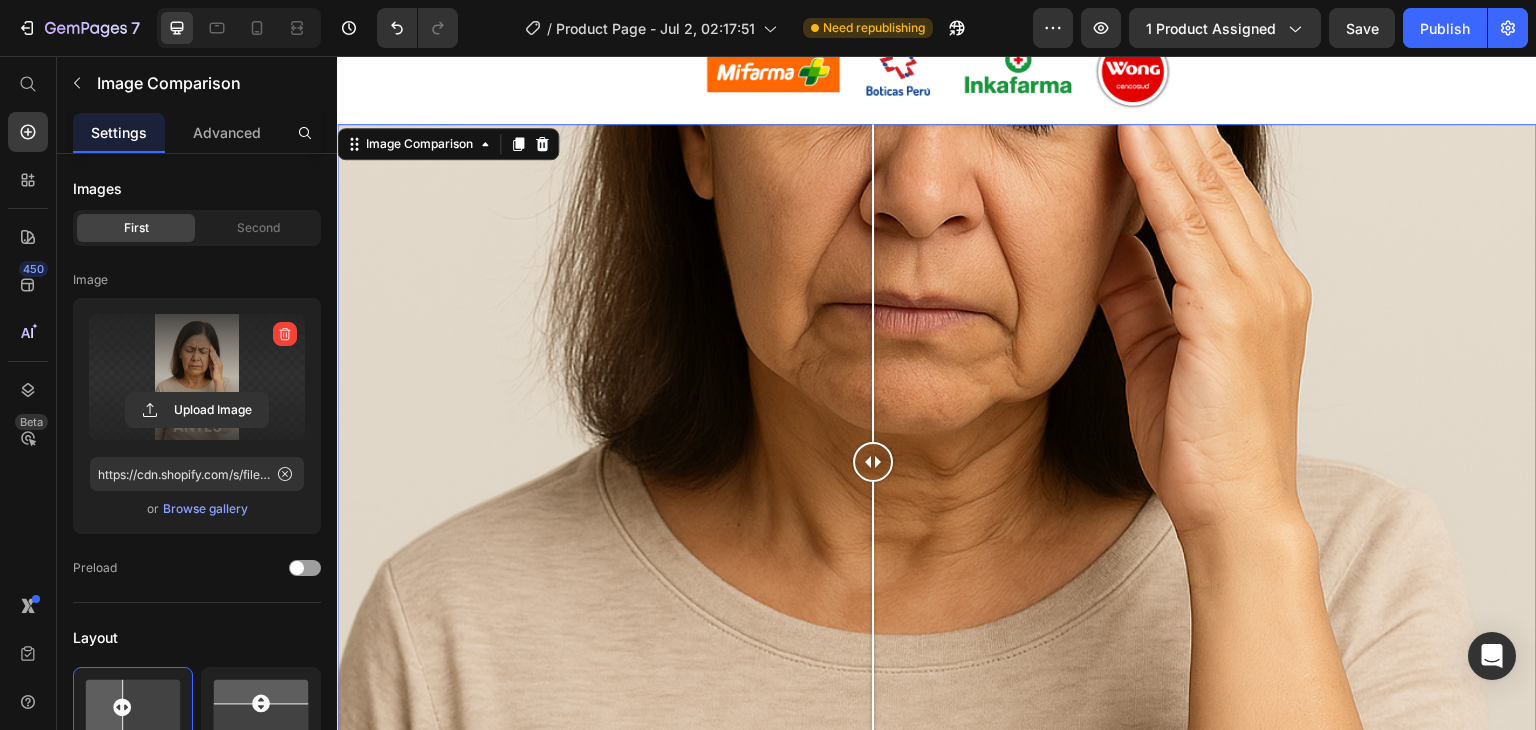 click at bounding box center [197, 377] 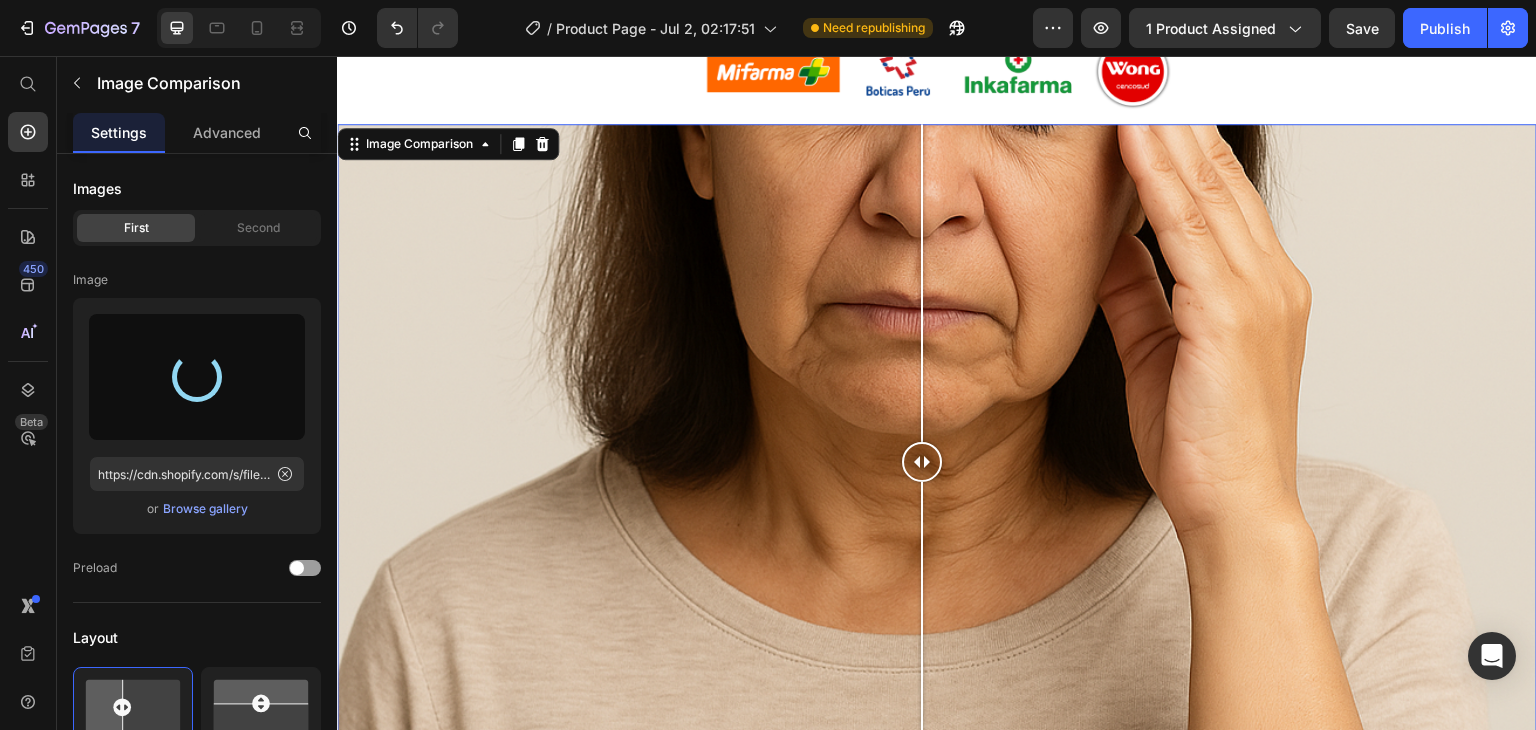 drag, startPoint x: 874, startPoint y: 467, endPoint x: 922, endPoint y: 470, distance: 48.09366 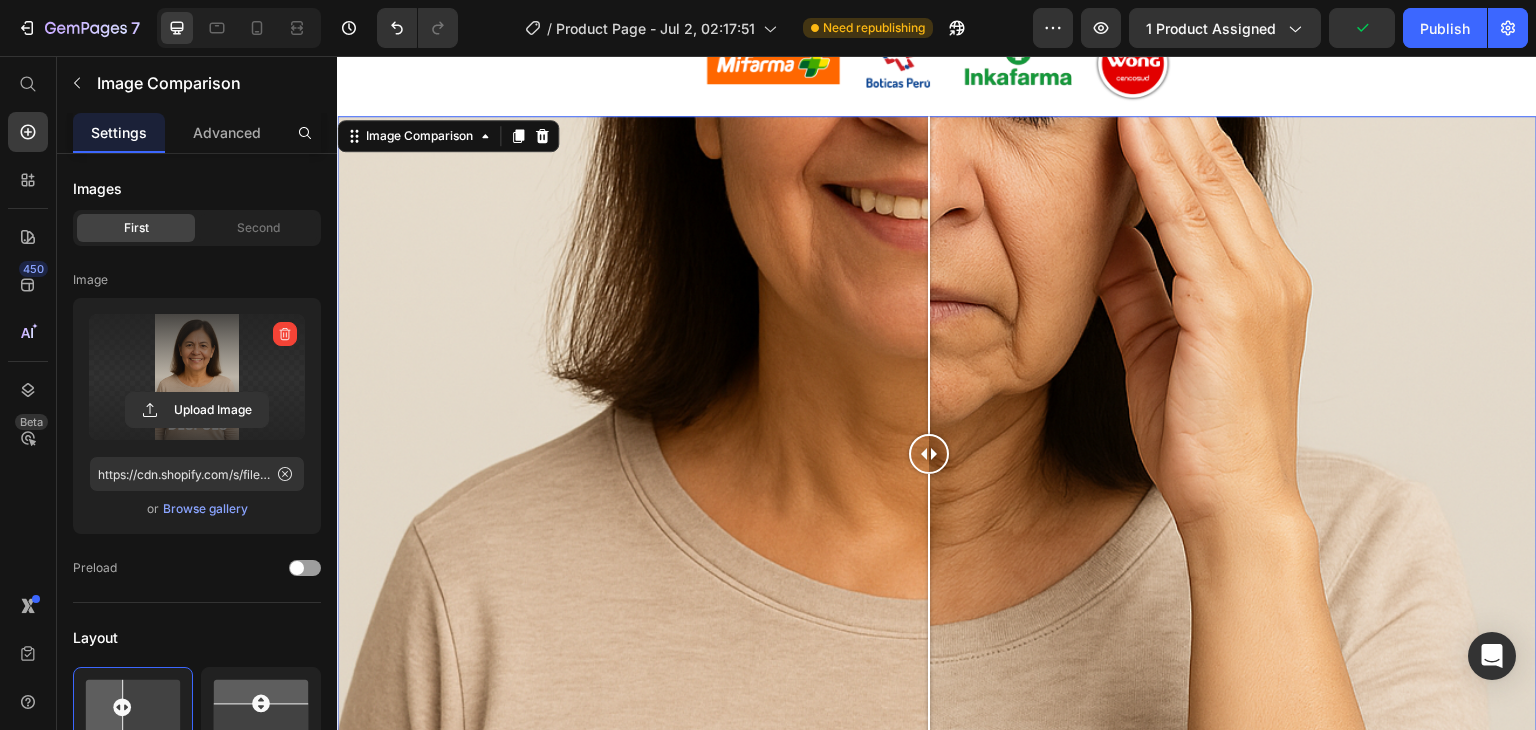 scroll, scrollTop: 1400, scrollLeft: 0, axis: vertical 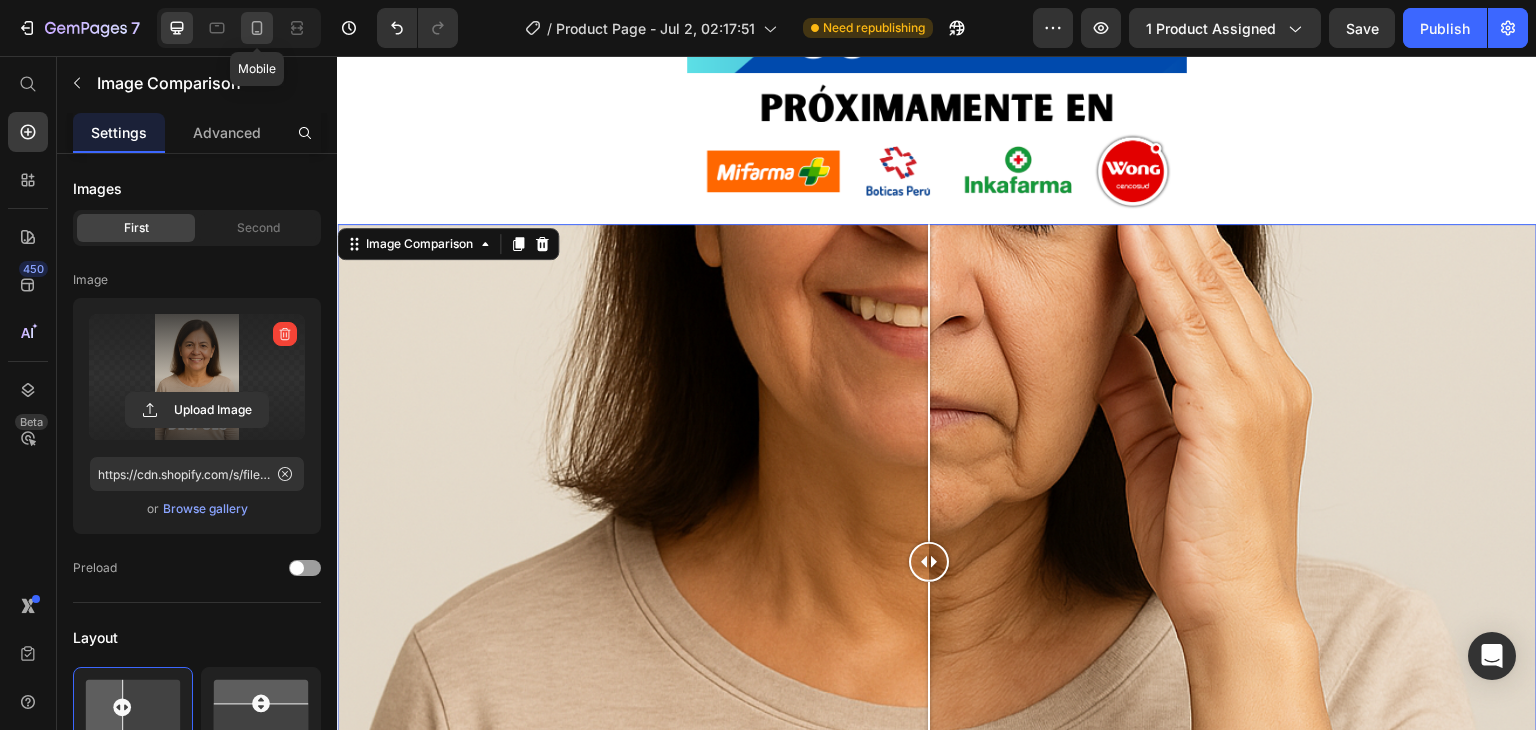click 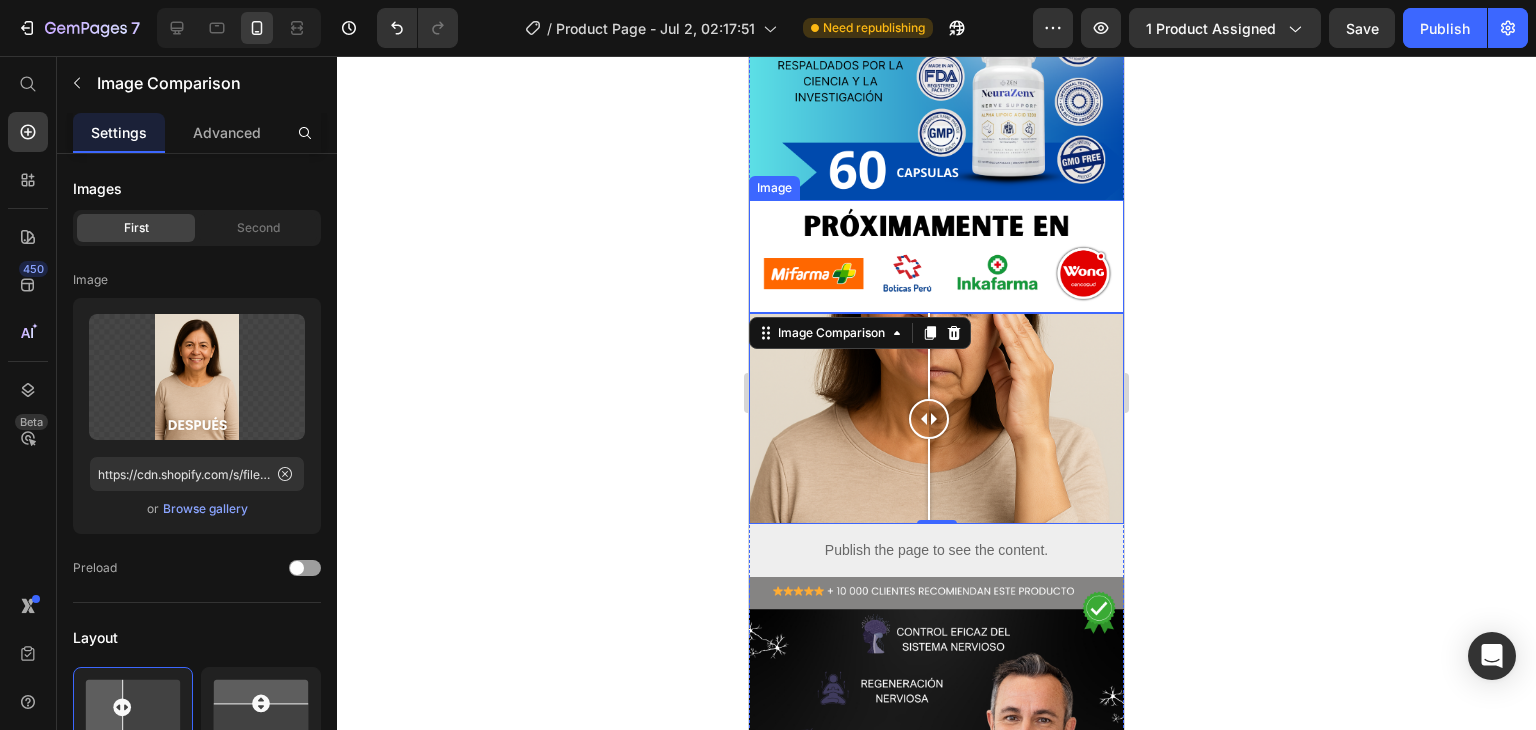 scroll, scrollTop: 896, scrollLeft: 0, axis: vertical 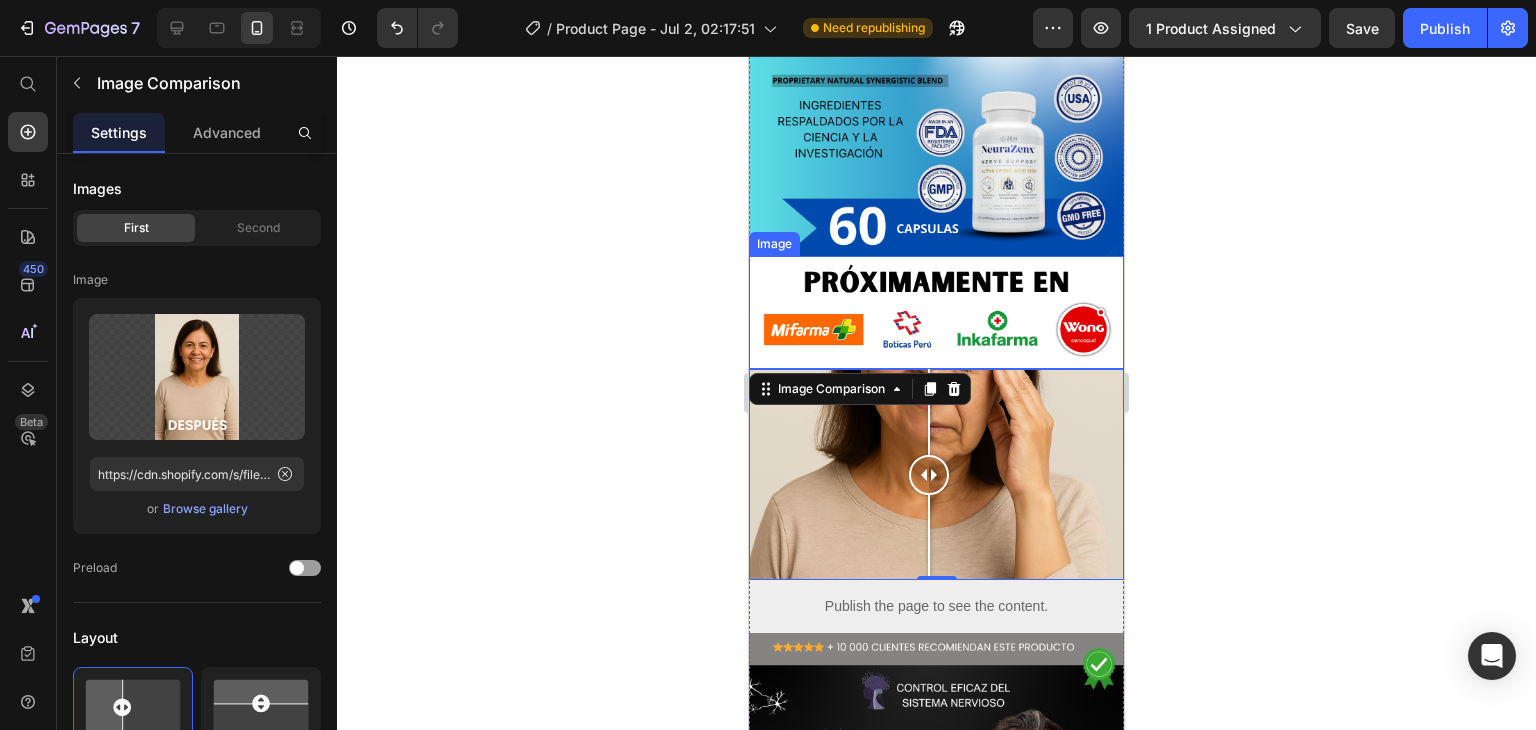 click 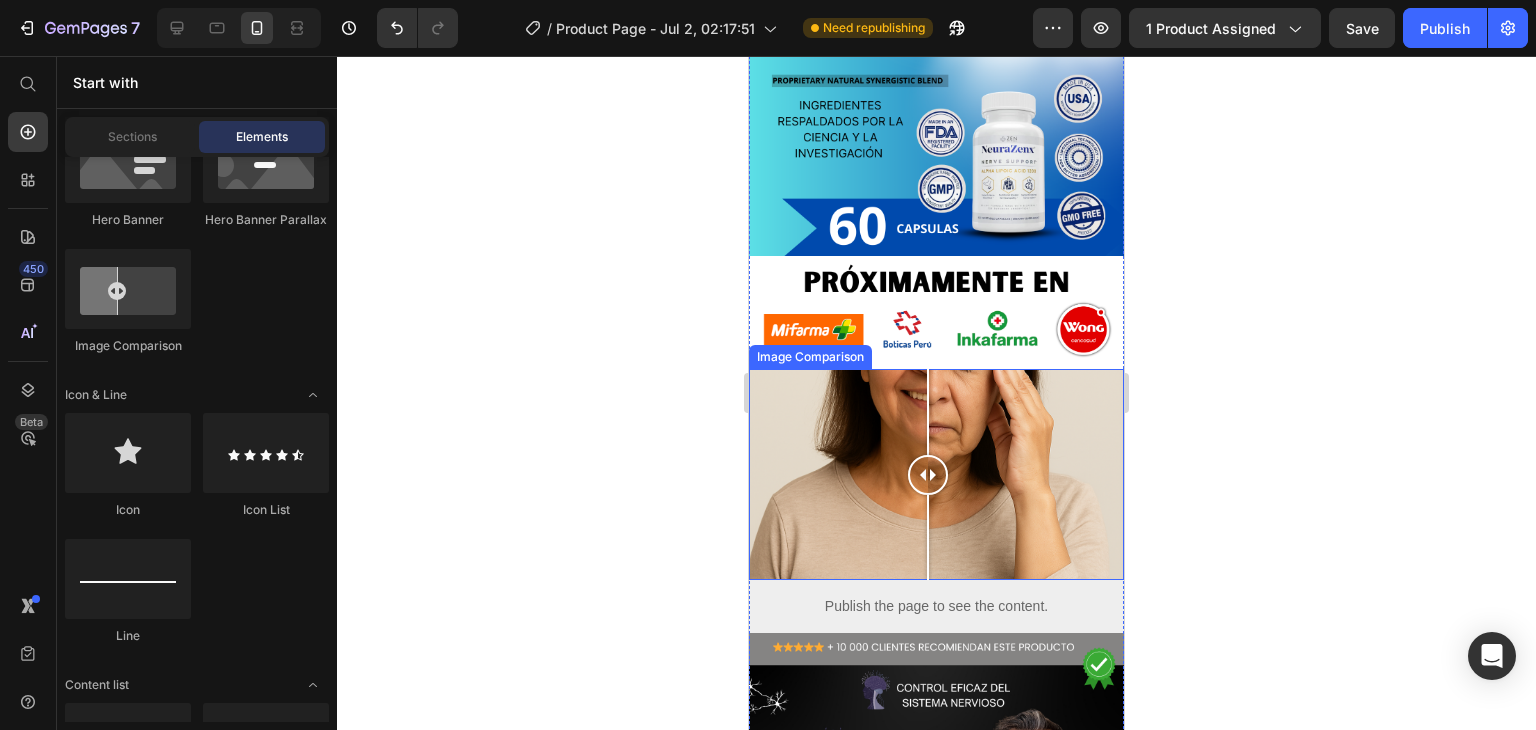 click at bounding box center (928, 475) 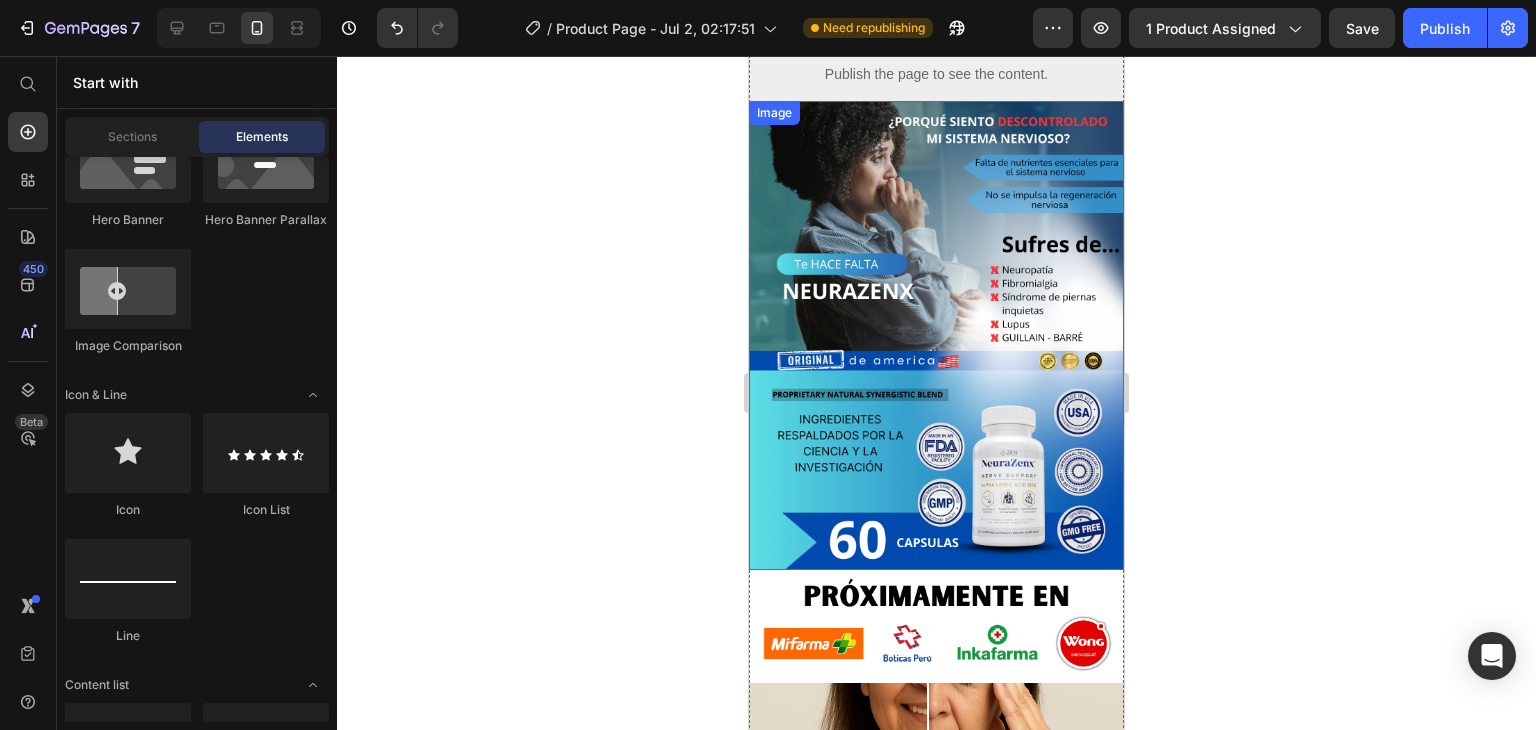 scroll, scrollTop: 700, scrollLeft: 0, axis: vertical 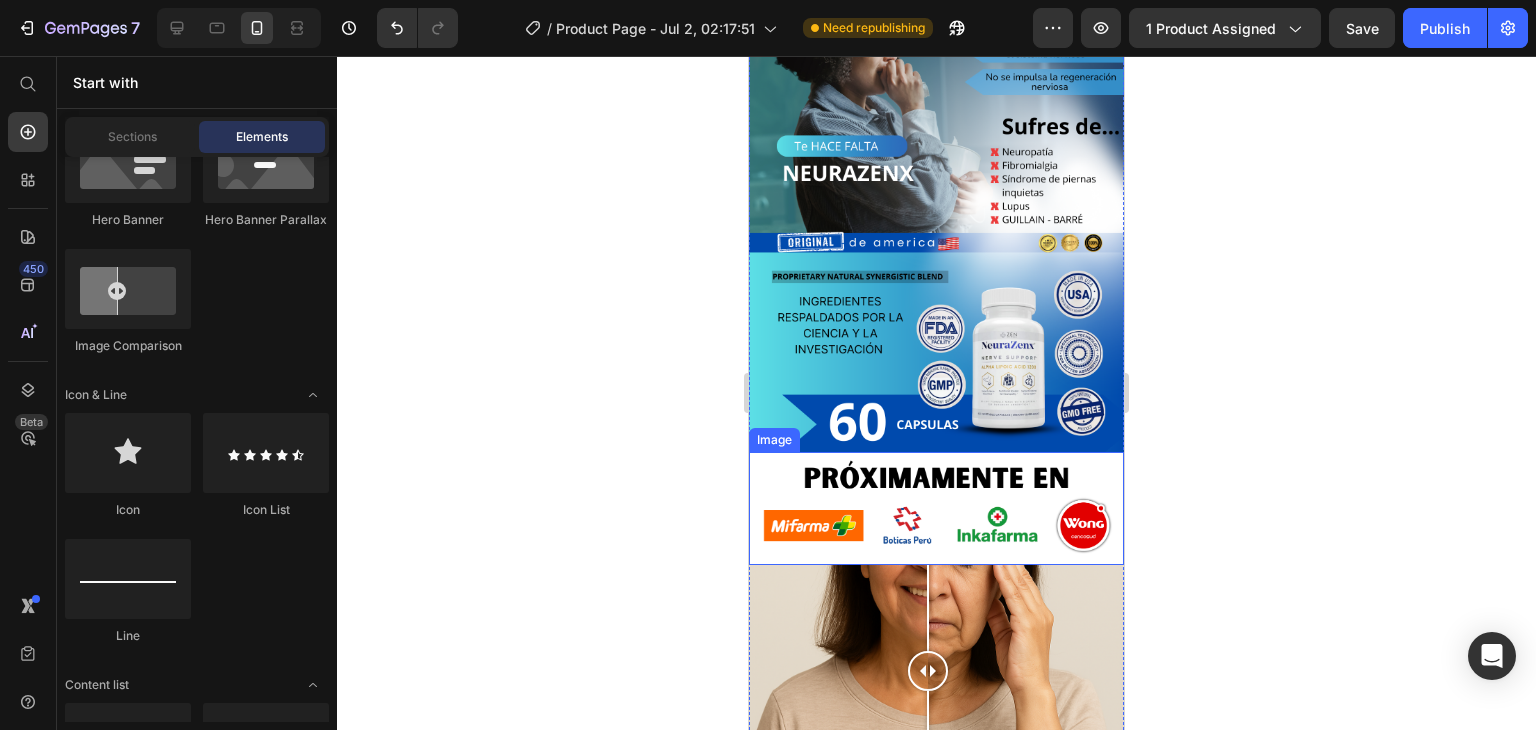 click at bounding box center [936, 509] 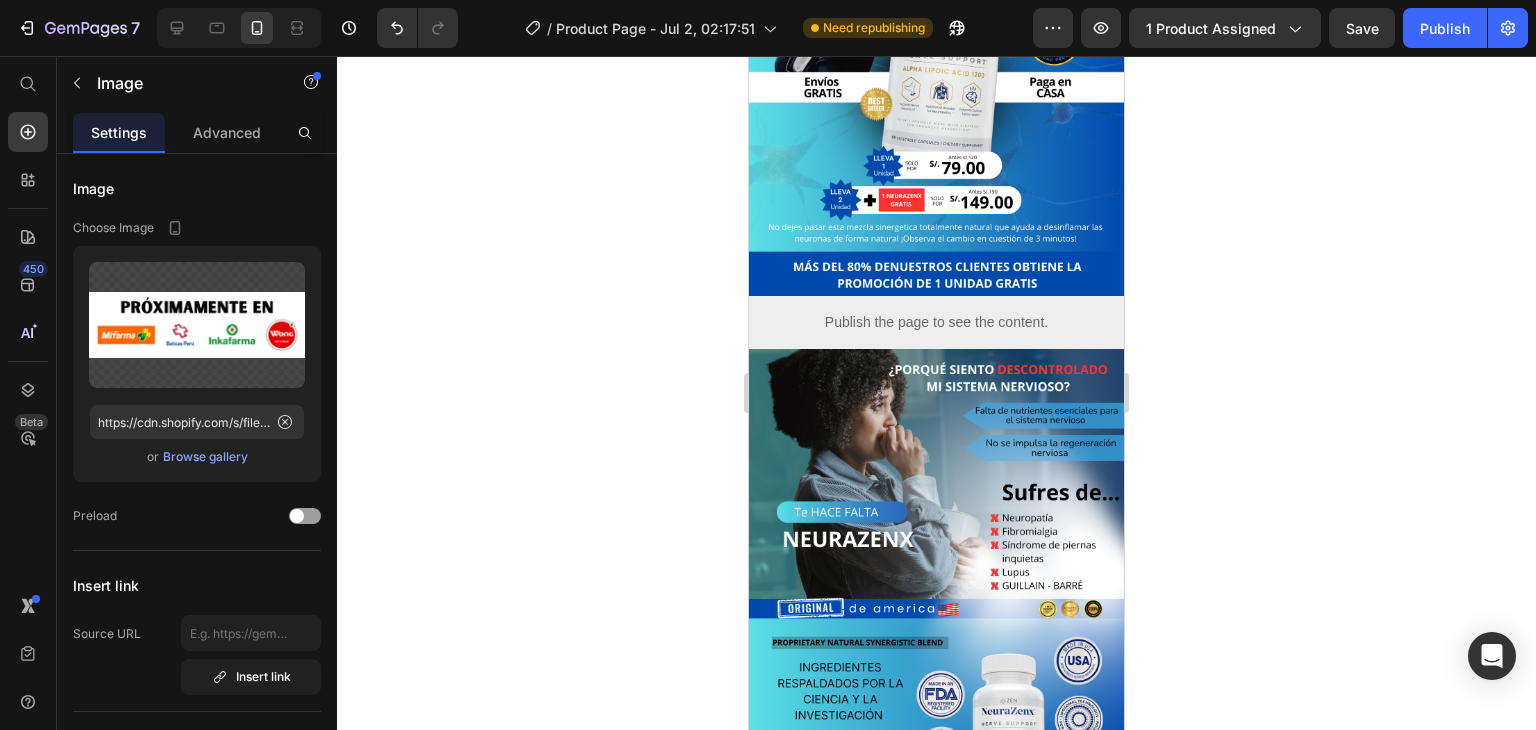 scroll, scrollTop: 200, scrollLeft: 0, axis: vertical 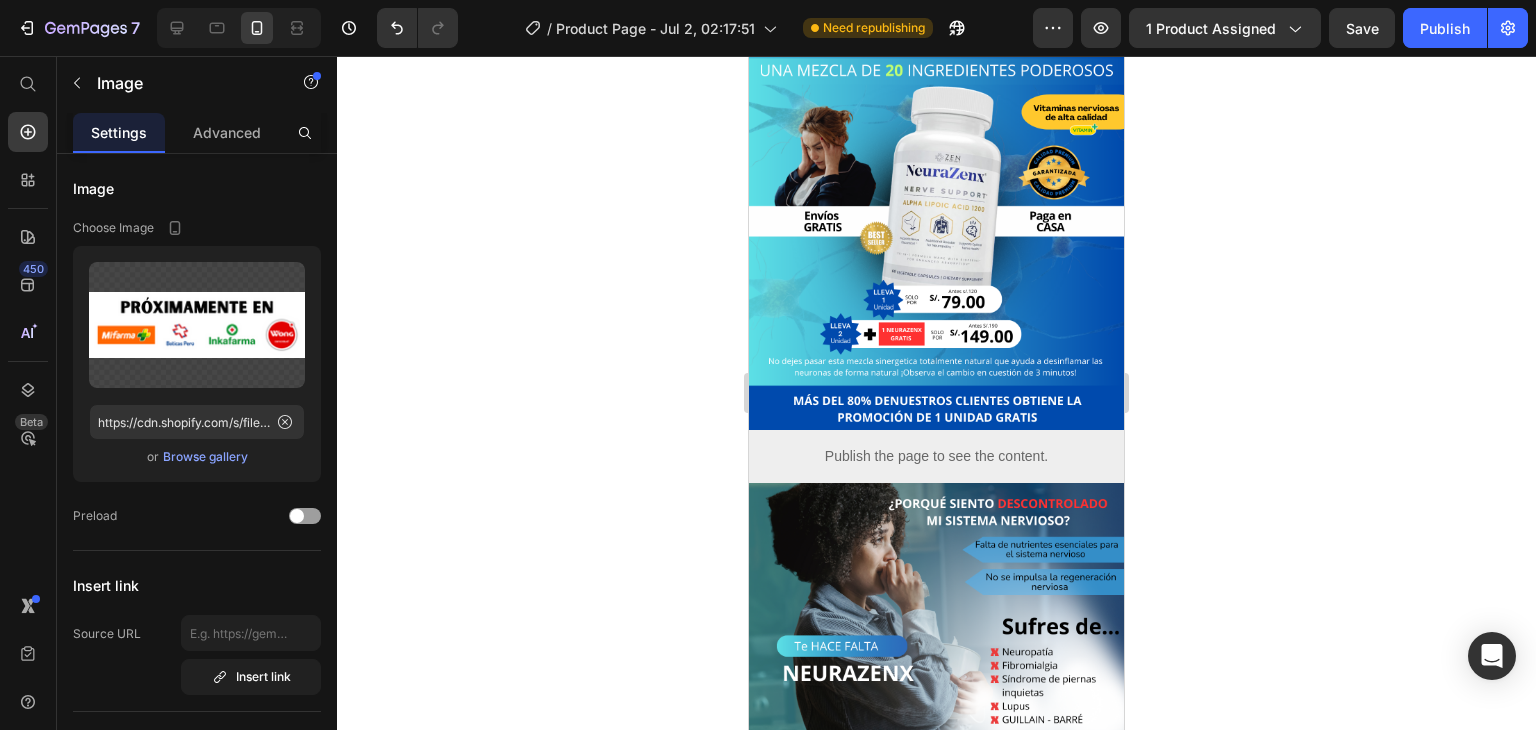 click 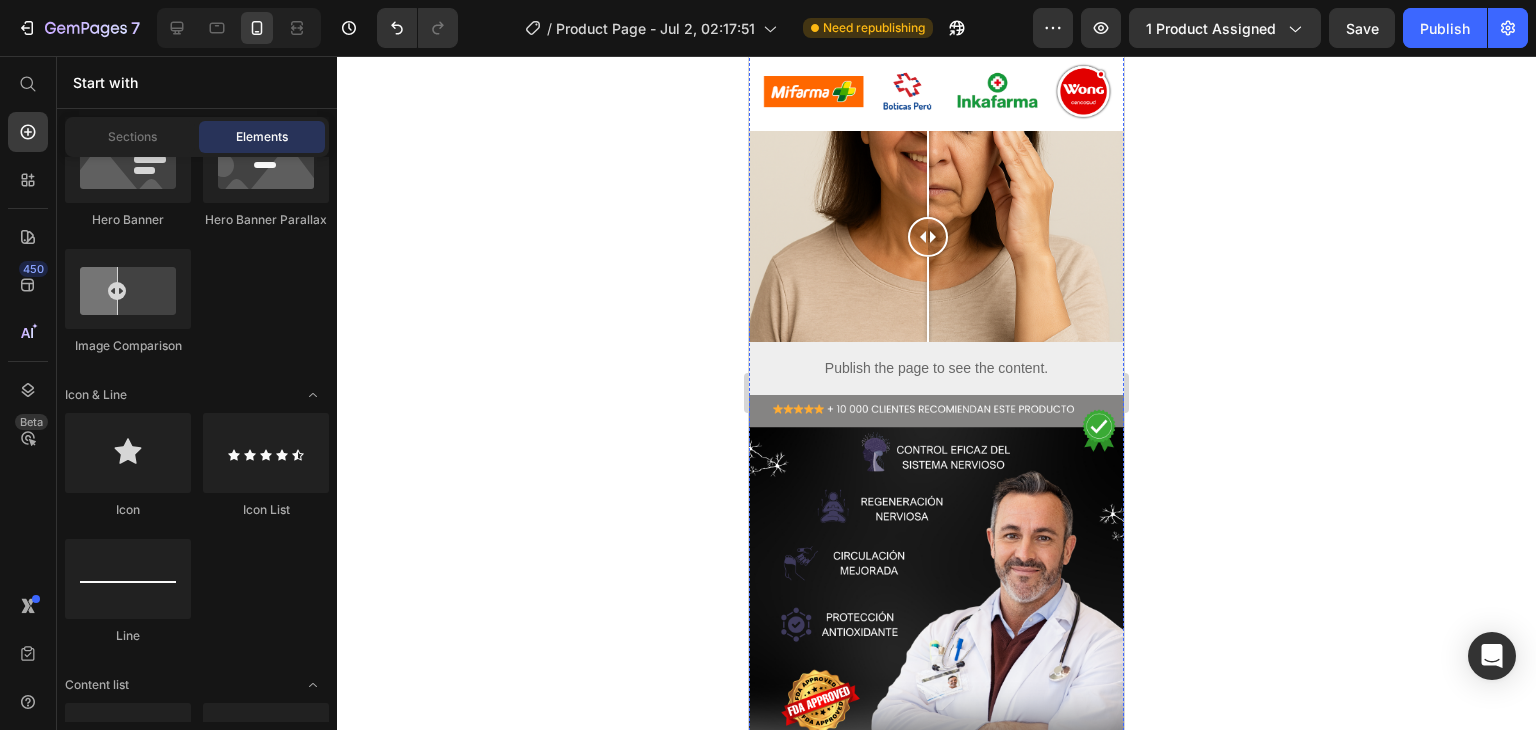 scroll, scrollTop: 1200, scrollLeft: 0, axis: vertical 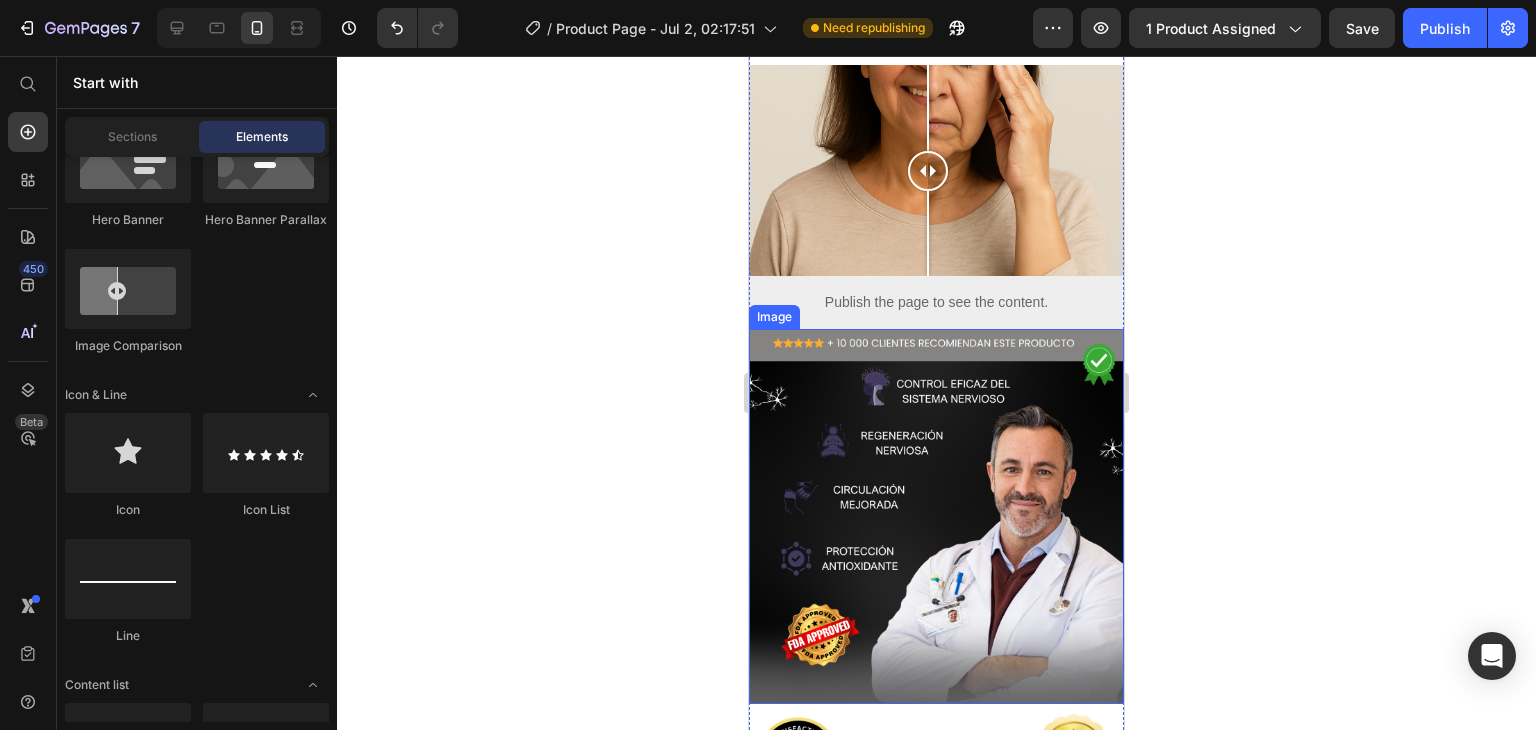 click at bounding box center [936, 516] 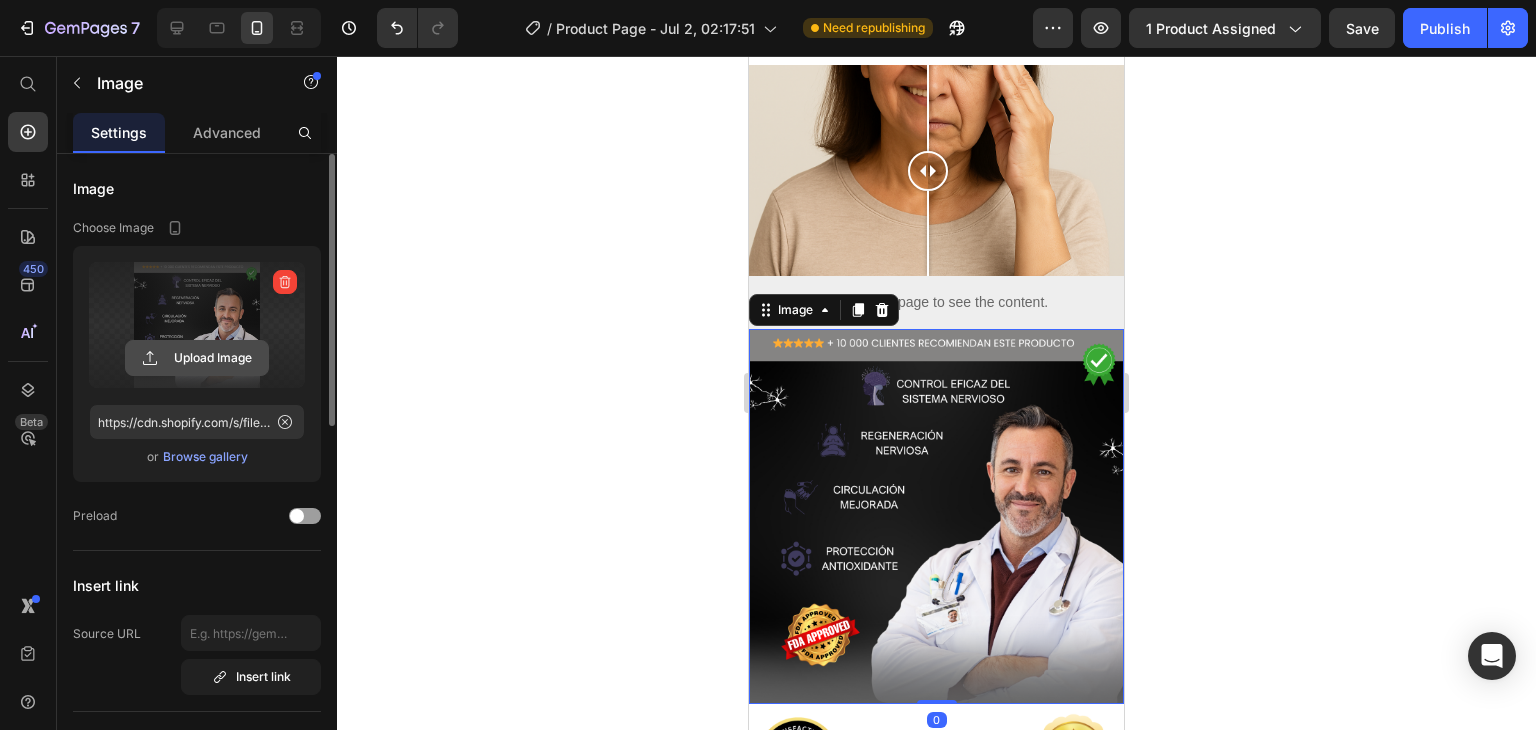 click 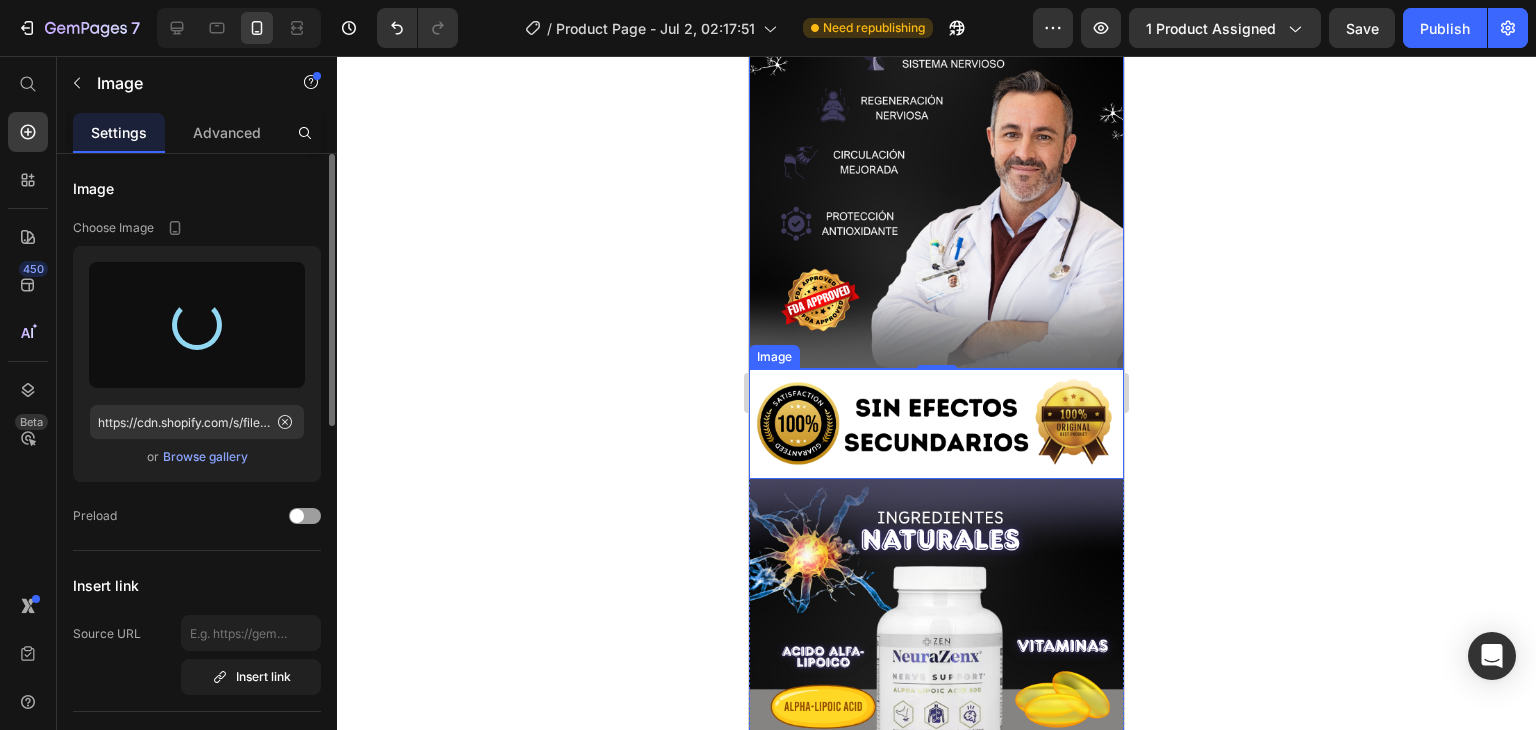 scroll, scrollTop: 1500, scrollLeft: 0, axis: vertical 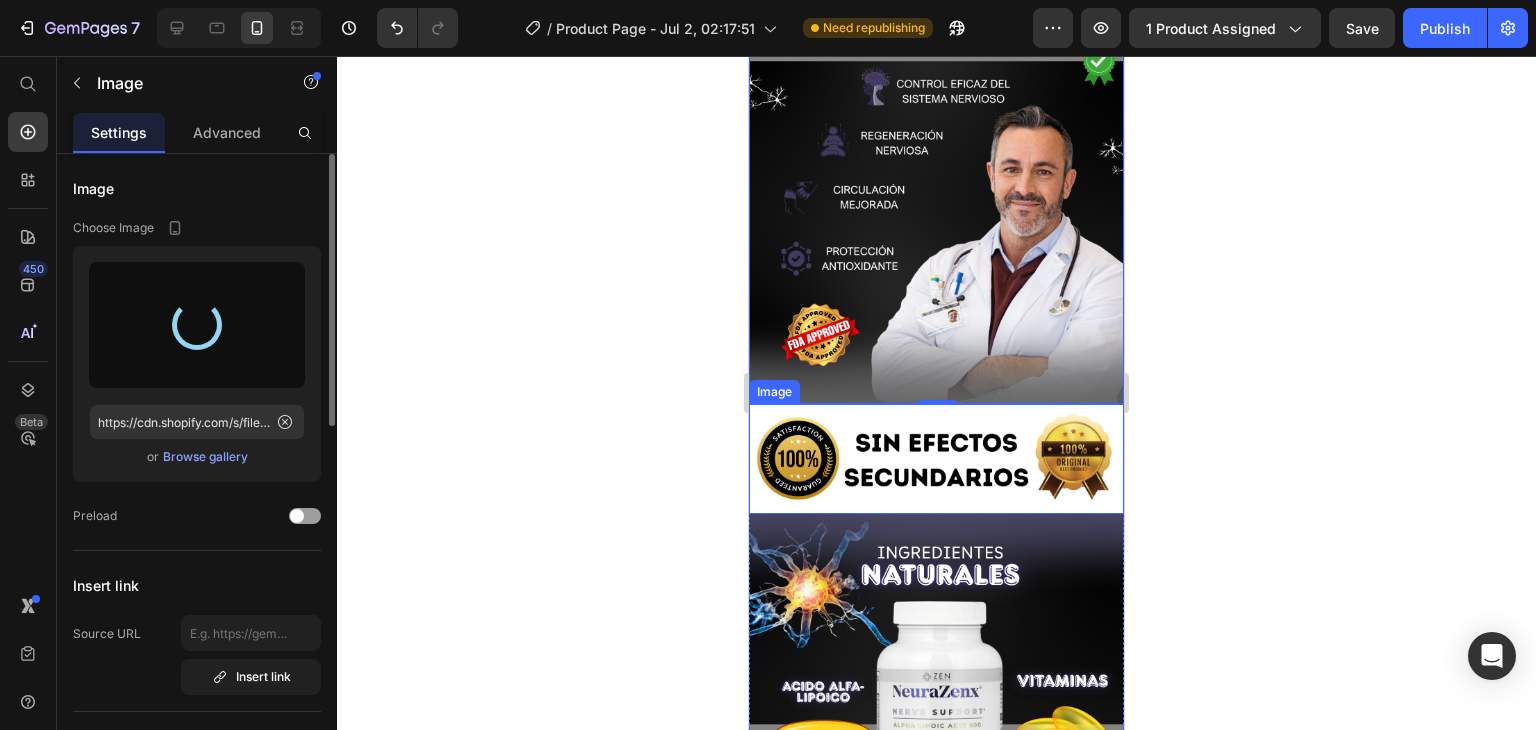 type on "https://cdn.shopify.com/s/files/1/0705/6405/3181/files/gempages_570567145499395296-9f2f2cac-9314-4b89-b523-cbcc9510539f.png" 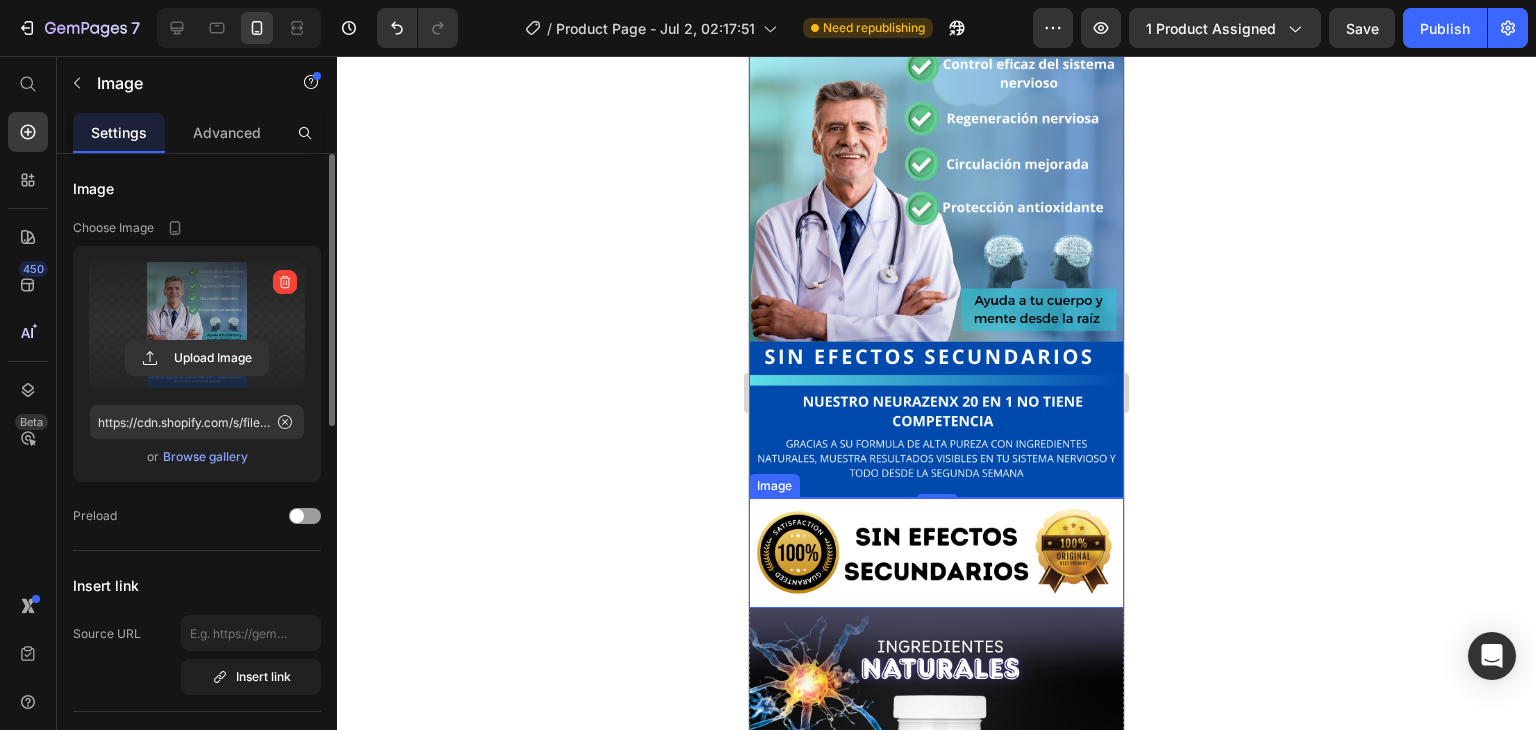 click at bounding box center [936, 553] 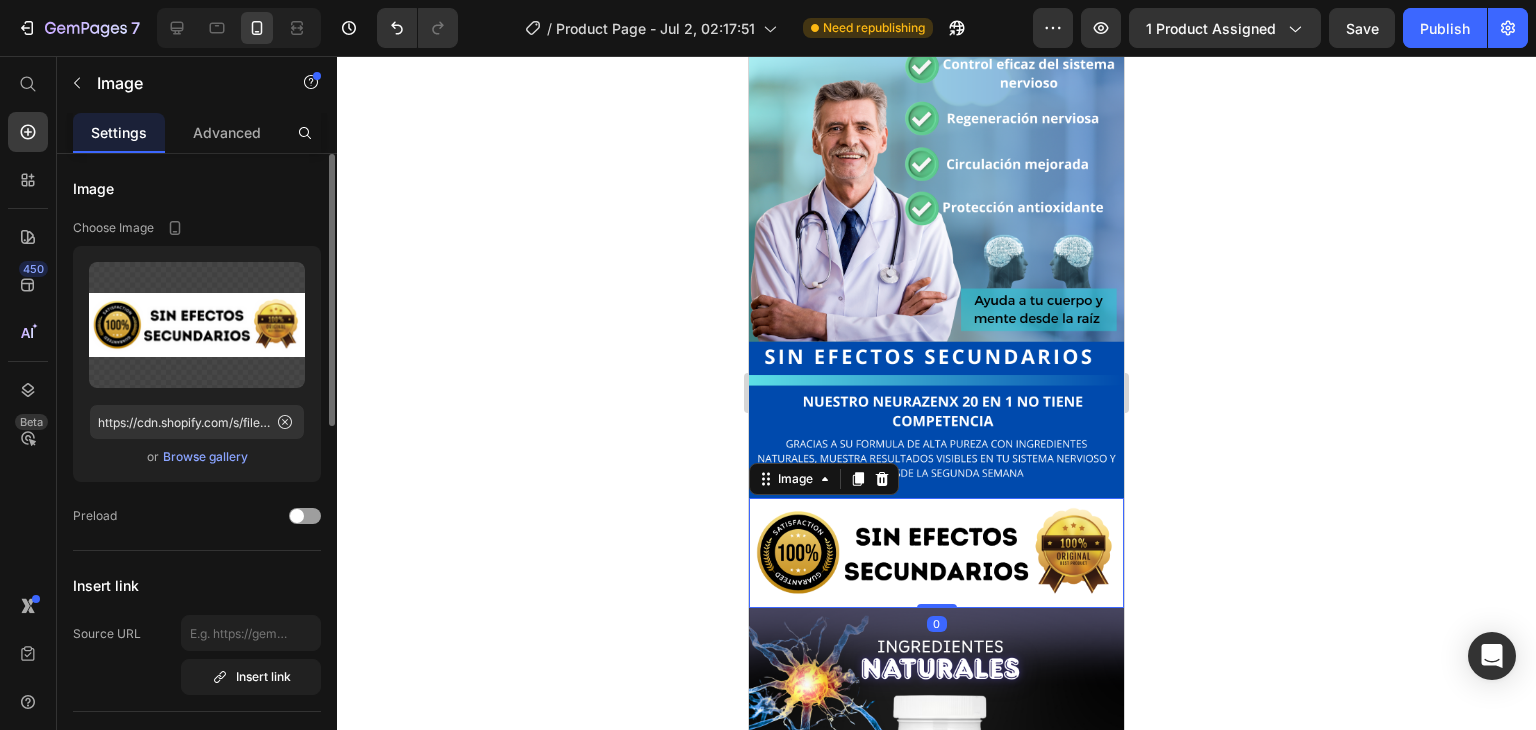 click 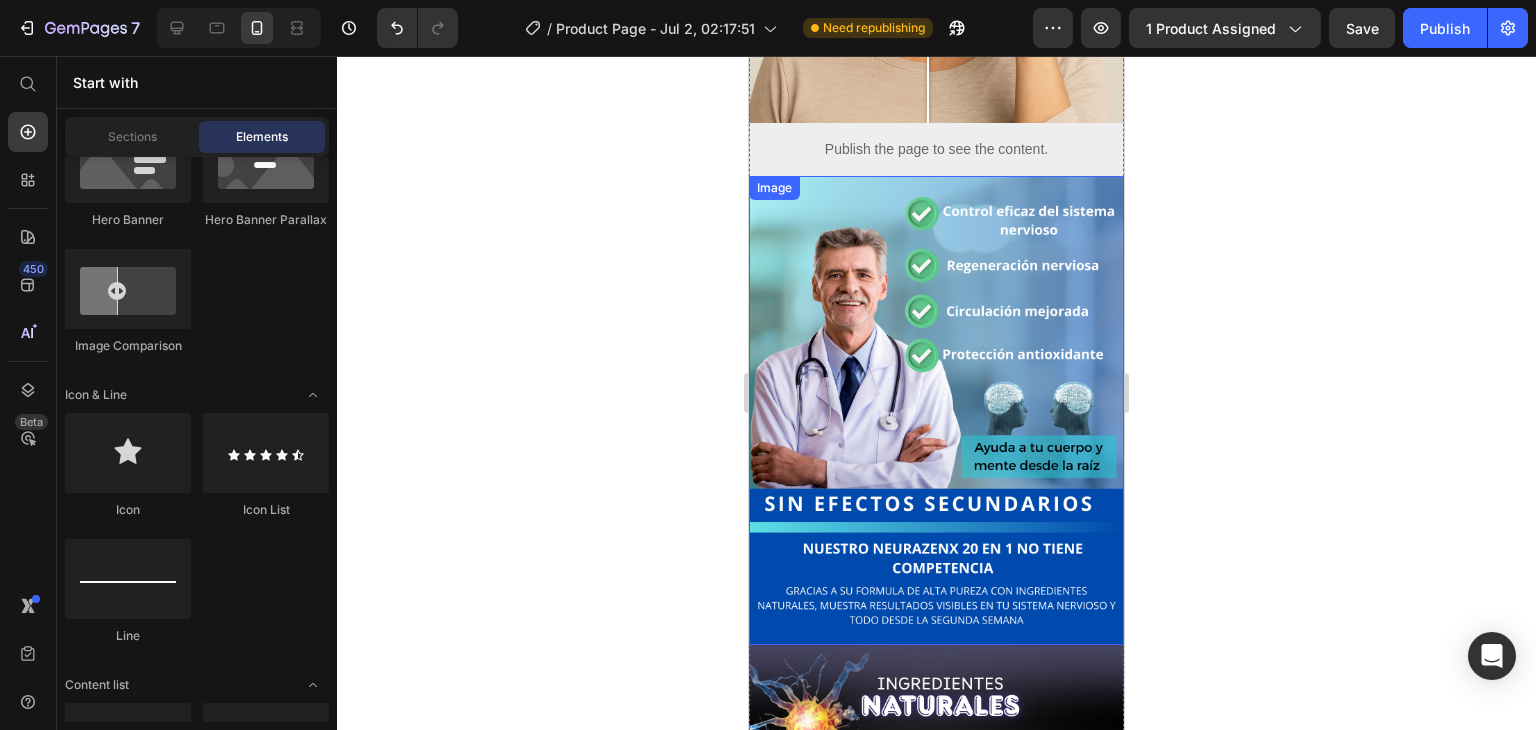 scroll, scrollTop: 1300, scrollLeft: 0, axis: vertical 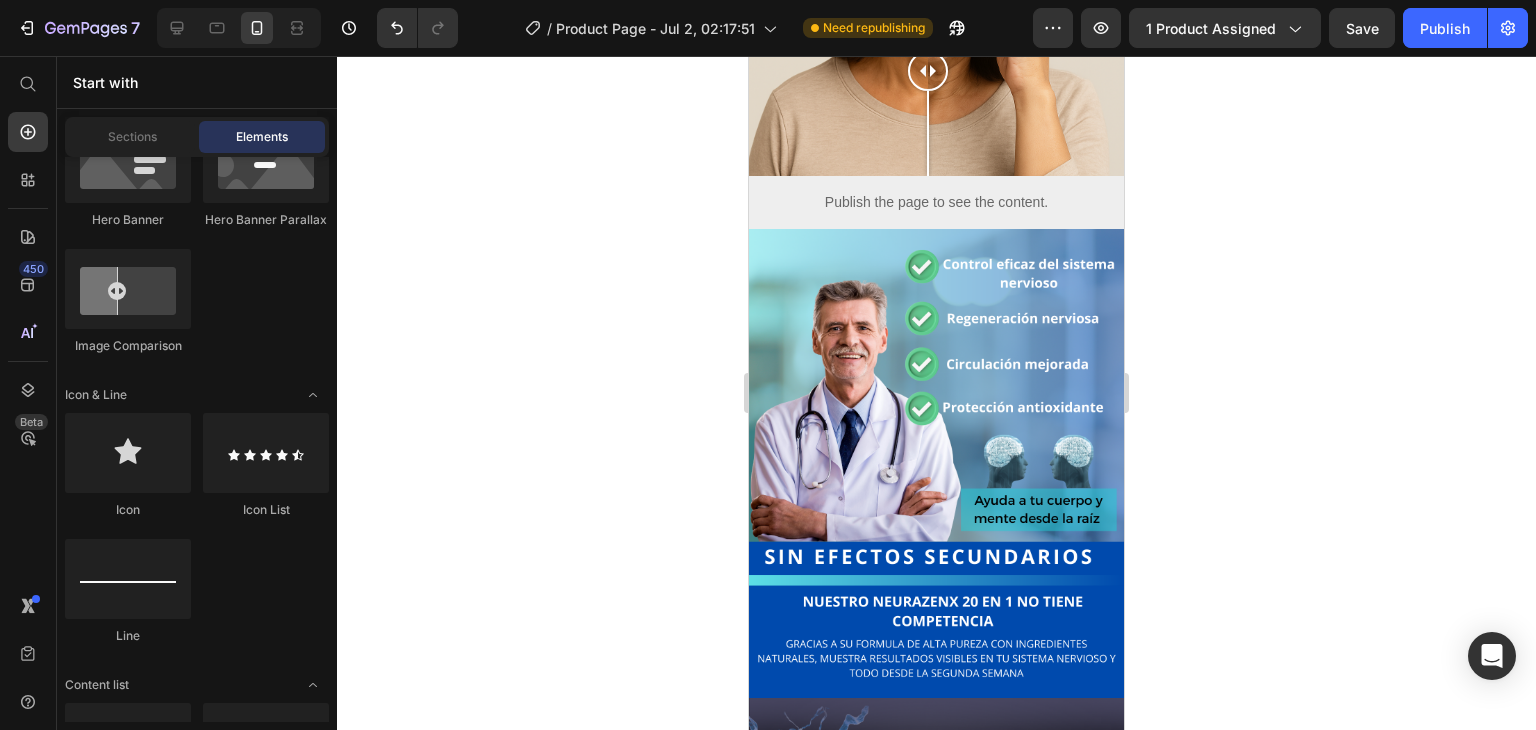 click 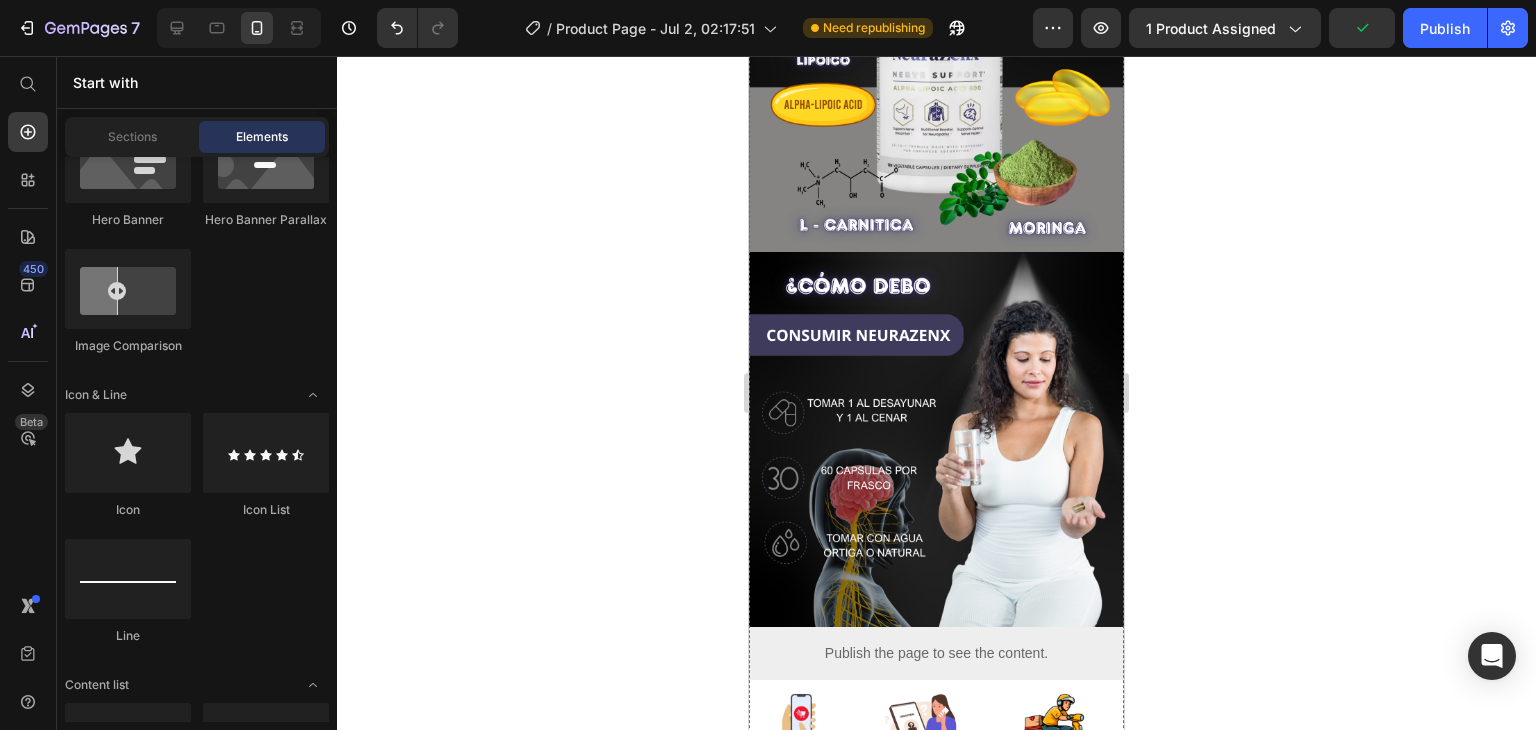 scroll, scrollTop: 2100, scrollLeft: 0, axis: vertical 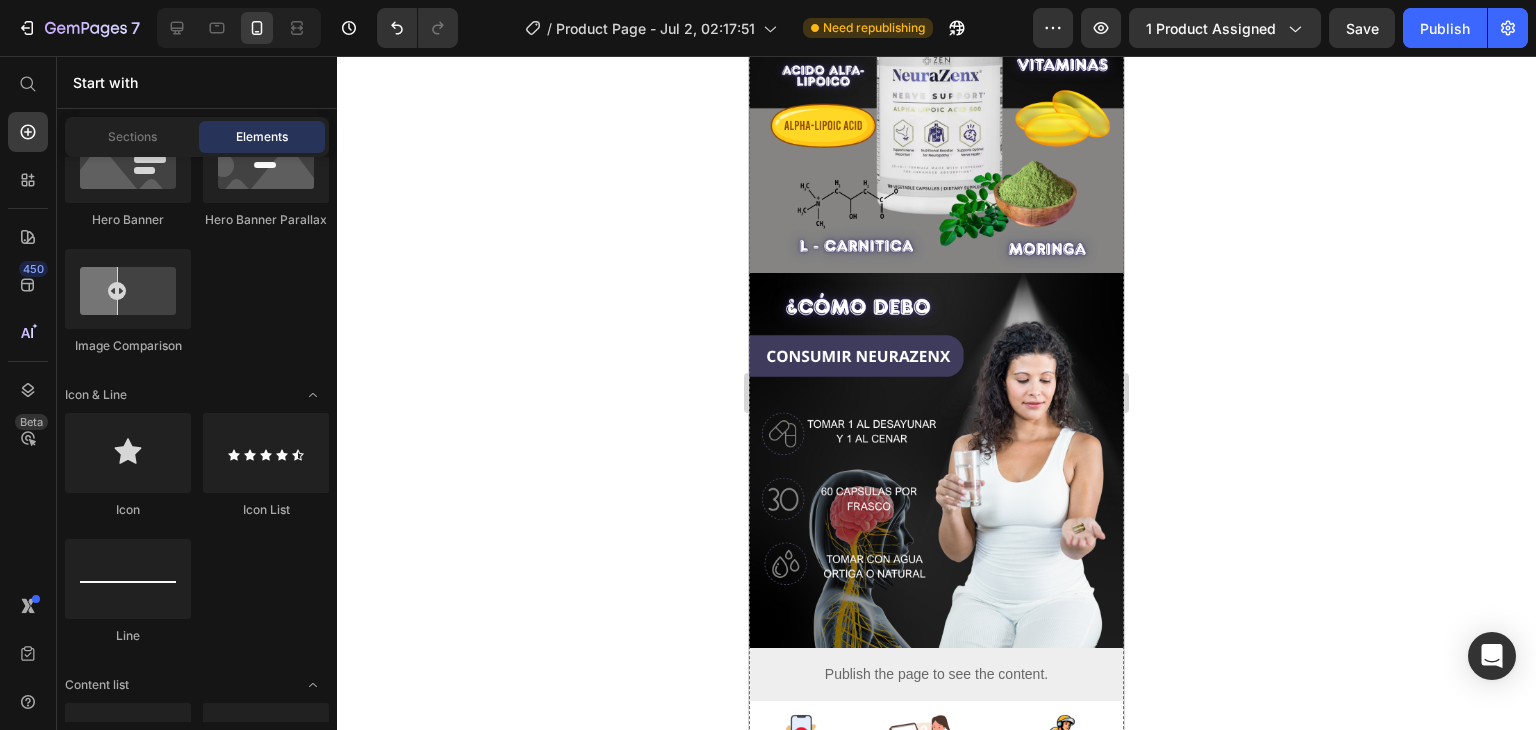 click at bounding box center [936, 460] 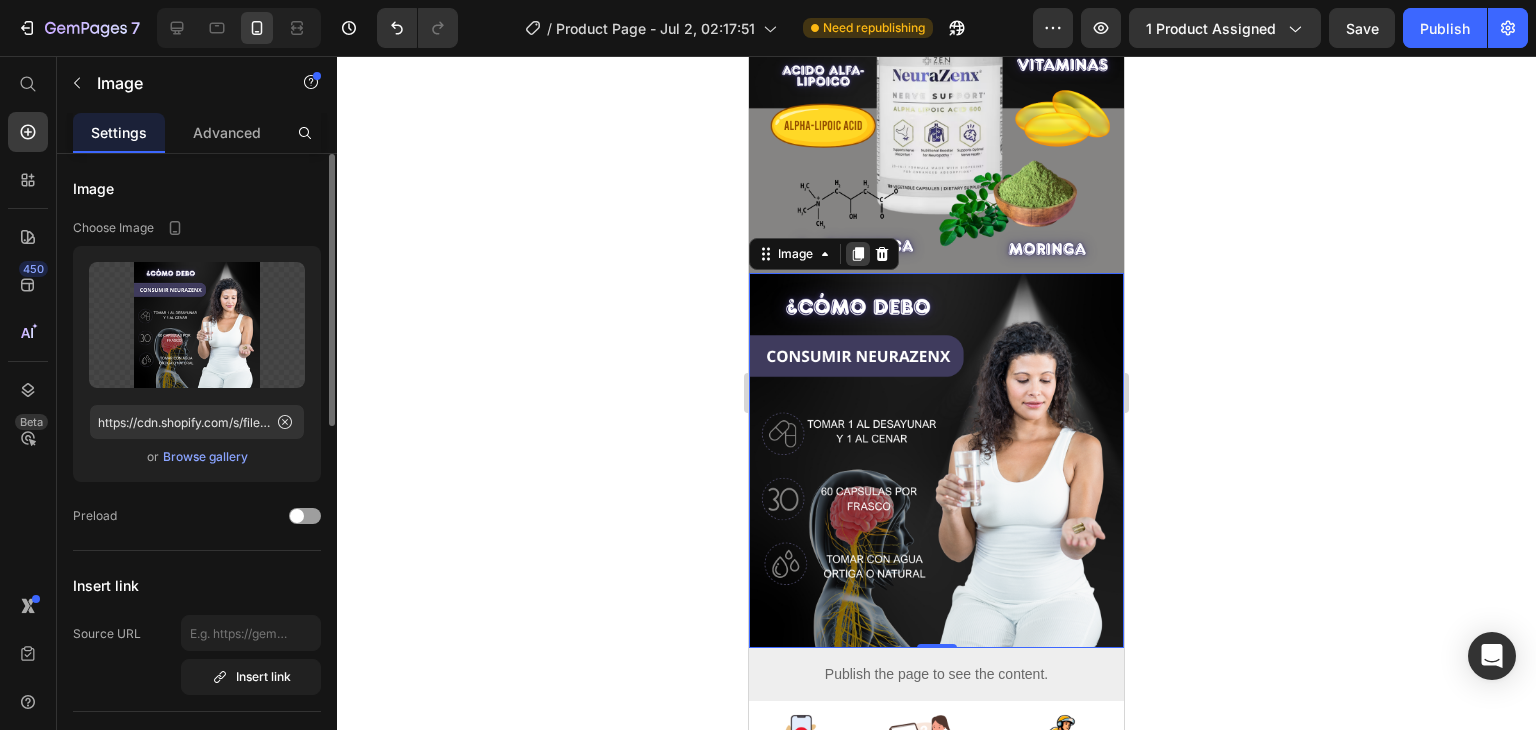 click 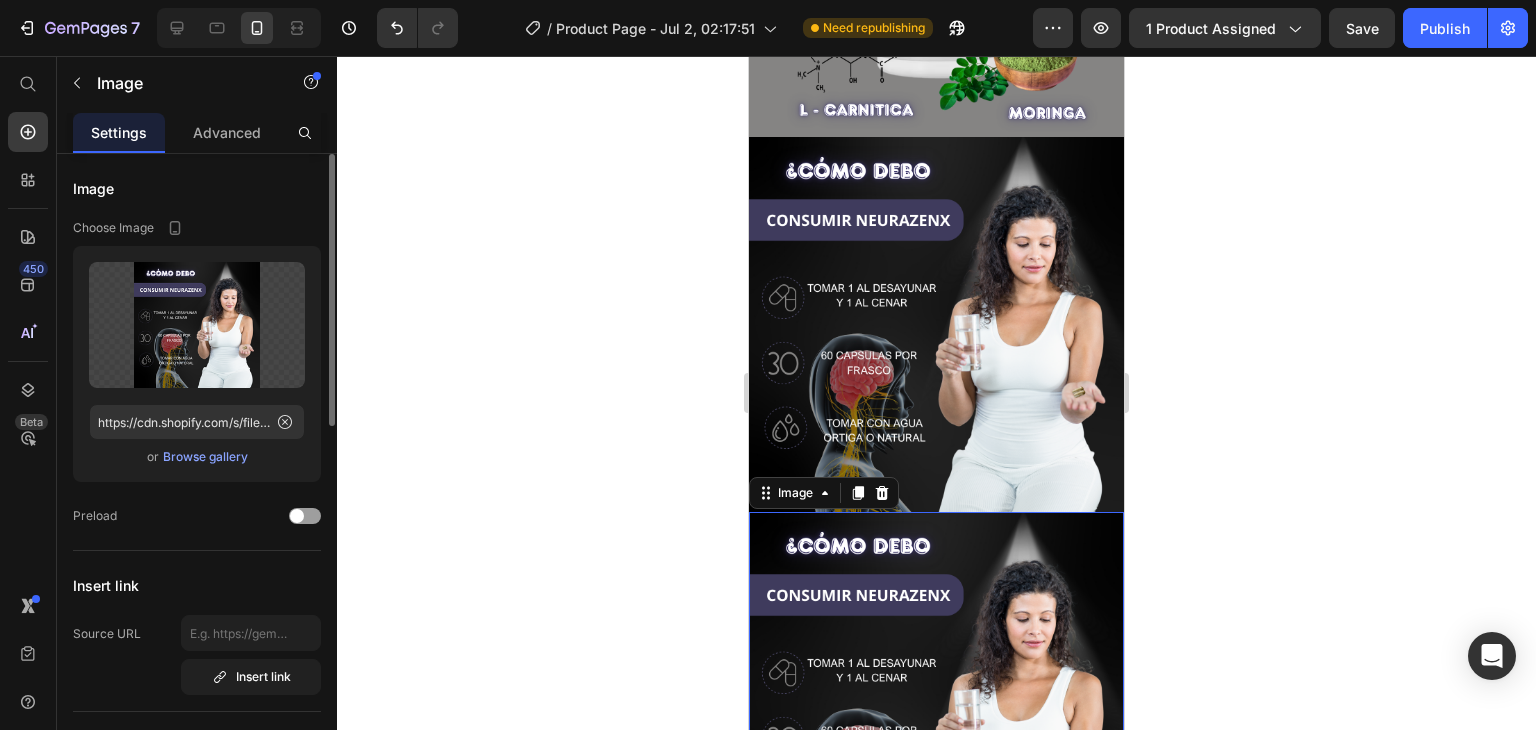 scroll, scrollTop: 2222, scrollLeft: 0, axis: vertical 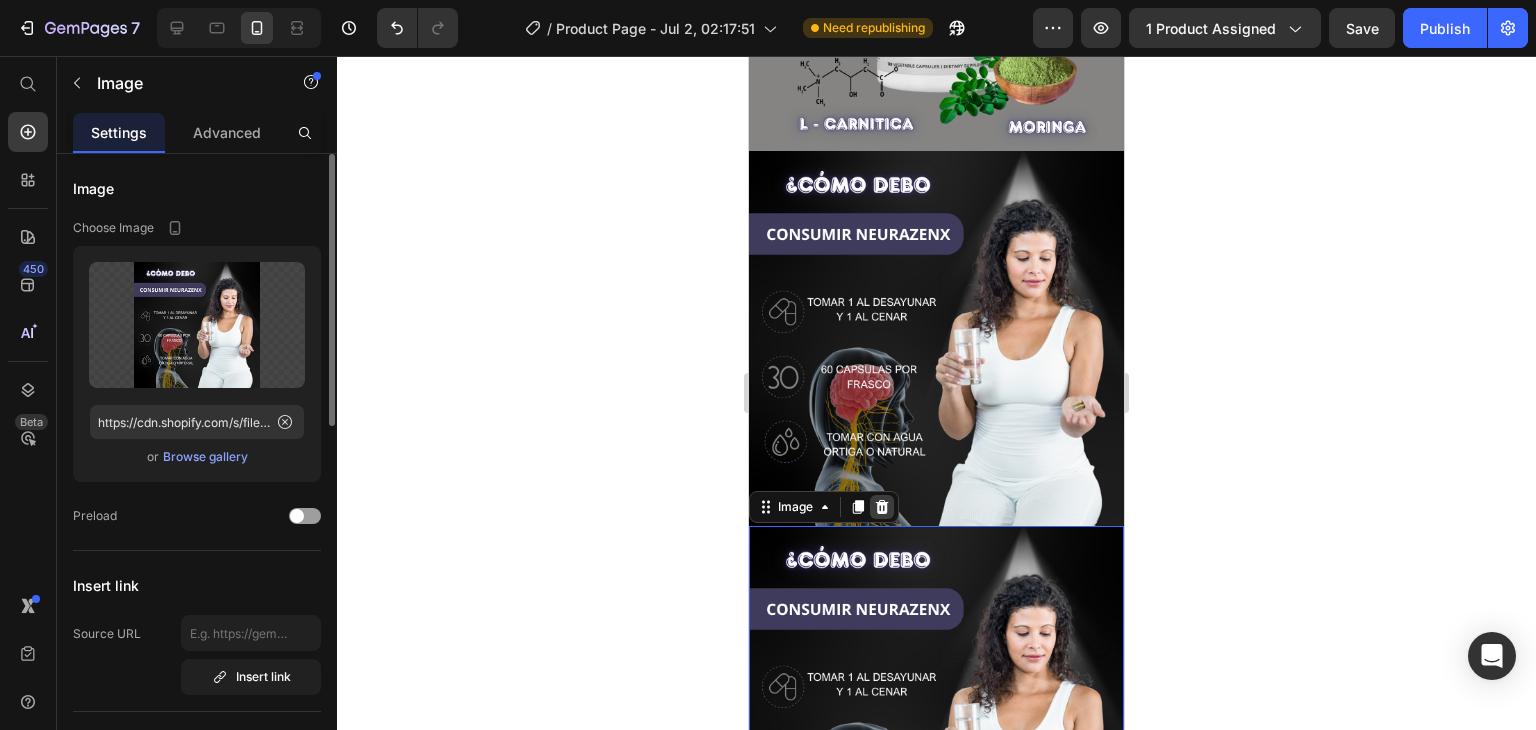 click 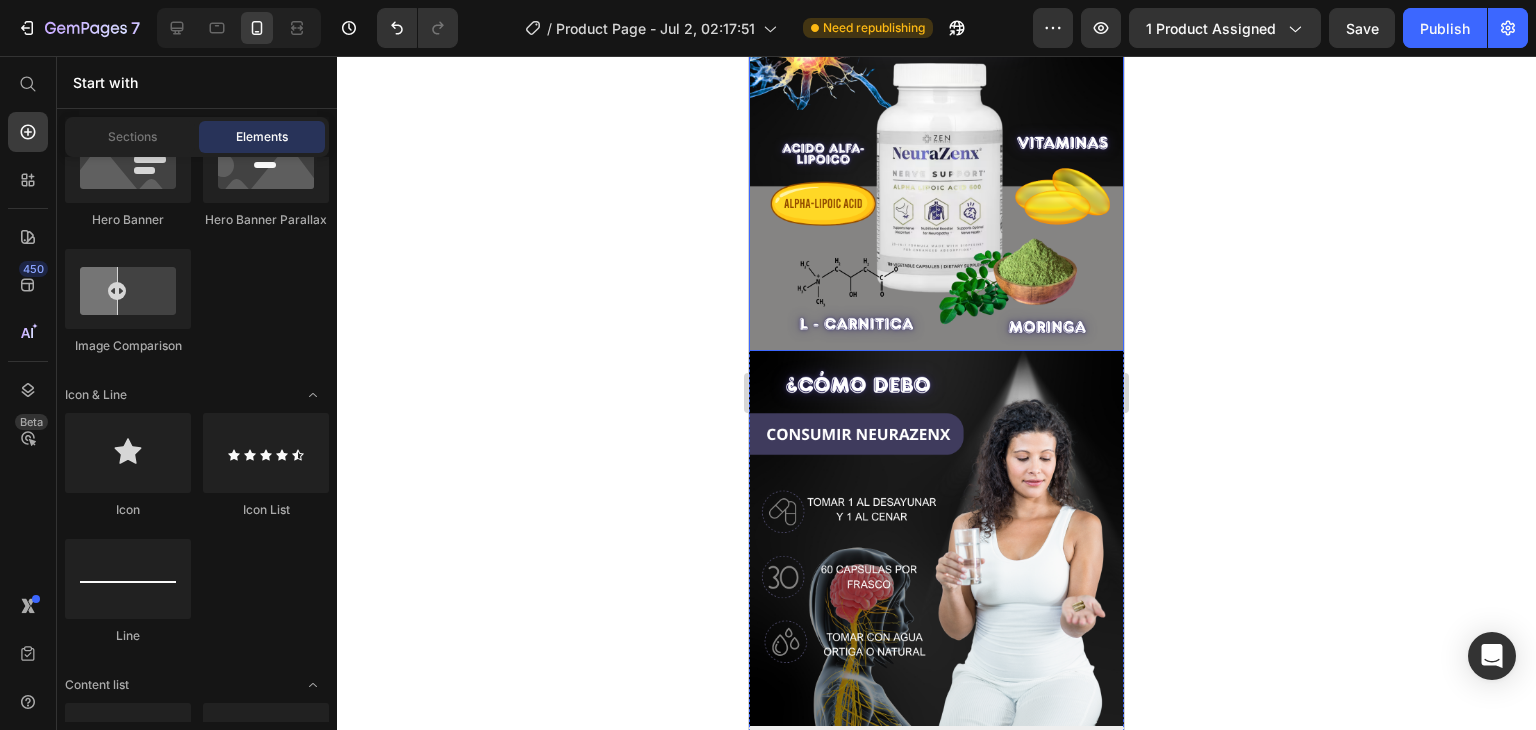 click at bounding box center [936, 163] 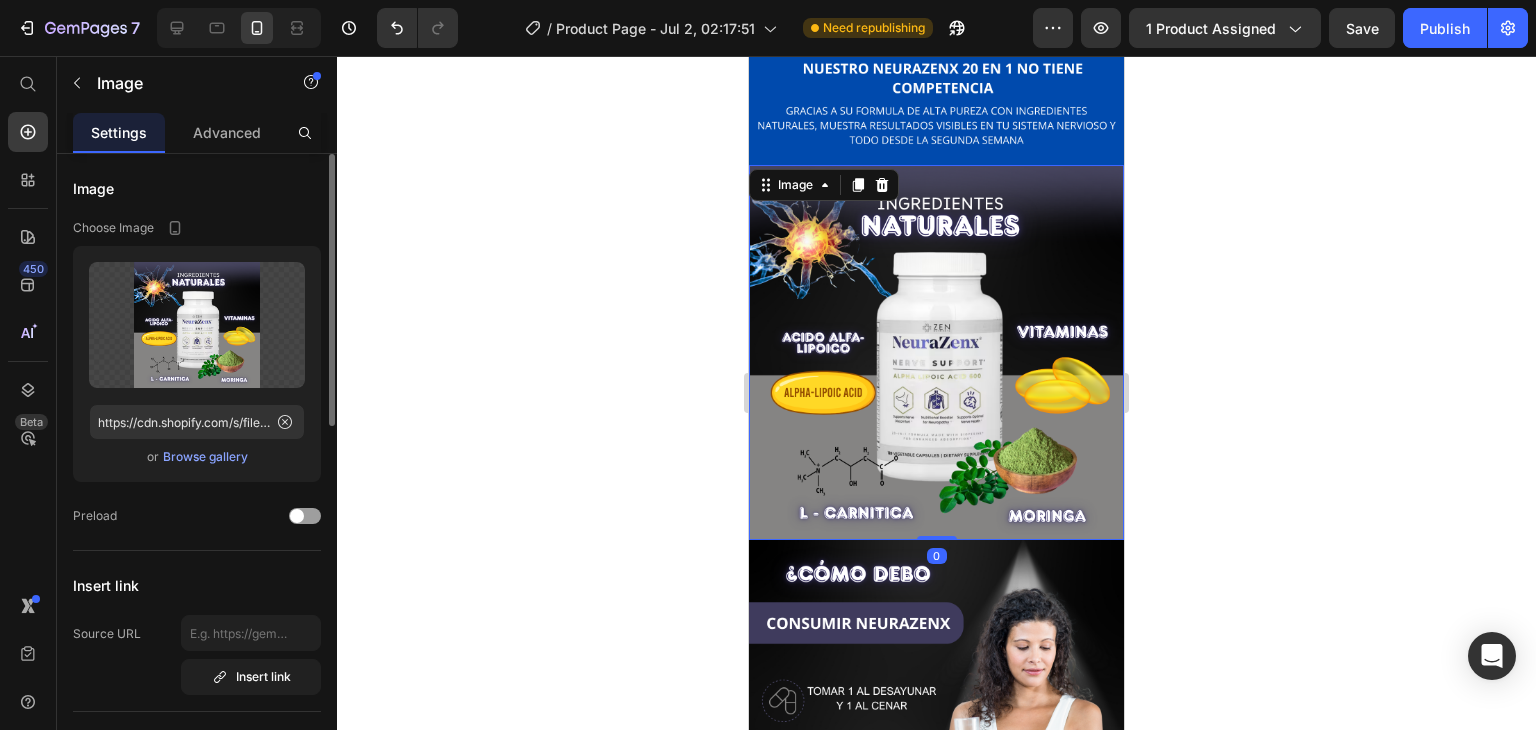 scroll, scrollTop: 1822, scrollLeft: 0, axis: vertical 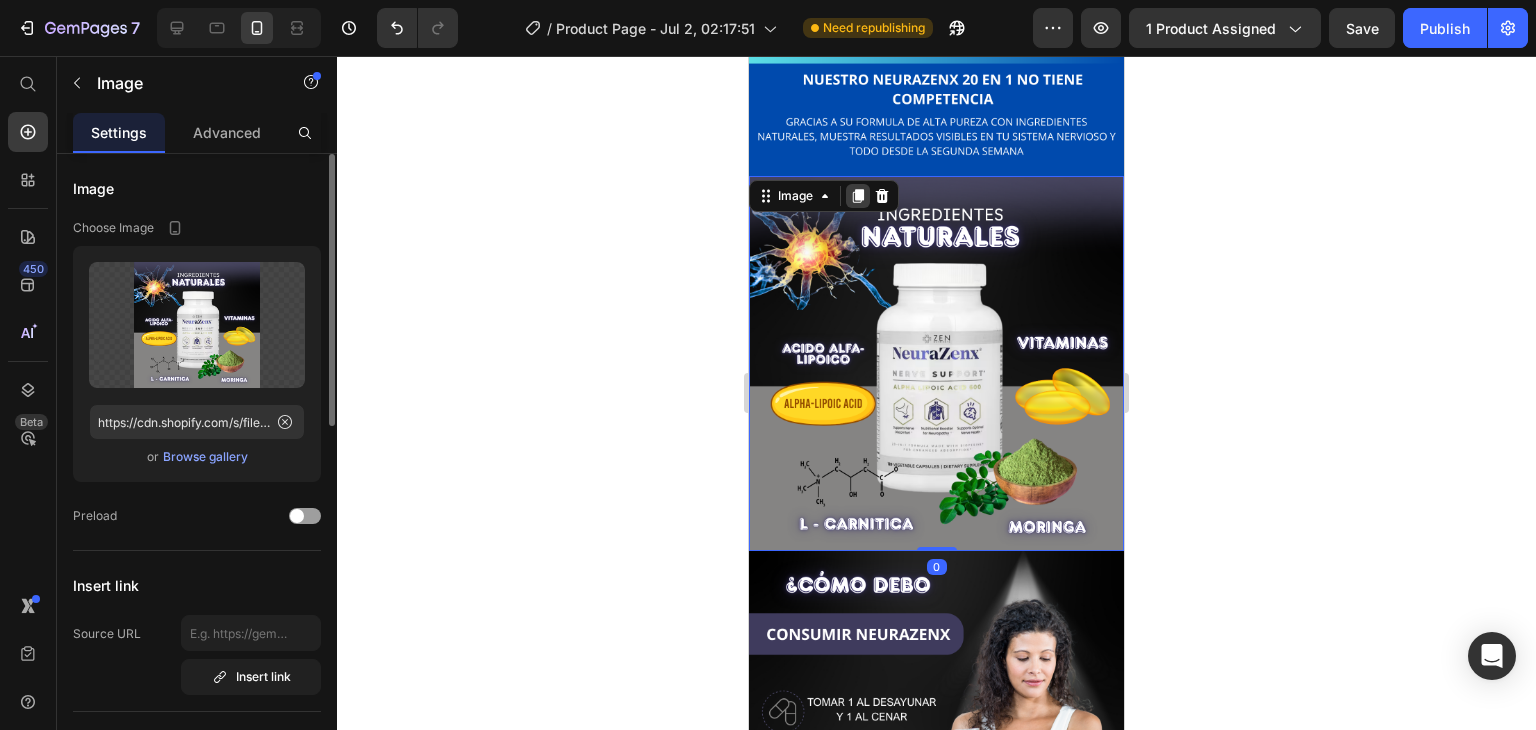 click 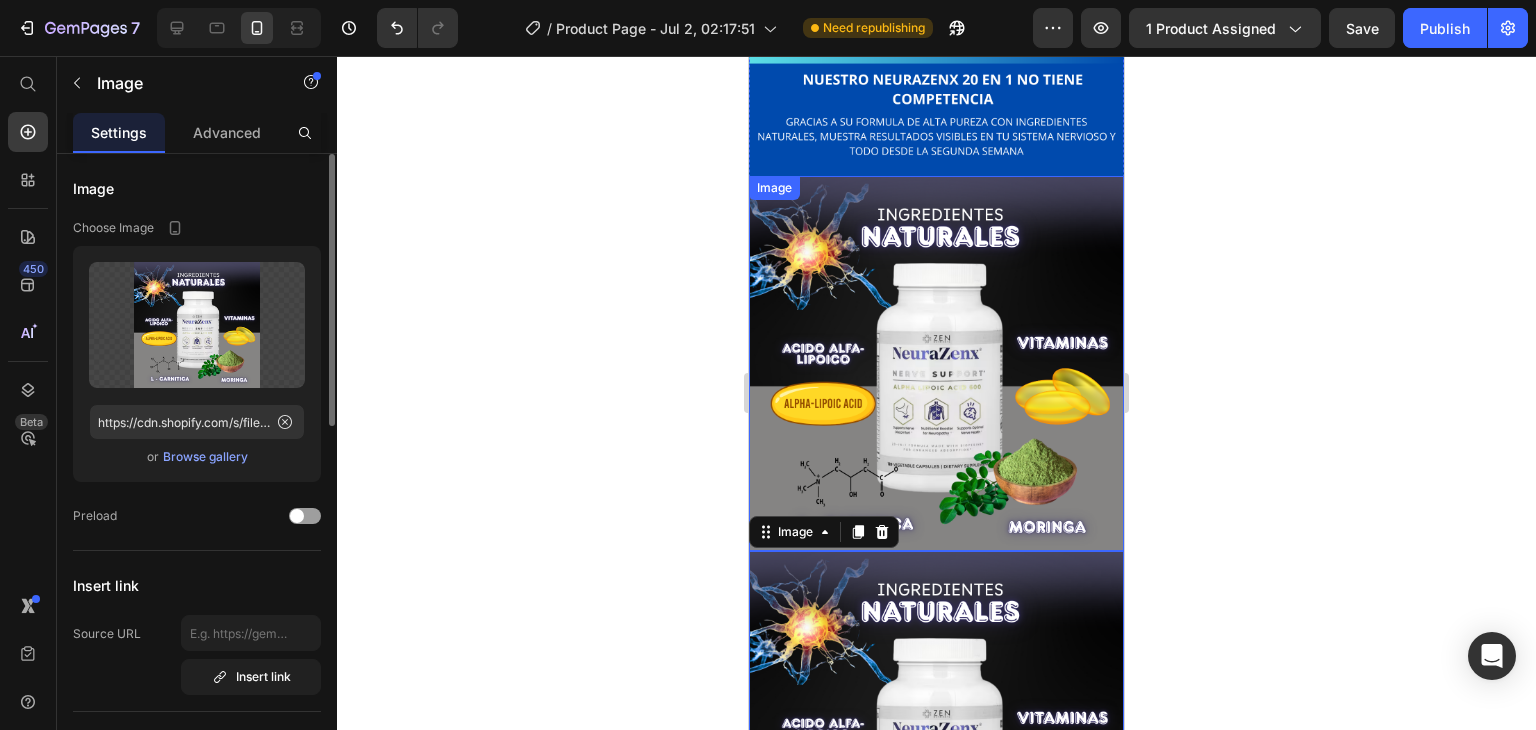 click at bounding box center (936, 363) 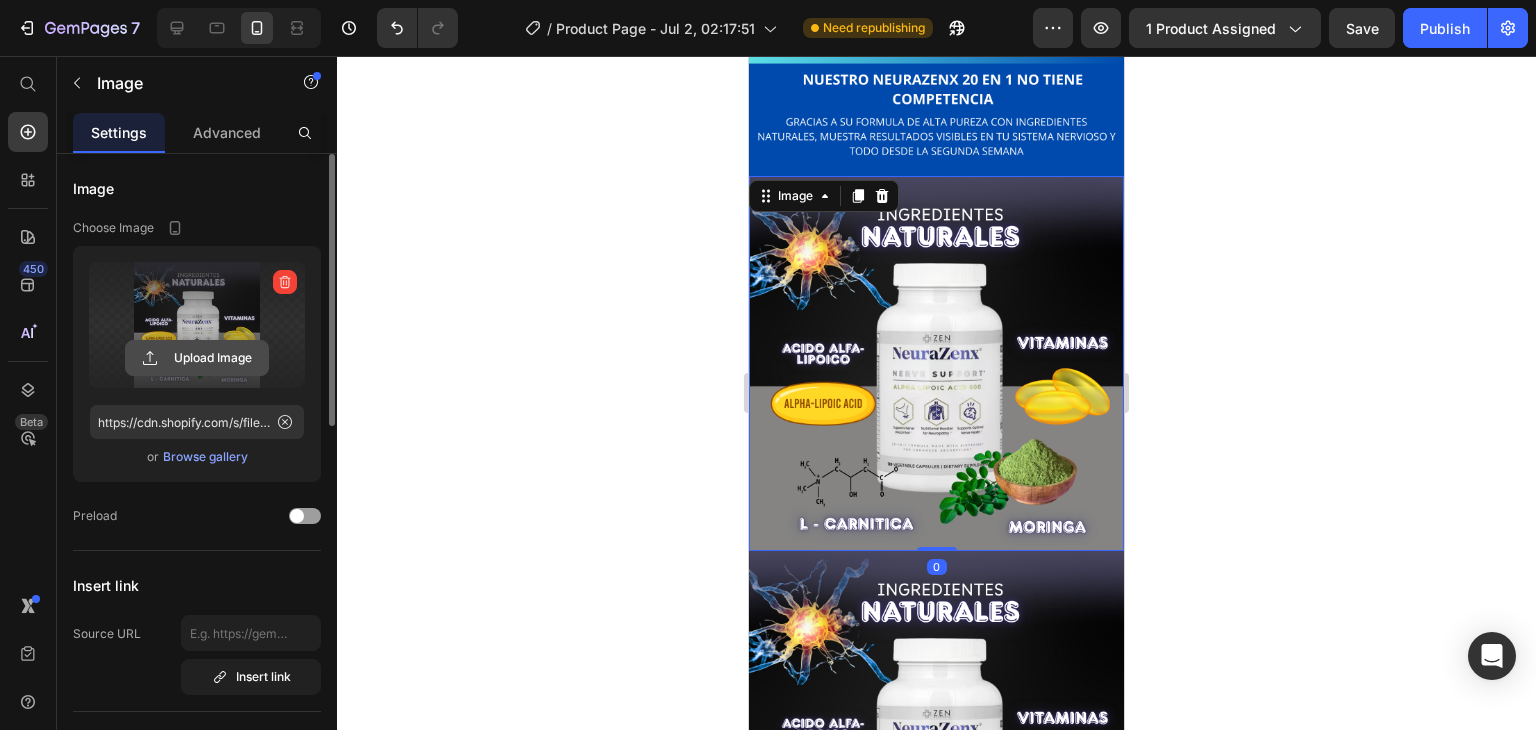 click 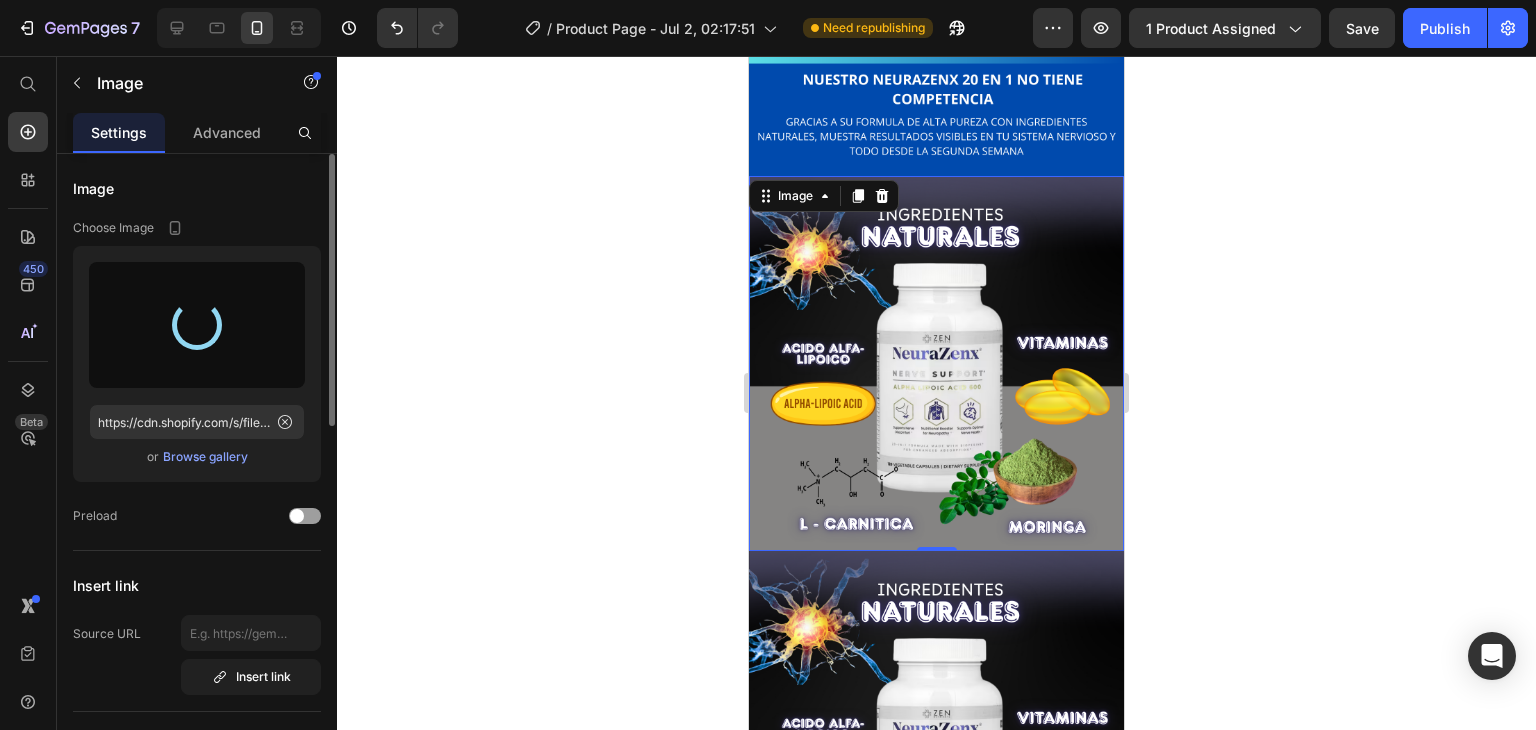 type on "https://cdn.shopify.com/s/files/1/0705/6405/3181/files/gempages_570567145499395296-4a06088f-9cf1-49f6-8787-14bce6ae0a61.png" 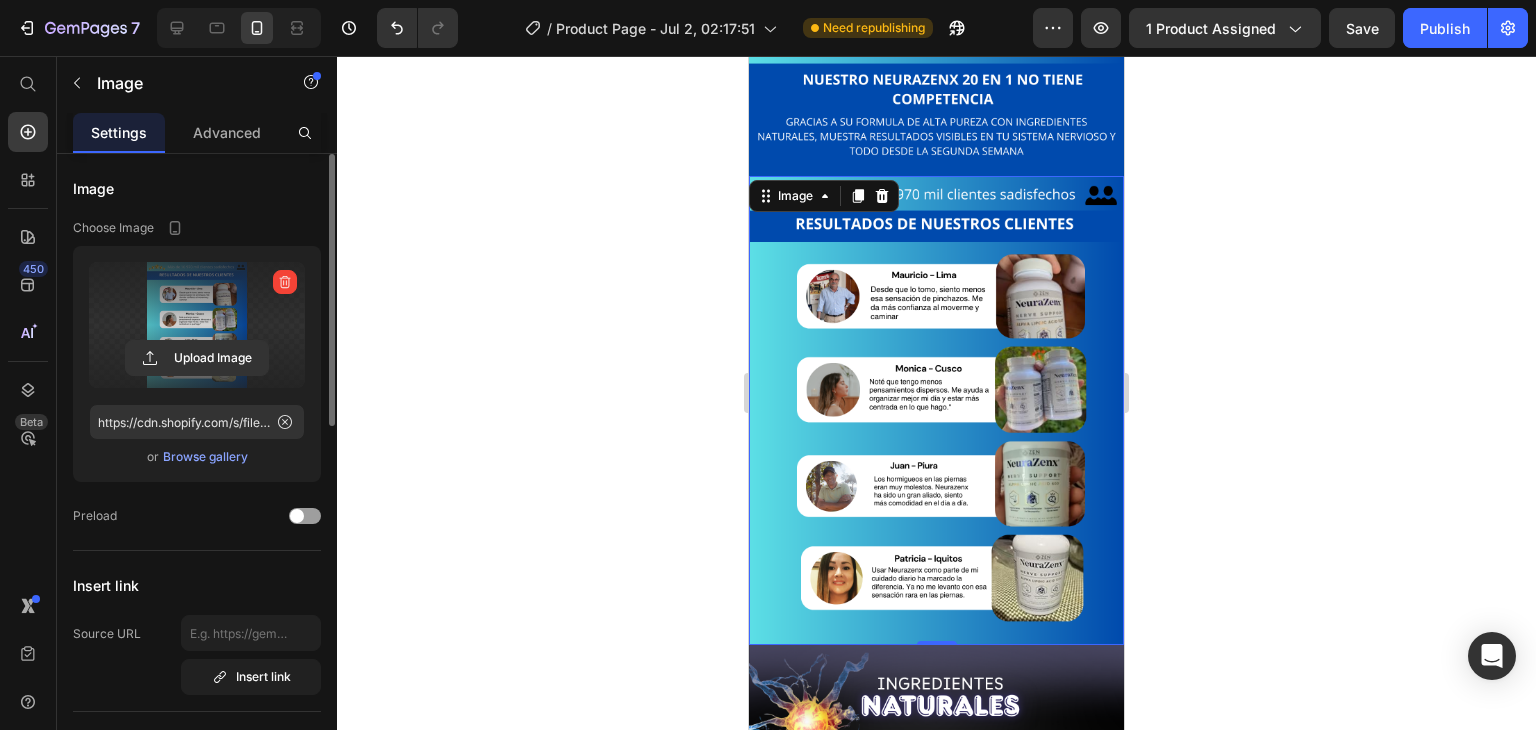 click 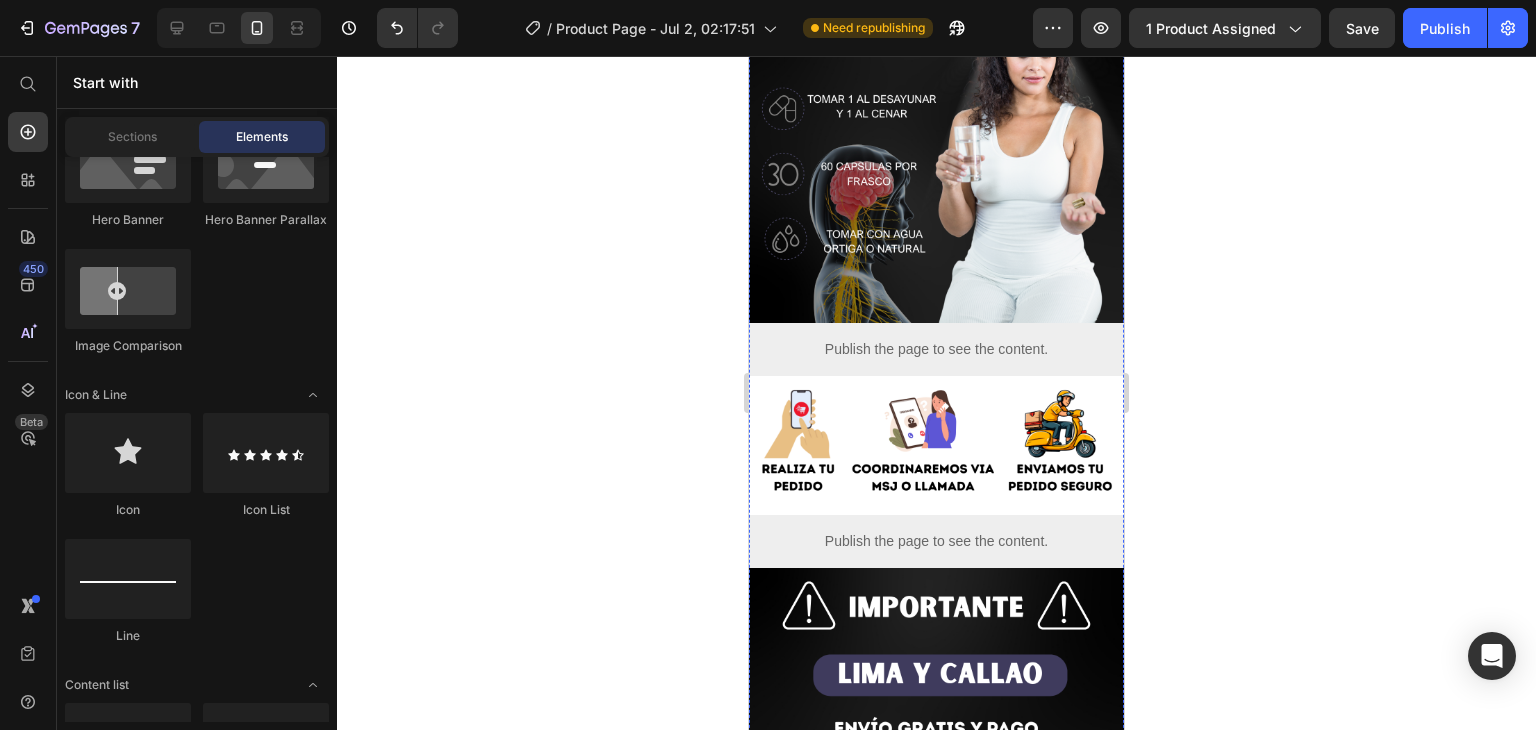 scroll, scrollTop: 2922, scrollLeft: 0, axis: vertical 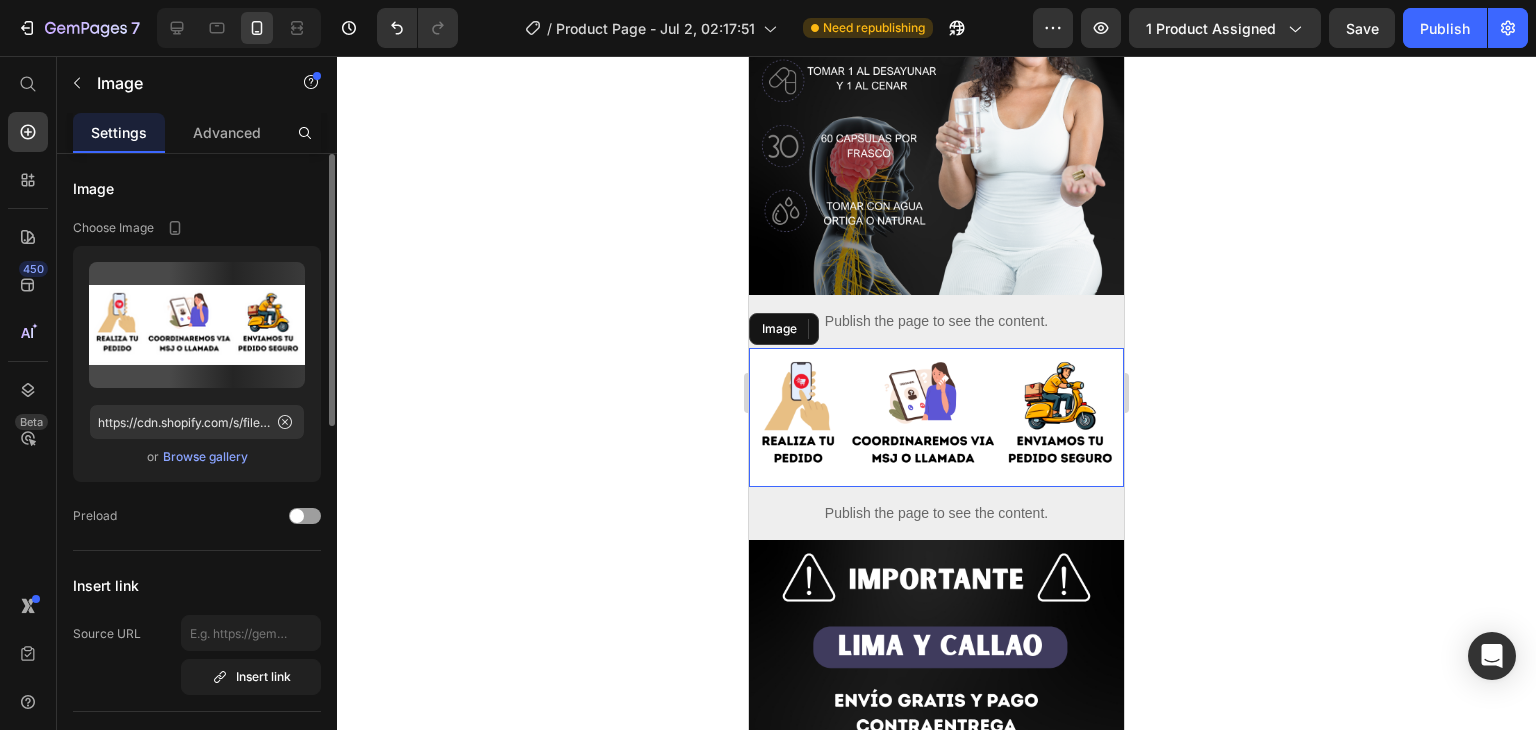 click at bounding box center (936, 418) 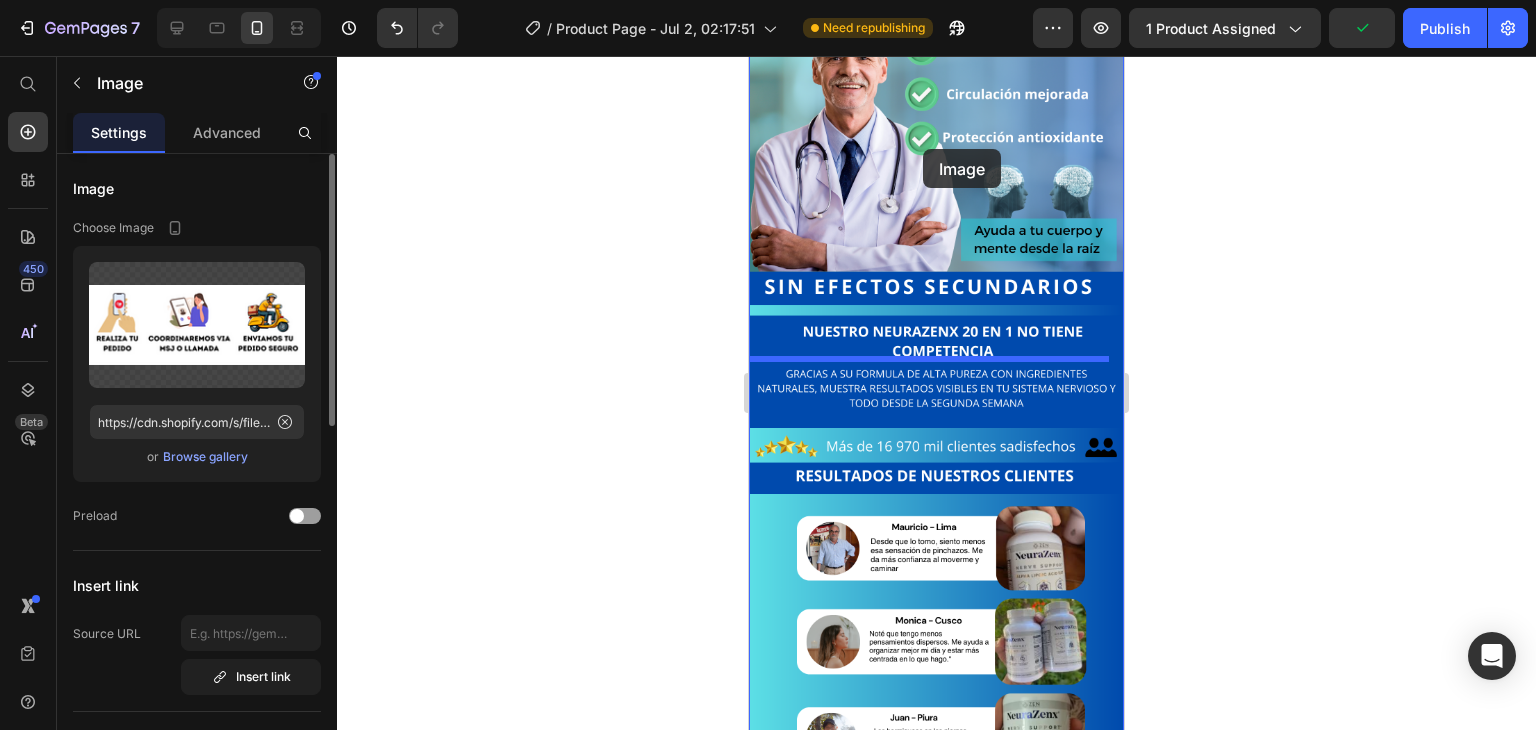 scroll, scrollTop: 1508, scrollLeft: 0, axis: vertical 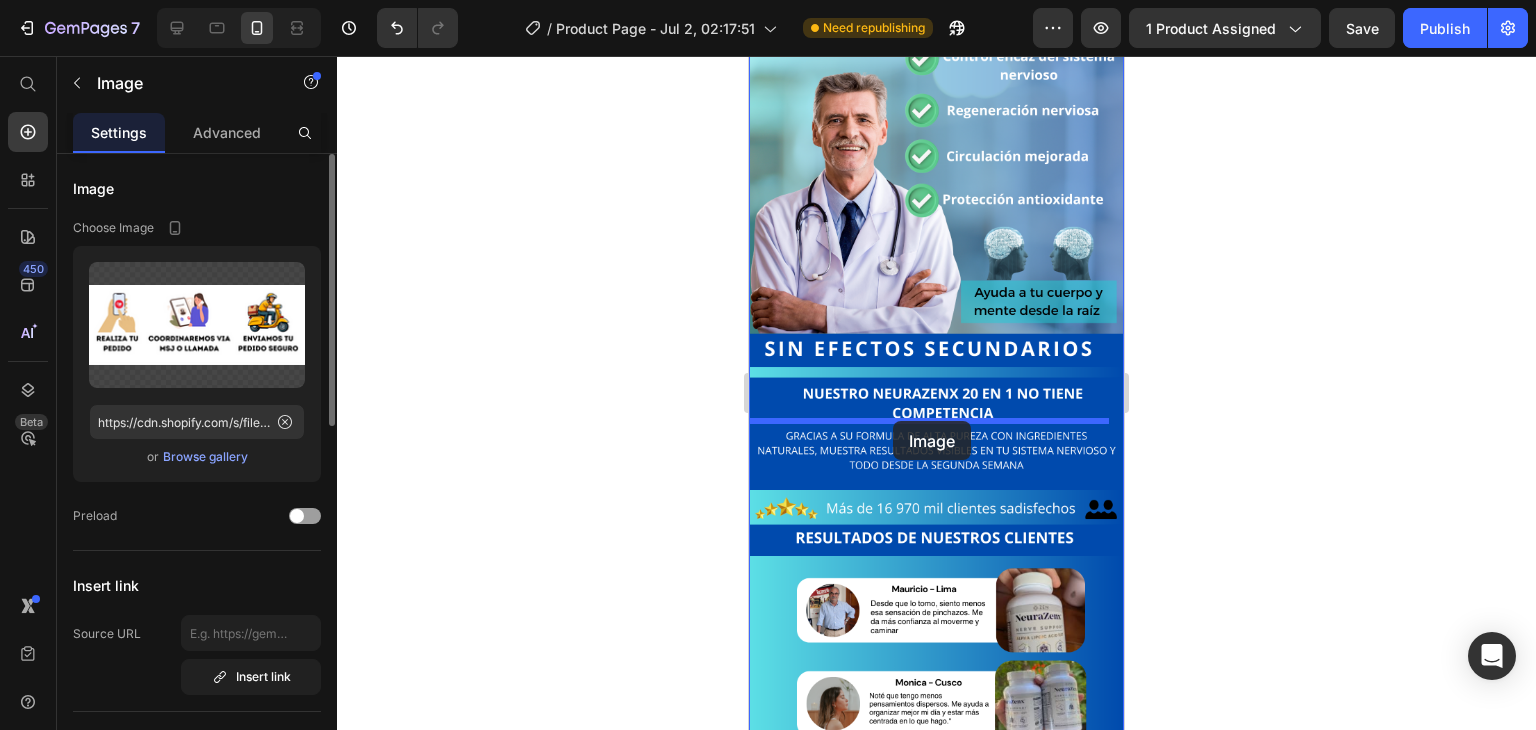 drag, startPoint x: 928, startPoint y: 301, endPoint x: 893, endPoint y: 421, distance: 125 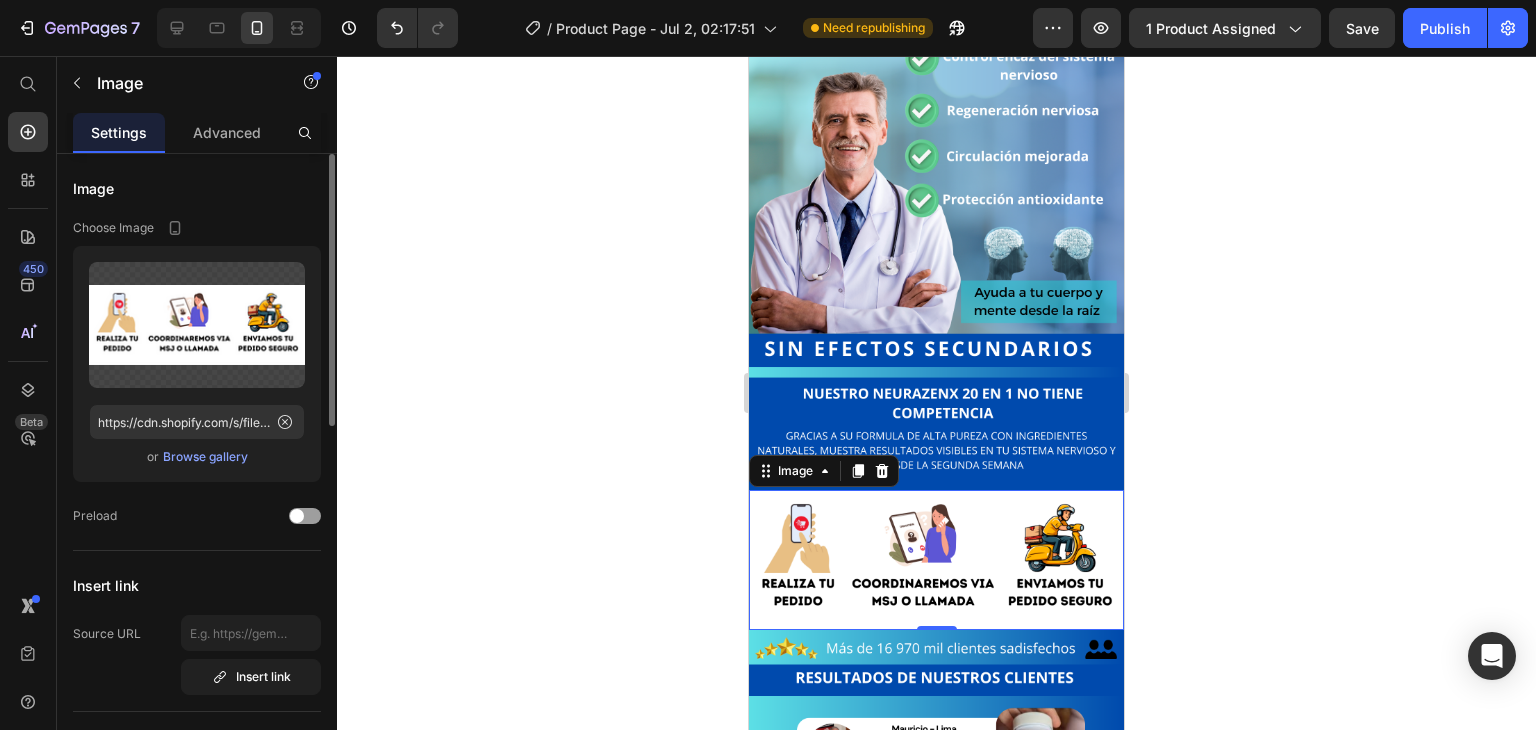 click 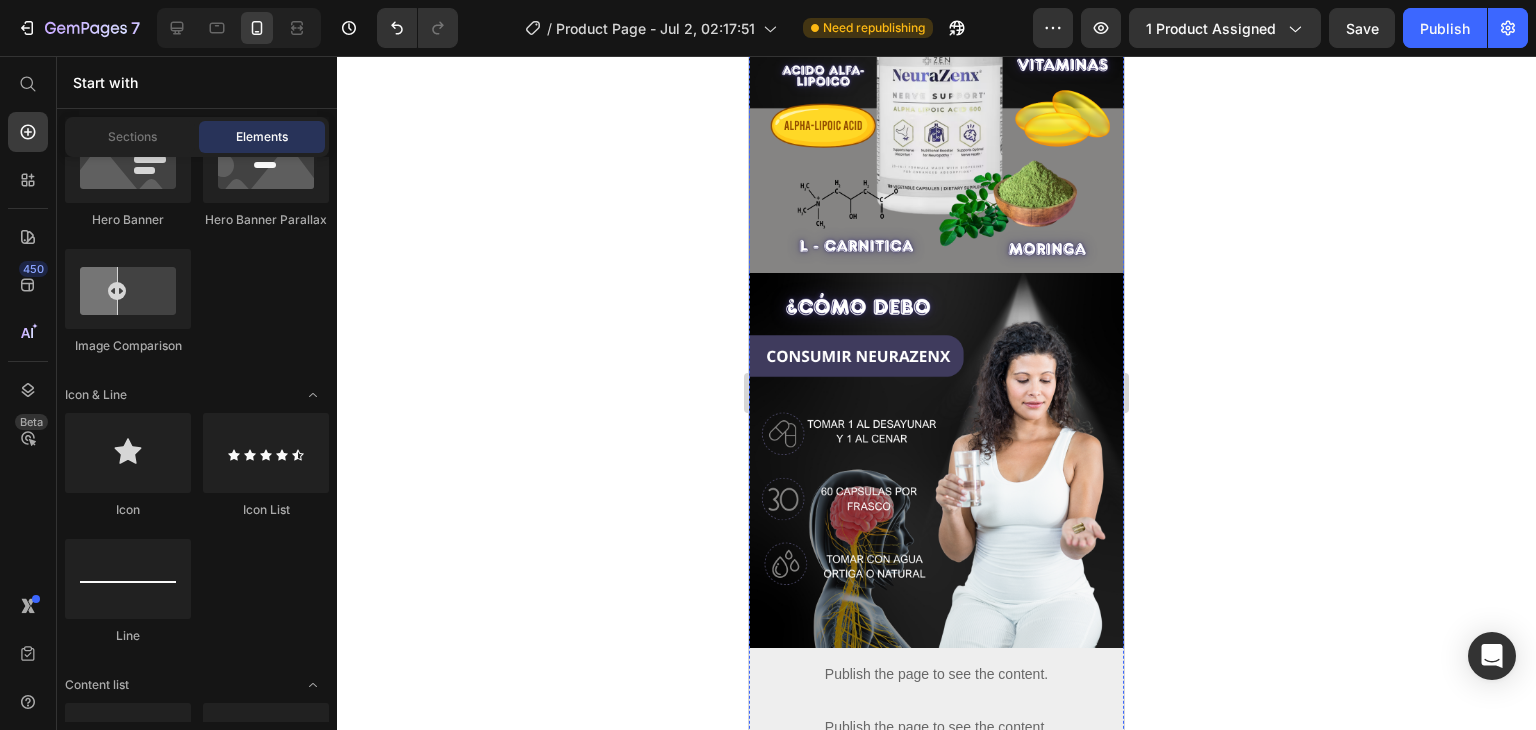 scroll, scrollTop: 2708, scrollLeft: 0, axis: vertical 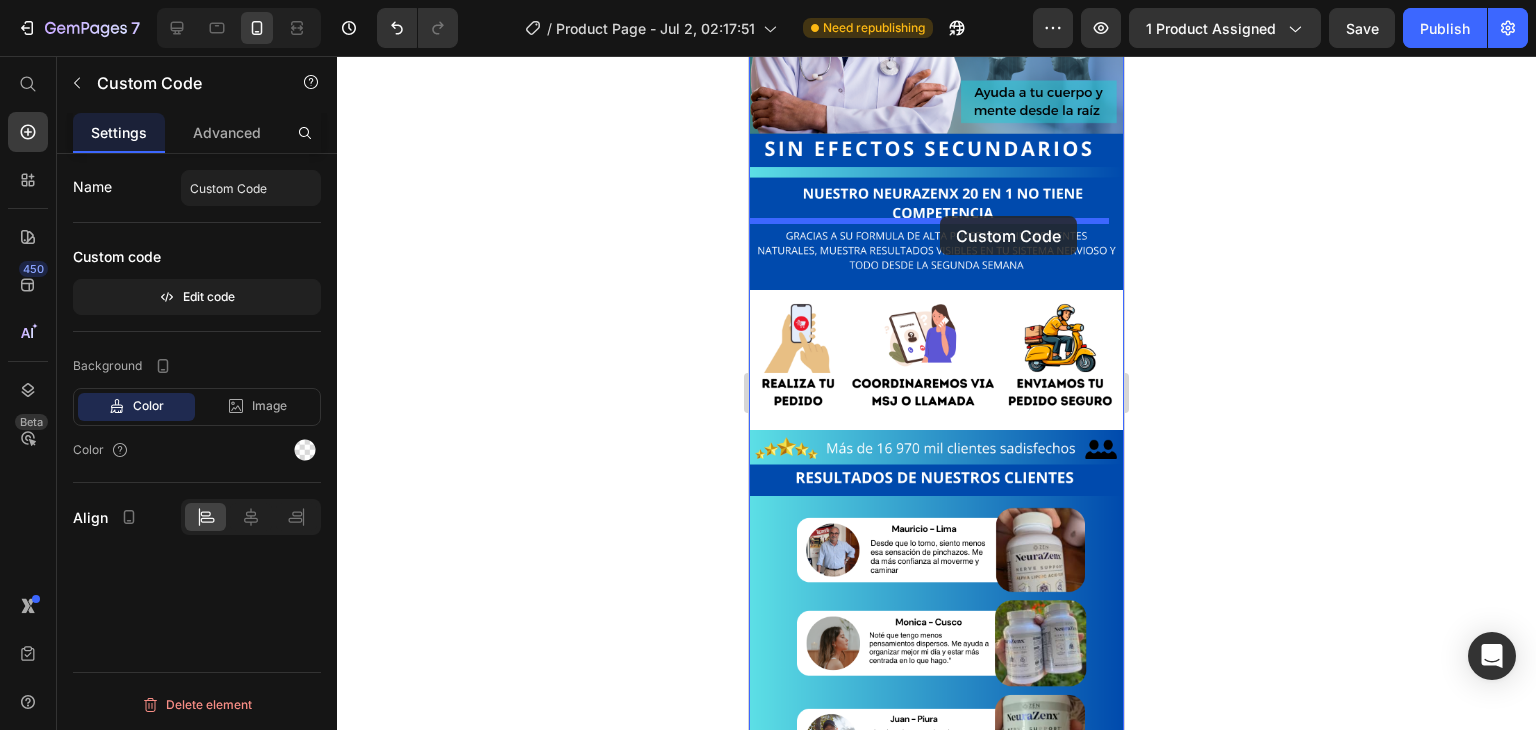 drag, startPoint x: 943, startPoint y: 557, endPoint x: 940, endPoint y: 216, distance: 341.01318 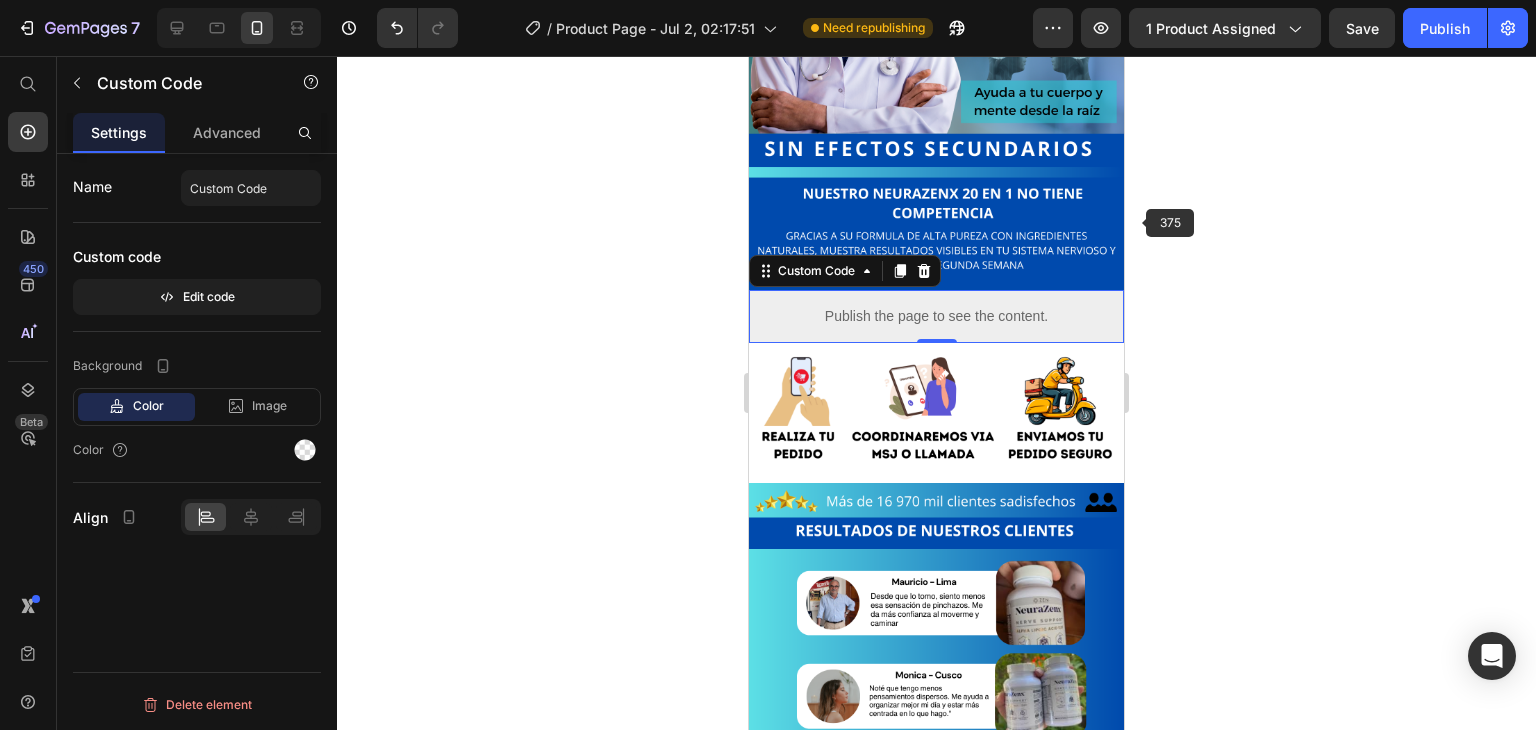 click 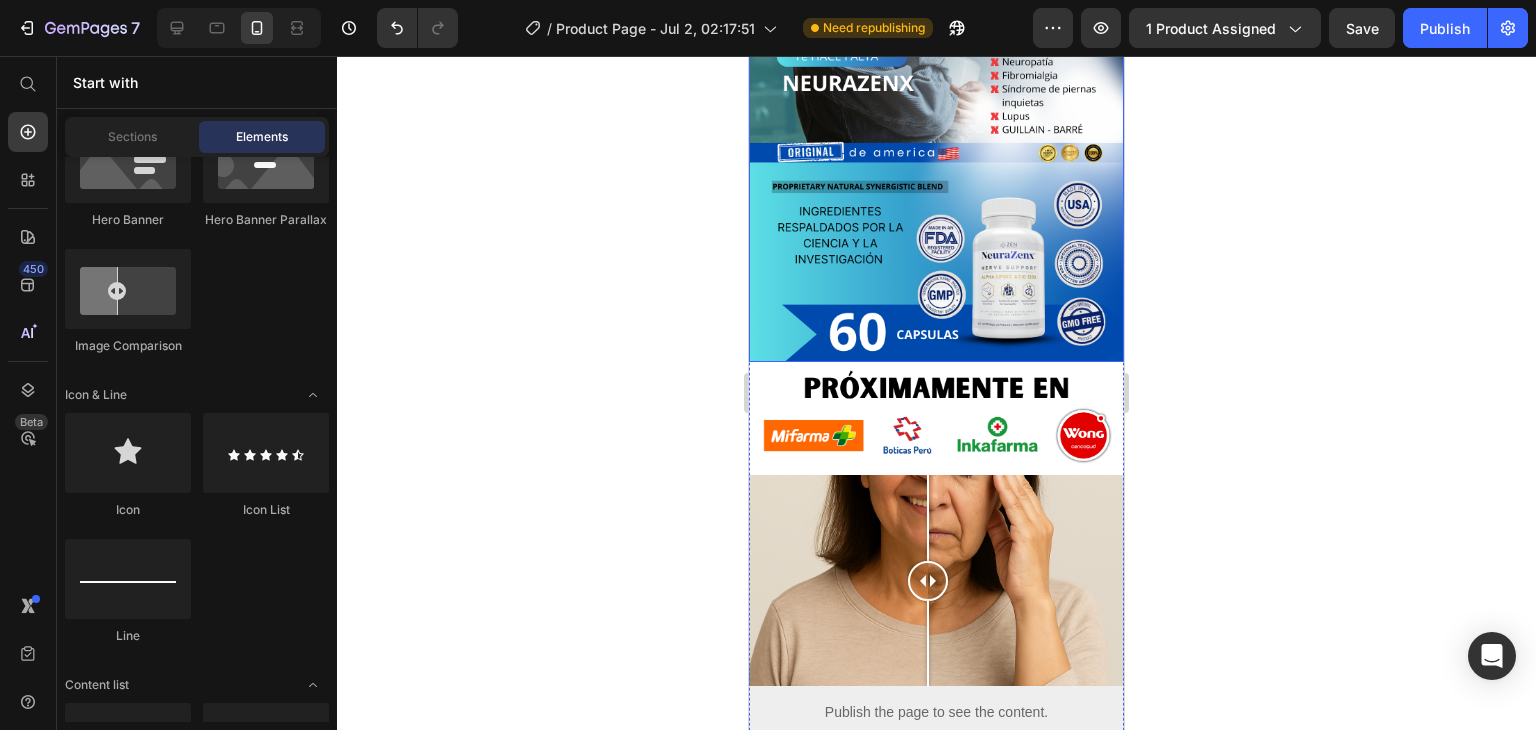 scroll, scrollTop: 800, scrollLeft: 0, axis: vertical 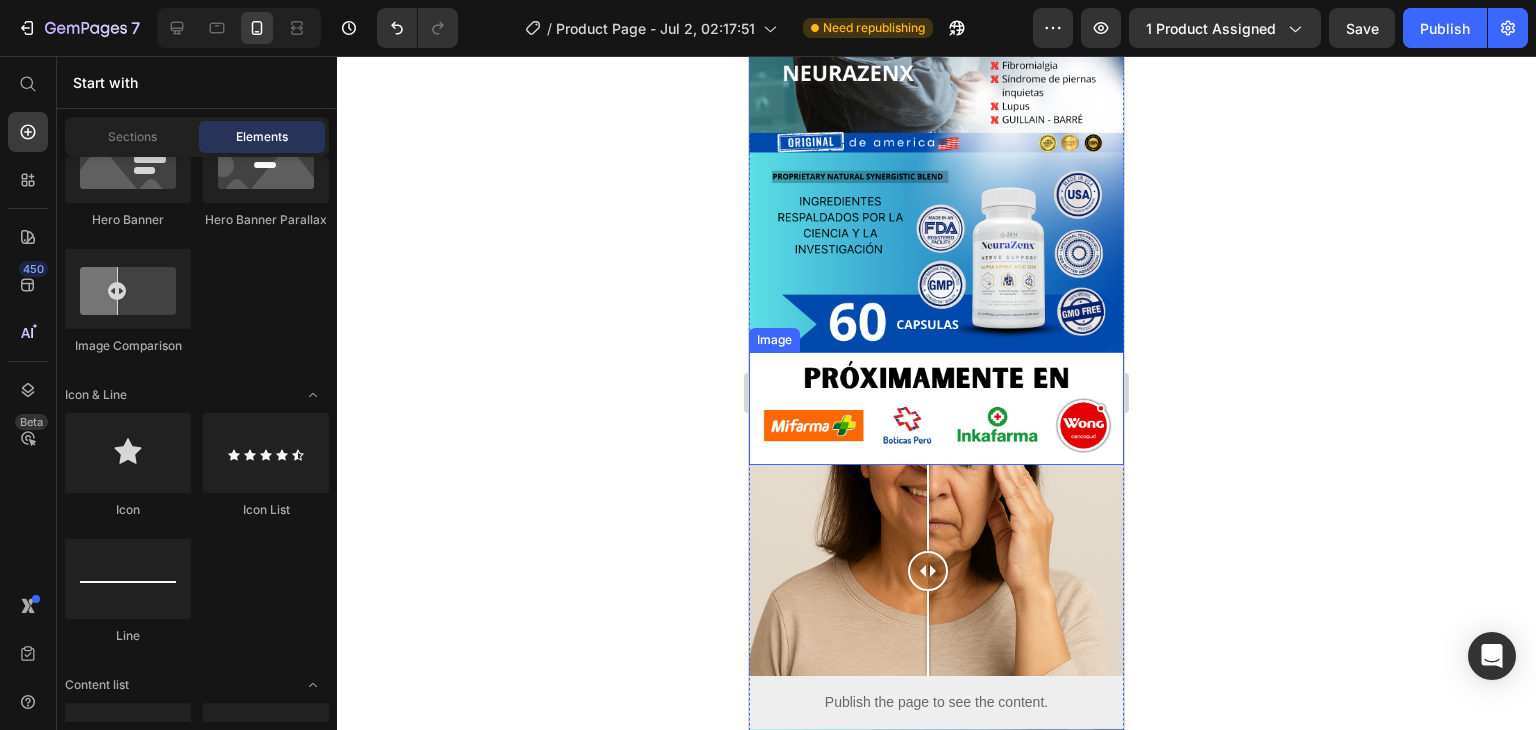 click at bounding box center (936, 409) 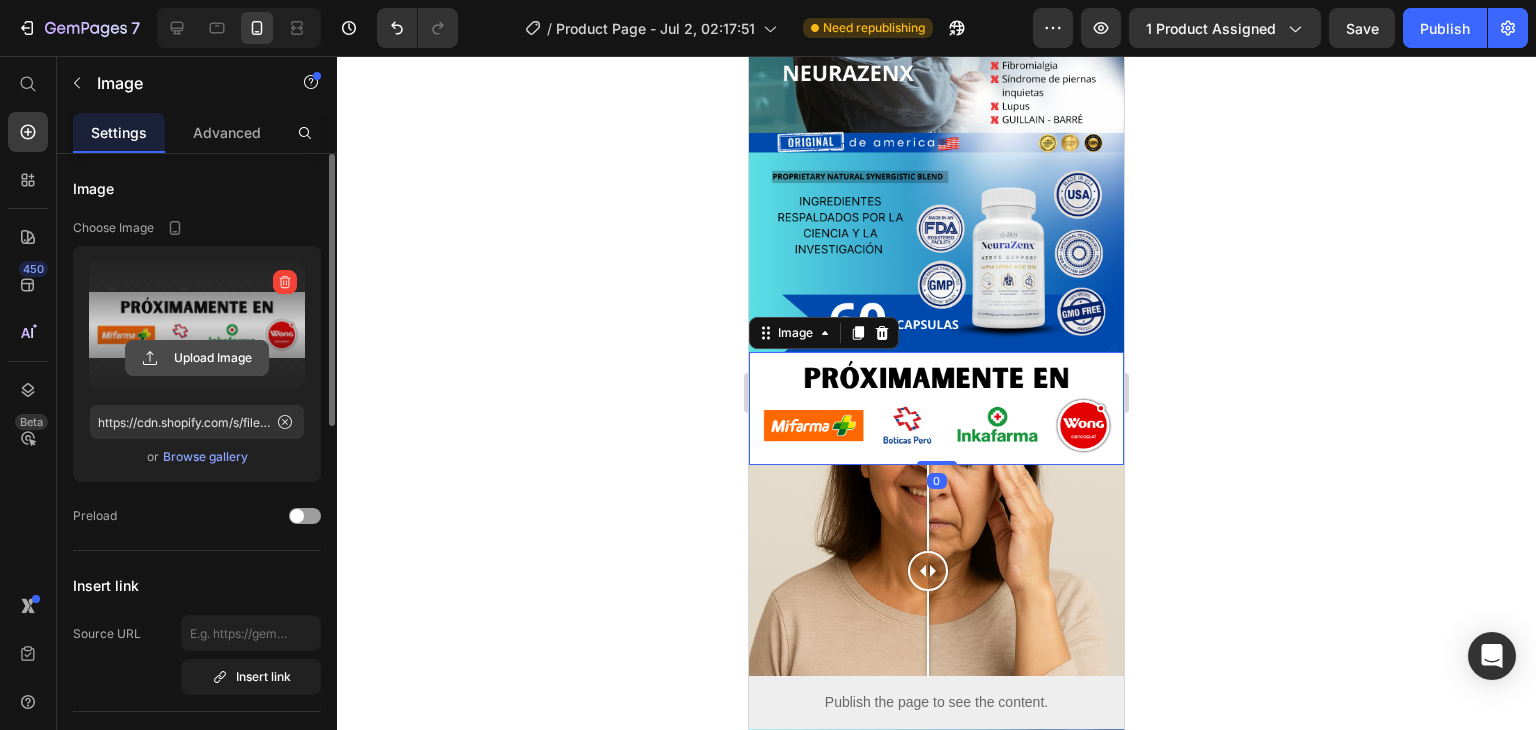 click 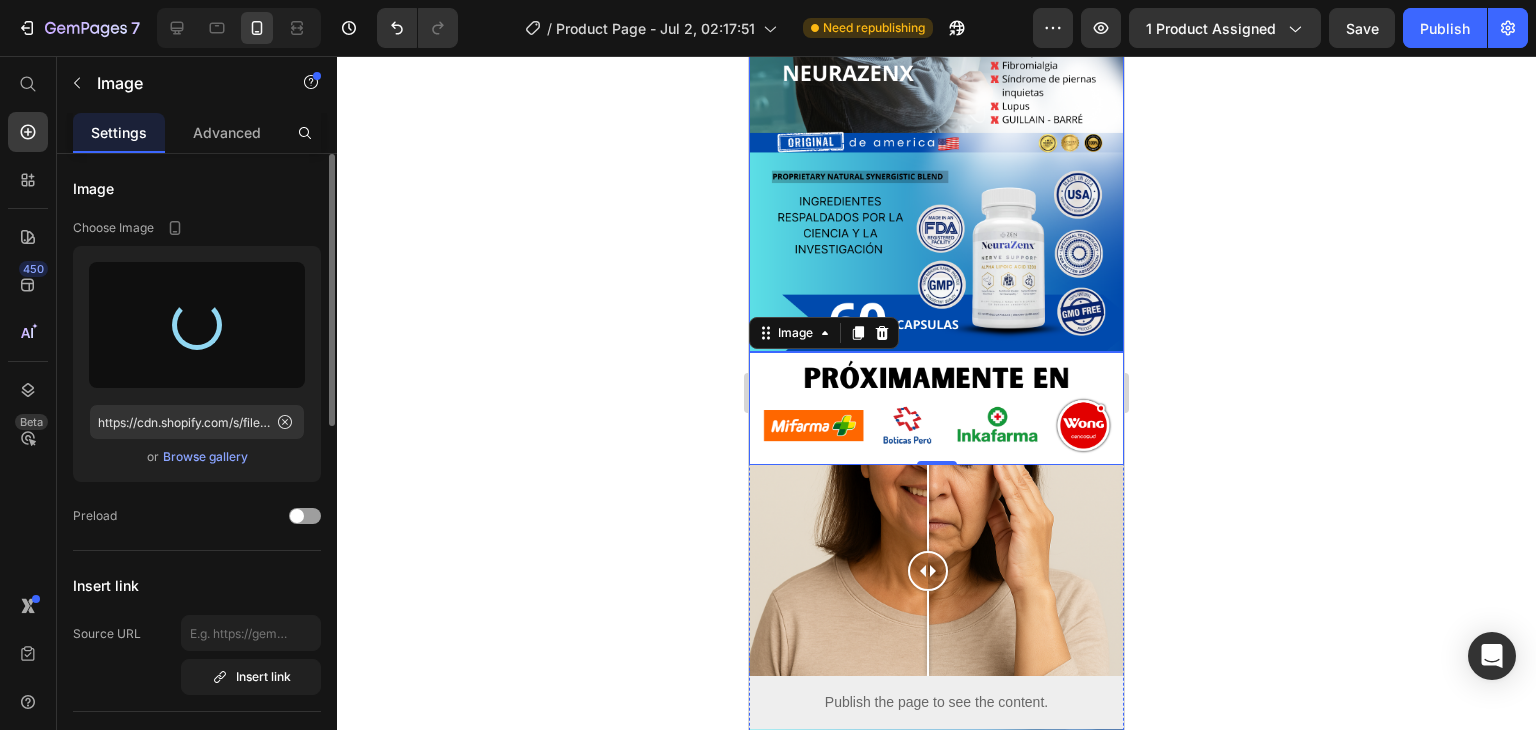 type on "https://cdn.shopify.com/s/files/1/0705/6405/3181/files/gempages_570567145499395296-469bd2b5-c8f2-4c1e-9229-59af6a1faf79.png" 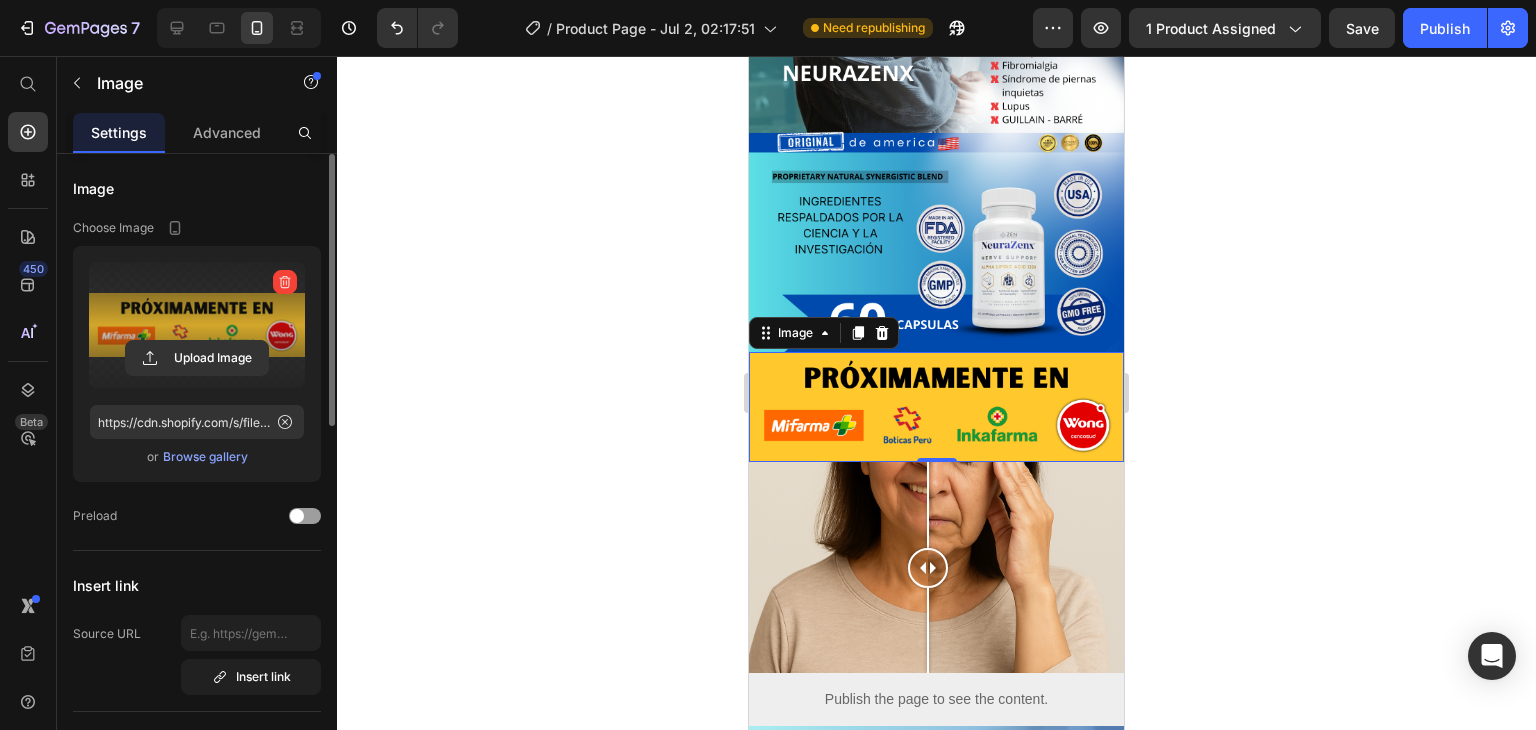 click 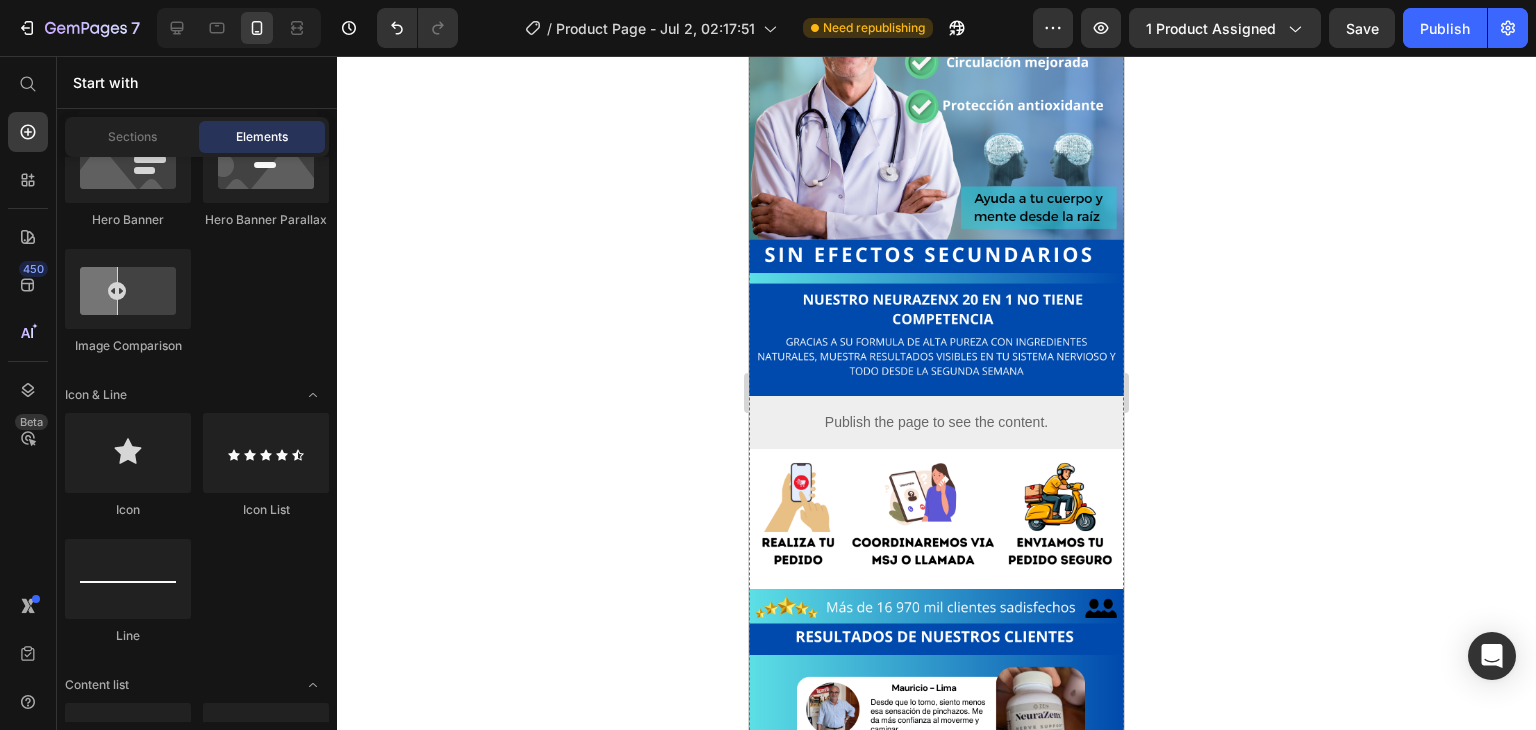 scroll, scrollTop: 1600, scrollLeft: 0, axis: vertical 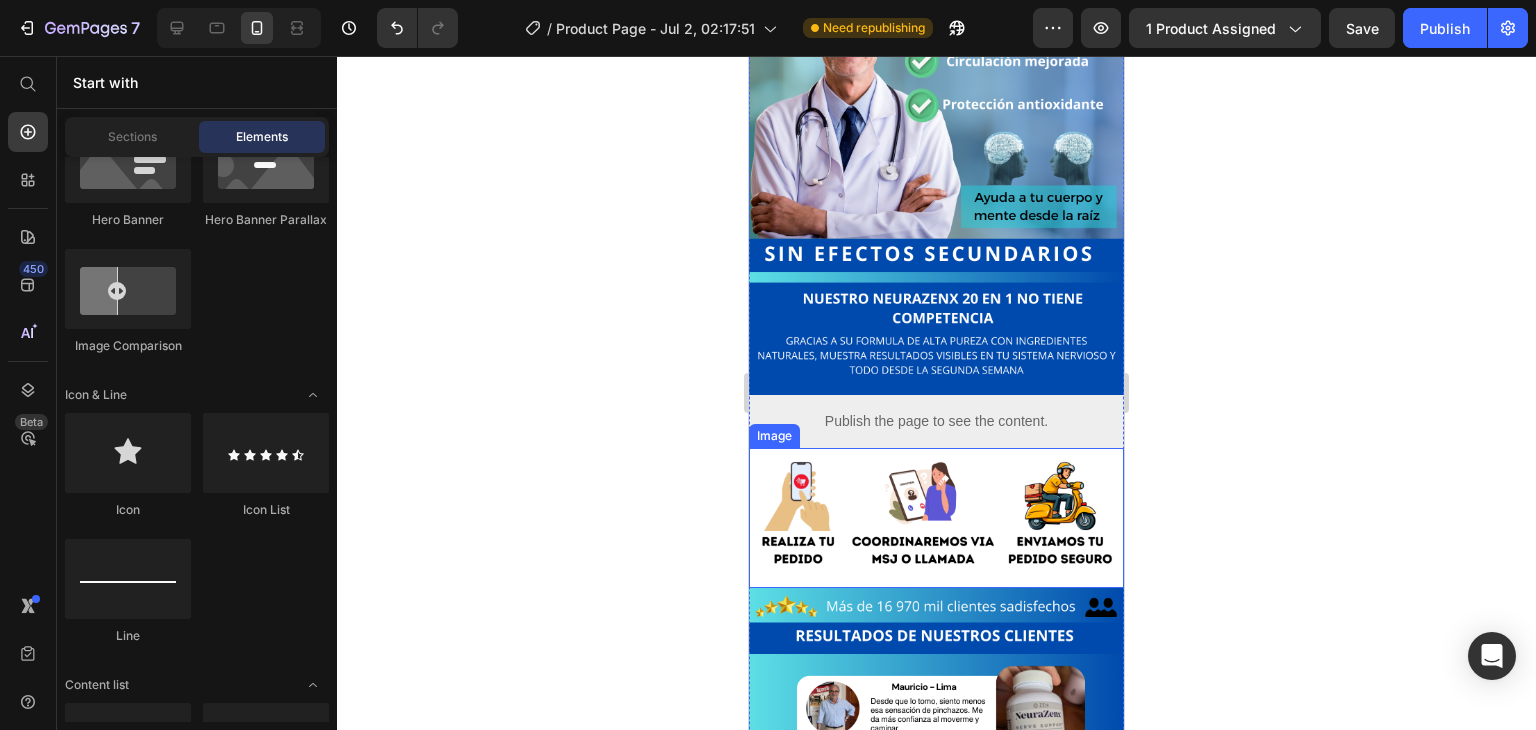 click at bounding box center (936, 518) 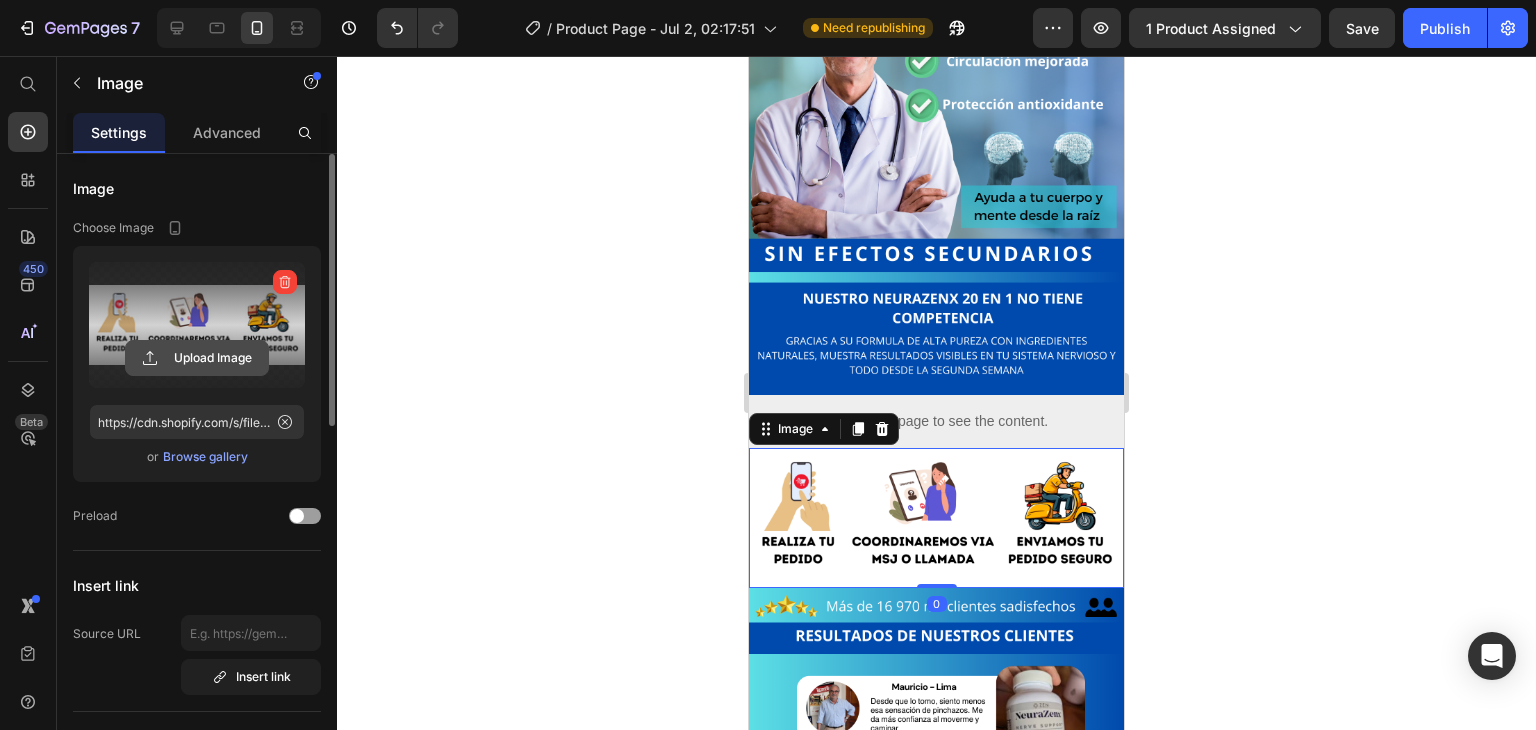 click 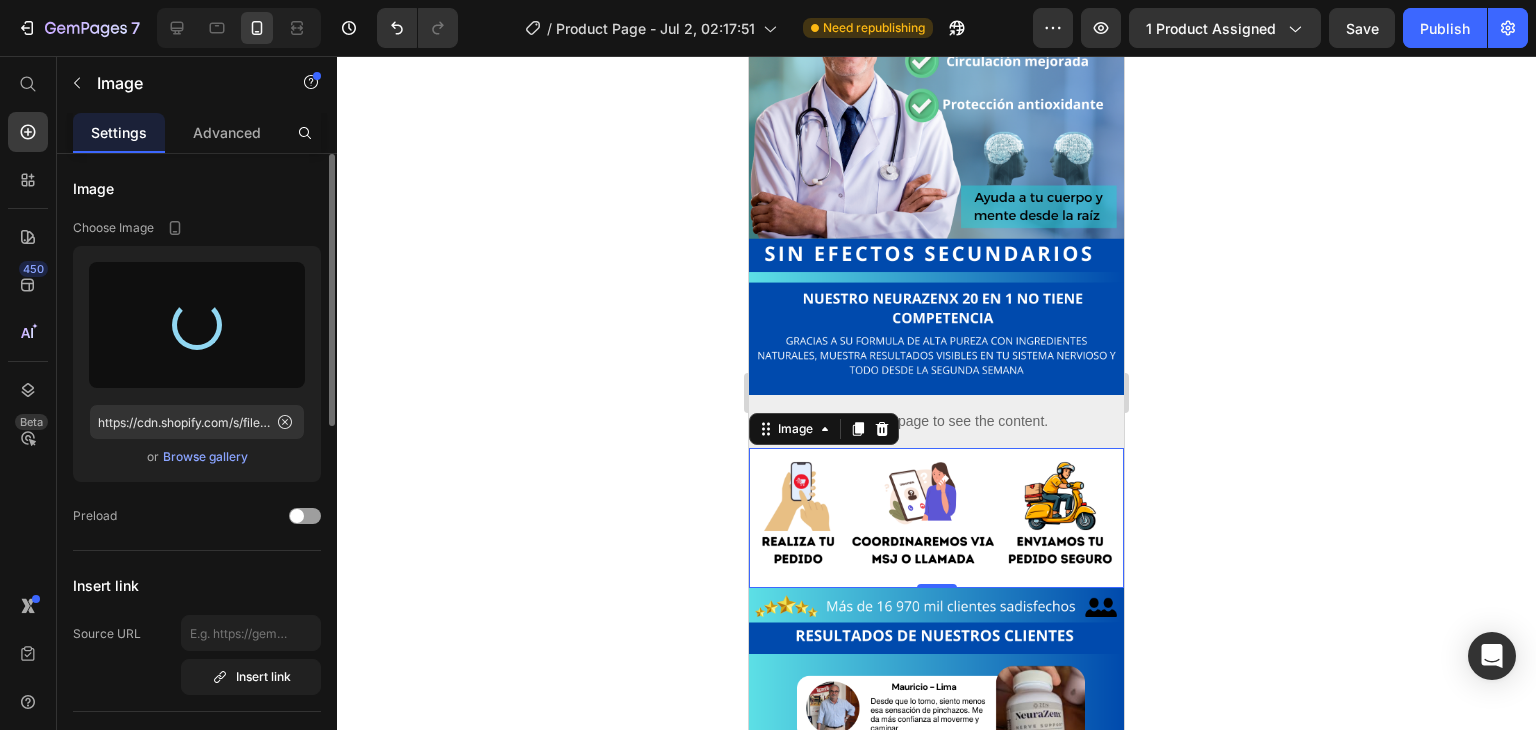 type on "https://cdn.shopify.com/s/files/1/0705/6405/3181/files/gempages_570567145499395296-19c8c5d4-c67a-4539-9603-1ffe620adb73.png" 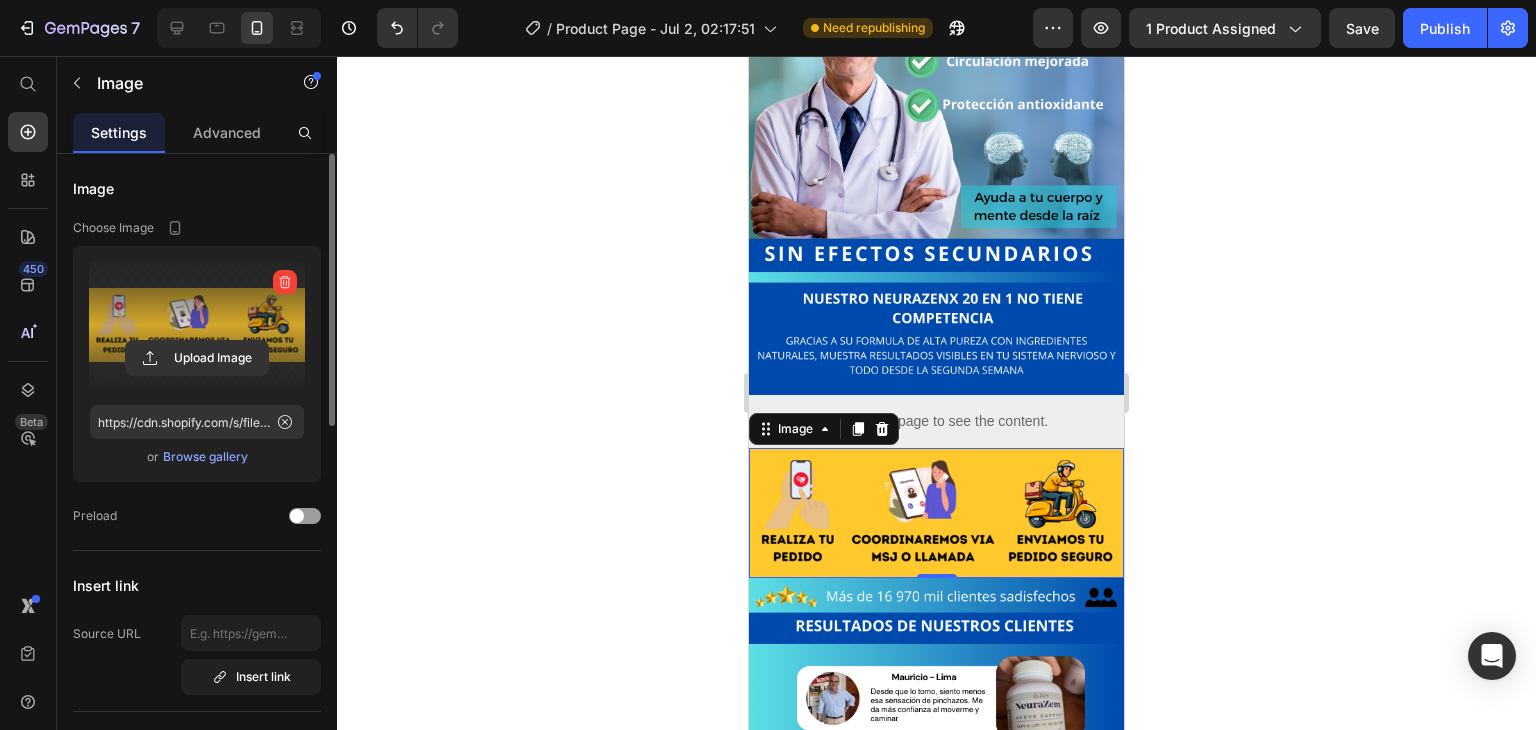 click 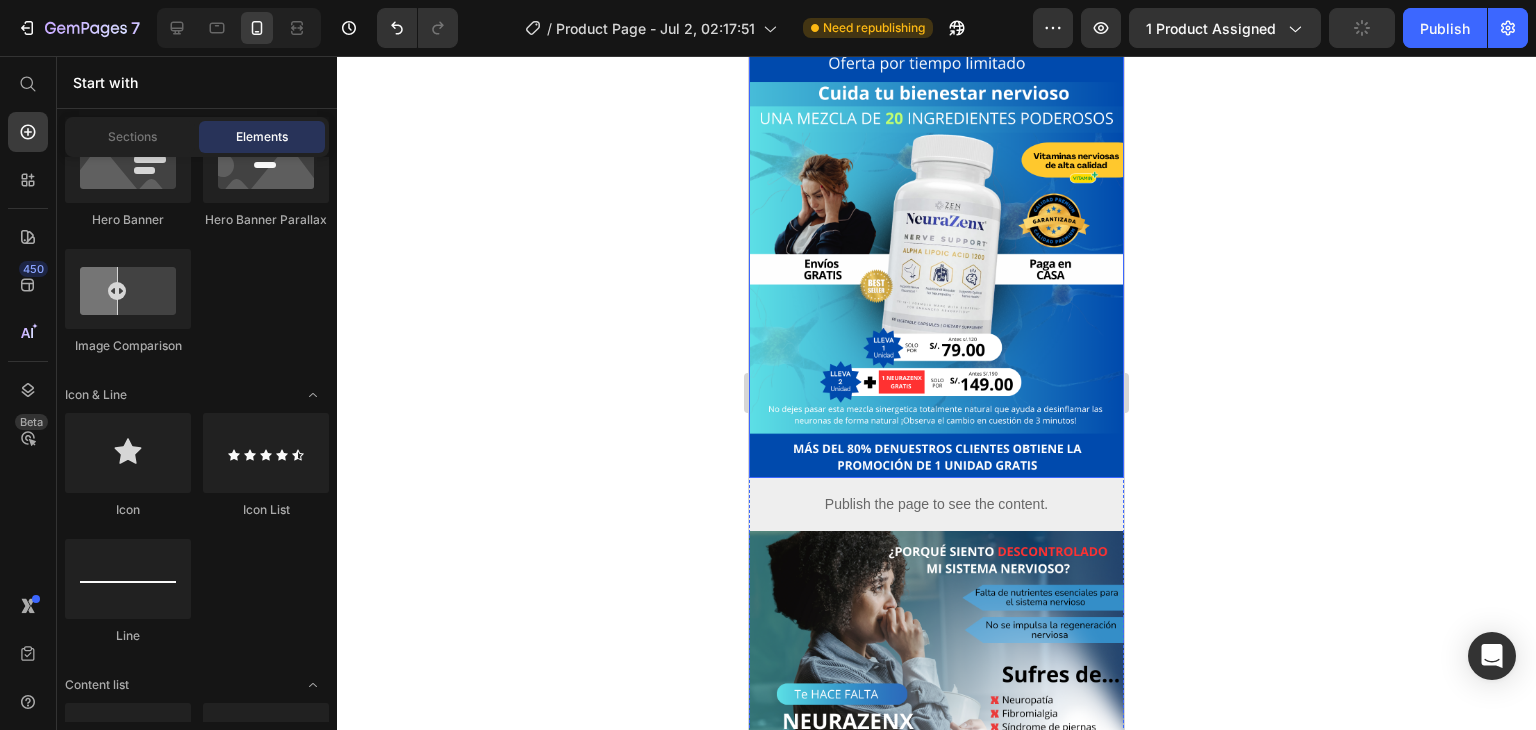 scroll, scrollTop: 0, scrollLeft: 0, axis: both 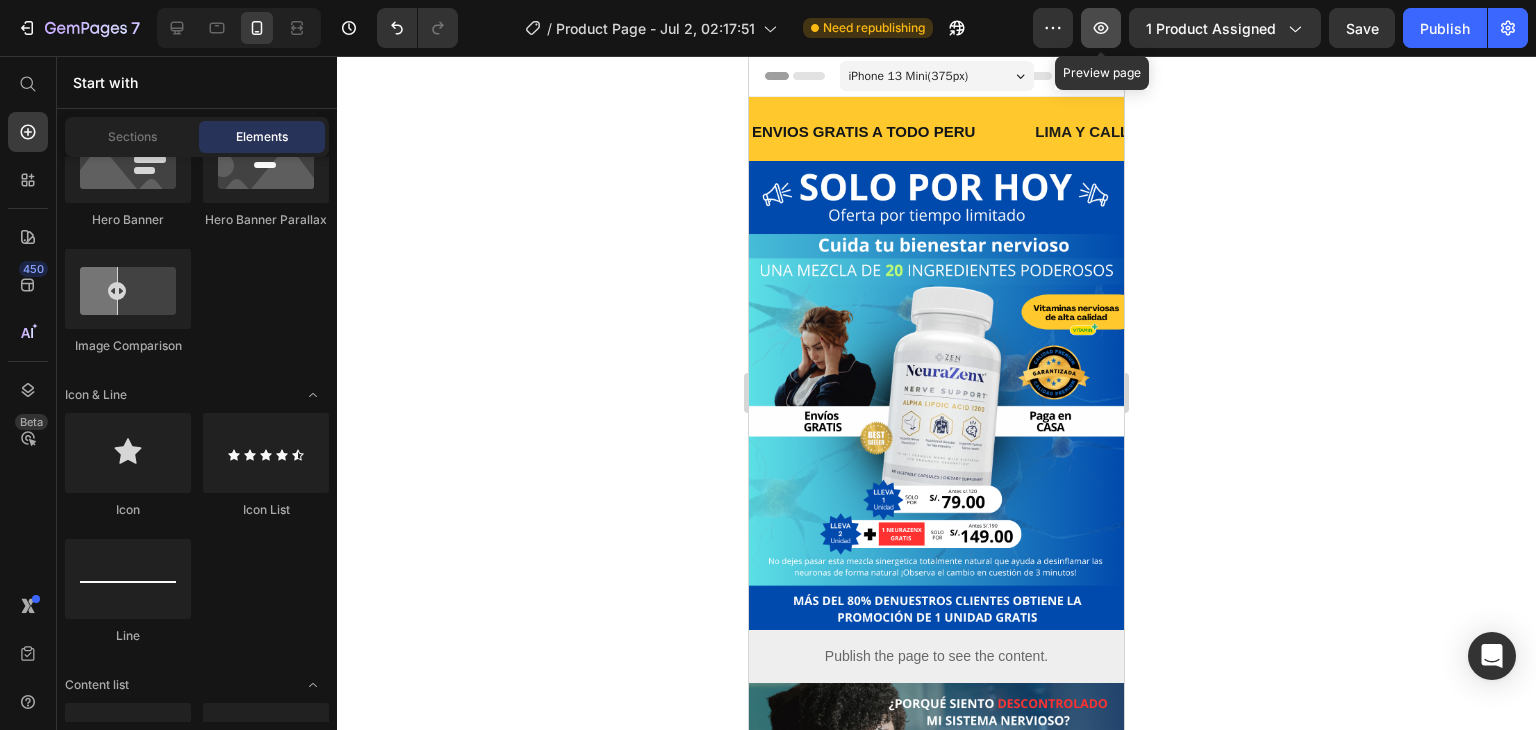 click 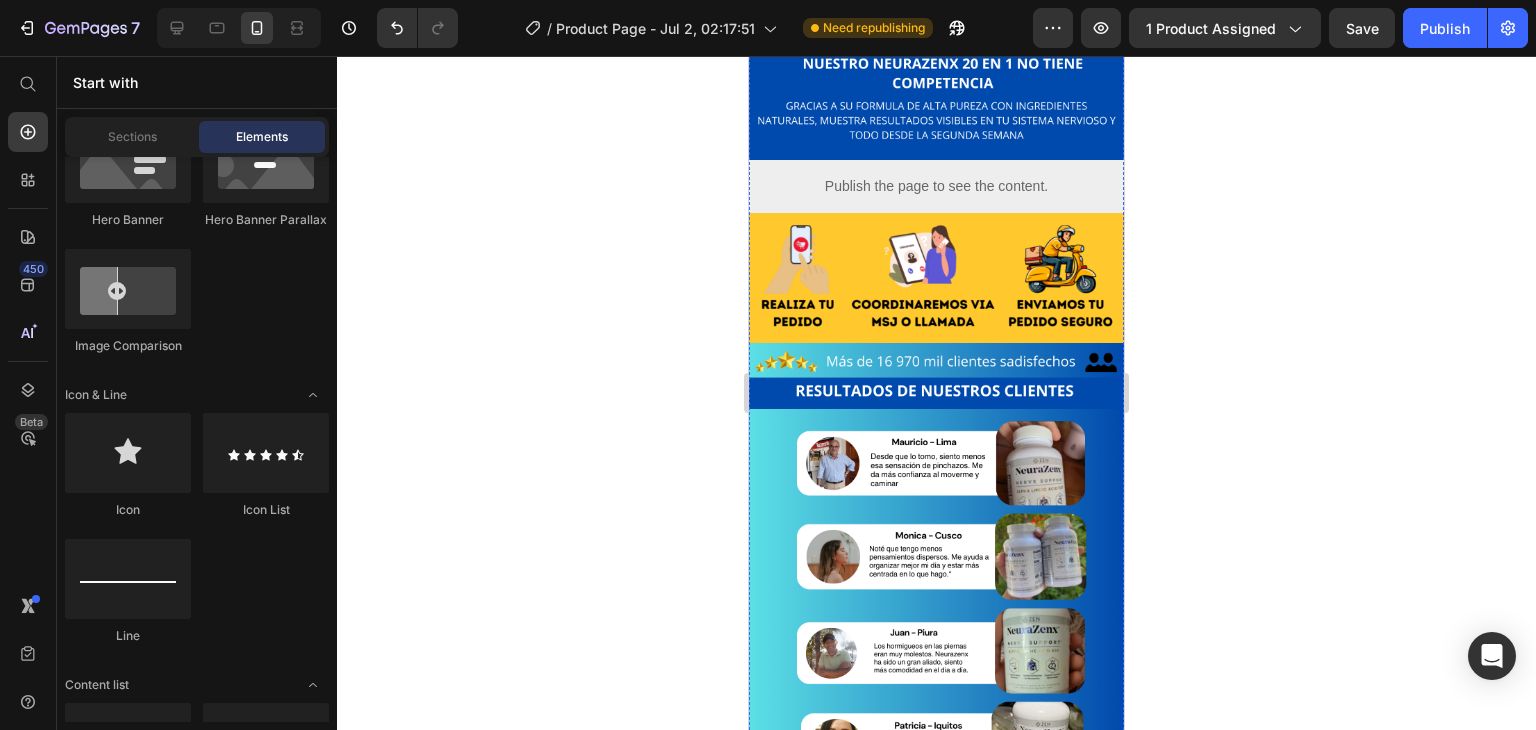scroll, scrollTop: 1900, scrollLeft: 0, axis: vertical 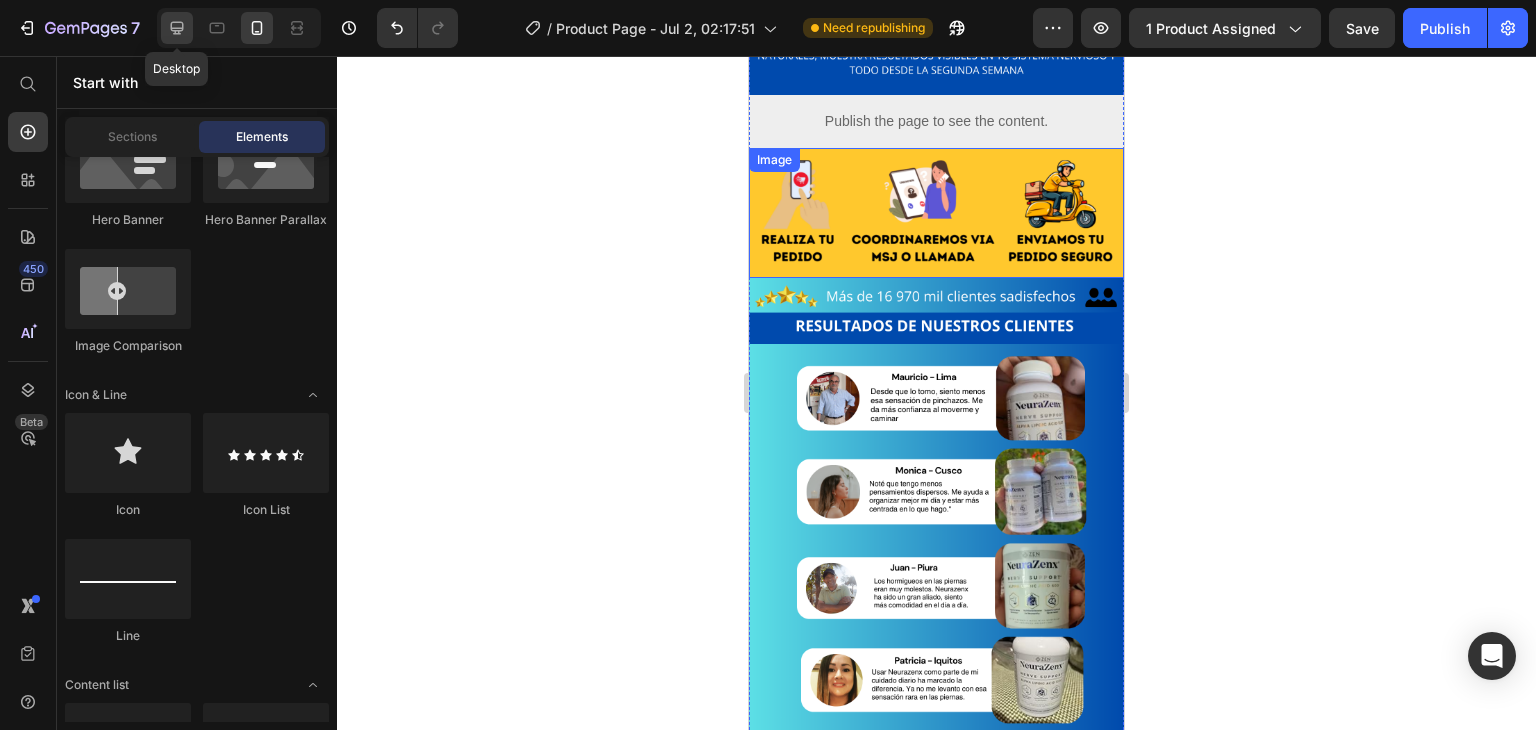 click 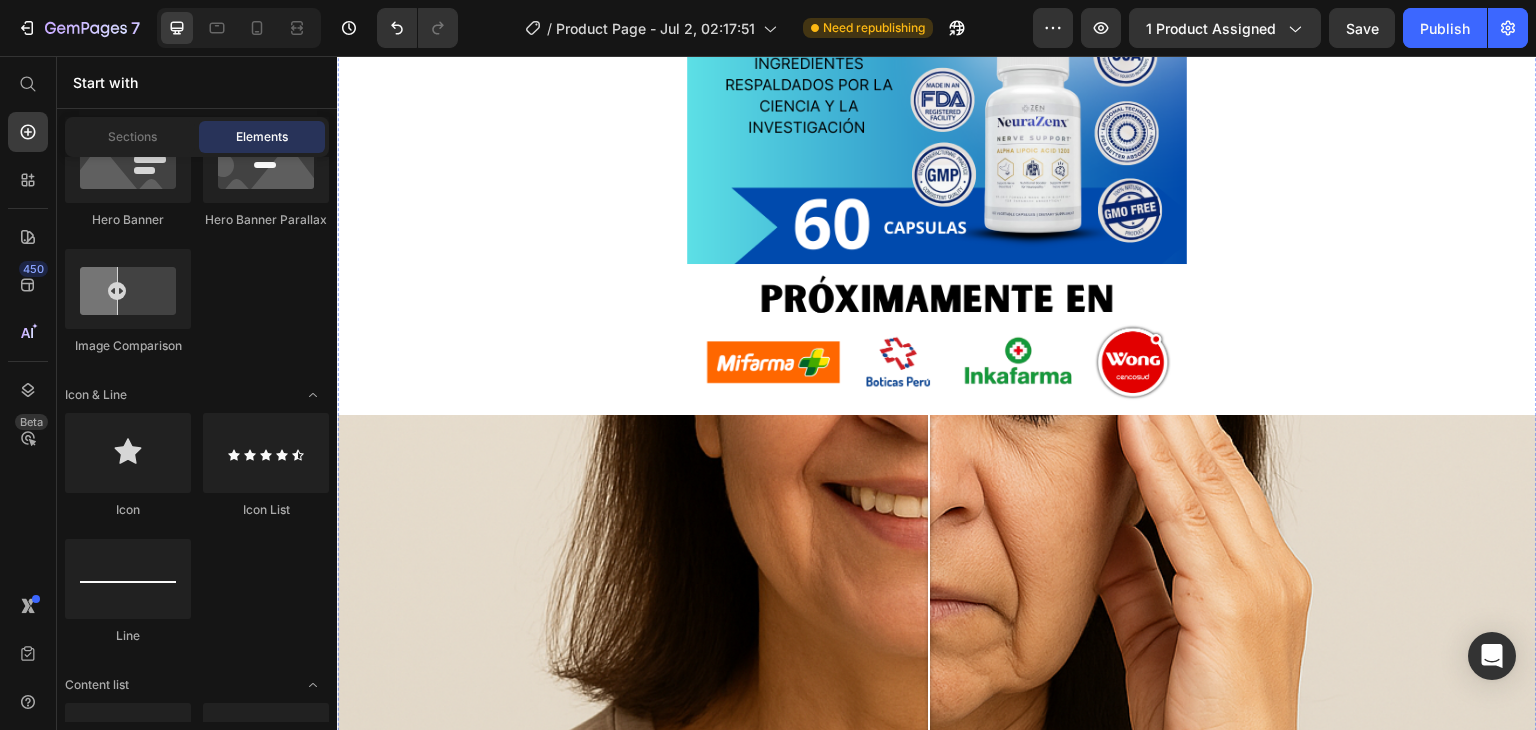 scroll, scrollTop: 1219, scrollLeft: 0, axis: vertical 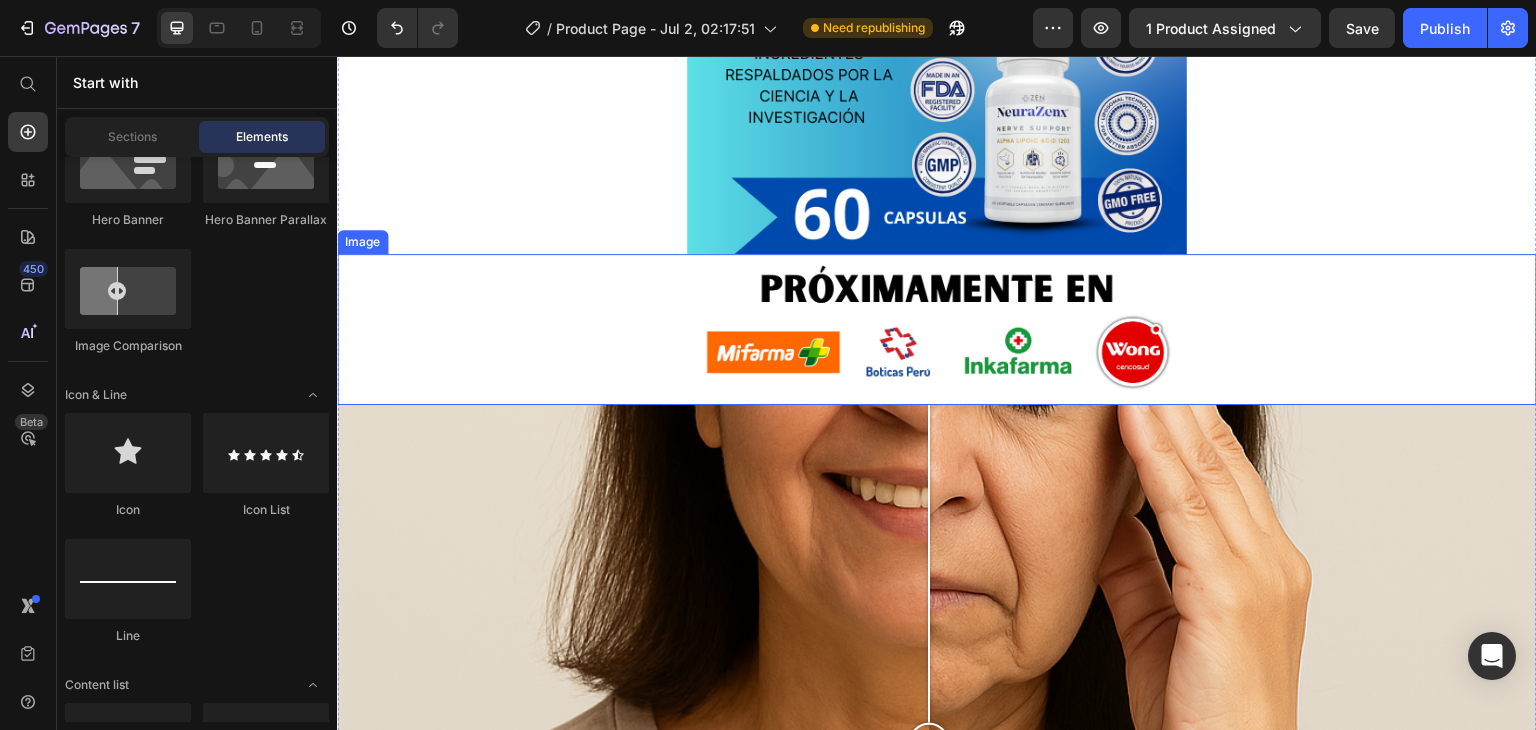click at bounding box center [937, 330] 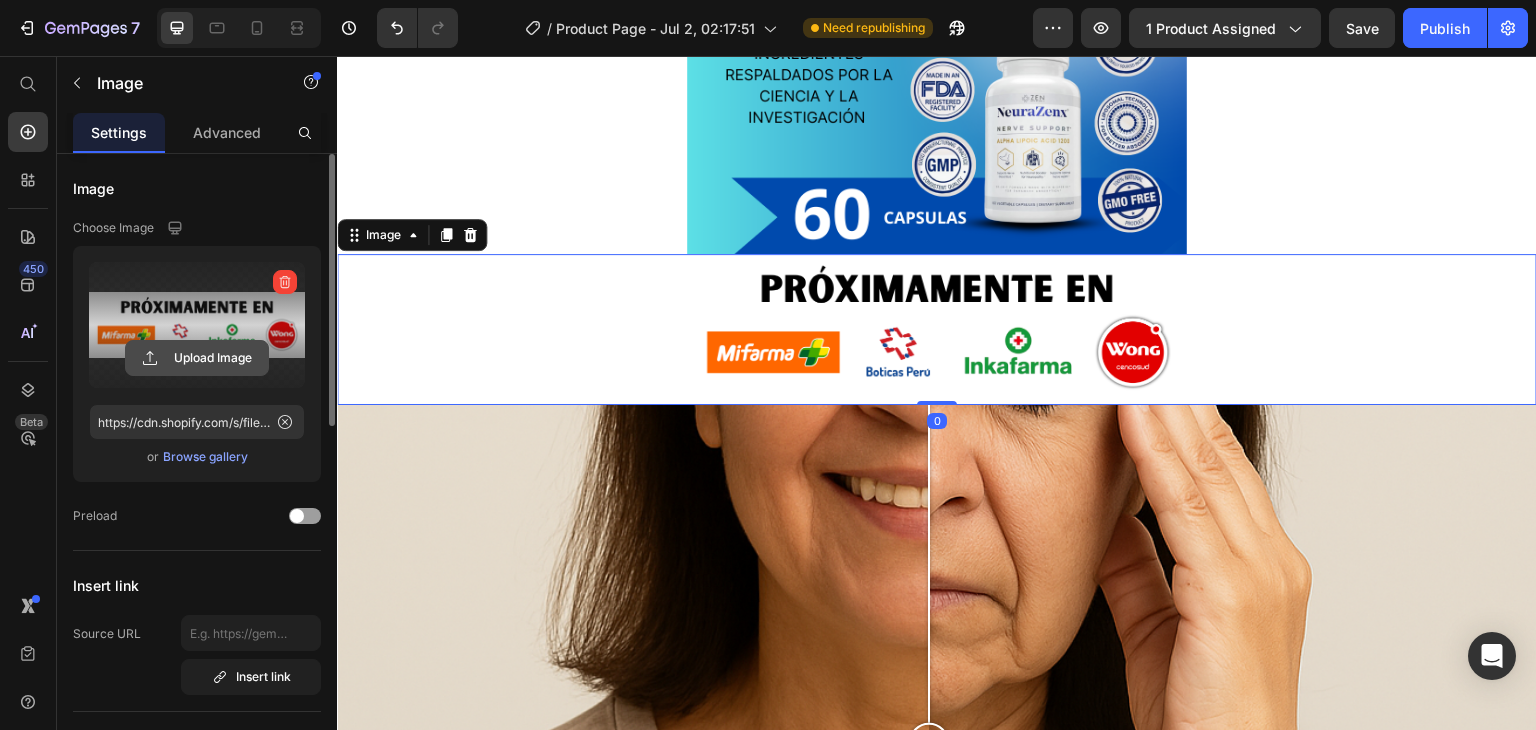 click 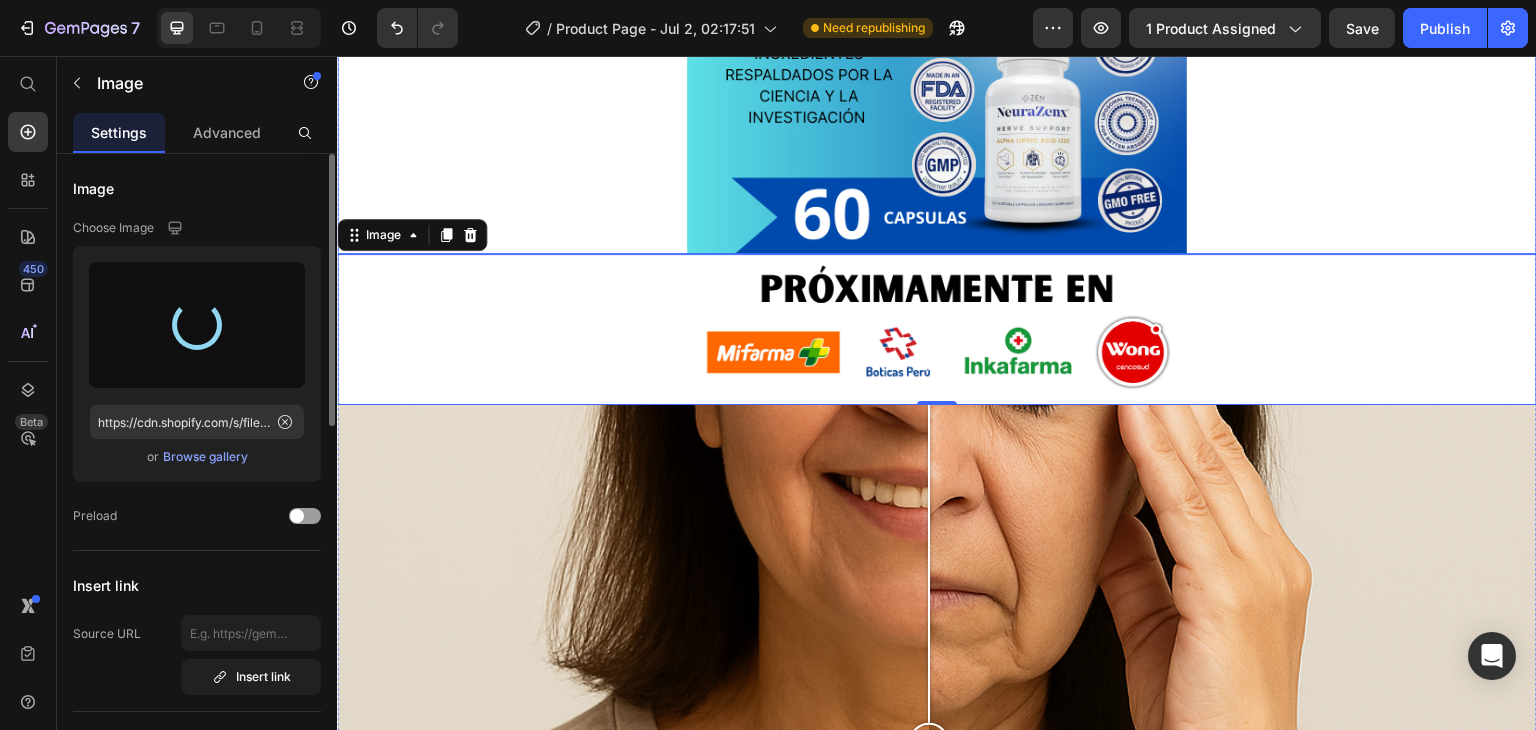 type on "https://cdn.shopify.com/s/files/1/0705/6405/3181/files/gempages_570567145499395296-469bd2b5-c8f2-4c1e-9229-59af6a1faf79.png" 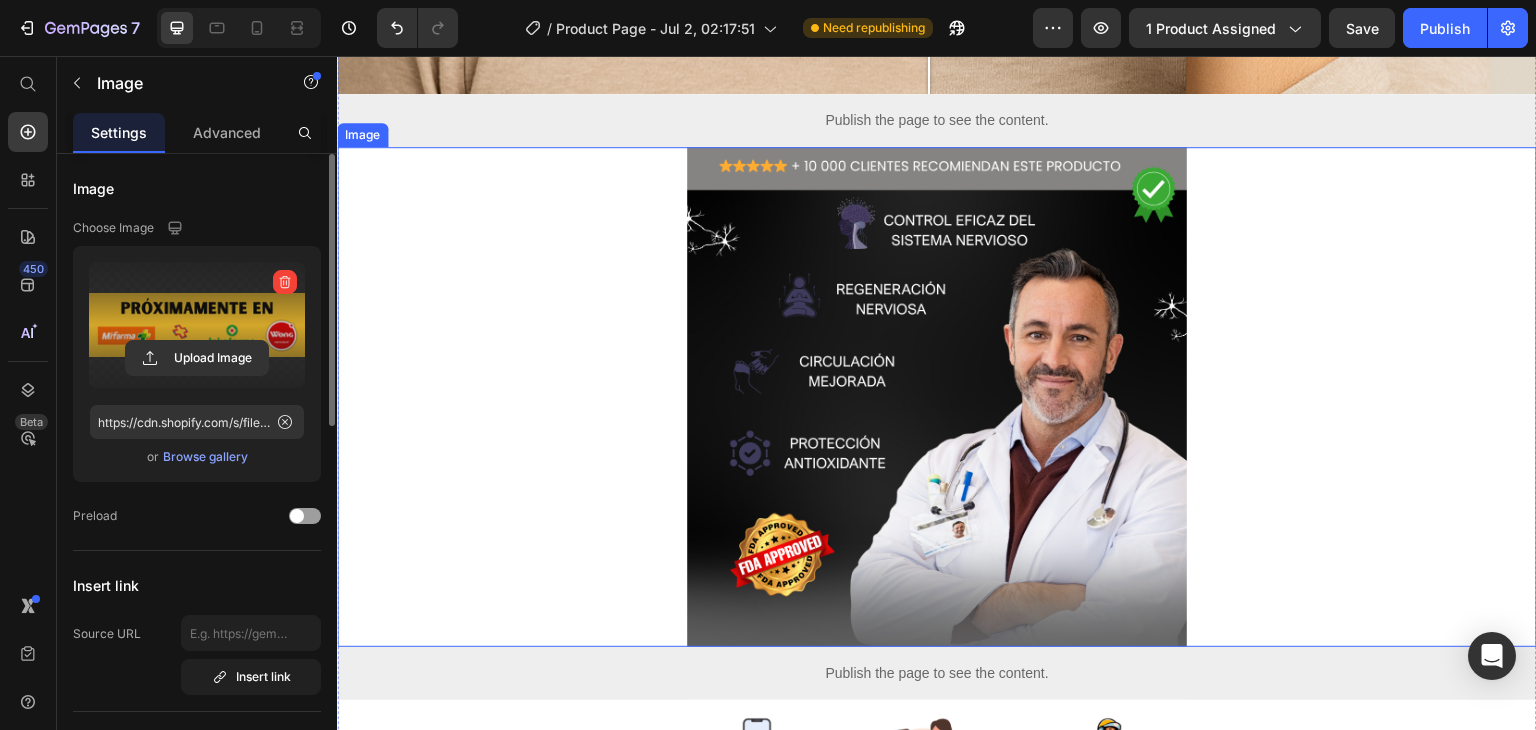 scroll, scrollTop: 2300, scrollLeft: 0, axis: vertical 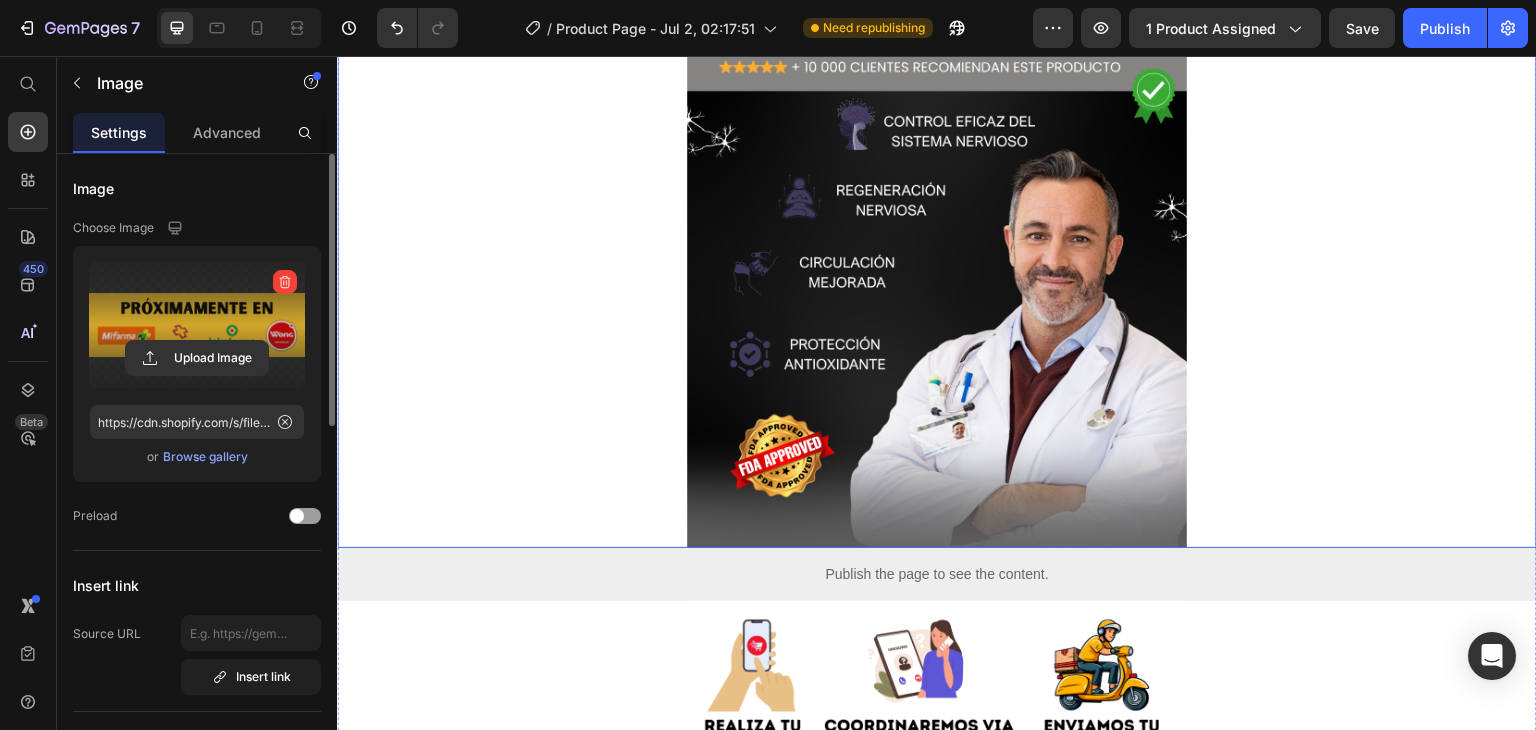 click at bounding box center [937, 298] 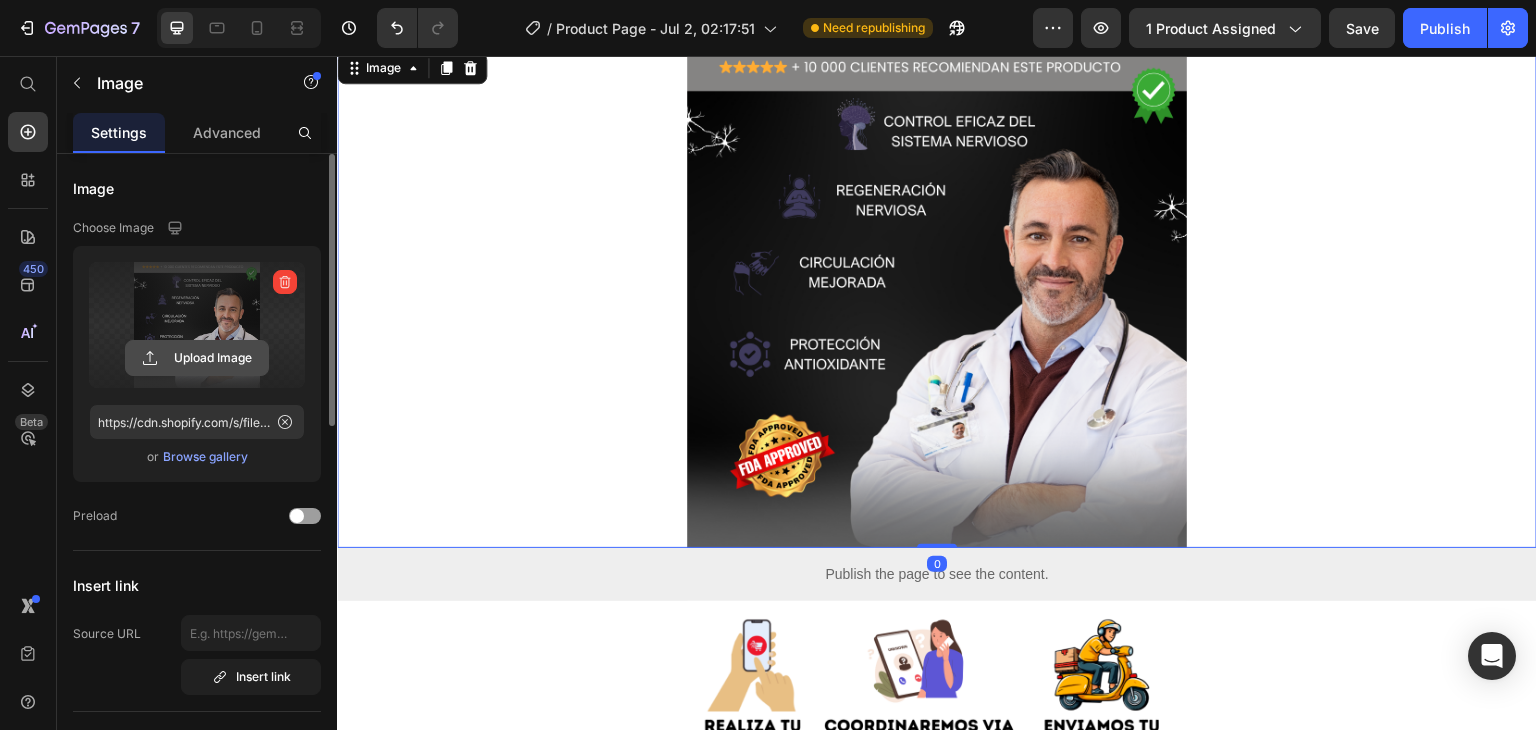 click 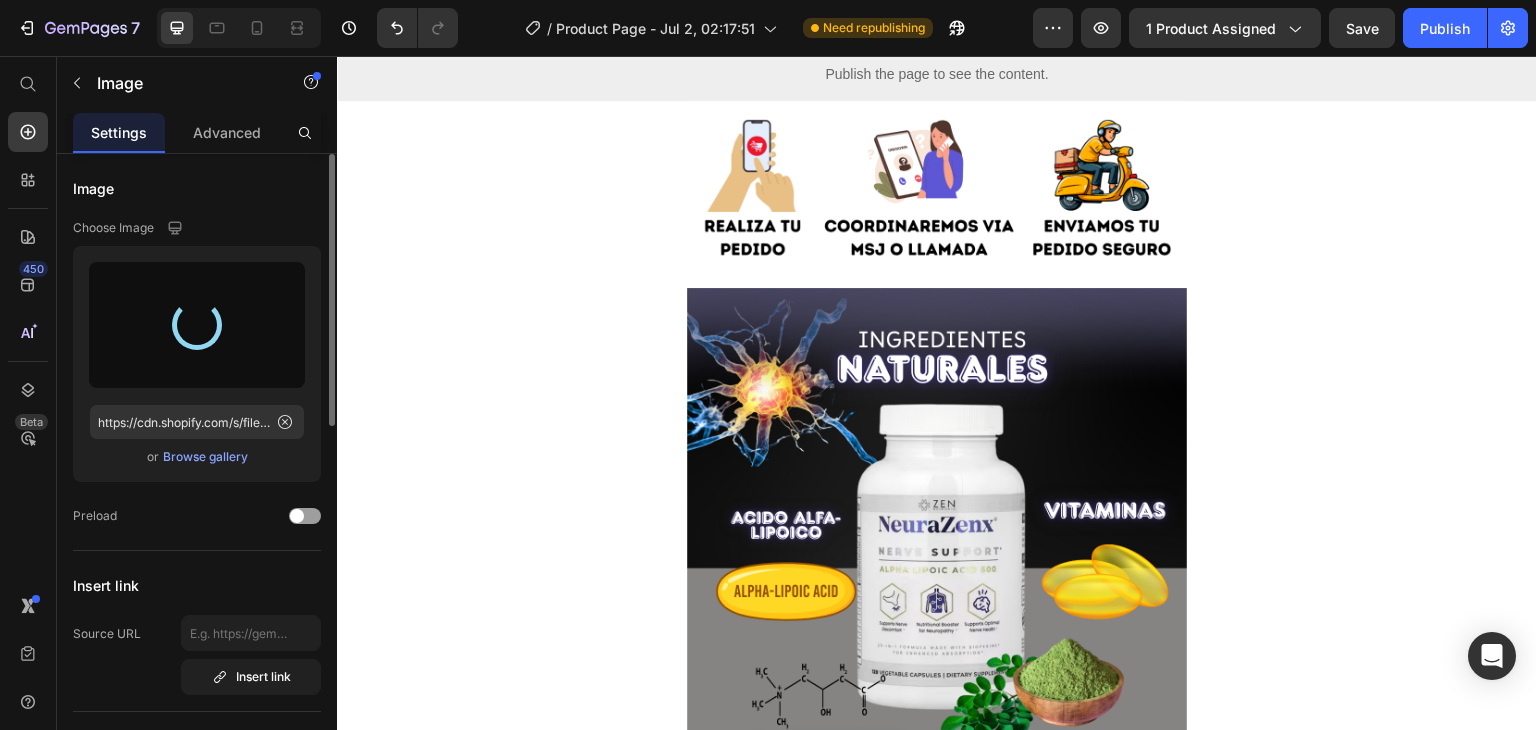 type on "https://cdn.shopify.com/s/files/1/0705/6405/3181/files/gempages_570567145499395296-9f2f2cac-9314-4b89-b523-cbcc9510539f.png" 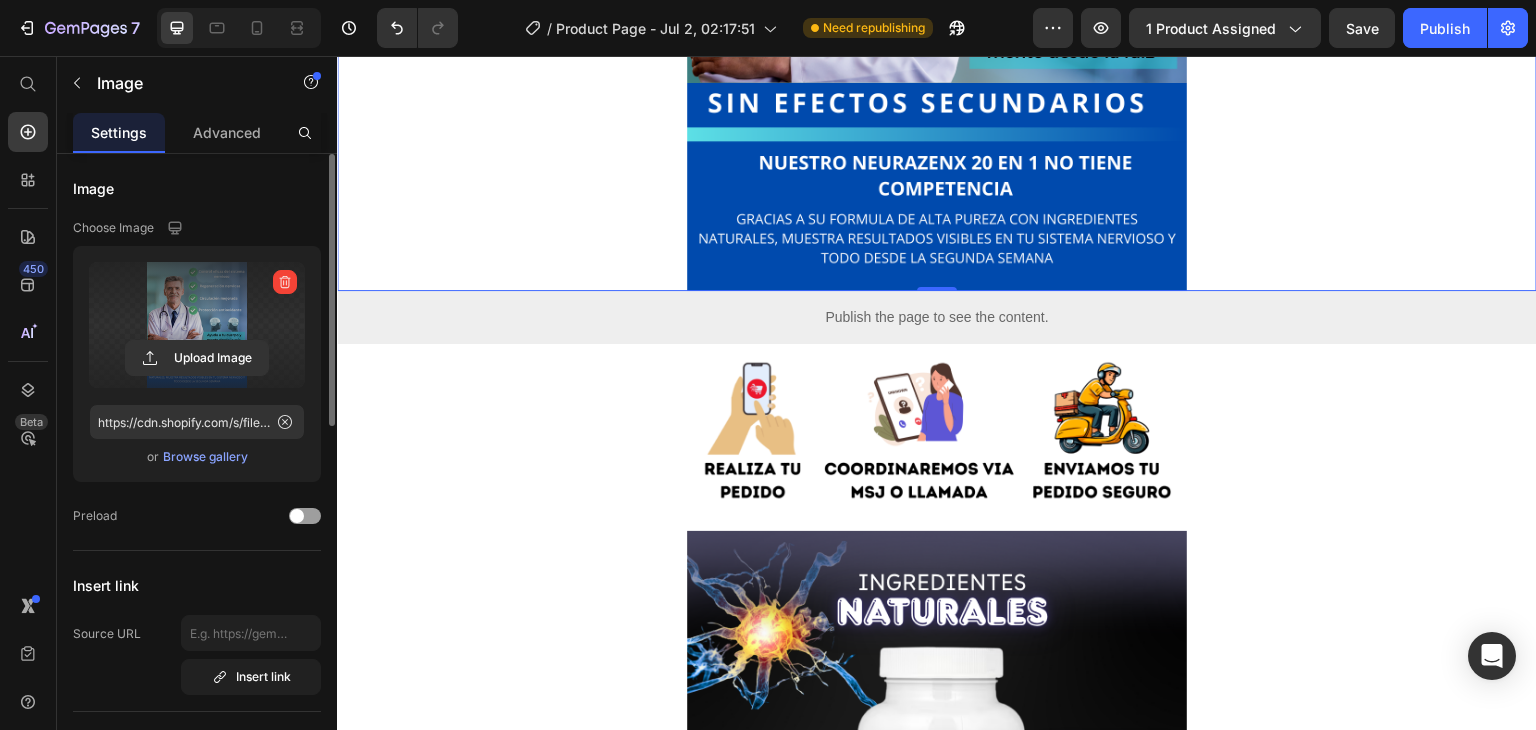 scroll, scrollTop: 2700, scrollLeft: 0, axis: vertical 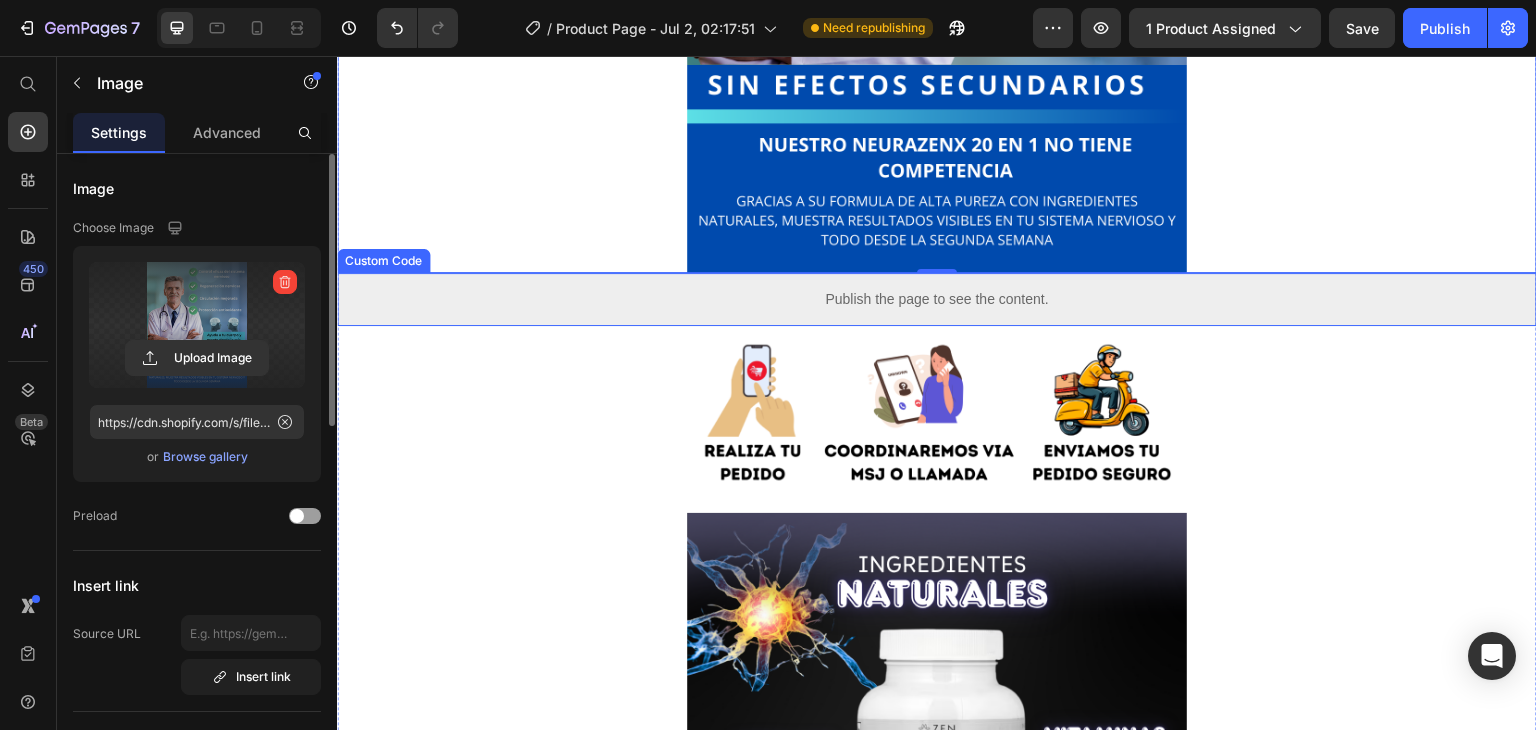 click on "Publish the page to see the content." at bounding box center (937, 299) 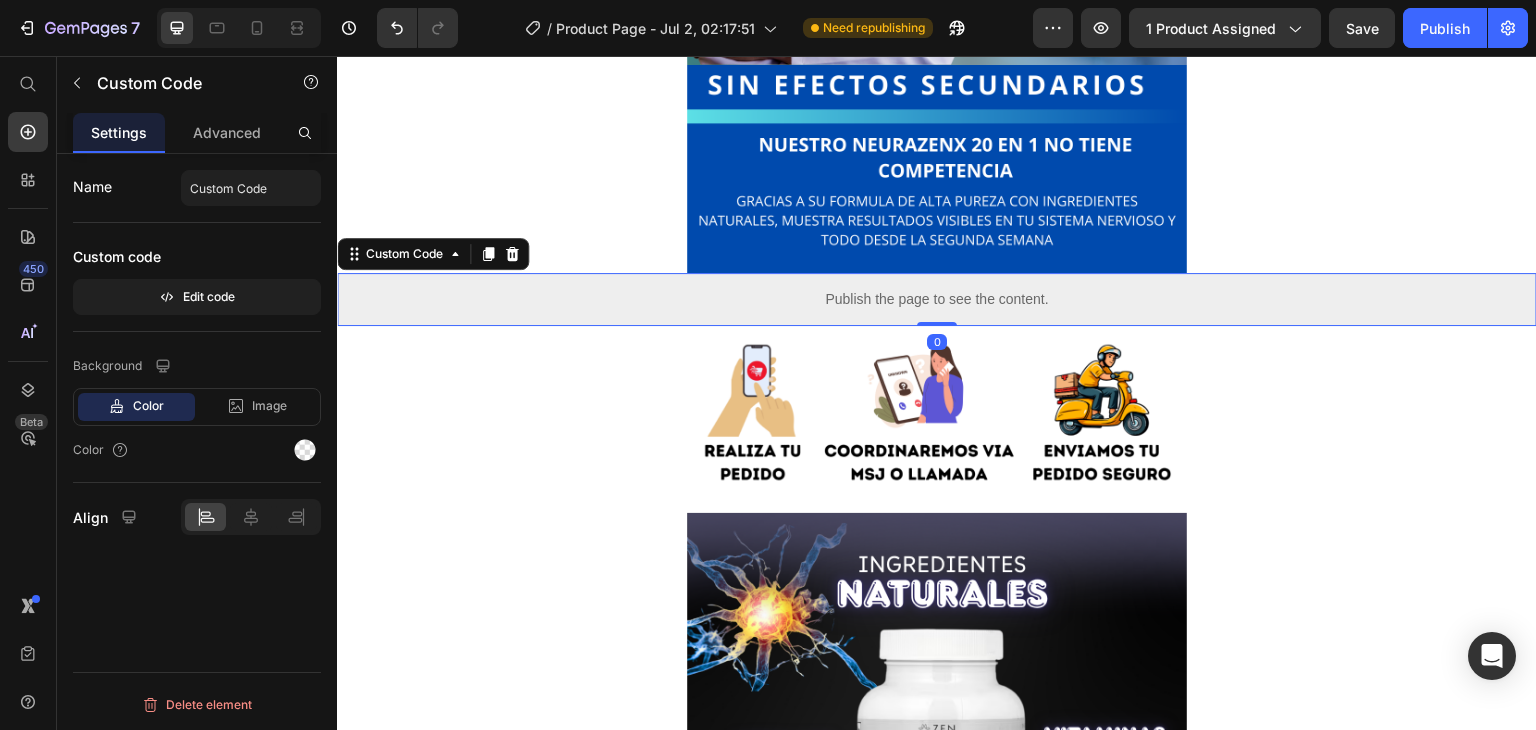 click at bounding box center [937, 419] 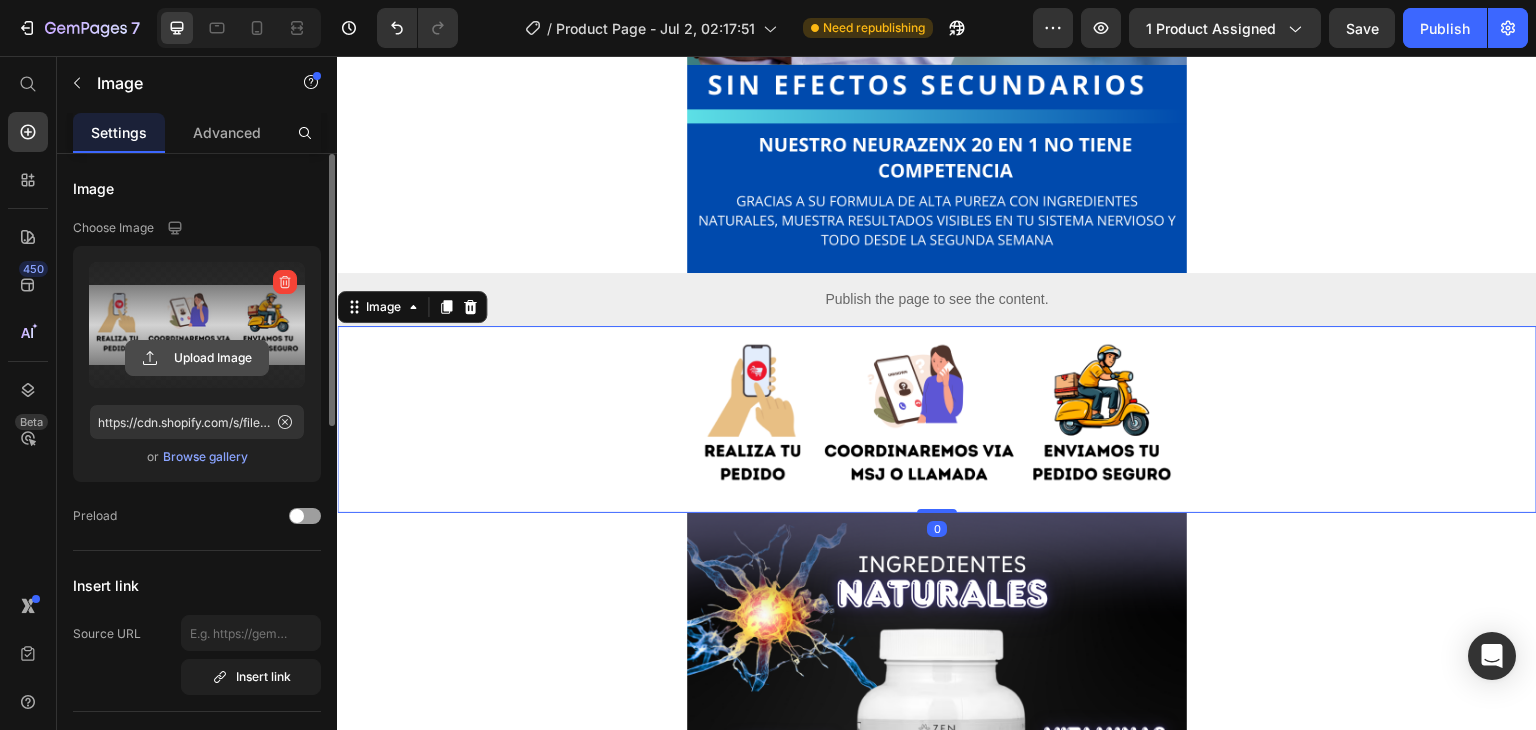 click 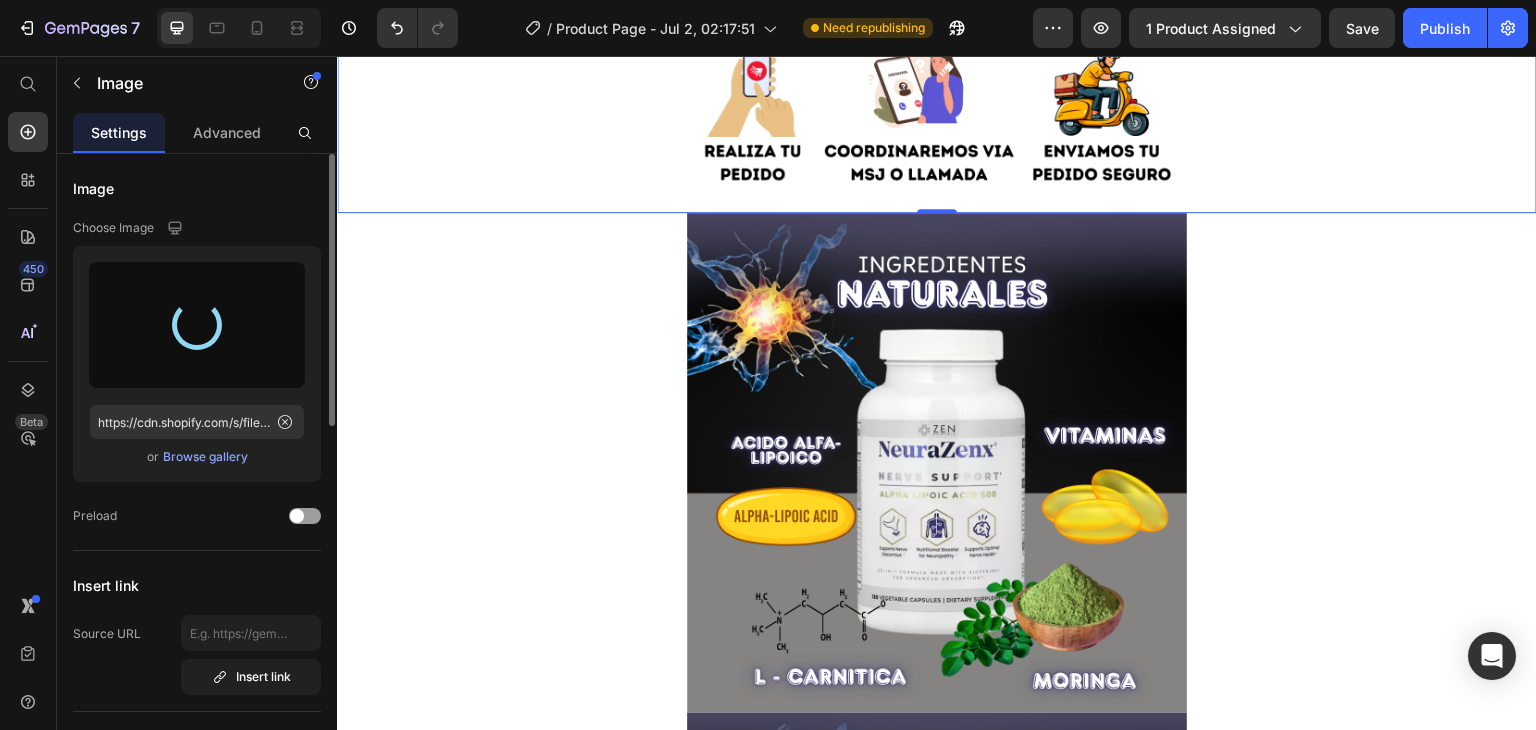 type on "https://cdn.shopify.com/s/files/1/0705/6405/3181/files/gempages_570567145499395296-19c8c5d4-c67a-4539-9603-1ffe620adb73.png" 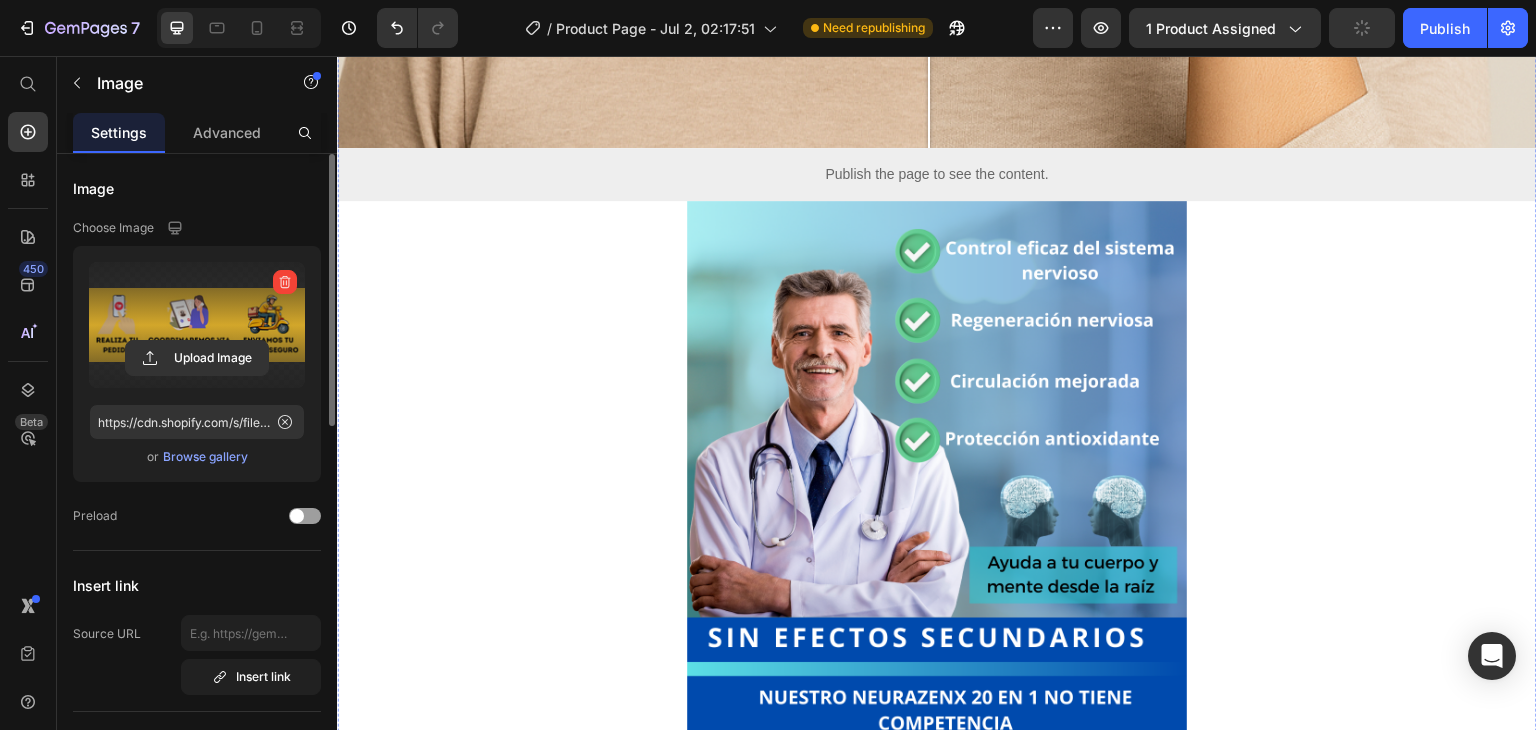scroll, scrollTop: 2100, scrollLeft: 0, axis: vertical 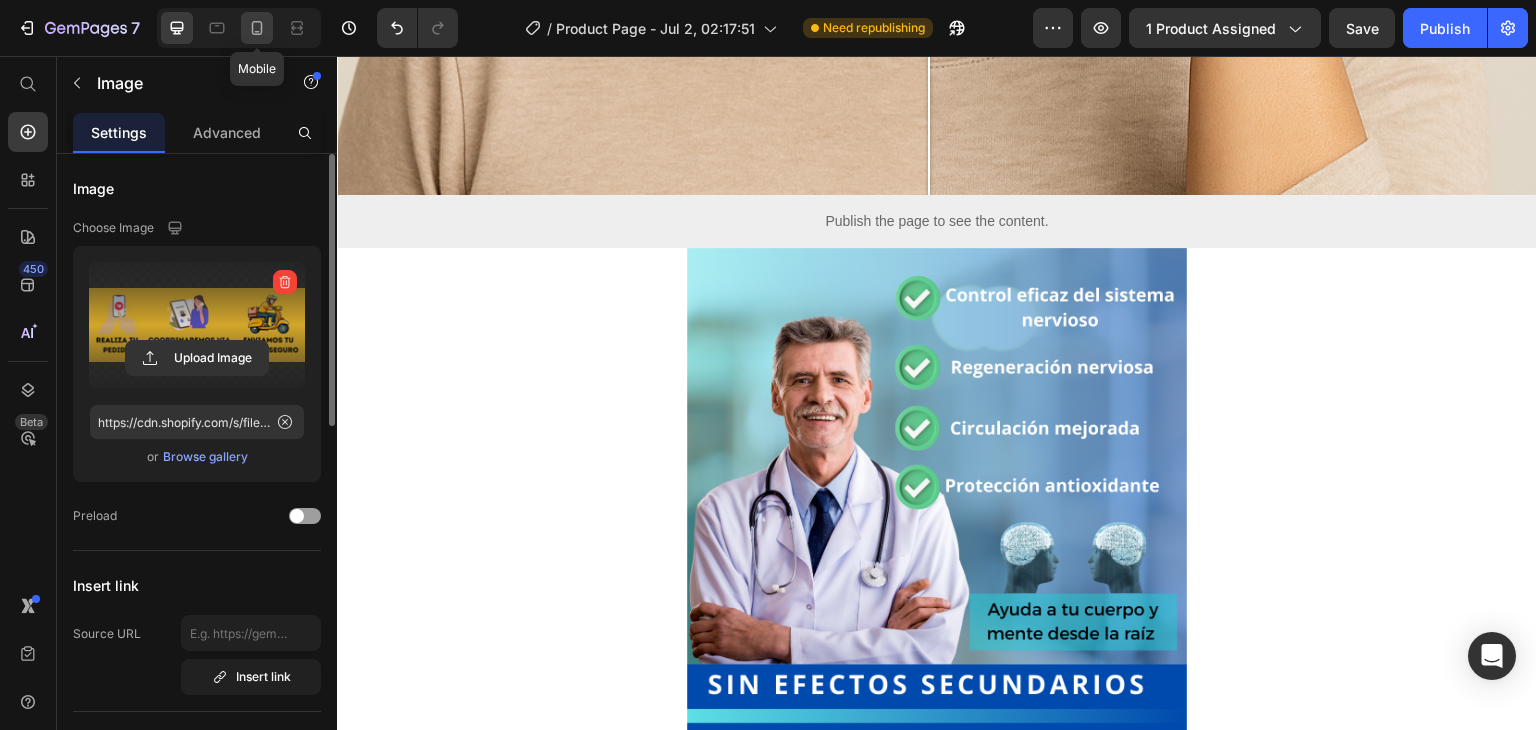 click 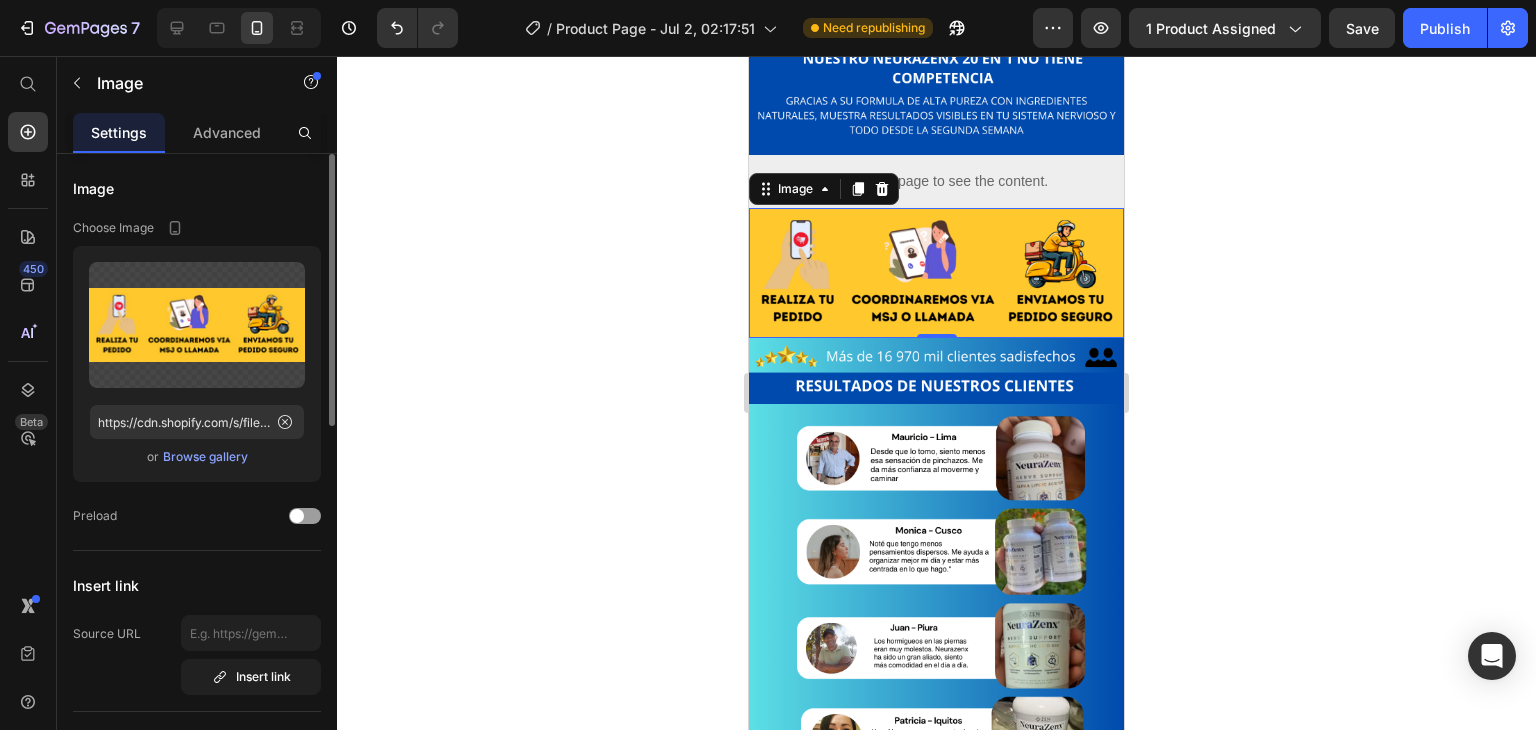 scroll, scrollTop: 1852, scrollLeft: 0, axis: vertical 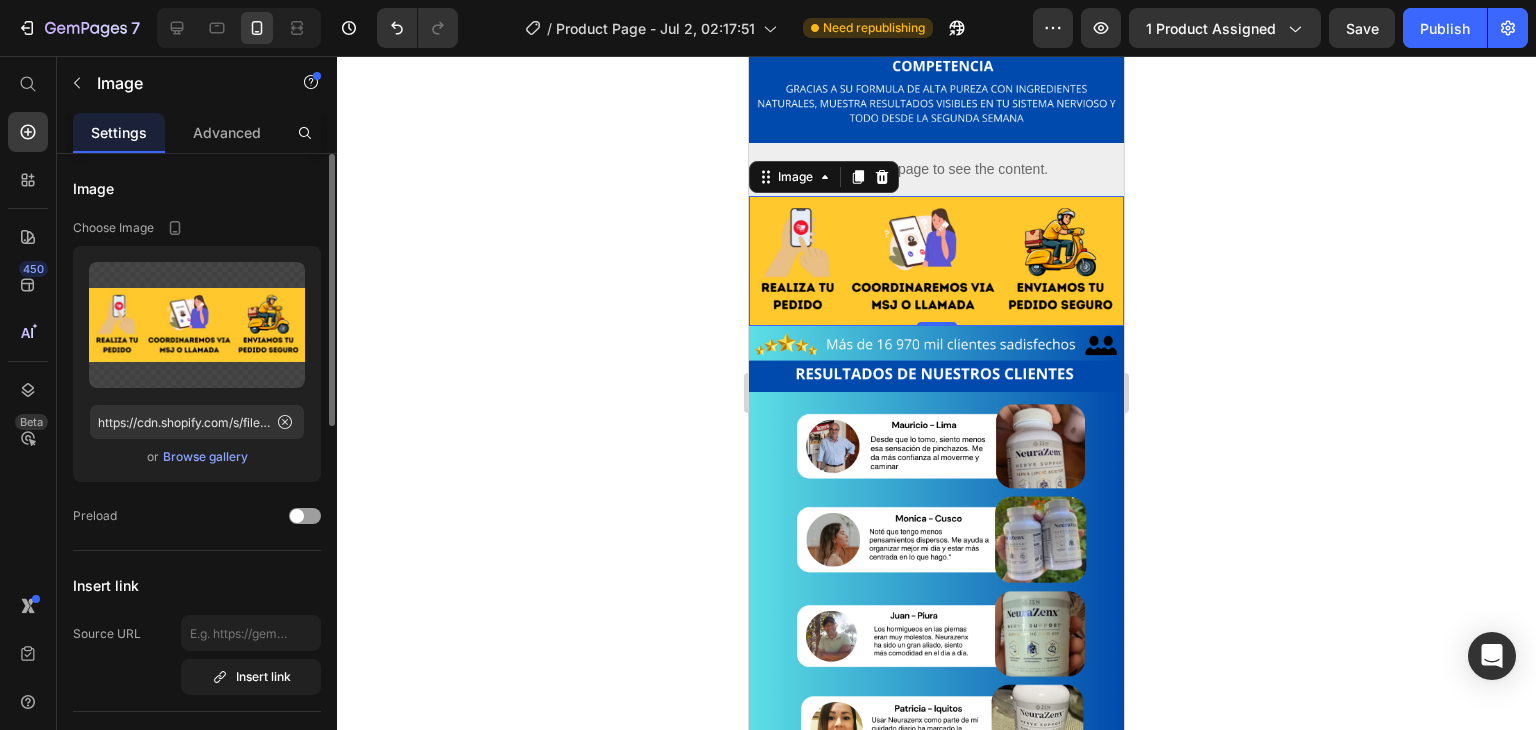 click 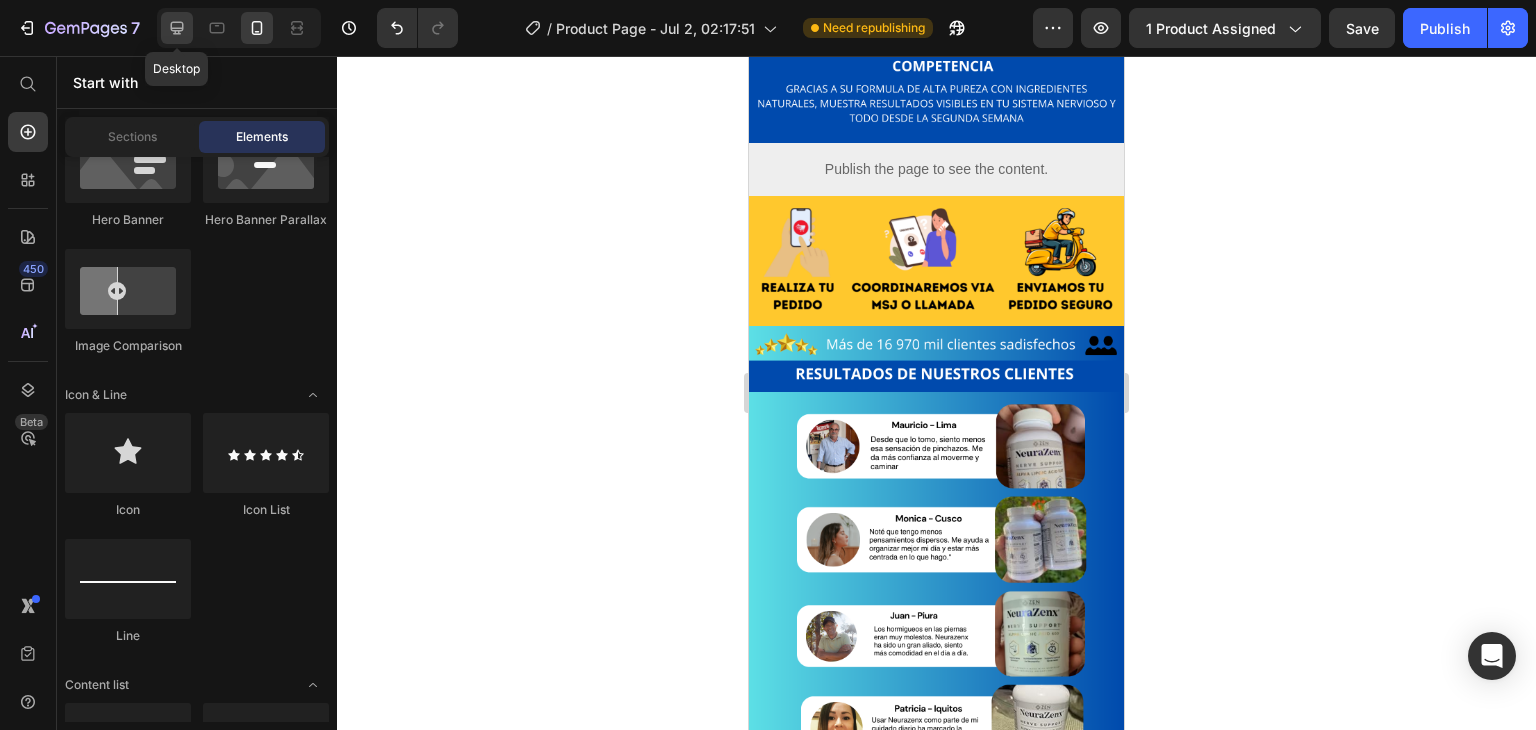 click 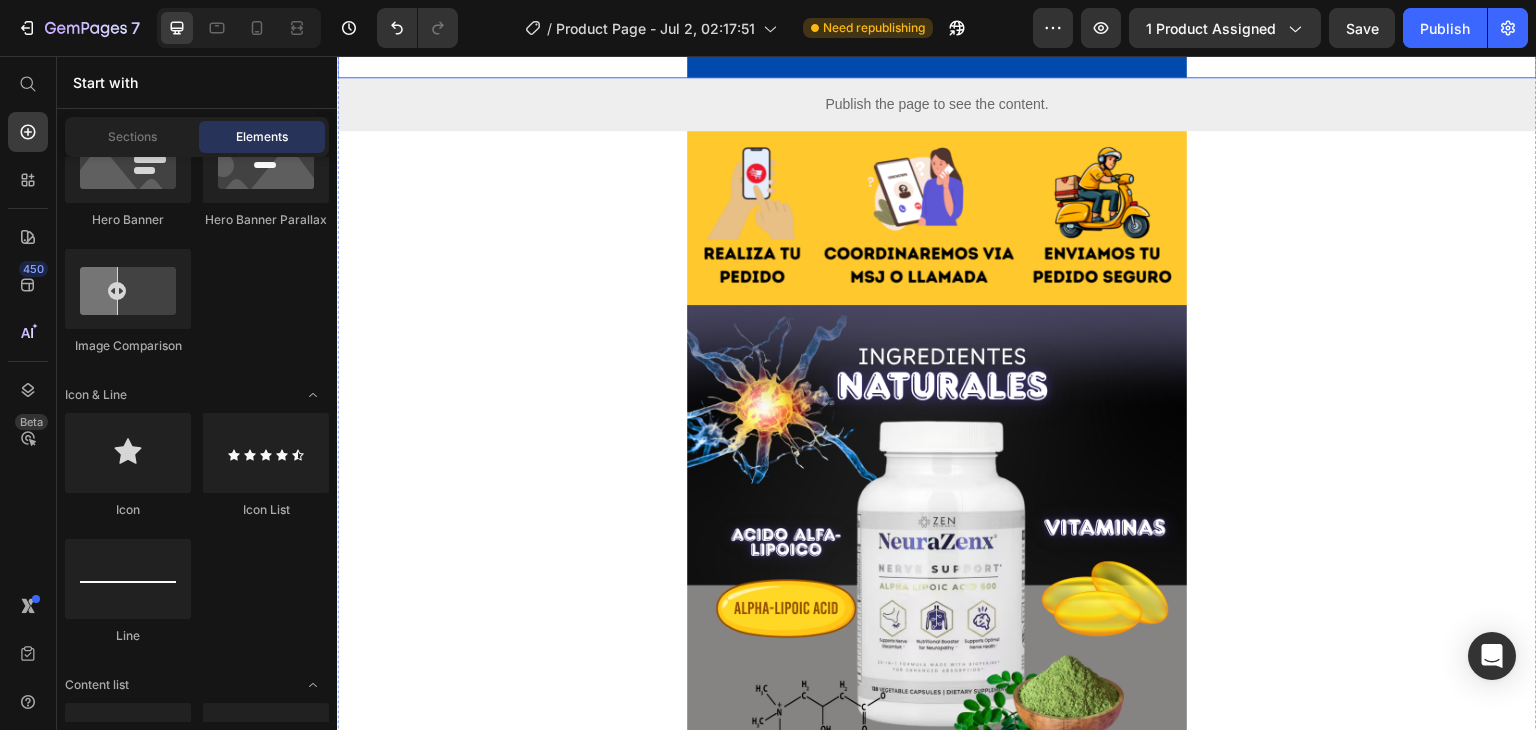 scroll, scrollTop: 3017, scrollLeft: 0, axis: vertical 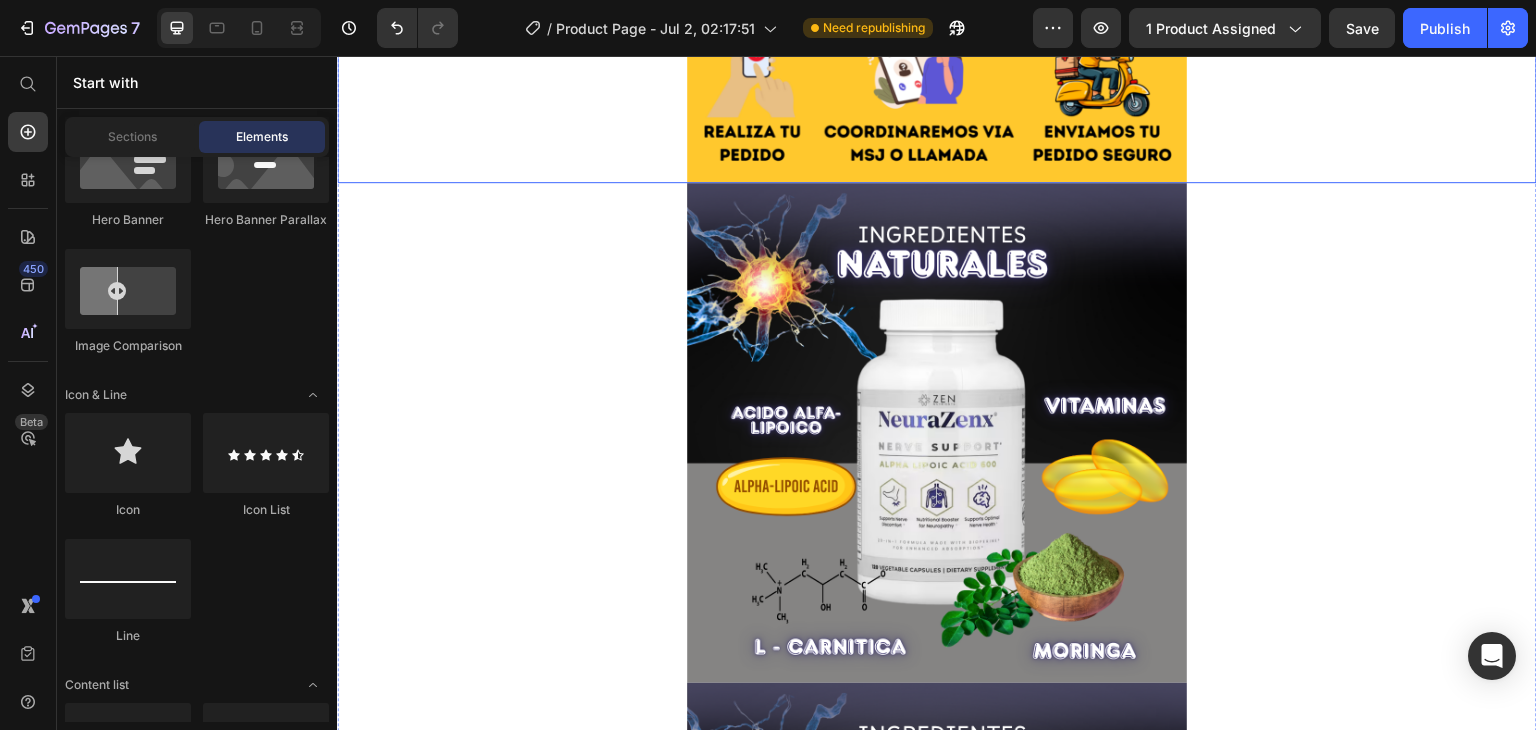 click at bounding box center [937, 433] 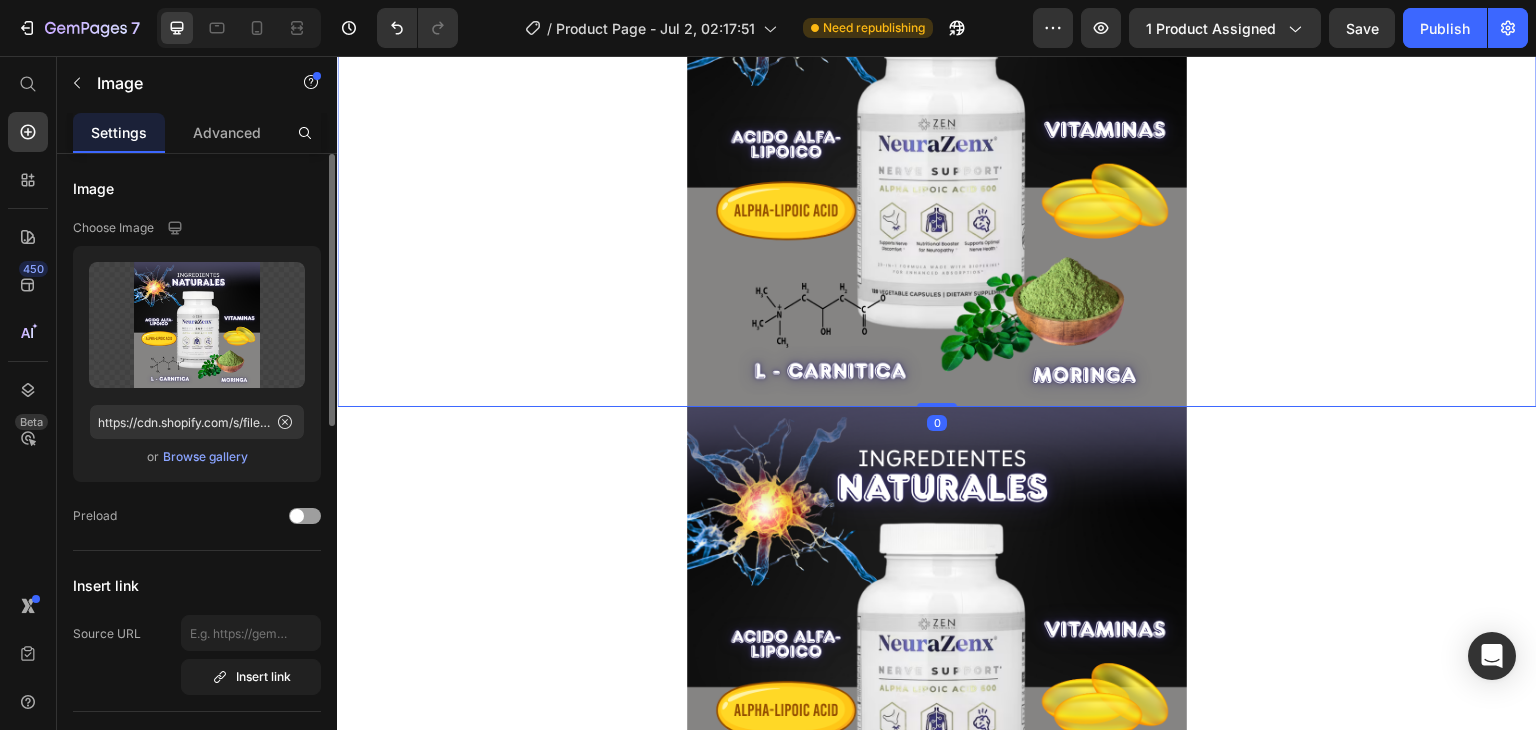 scroll, scrollTop: 3317, scrollLeft: 0, axis: vertical 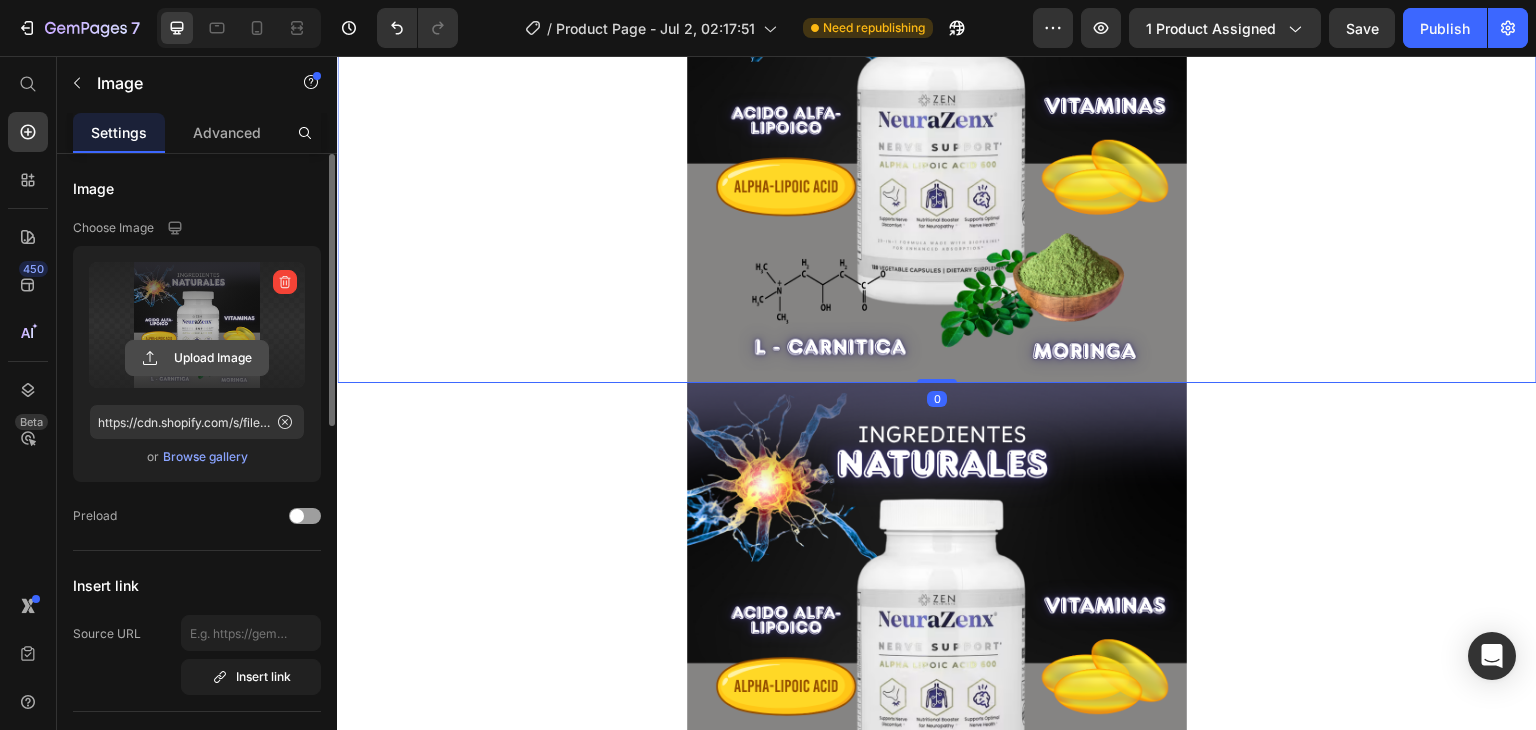click 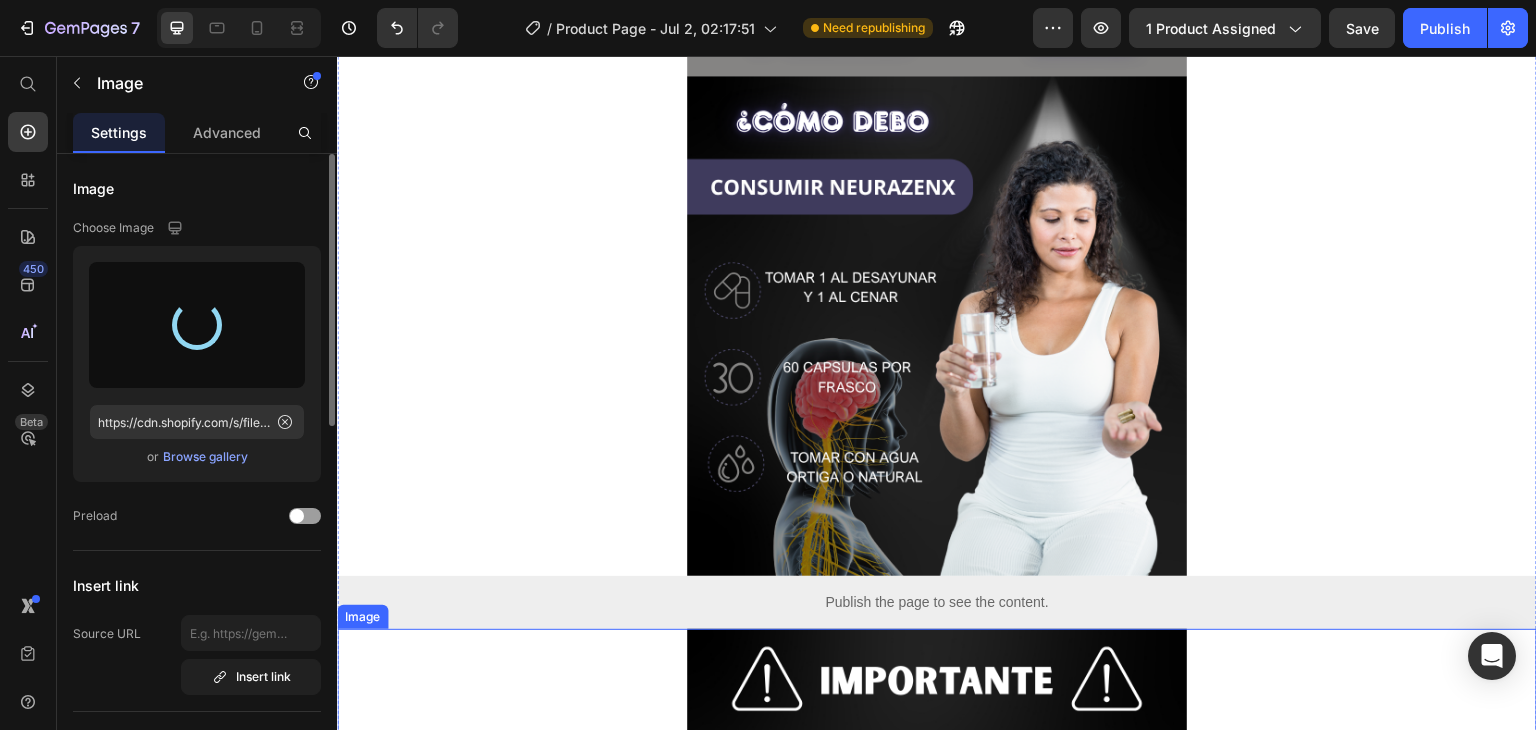 type on "https://cdn.shopify.com/s/files/1/0705/6405/3181/files/gempages_570567145499395296-4a06088f-9cf1-49f6-8787-14bce6ae0a61.png" 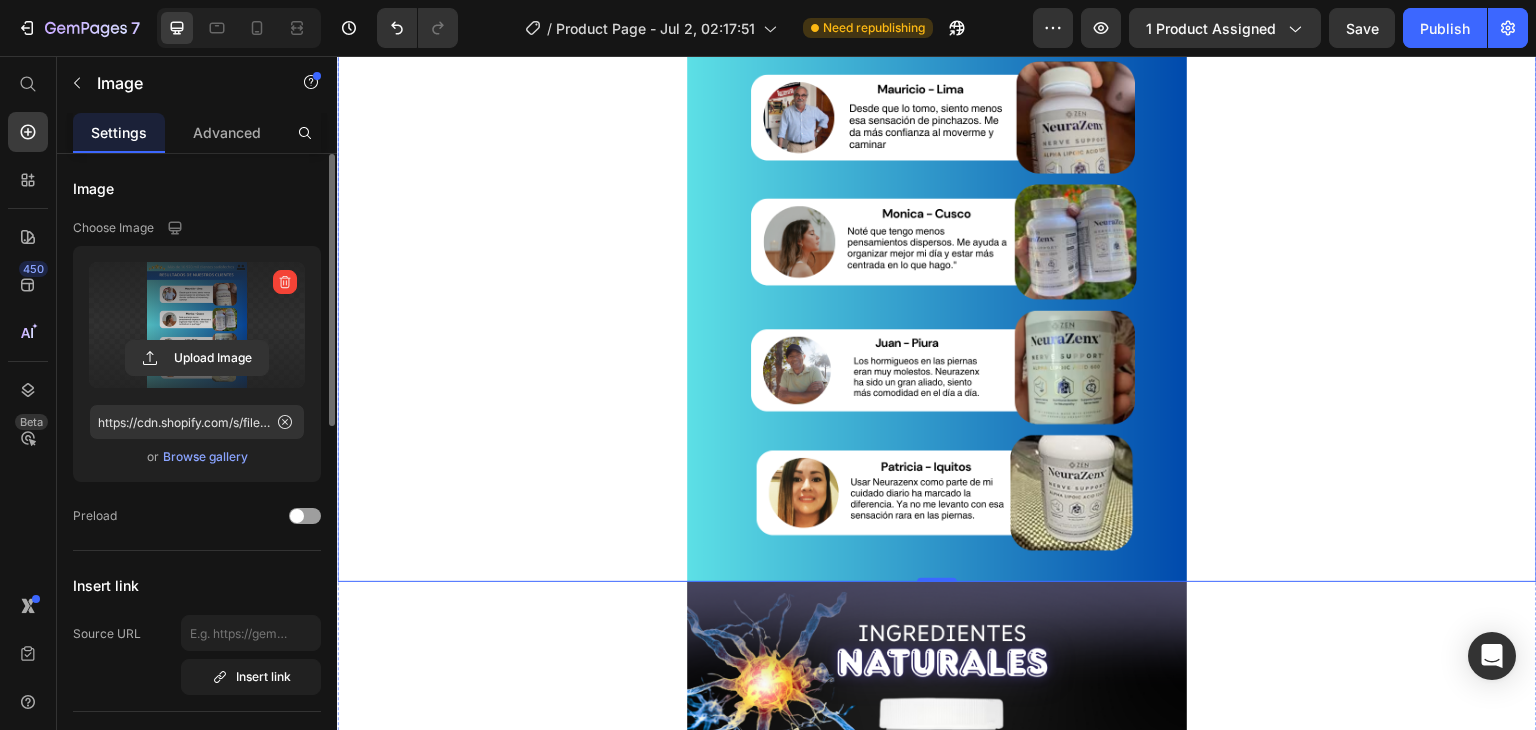 scroll, scrollTop: 2743, scrollLeft: 0, axis: vertical 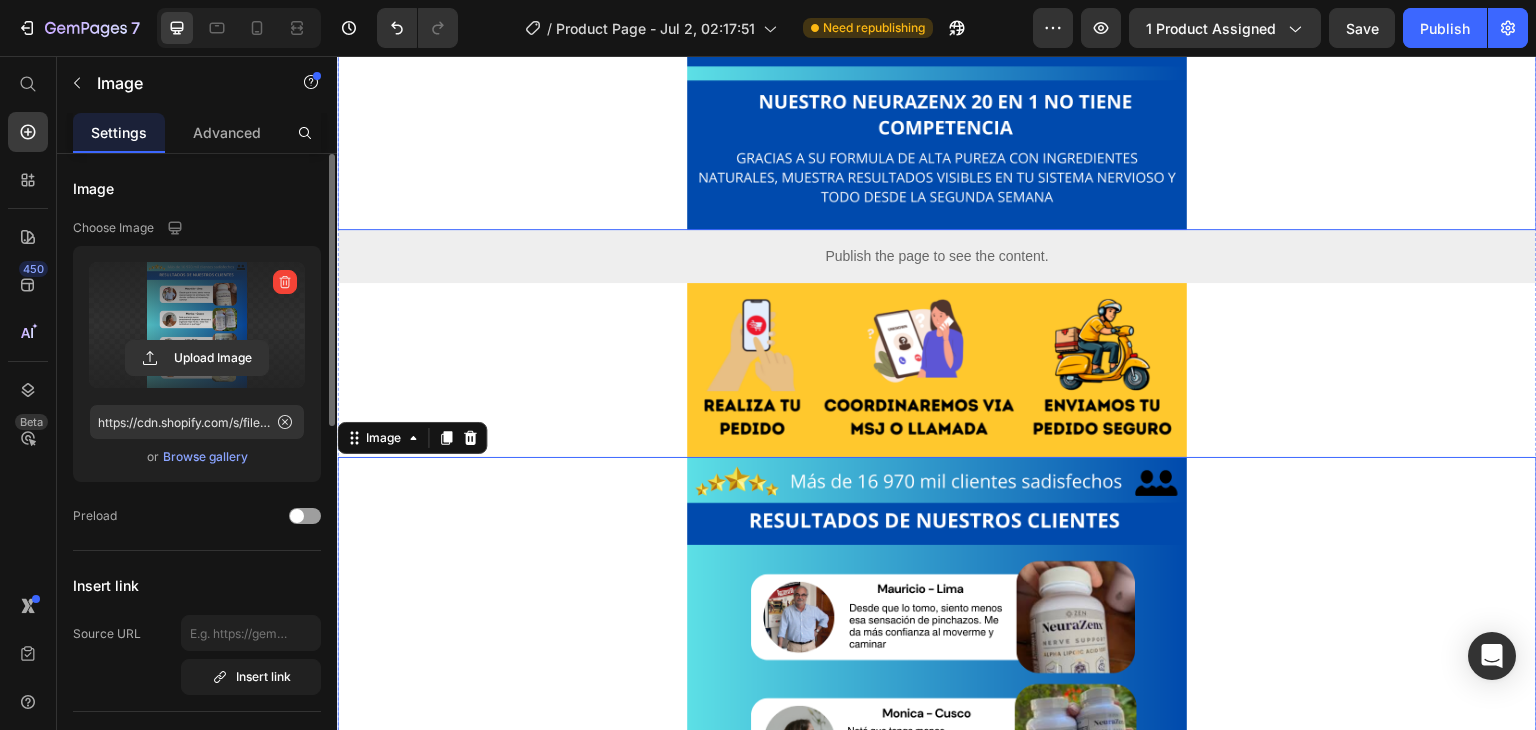 click at bounding box center (937, -83) 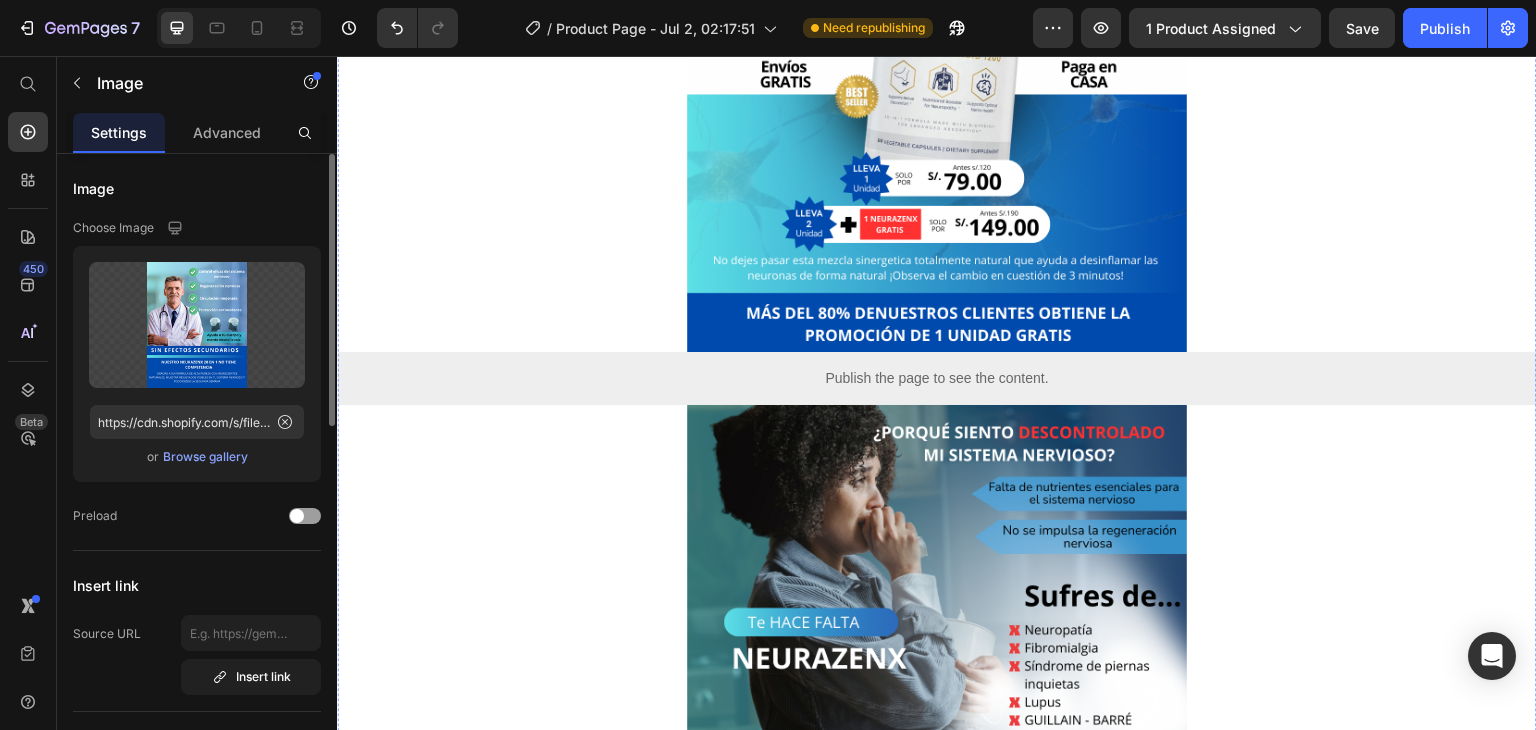 scroll, scrollTop: 0, scrollLeft: 0, axis: both 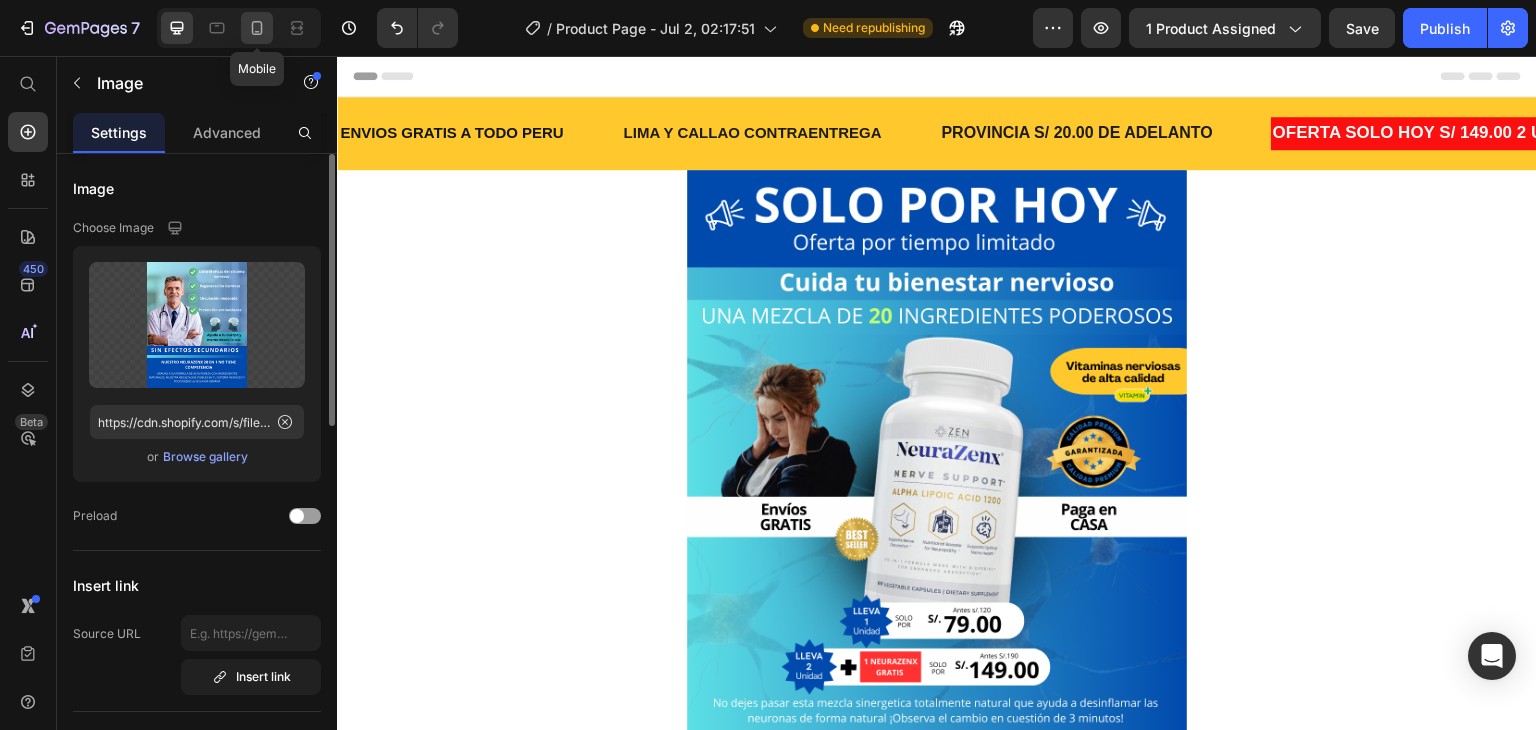 click 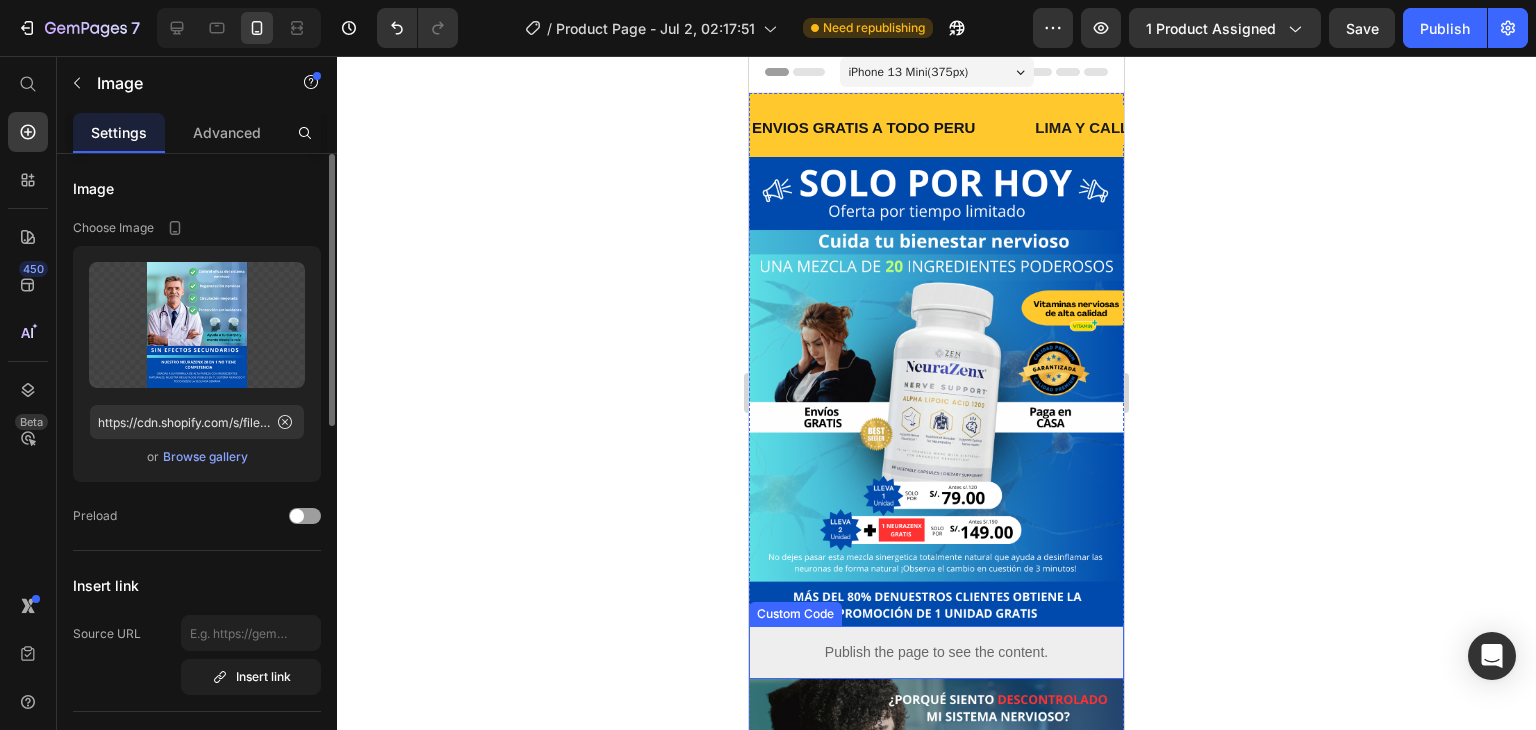 scroll, scrollTop: 0, scrollLeft: 0, axis: both 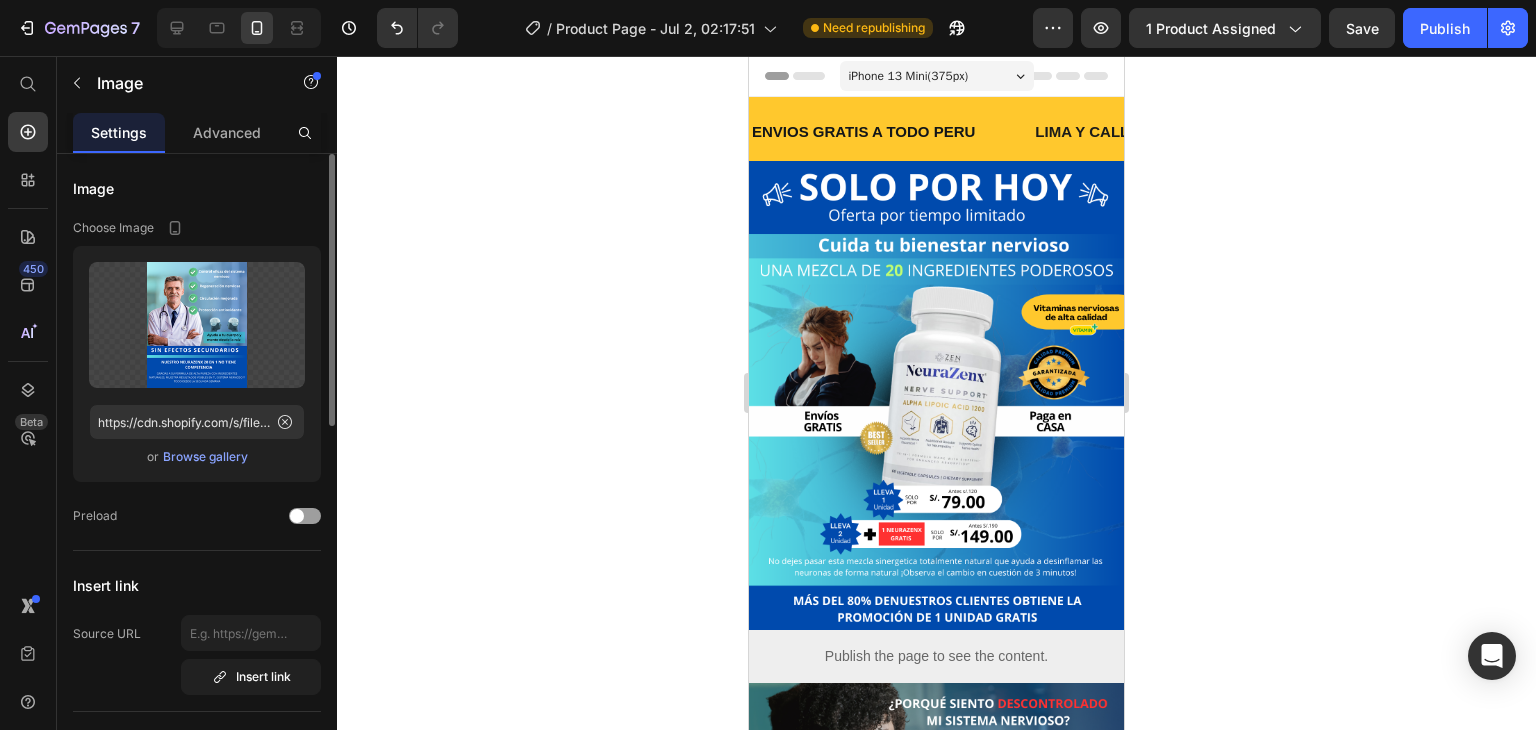 click 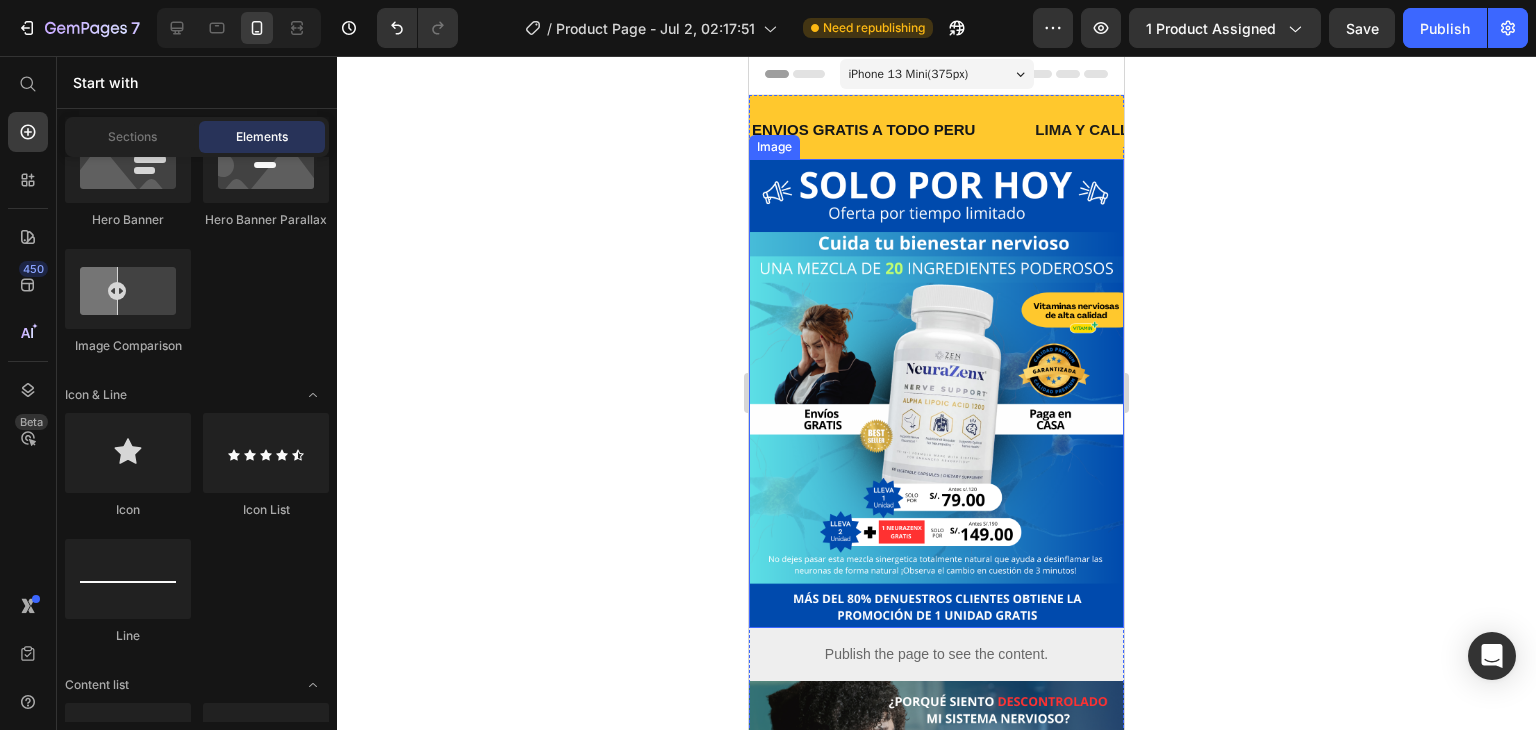 scroll, scrollTop: 0, scrollLeft: 0, axis: both 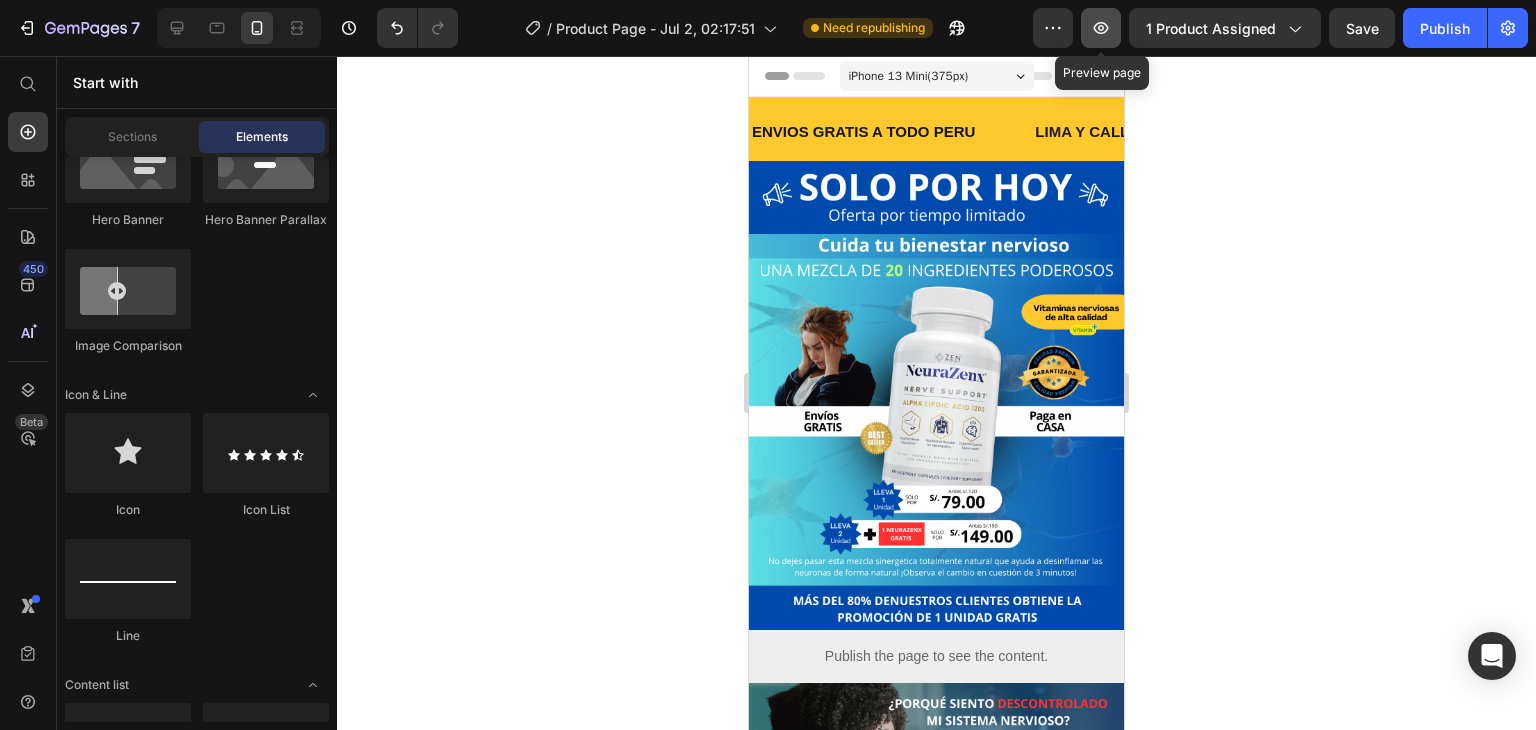 click 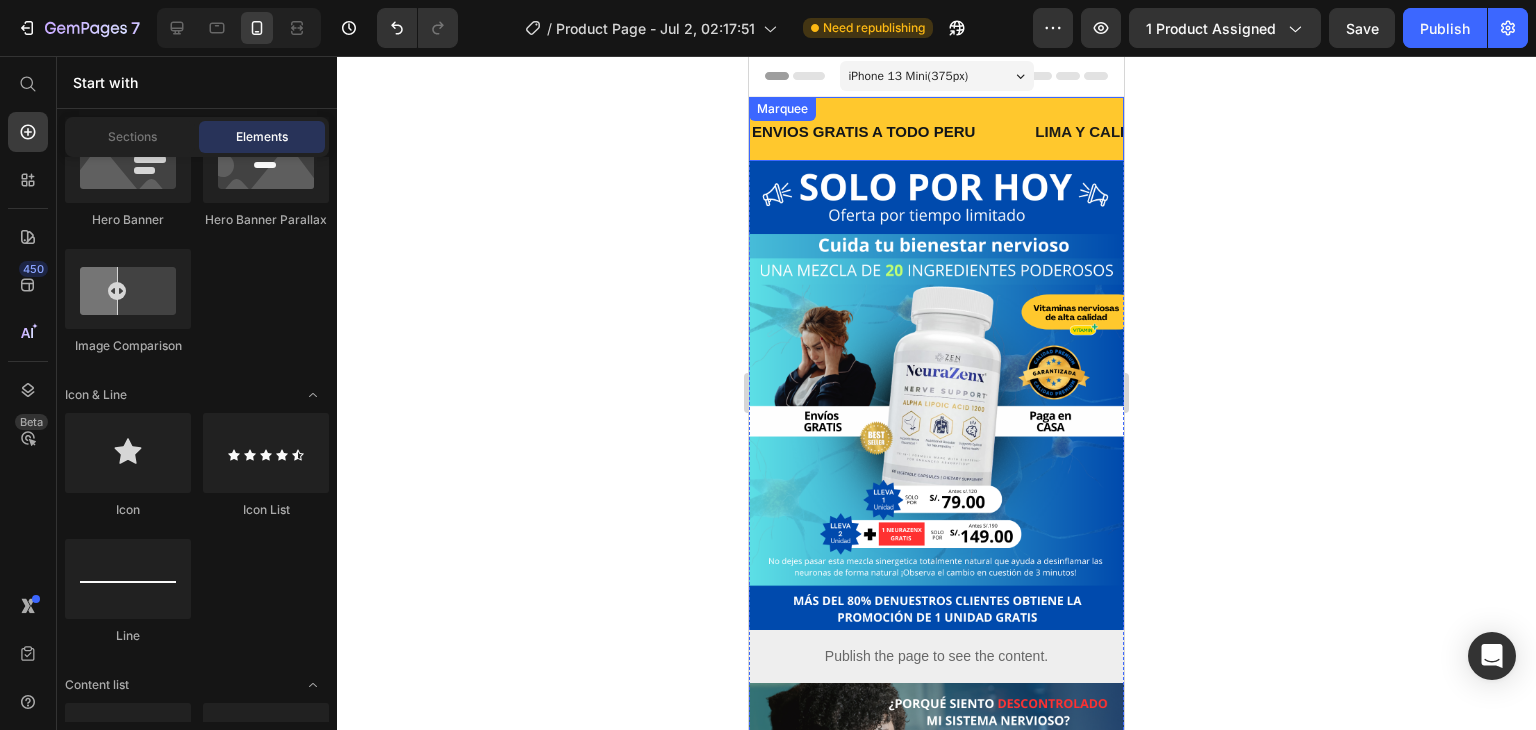 click on "ENVIOS GRATIS A TODO [COUNTRY] Text 0 [CITY] Y [CITY] CONTRAENTREGA Text PROVINCIA S/ 20.00 DE ADELANTO Text OFERTA SOLO HOY S/ 149.00 2 UNIDADES + 1 TOTALMENTE GRATIS Text ENVIOS GRATIS A TODO [COUNTRY] Text 0 [CITY] Y [CITY] CONTRAENTREGA Text PROVINCIA S/ 20.00 DE ADELANTO Text OFERTA SOLO HOY S/ 149.00 2 UNIDADES + 1 TOTALMENTE GRATIS Text Marquee" at bounding box center (936, 129) 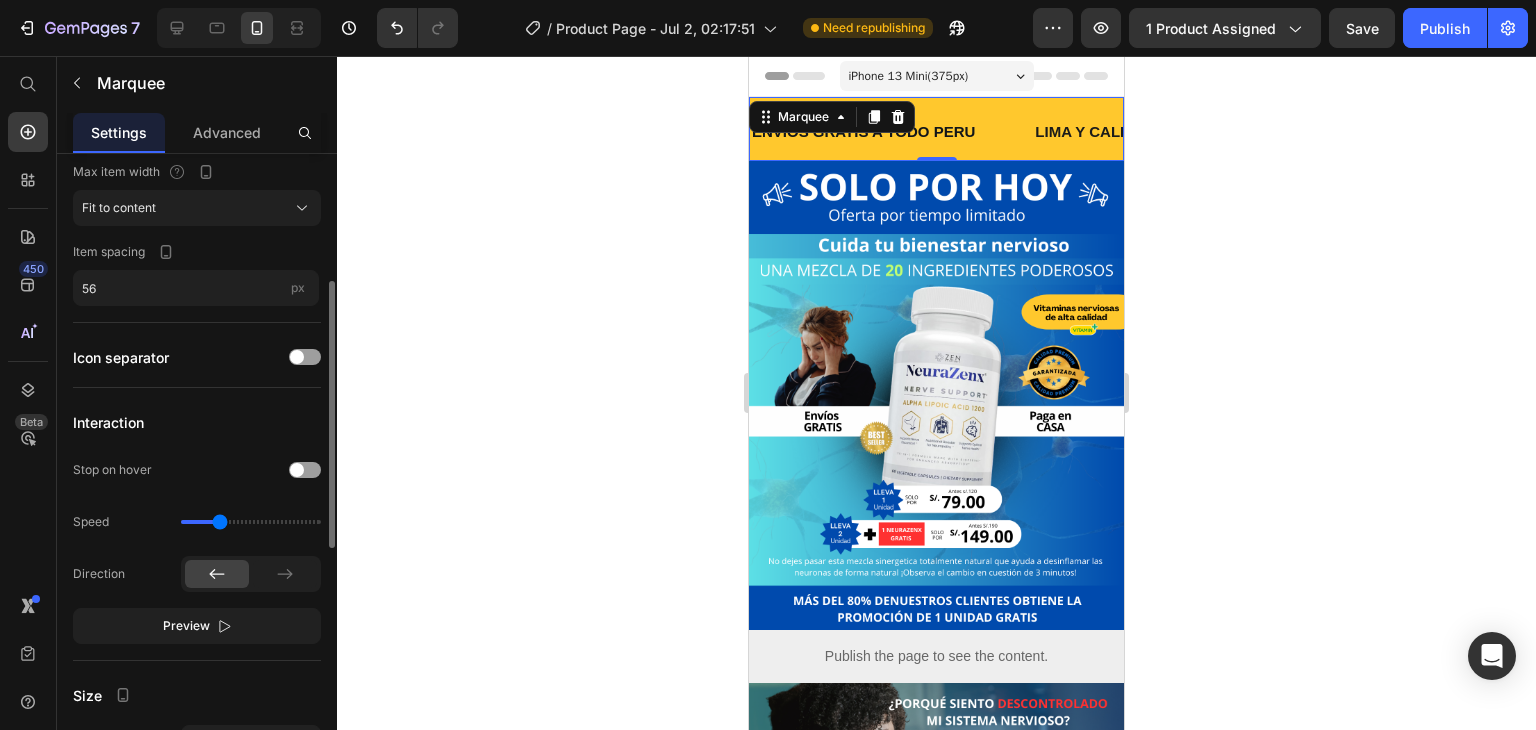 scroll, scrollTop: 400, scrollLeft: 0, axis: vertical 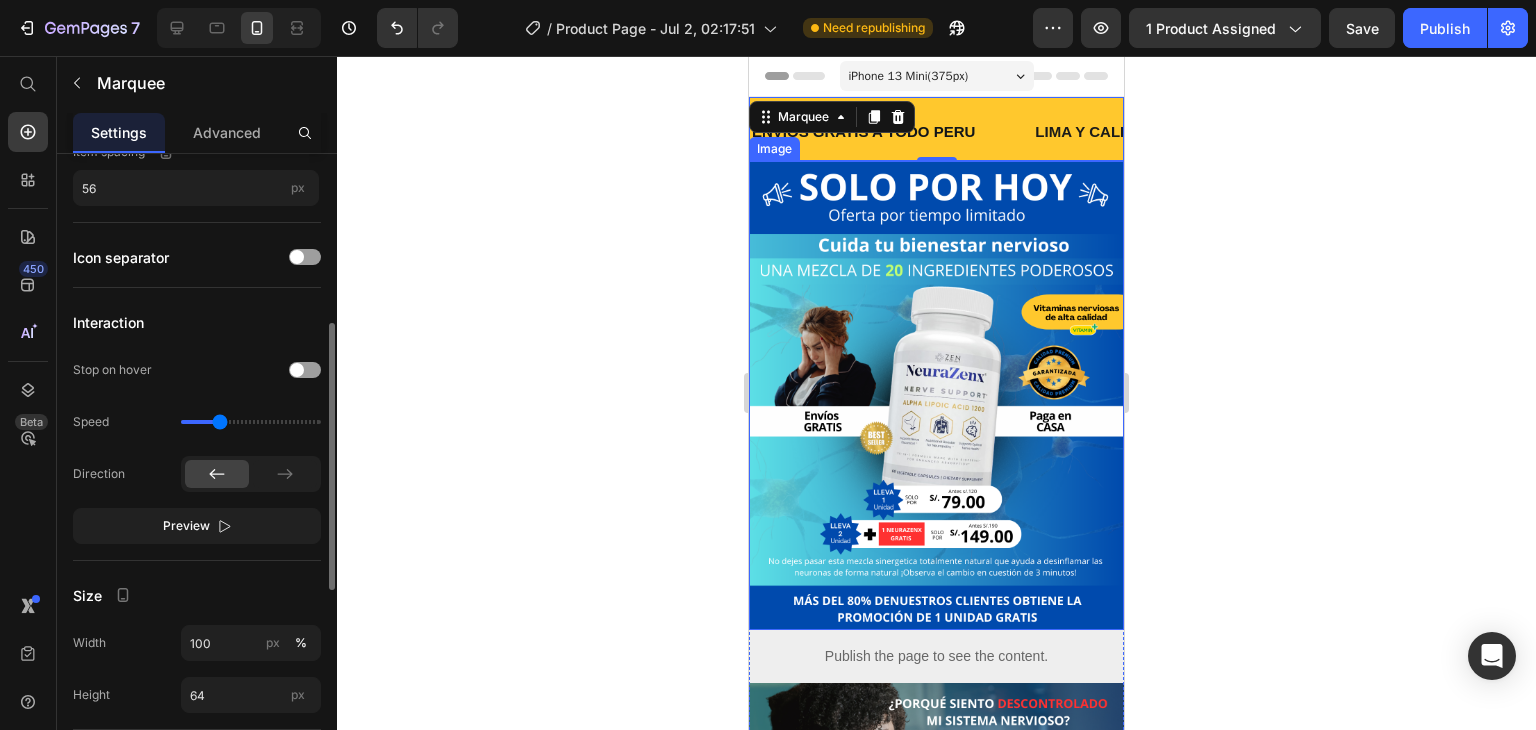 click at bounding box center (936, 395) 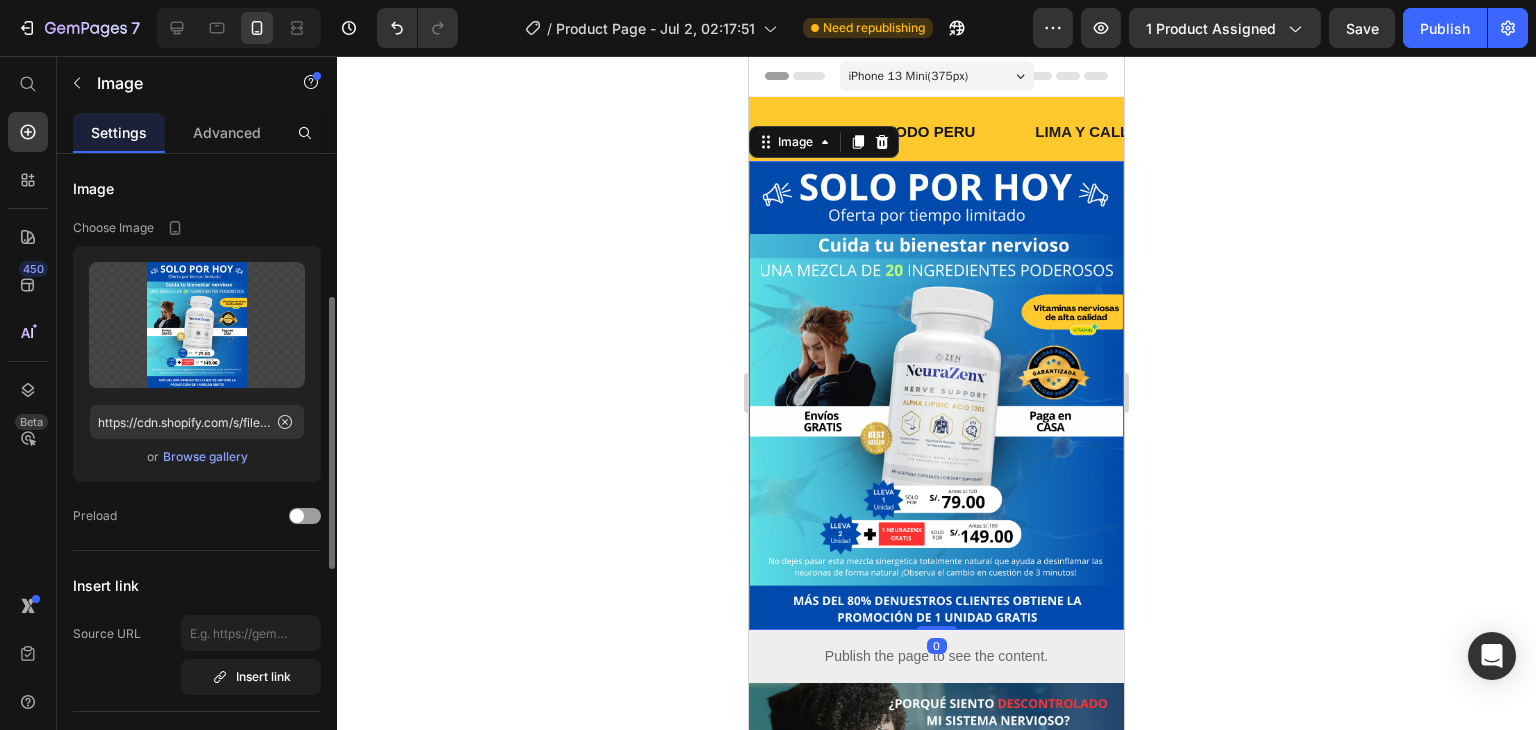scroll, scrollTop: 200, scrollLeft: 0, axis: vertical 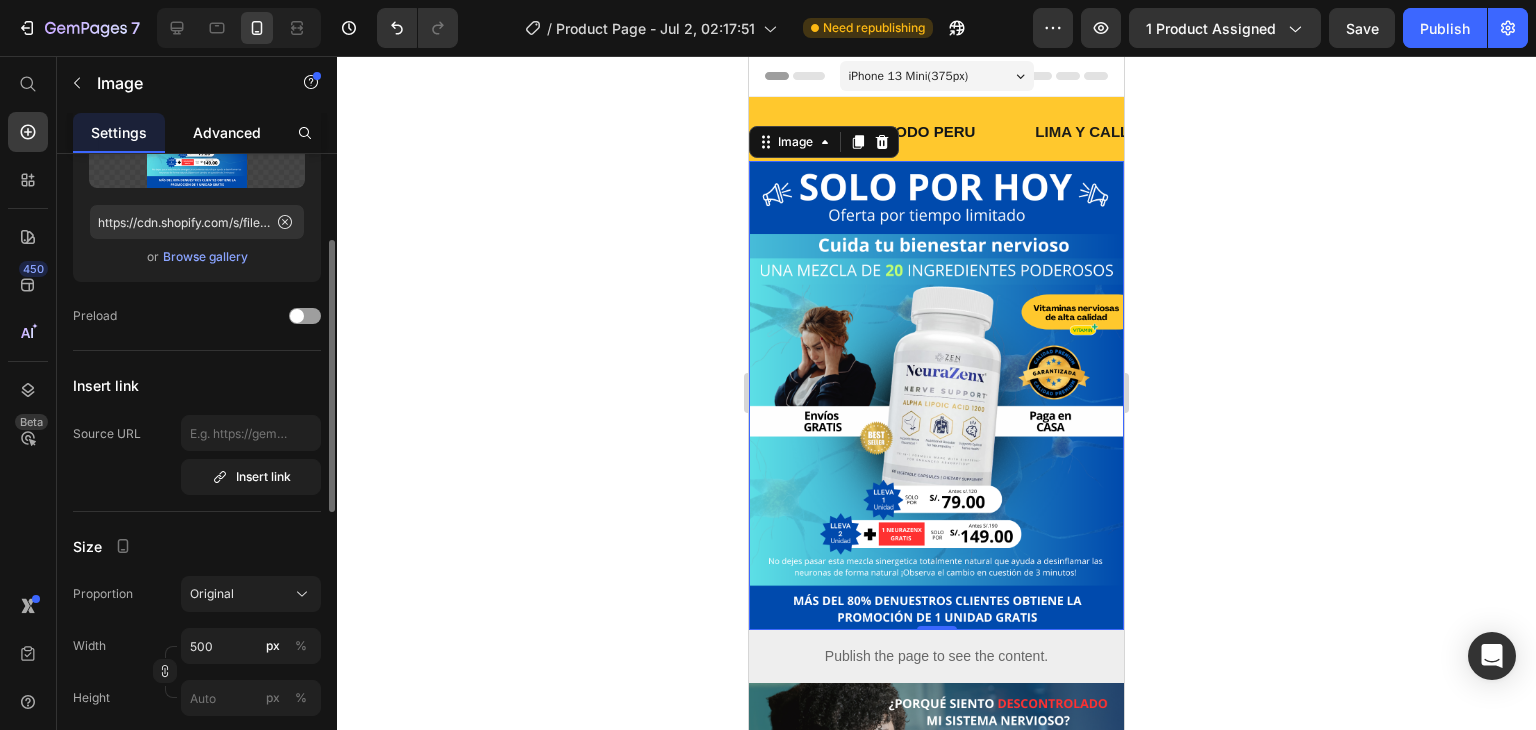 click on "Advanced" at bounding box center (227, 132) 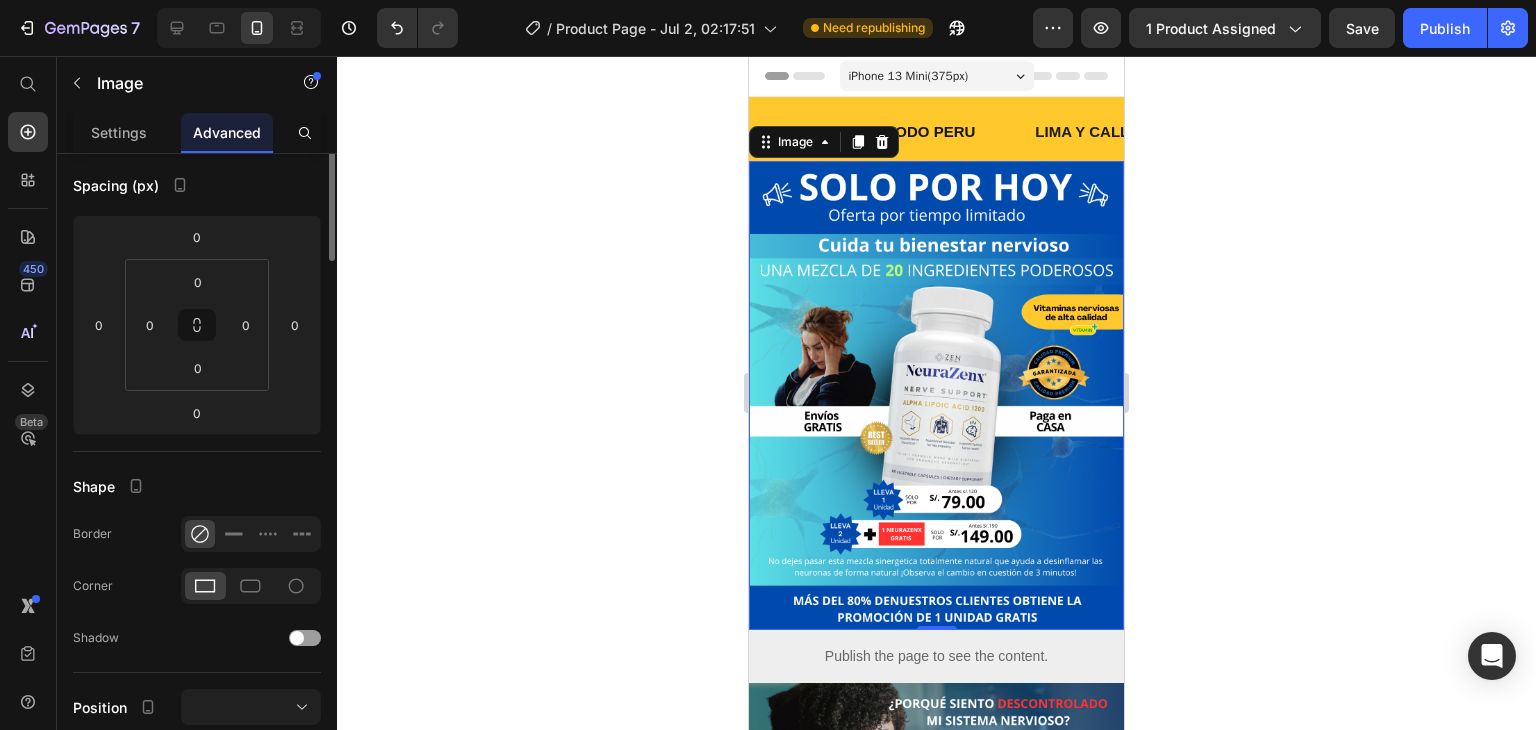 scroll, scrollTop: 0, scrollLeft: 0, axis: both 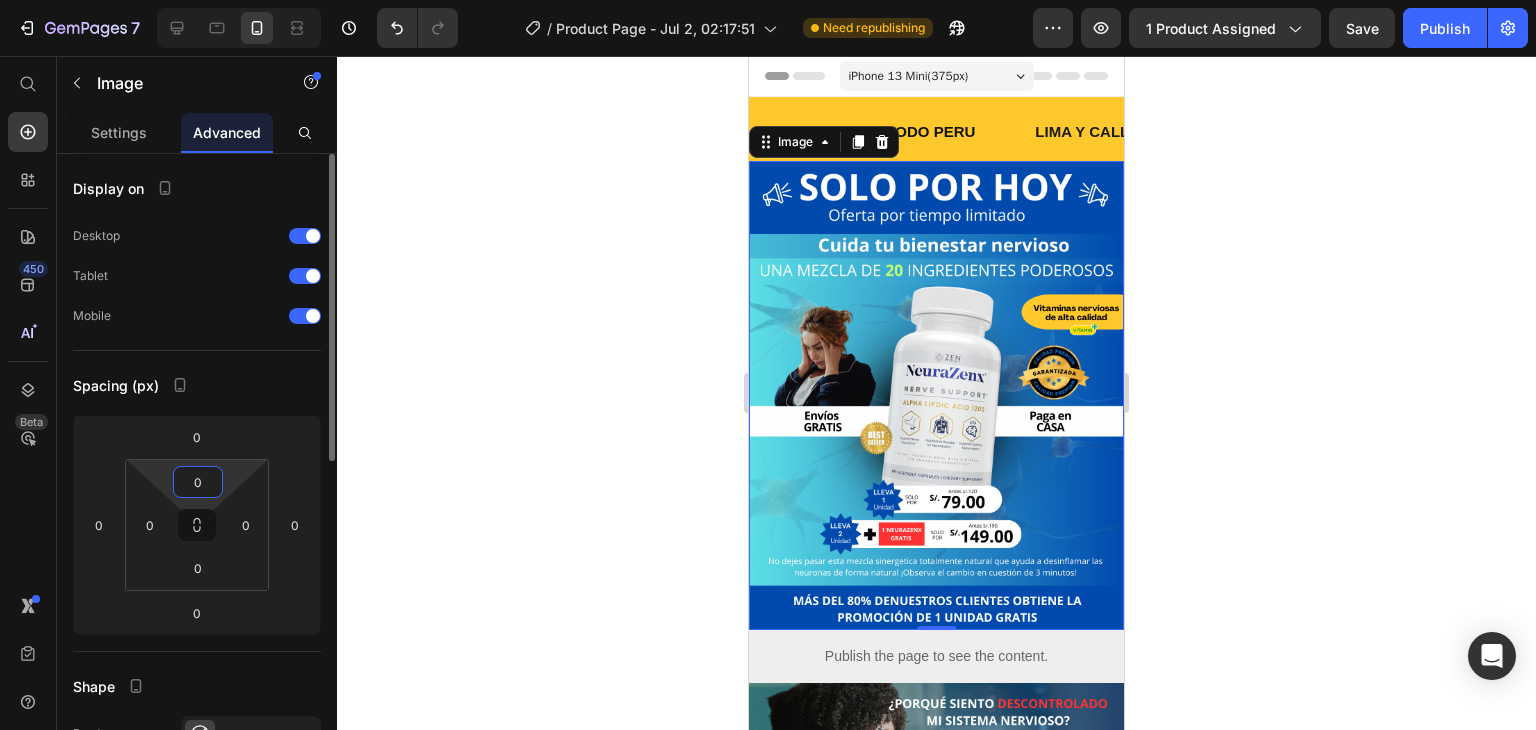 click on "0" at bounding box center [198, 482] 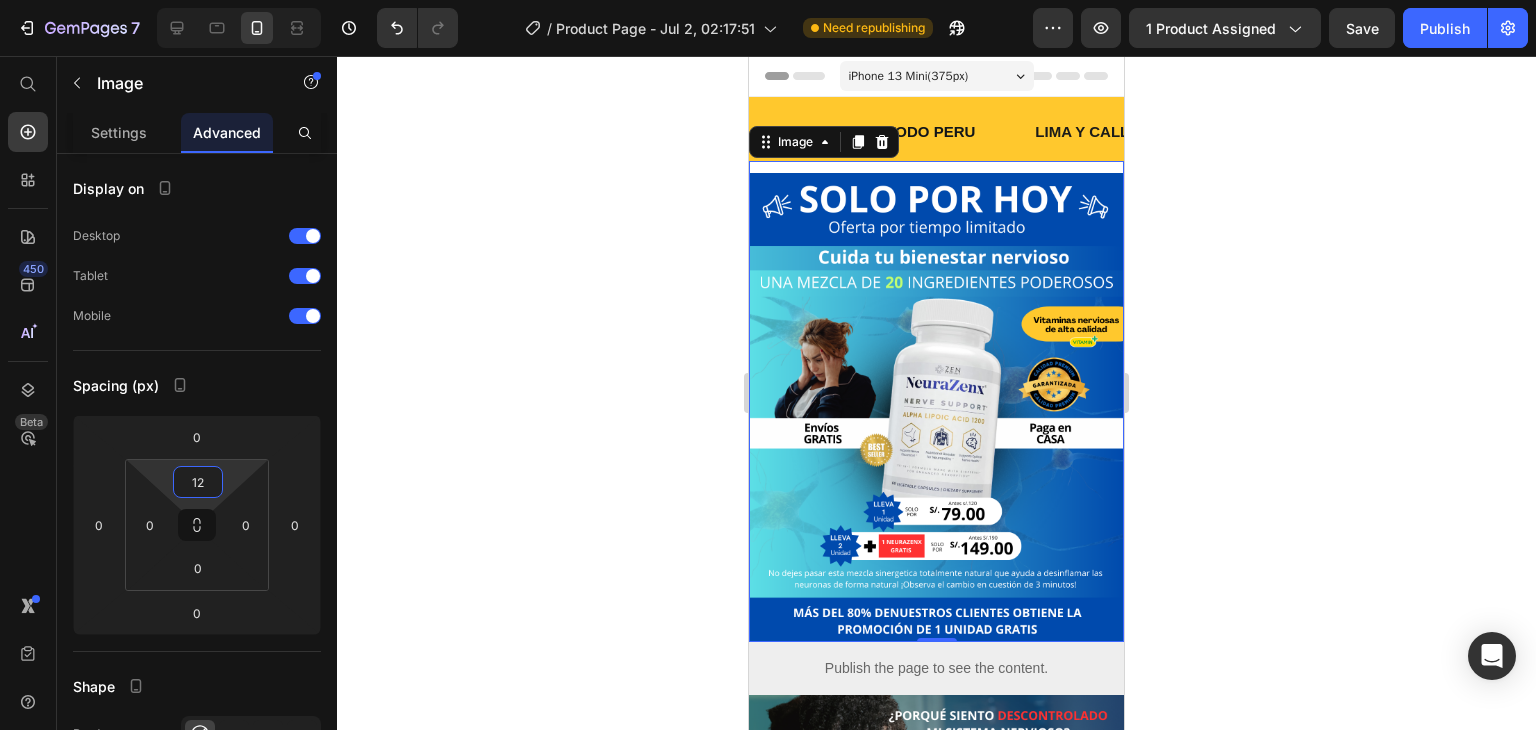 type on "12" 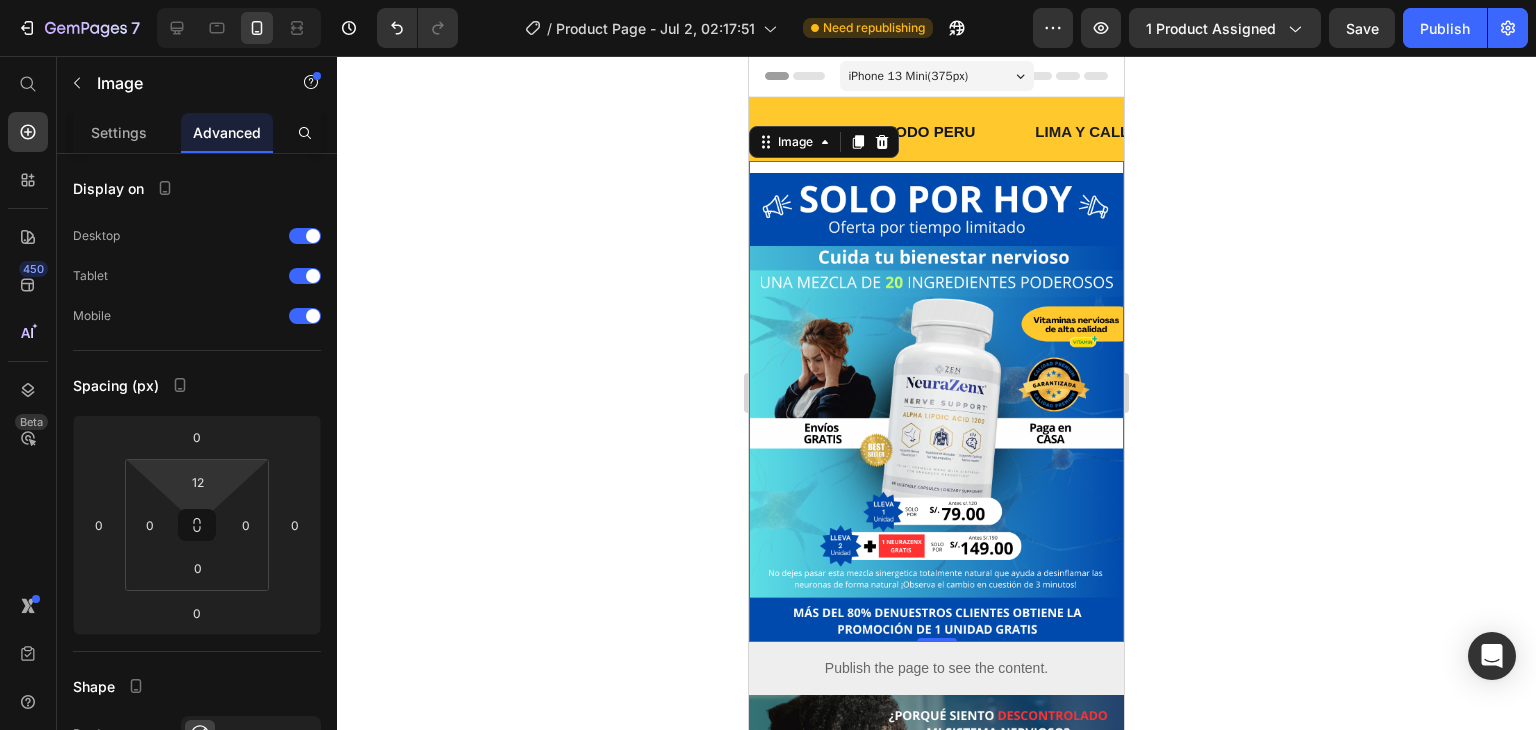 click at bounding box center [936, 401] 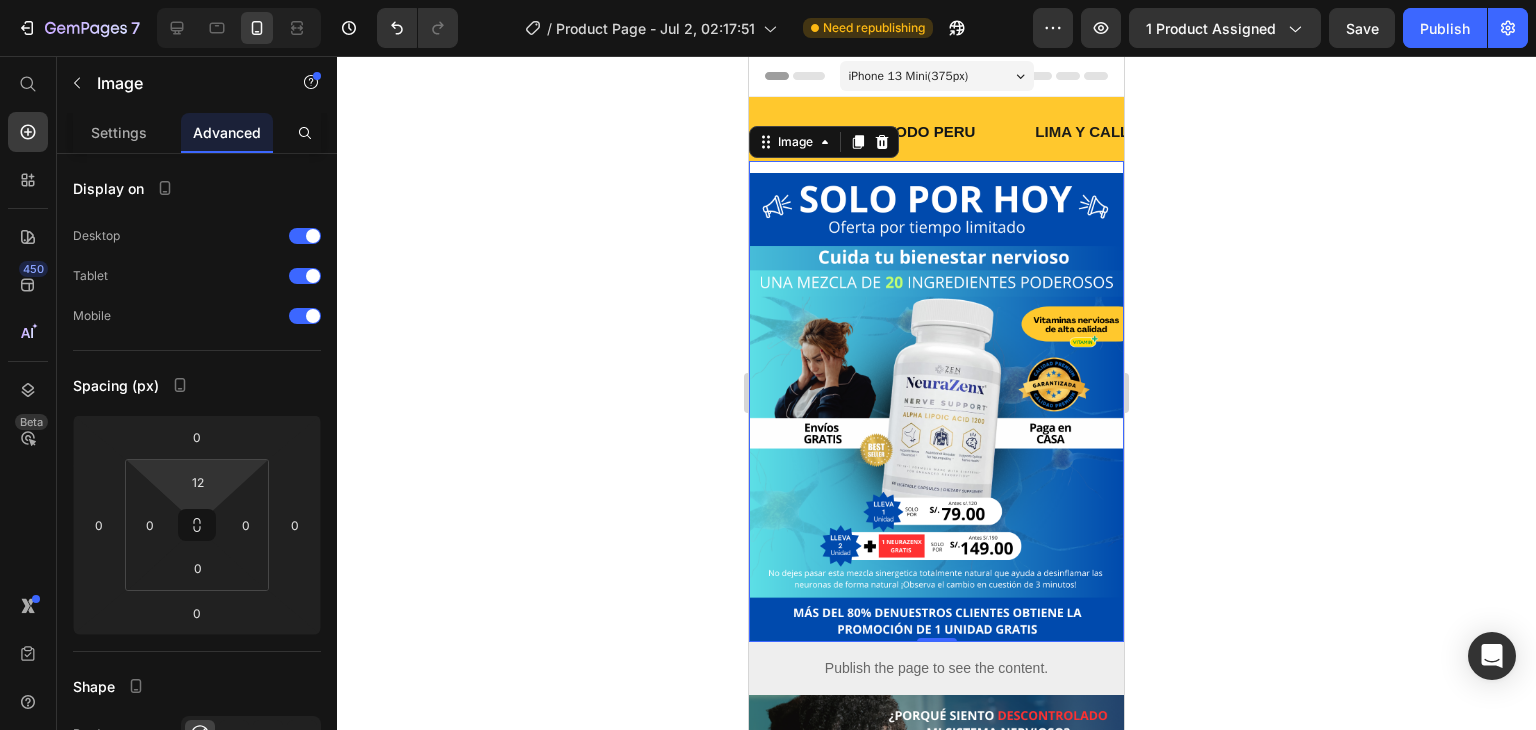click 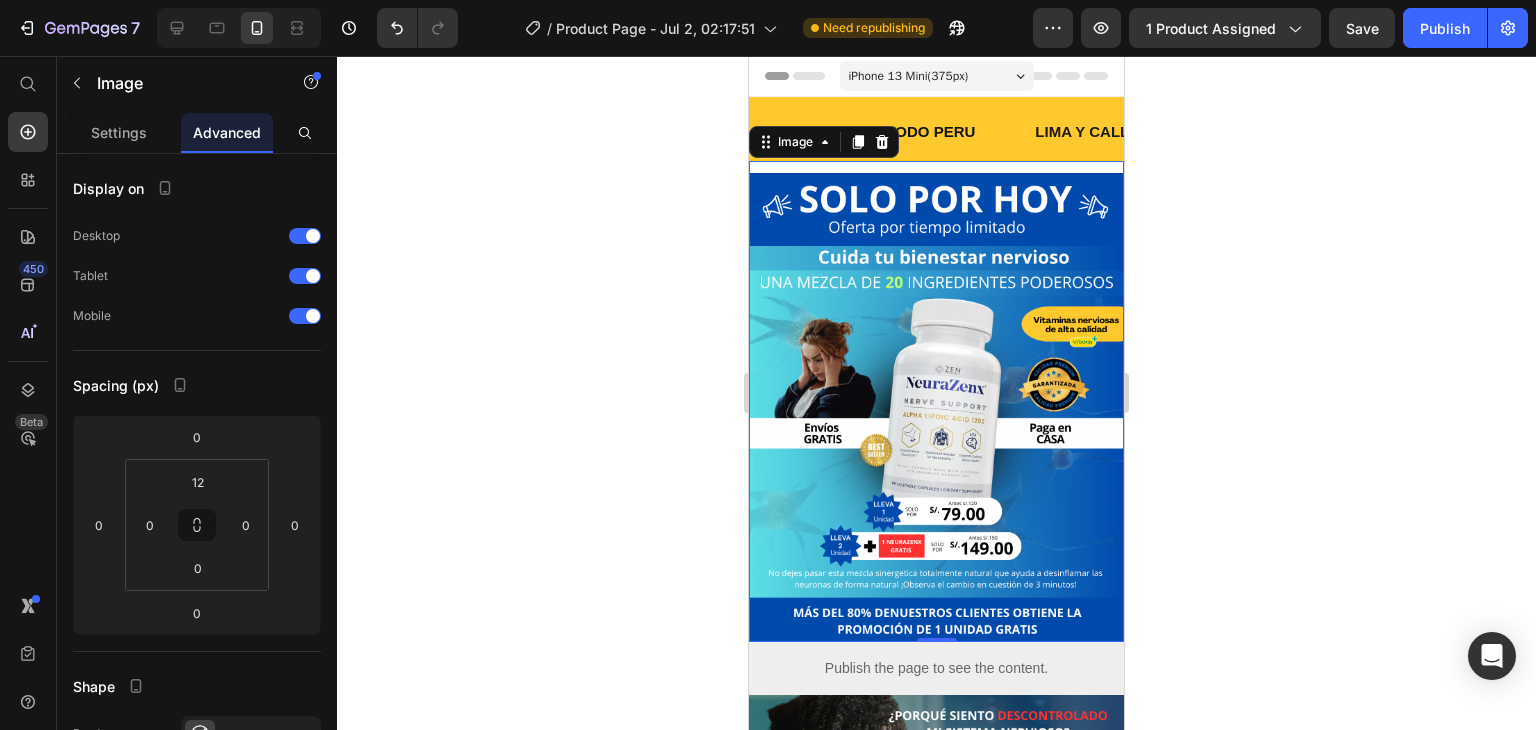 click at bounding box center (936, 401) 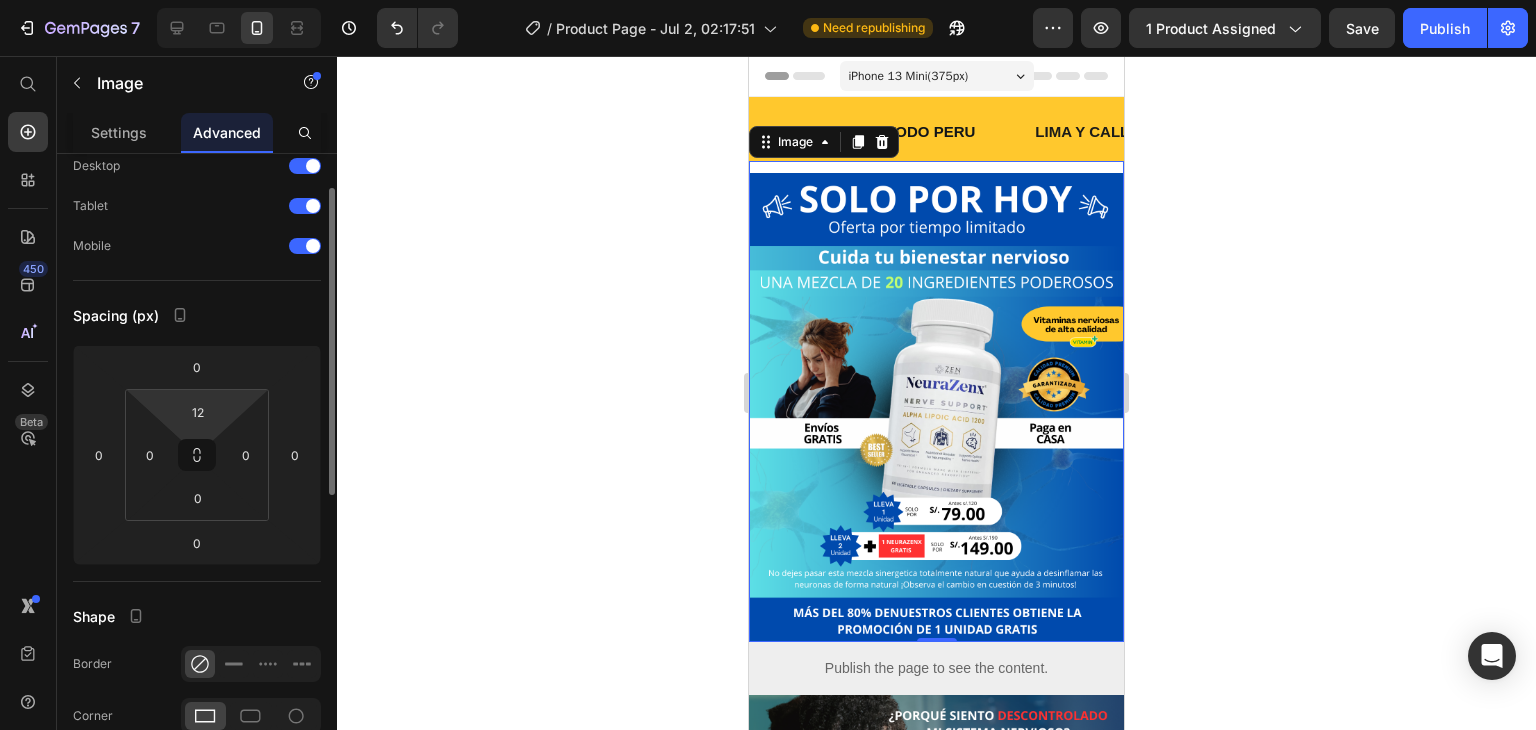 scroll, scrollTop: 0, scrollLeft: 0, axis: both 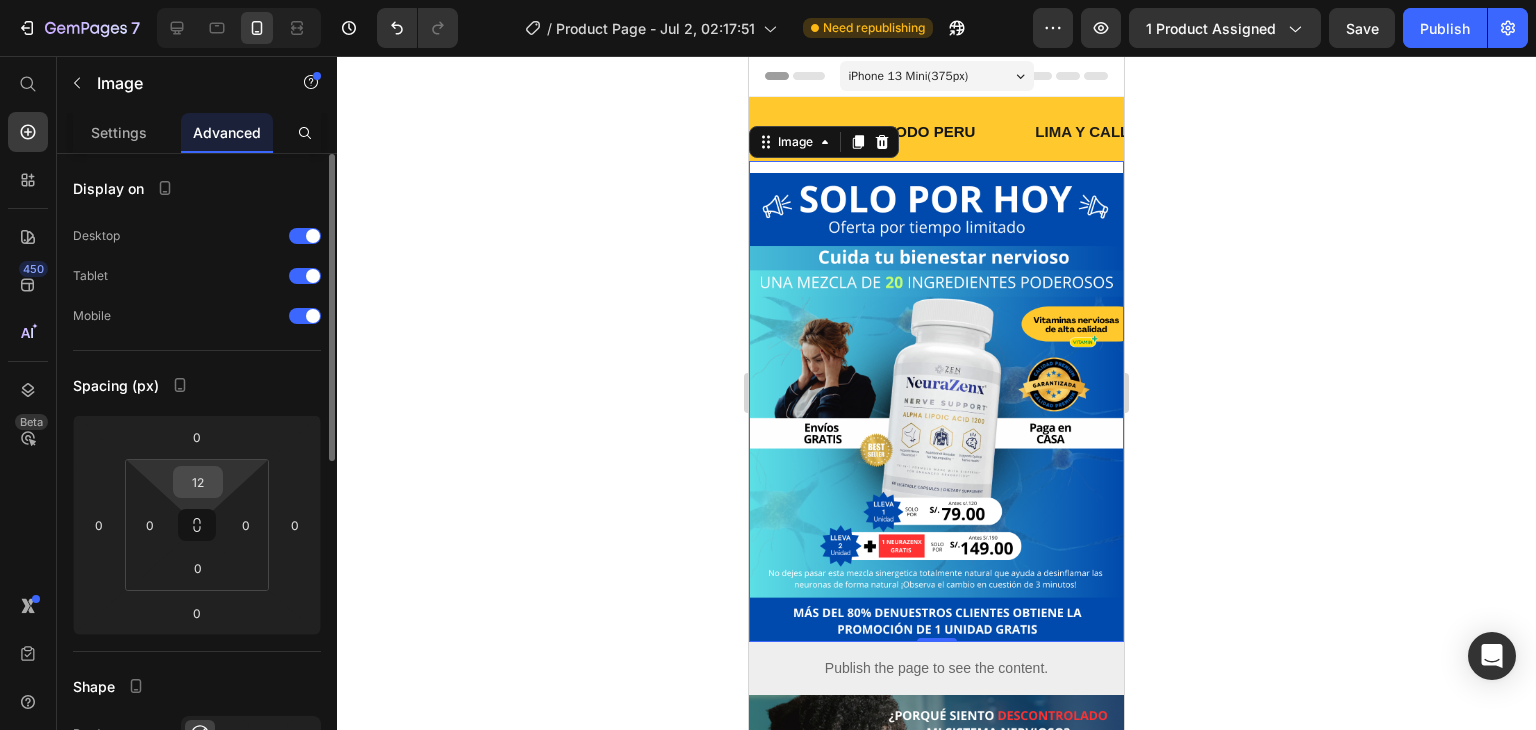 click on "12" at bounding box center (198, 482) 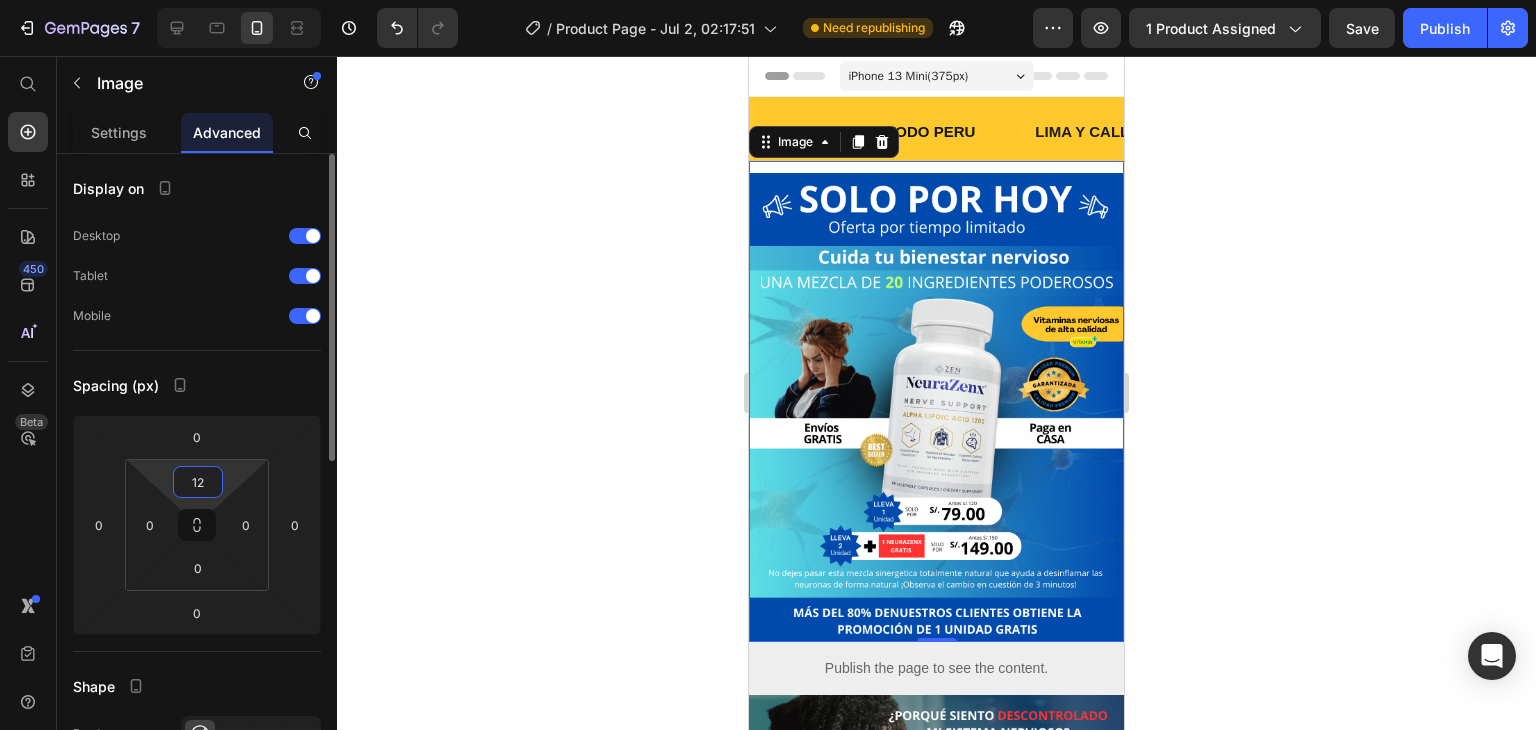 type on "0" 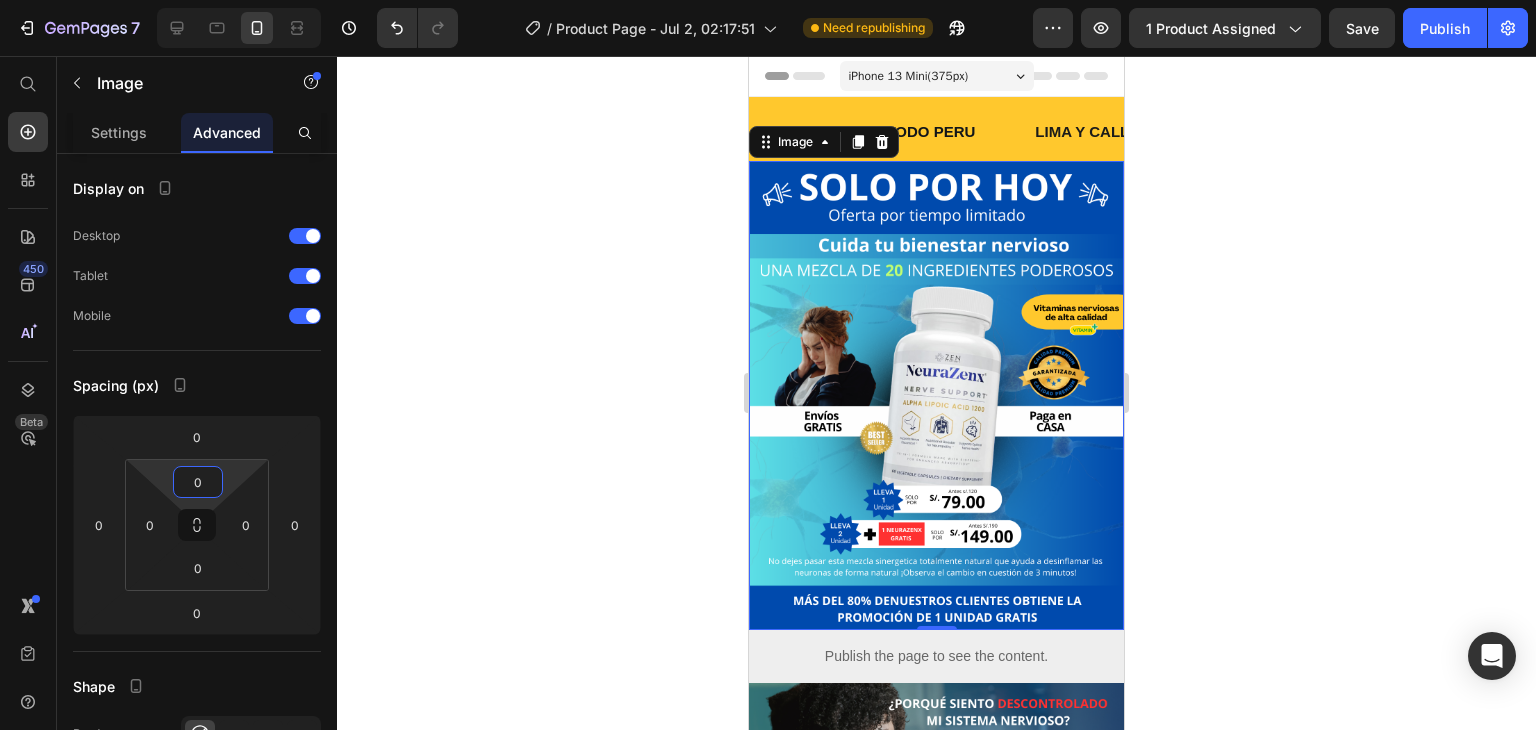 click 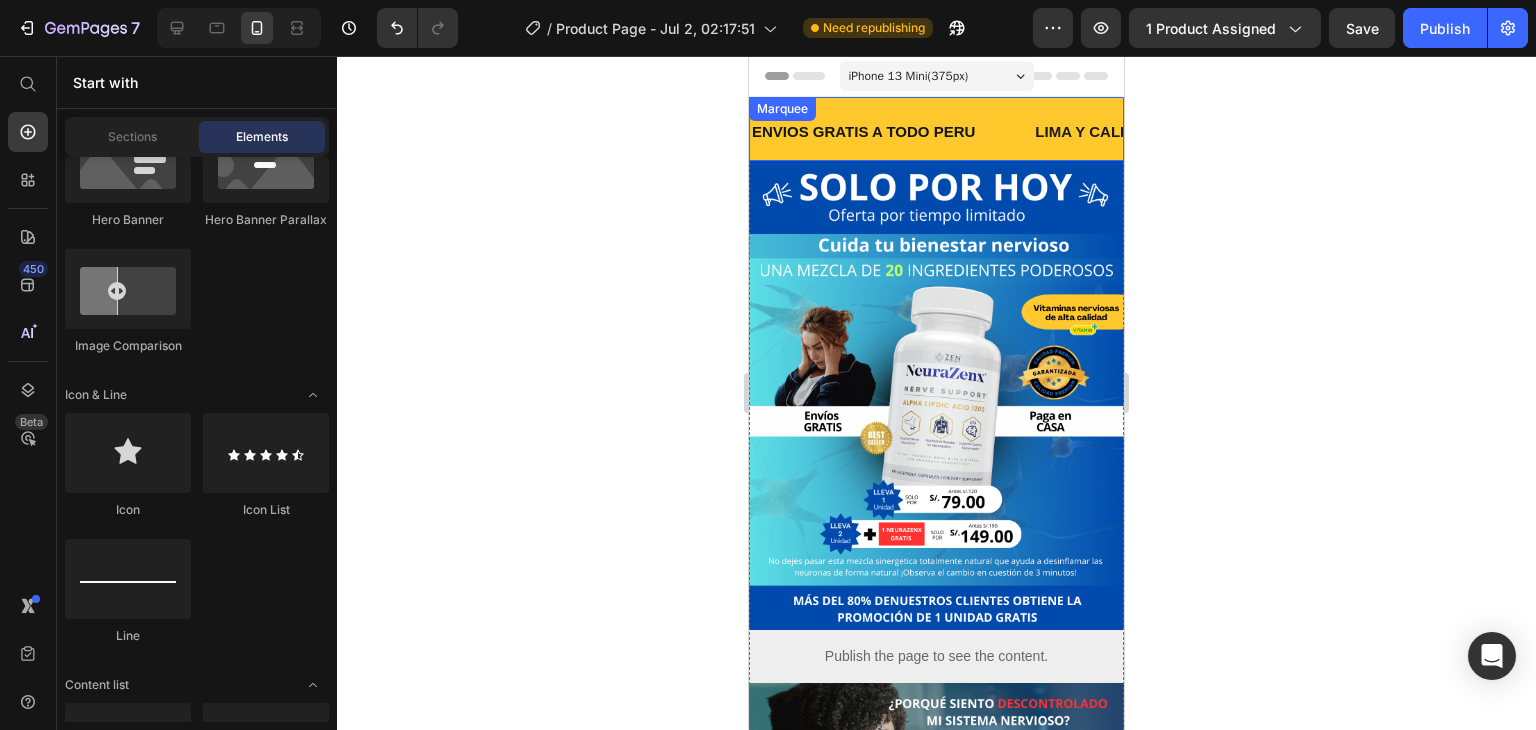 click on "ENVIOS GRATIS A TODO PERU Text" at bounding box center (891, 132) 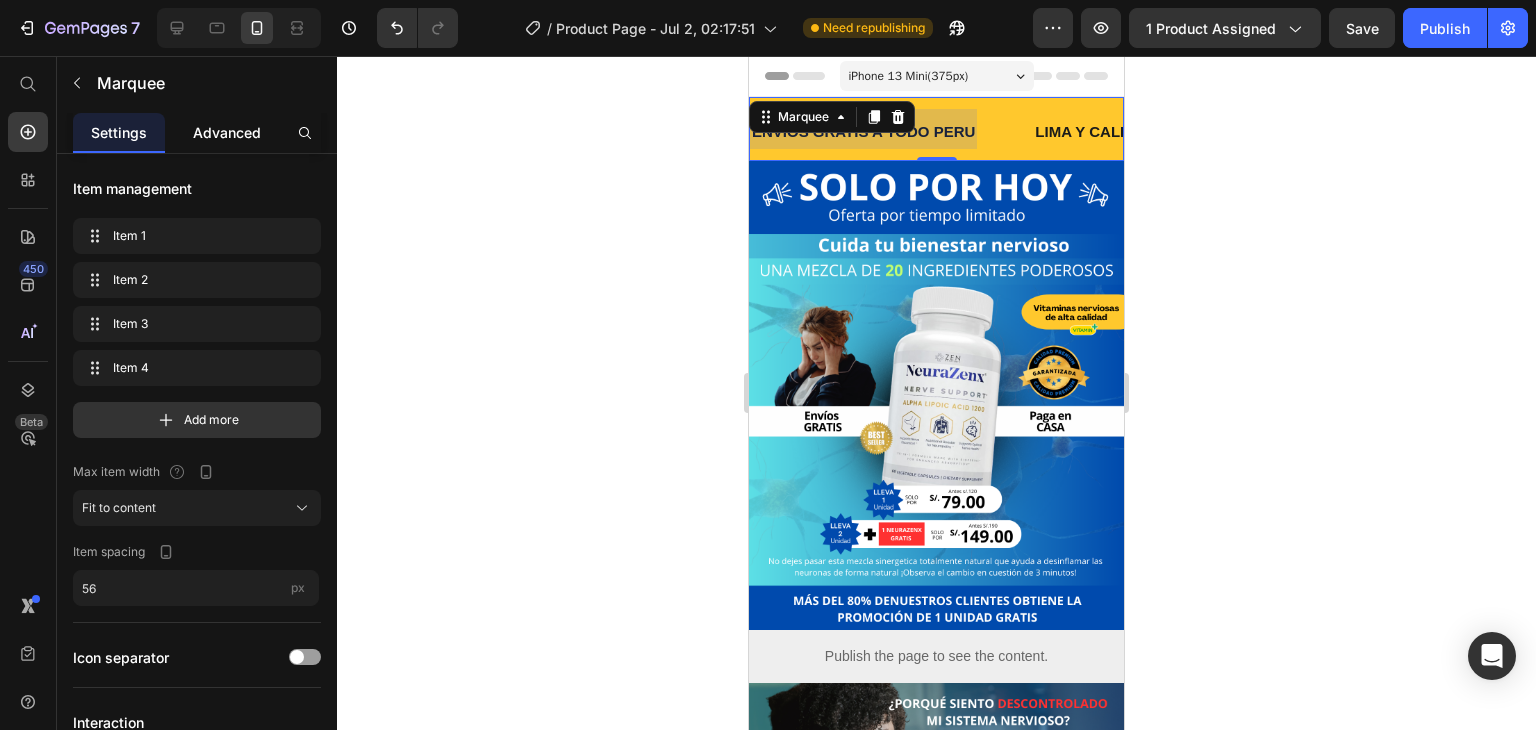 click on "Advanced" at bounding box center [227, 132] 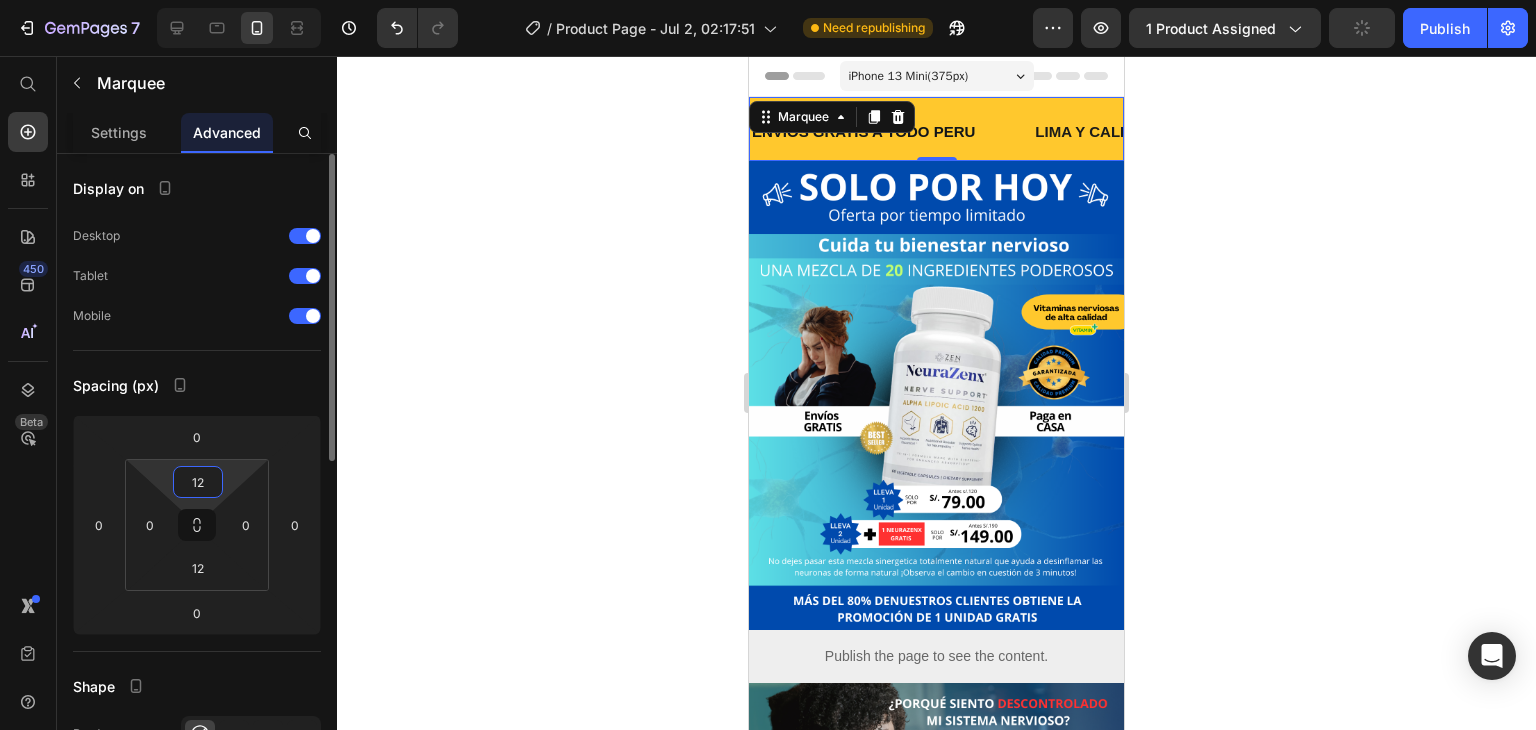 click on "12" at bounding box center (198, 482) 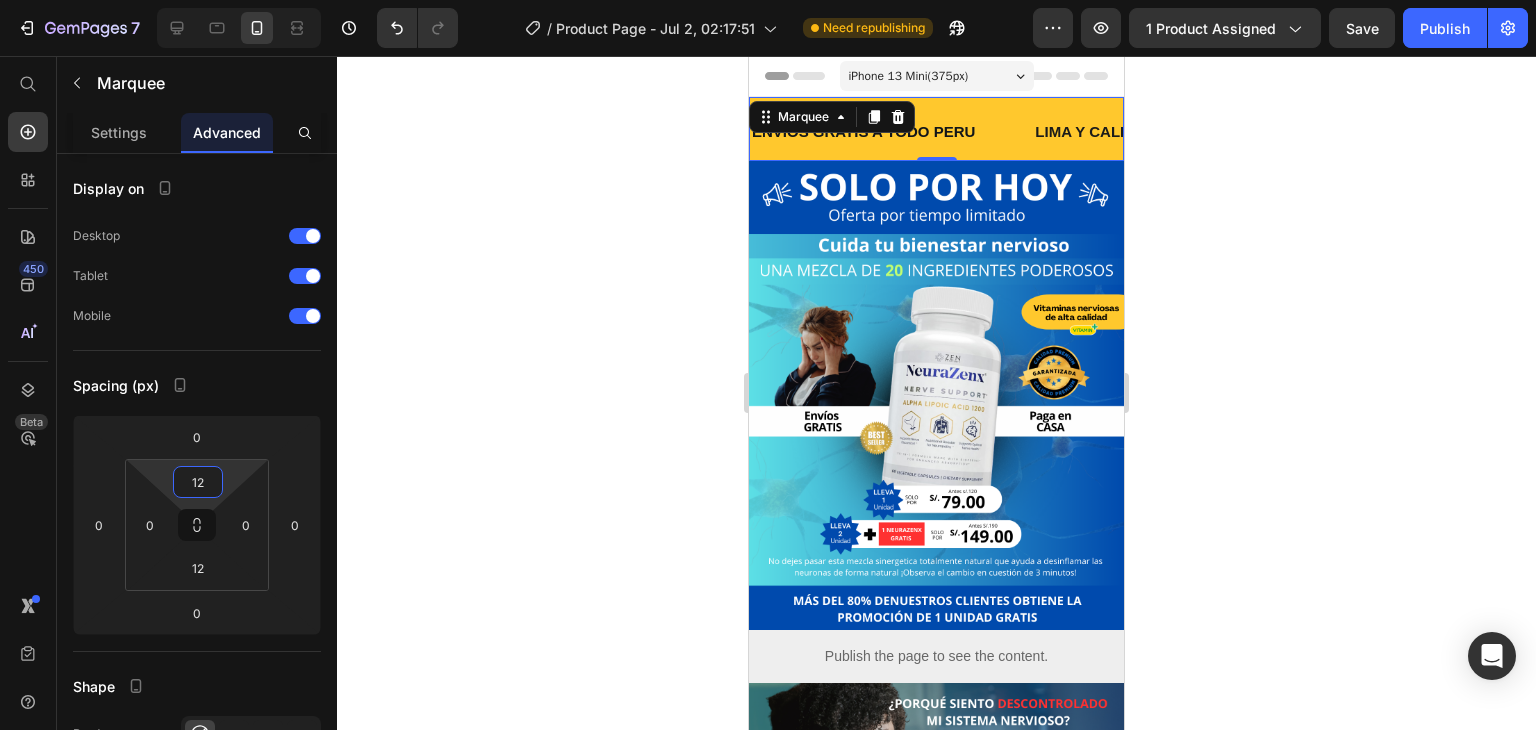 type on "1" 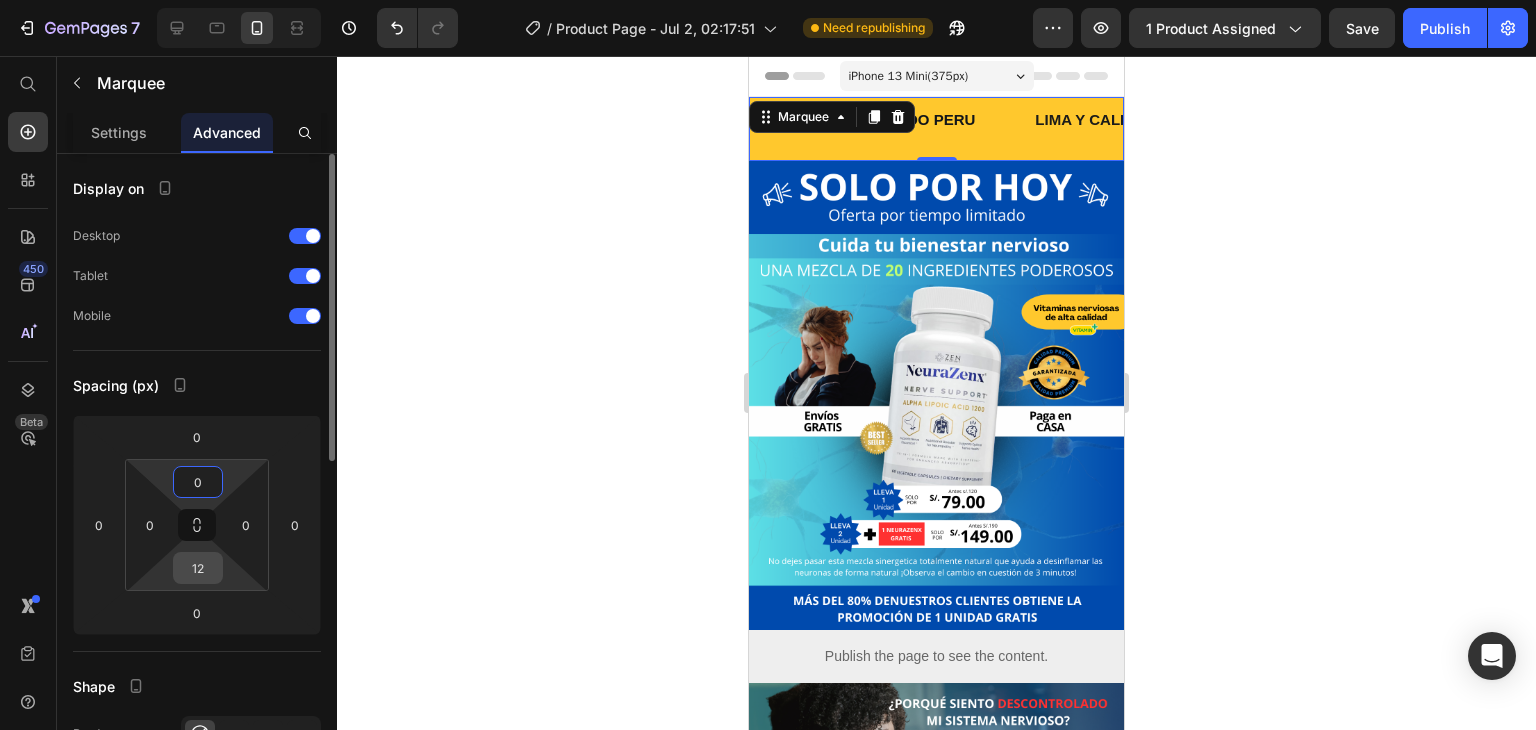 type on "0" 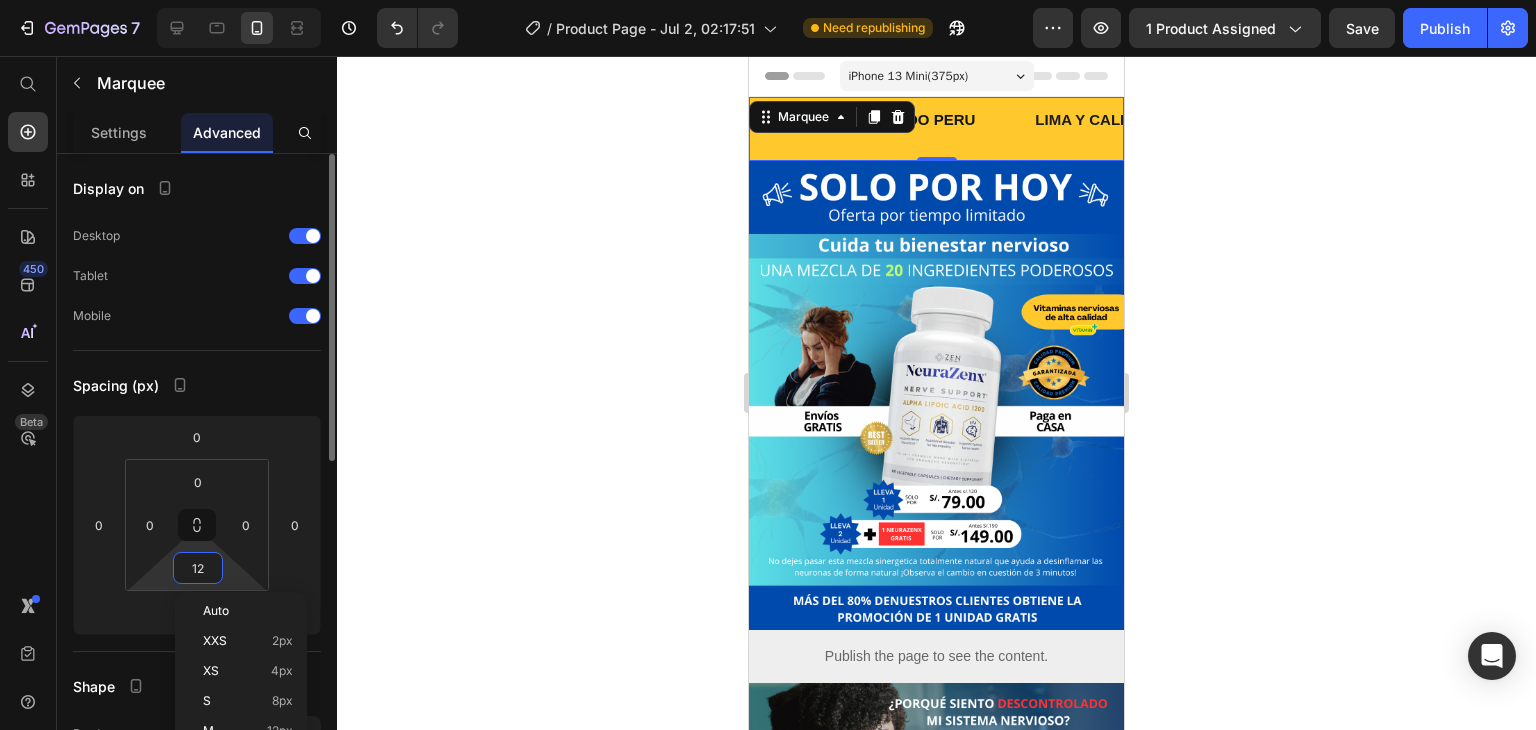 type on "0" 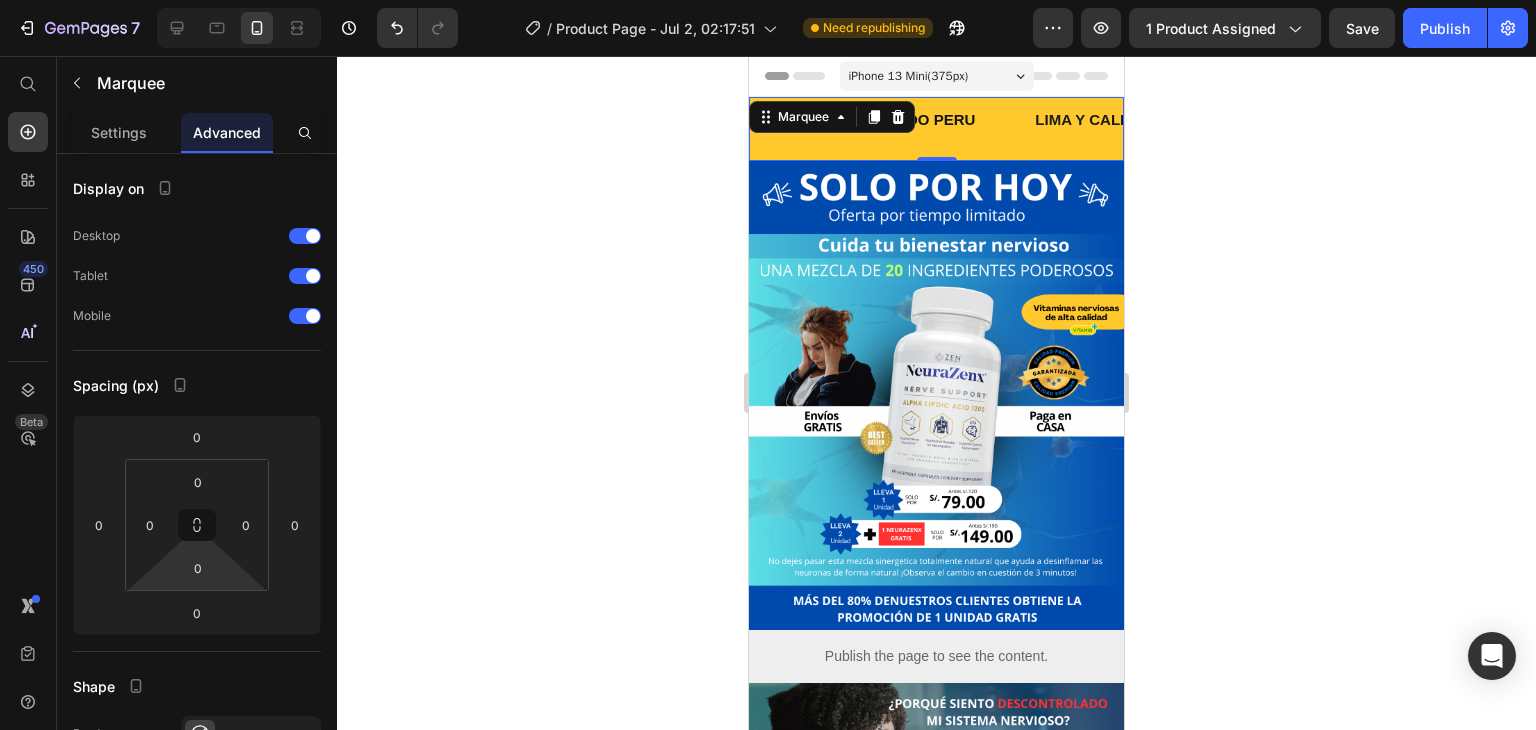 click 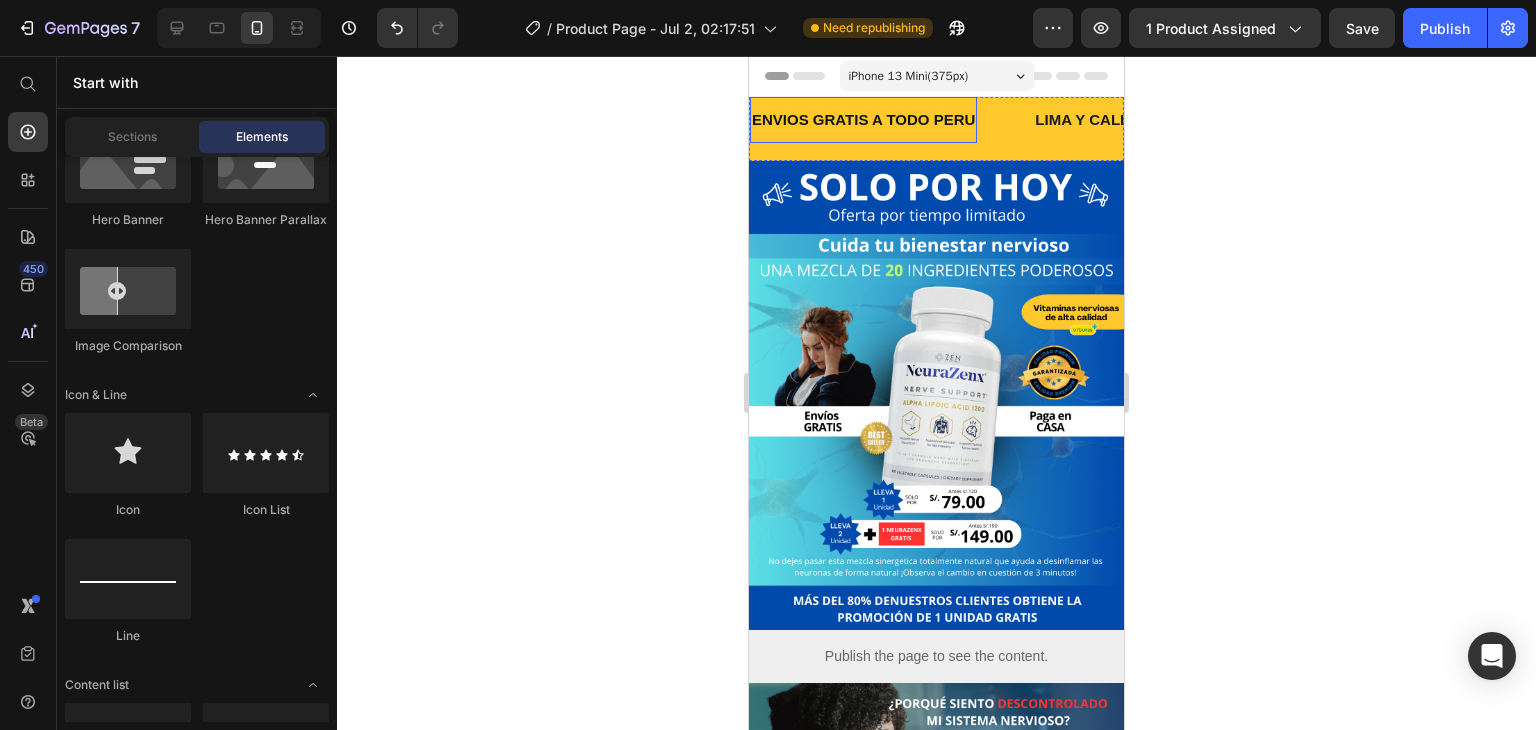 click on "ENVIOS GRATIS A TODO PERU" at bounding box center (863, 120) 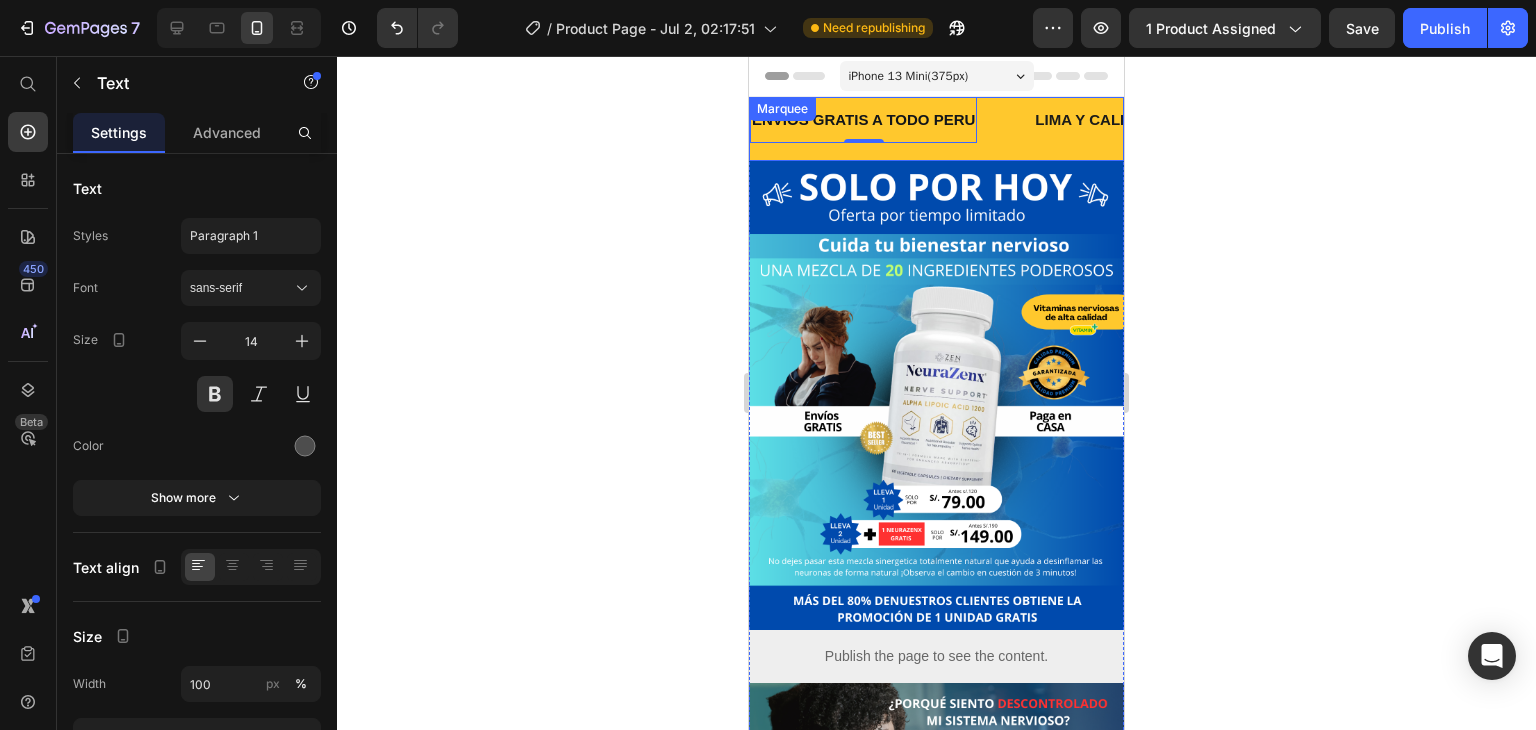 click on "ENVIOS GRATIS A TODO [COUNTRY] Text   0 [CITY] Y [CITY] CONTRAENTREGA Text PROVINCIA S/ 20.00 DE ADELANTO Text OFERTA SOLO HOY S/ 149.00 2 UNIDADES + 1 TOTALMENTE GRATIS Text ENVIOS GRATIS A TODO [COUNTRY] Text   0 [CITY] Y [CITY] CONTRAENTREGA Text PROVINCIA S/ 20.00 DE ADELANTO Text OFERTA SOLO HOY S/ 149.00 2 UNIDADES + 1 TOTALMENTE GRATIS Text" at bounding box center [936, 129] 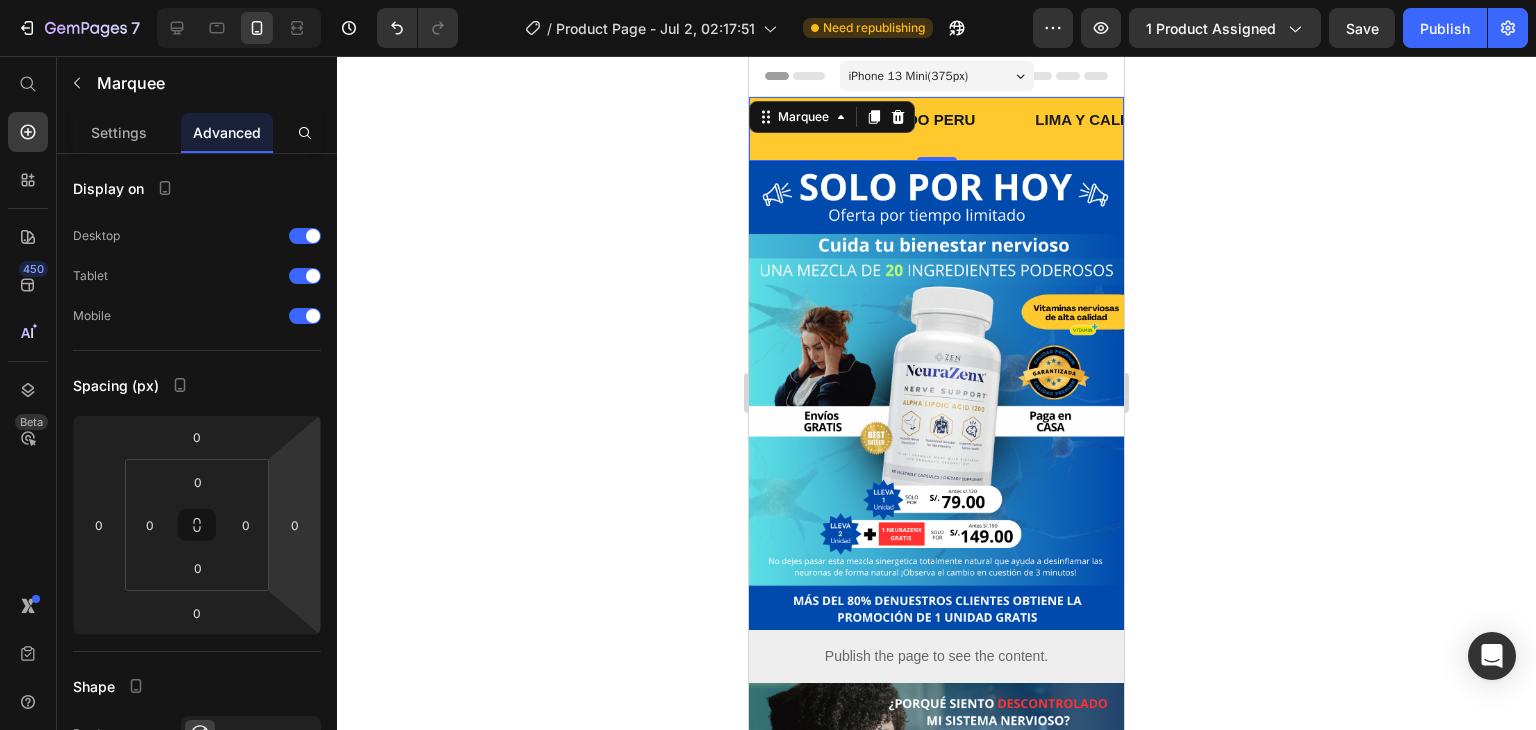 click on "ENVIOS GRATIS A TODO [COUNTRY] Text [CITY] Y [CITY] CONTRAENTREGA Text PROVINCIA S/ 20.00 DE ADELANTO Text OFERTA SOLO HOY S/ 149.00 2 UNIDADES + 1 TOTALMENTE GRATIS Text ENVIOS GRATIS A TODO [COUNTRY] Text [CITY] Y [CITY] CONTRAENTREGA Text PROVINCIA S/ 20.00 DE ADELANTO Text OFERTA SOLO HOY S/ 149.00 2 UNIDADES + 1 TOTALMENTE GRATIS Text" at bounding box center [936, 129] 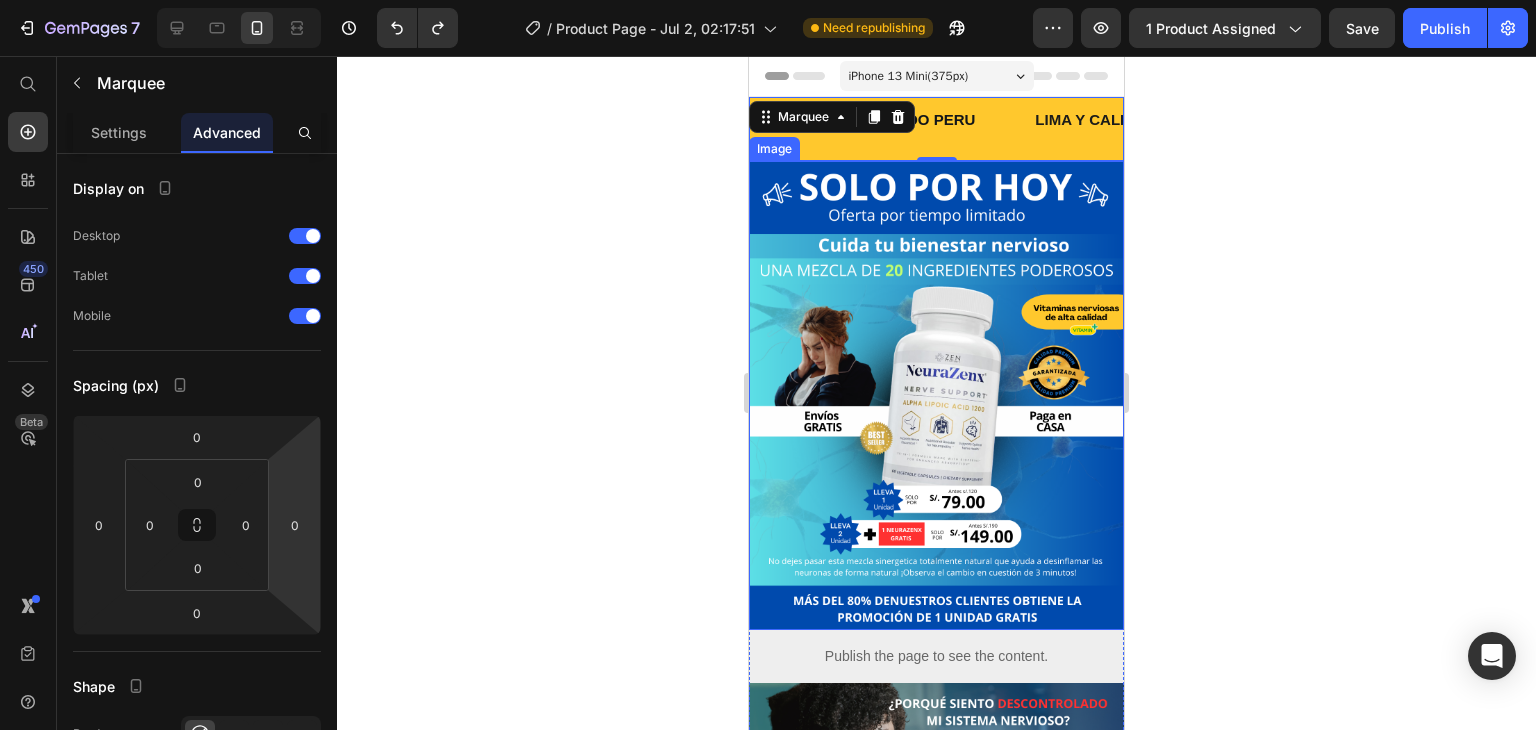 click 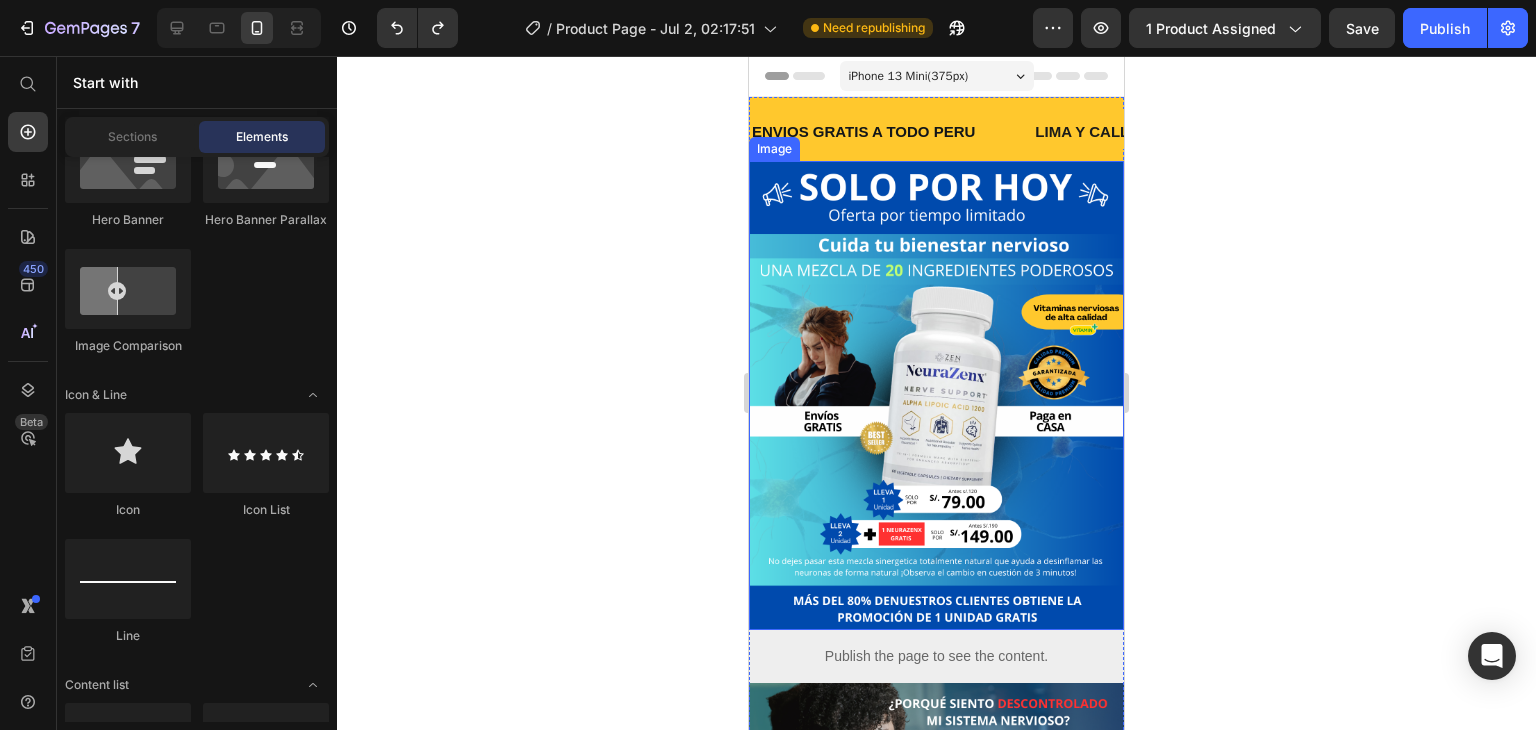 click 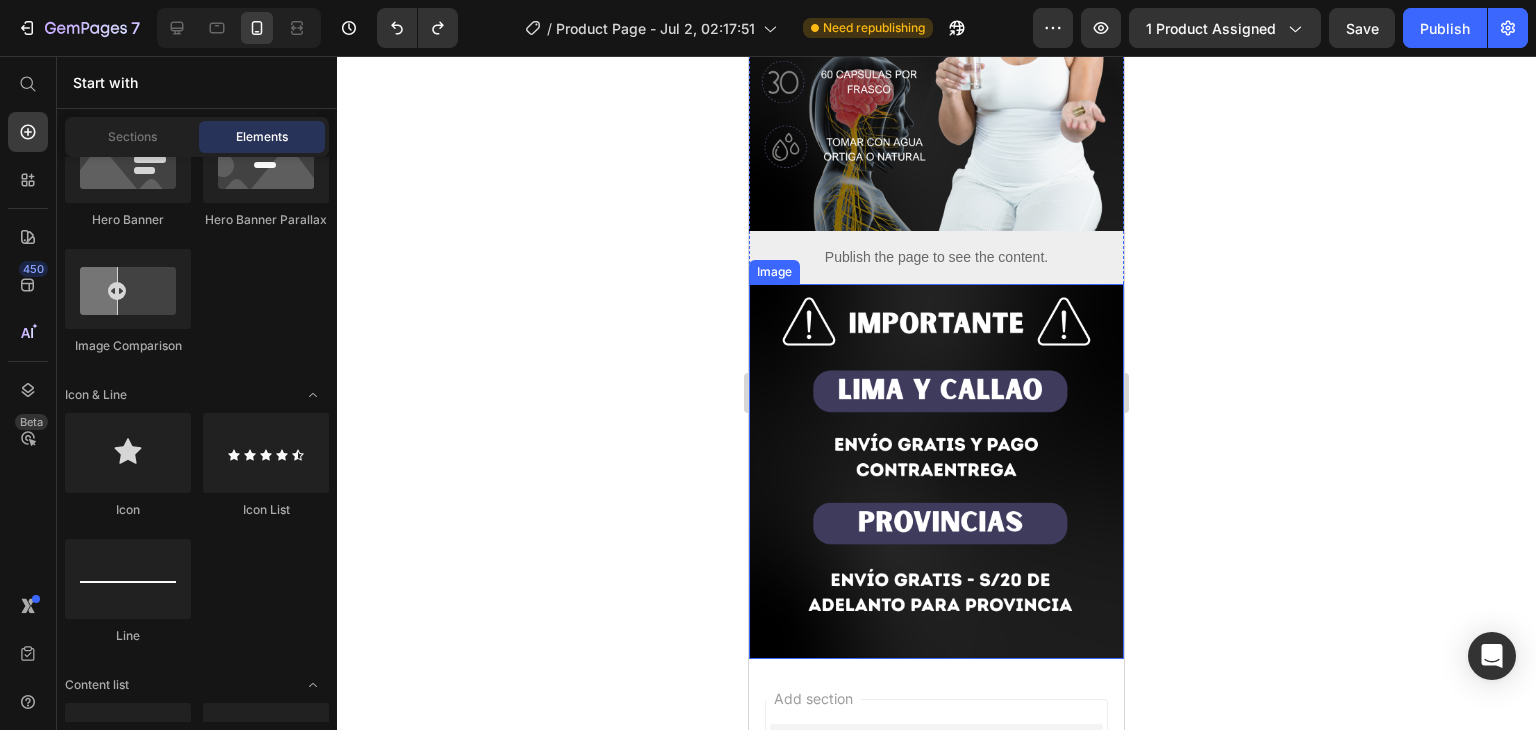 scroll, scrollTop: 3044, scrollLeft: 0, axis: vertical 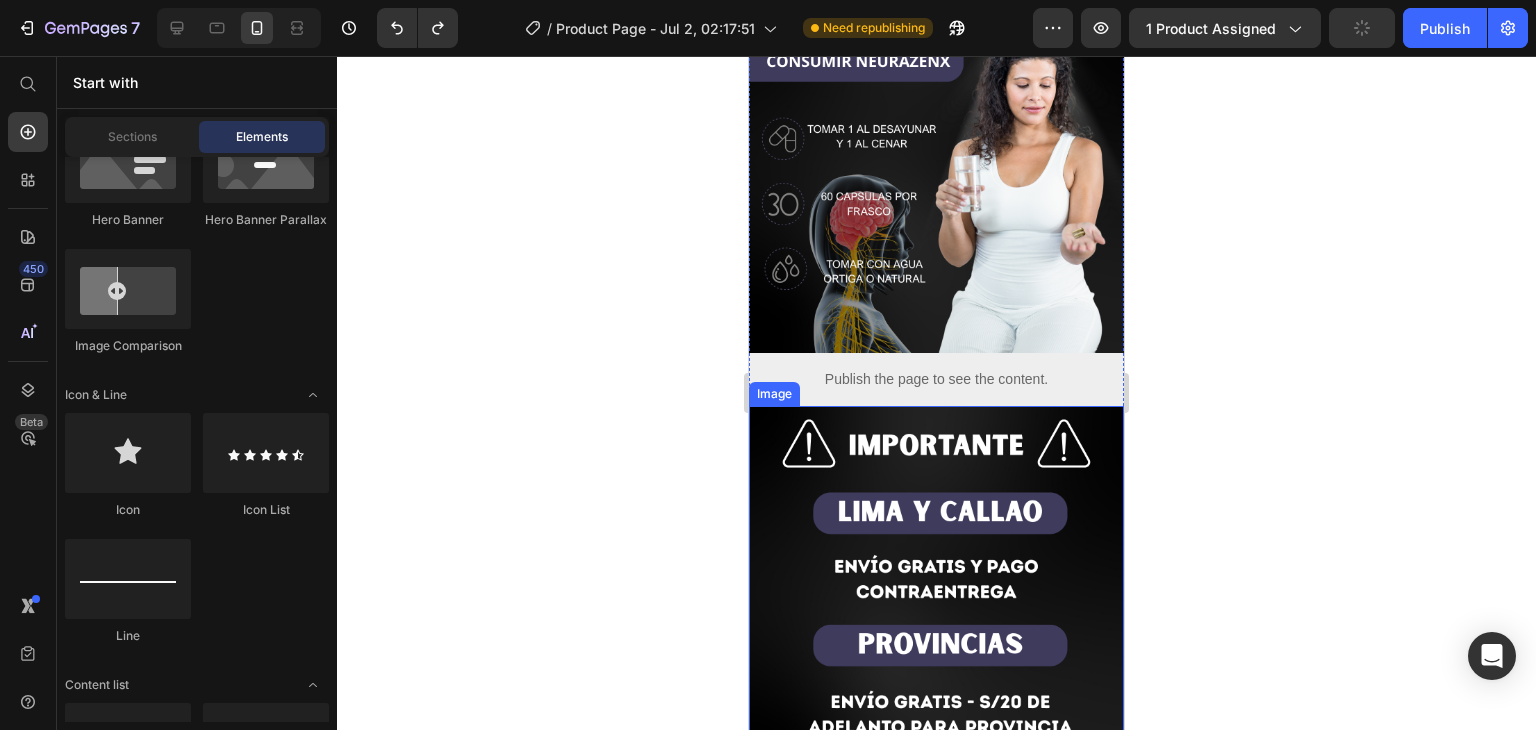 click at bounding box center (936, 593) 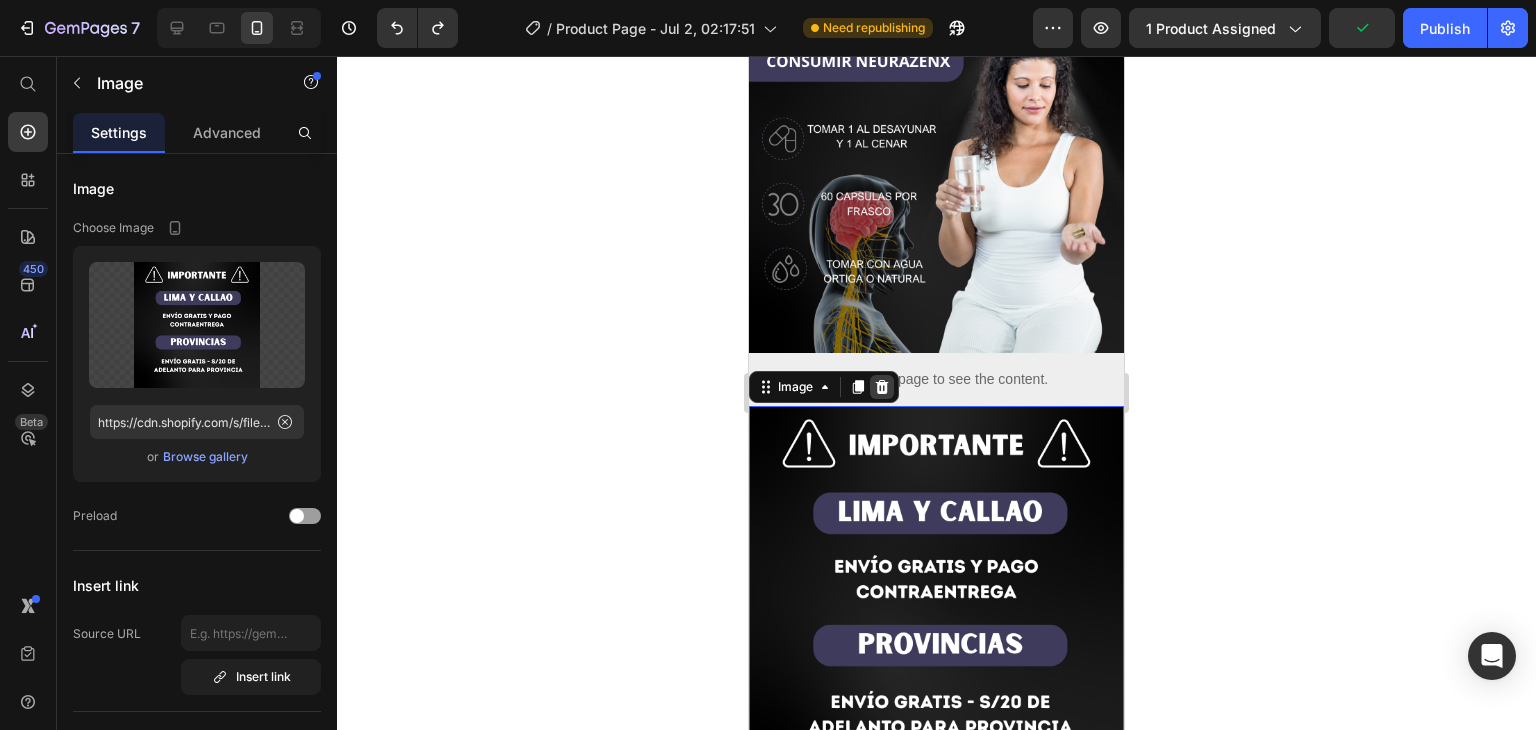 click 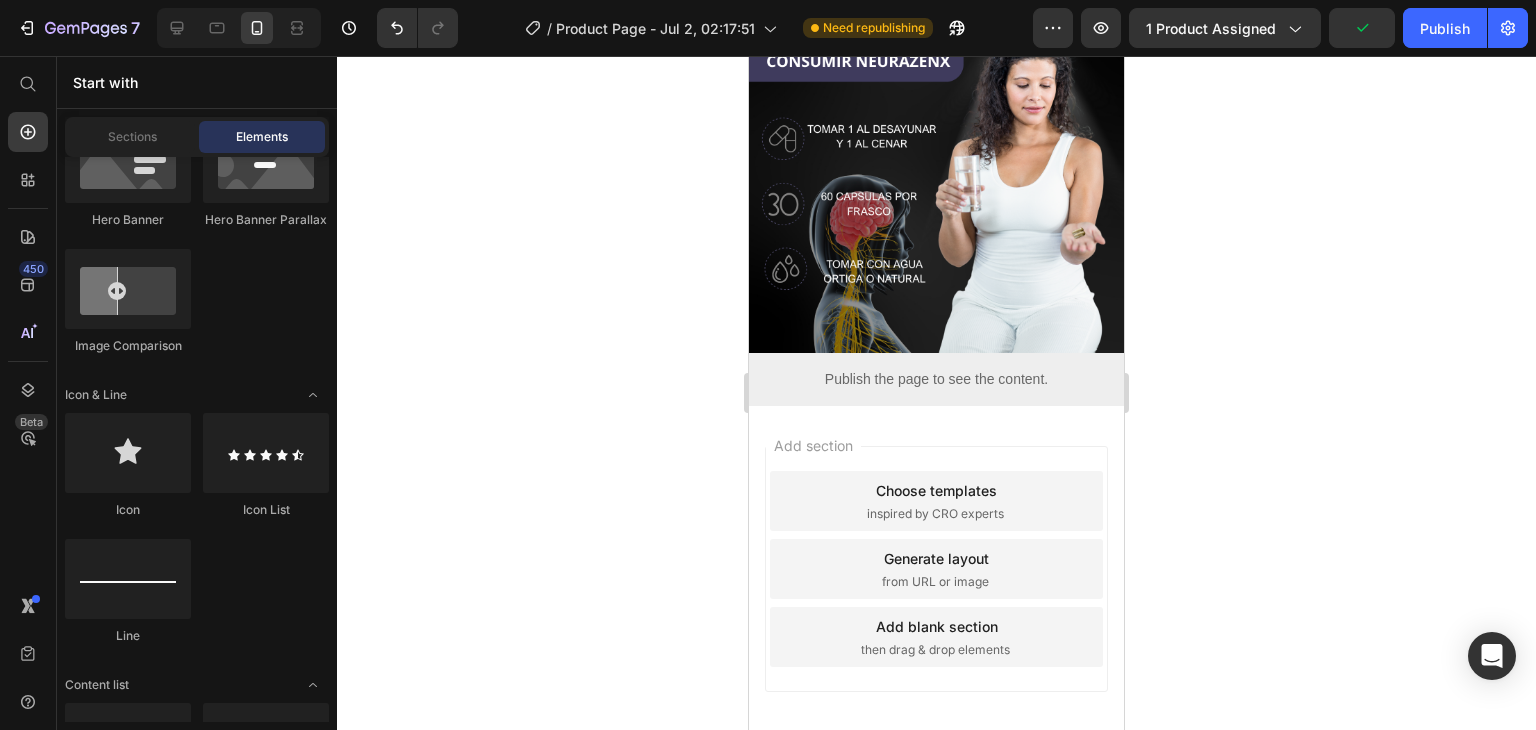 scroll, scrollTop: 2884, scrollLeft: 0, axis: vertical 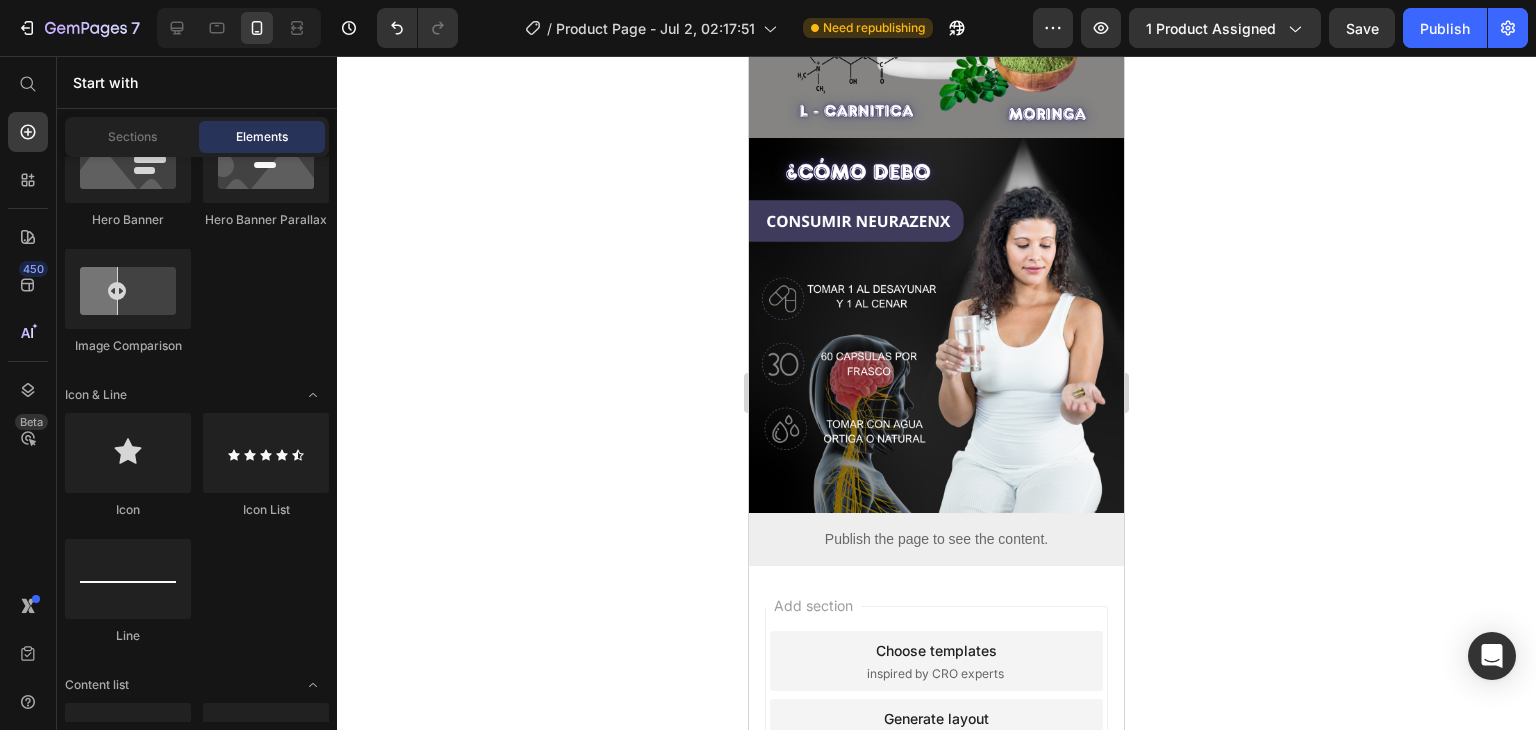 click on "Add section Choose templates inspired by CRO experts Generate layout from URL or image Add blank section then drag & drop elements" at bounding box center [936, 757] 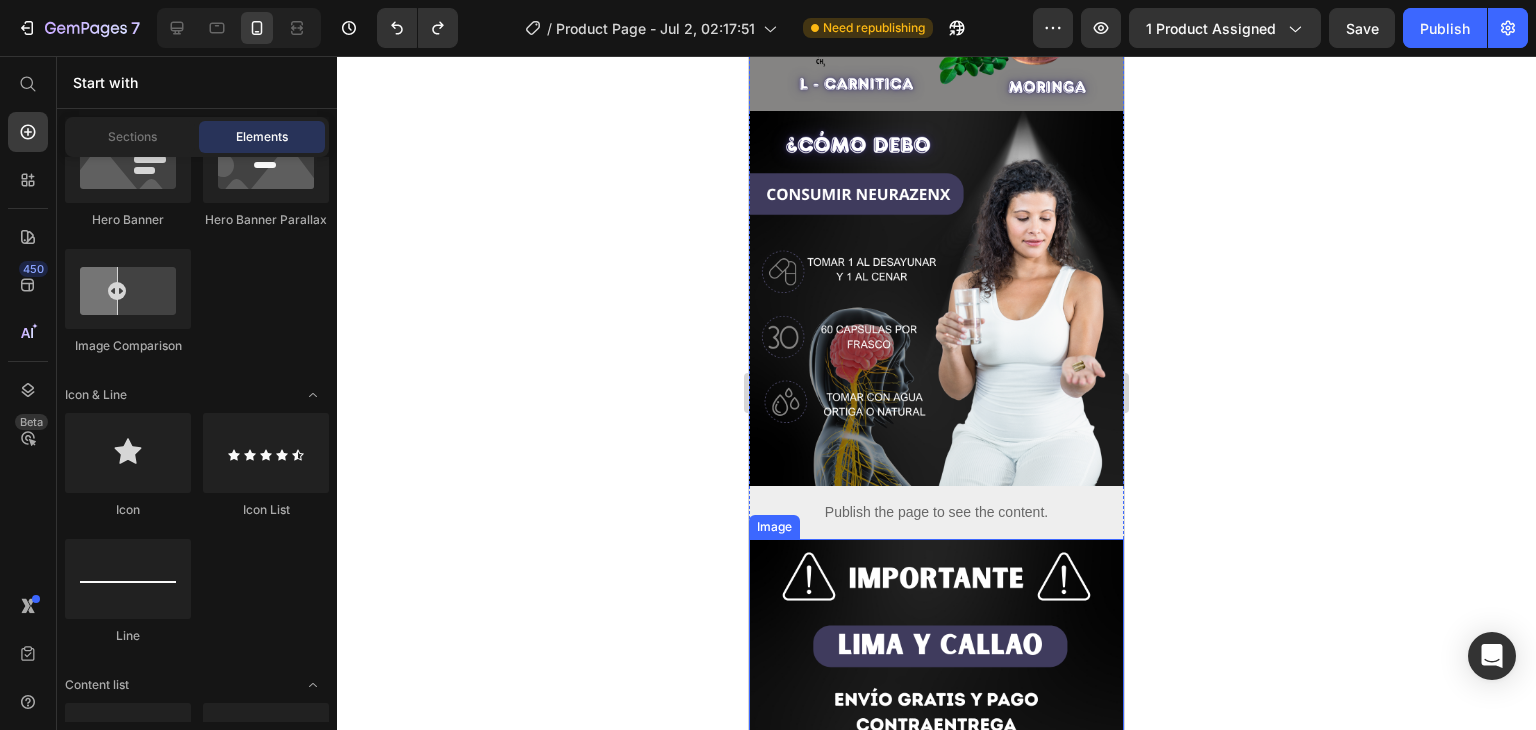 scroll, scrollTop: 3144, scrollLeft: 0, axis: vertical 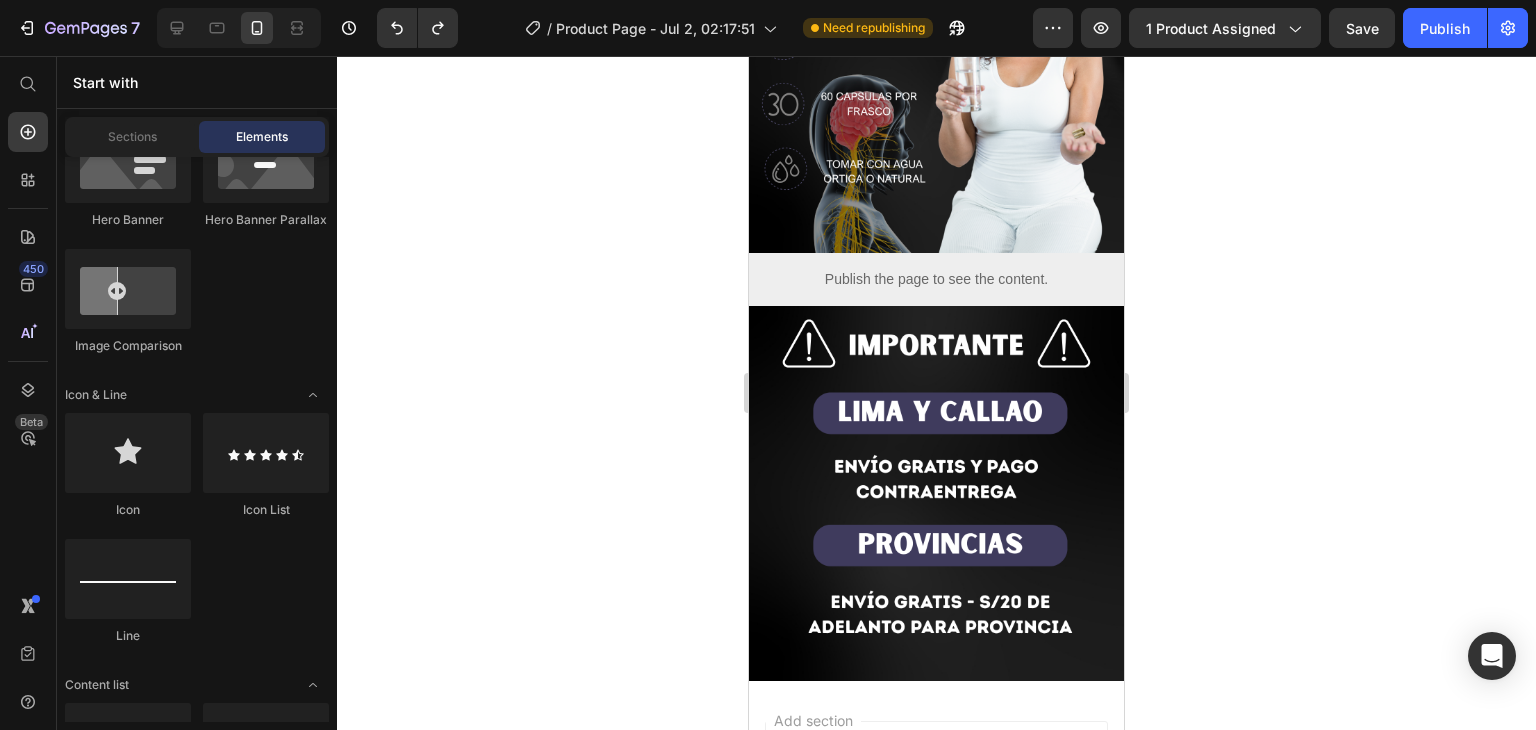 click at bounding box center (936, 493) 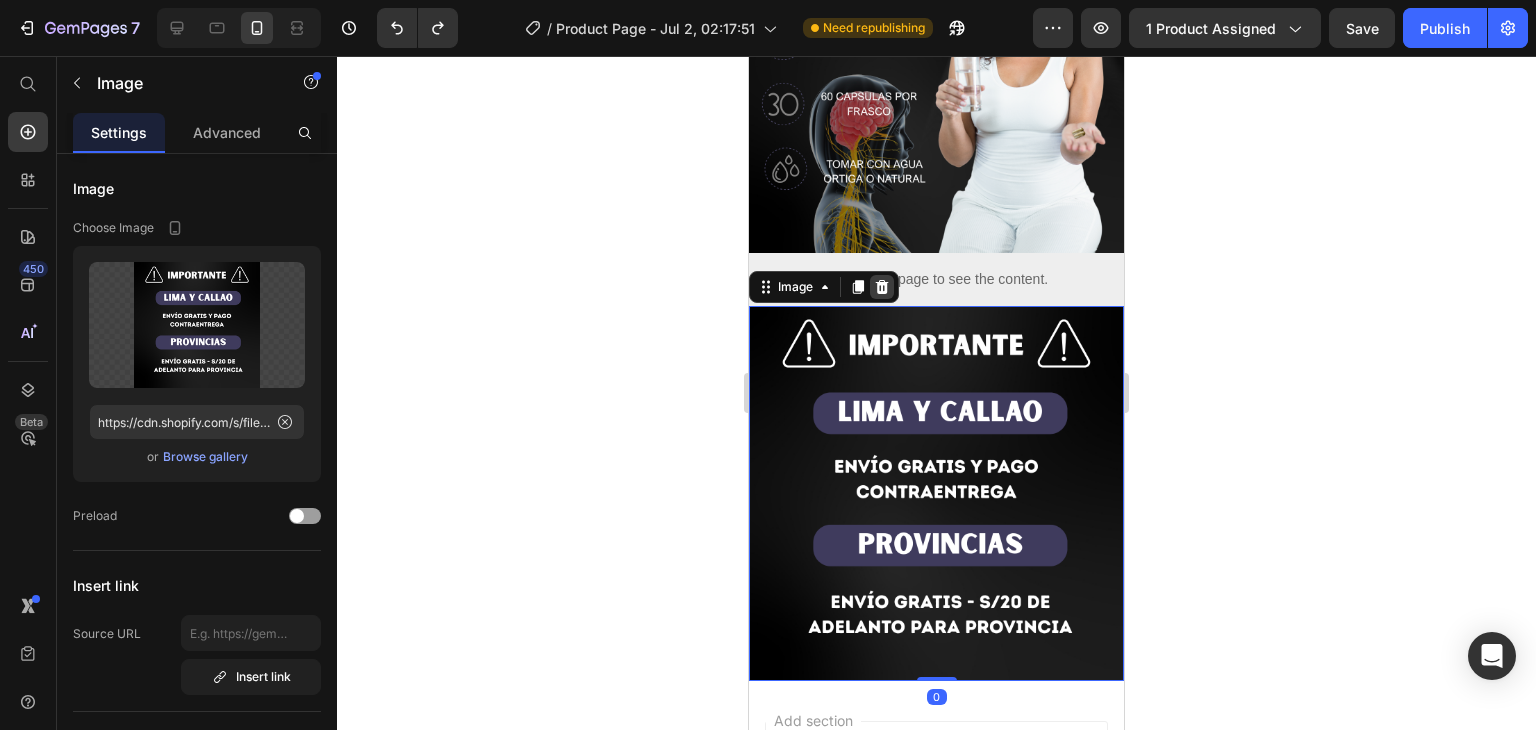 click 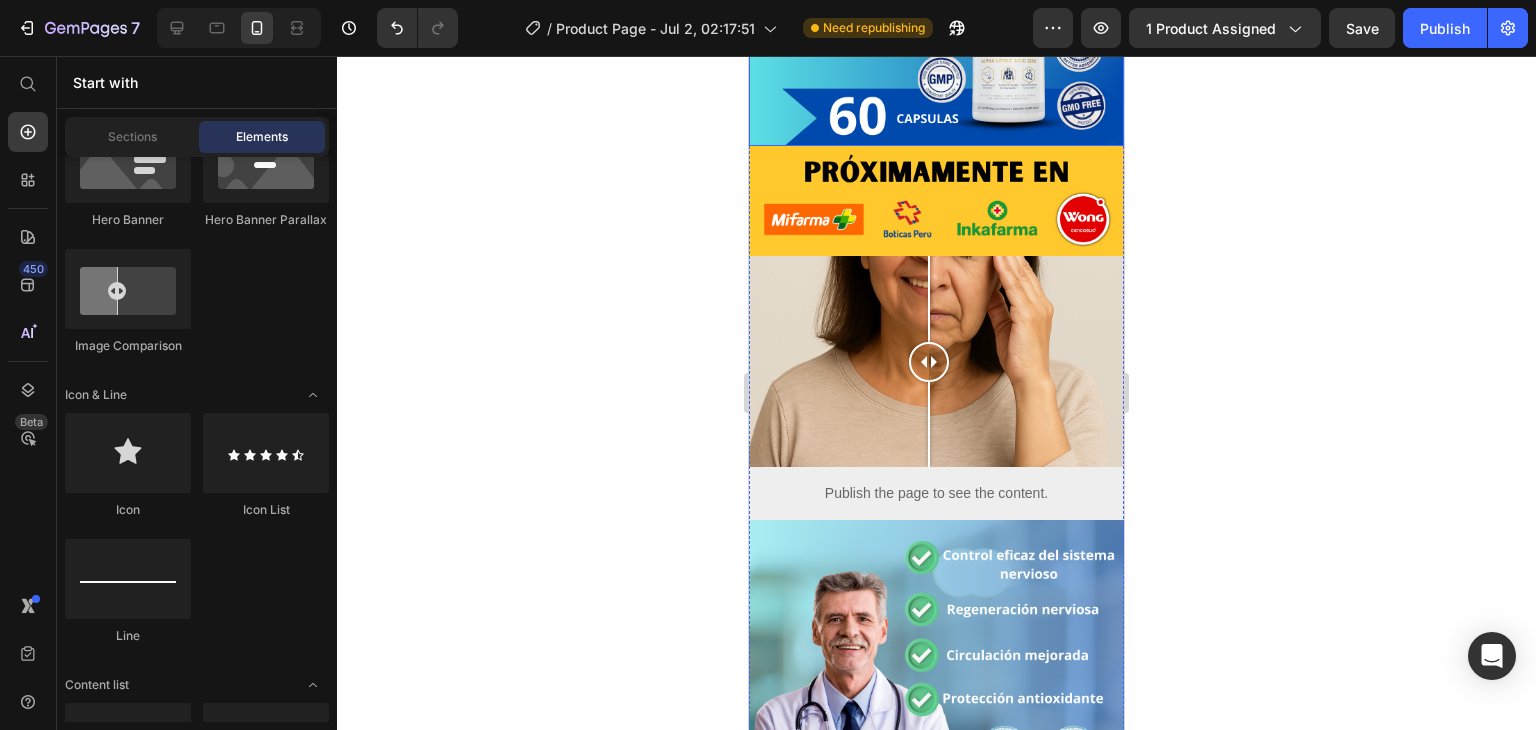 scroll, scrollTop: 984, scrollLeft: 0, axis: vertical 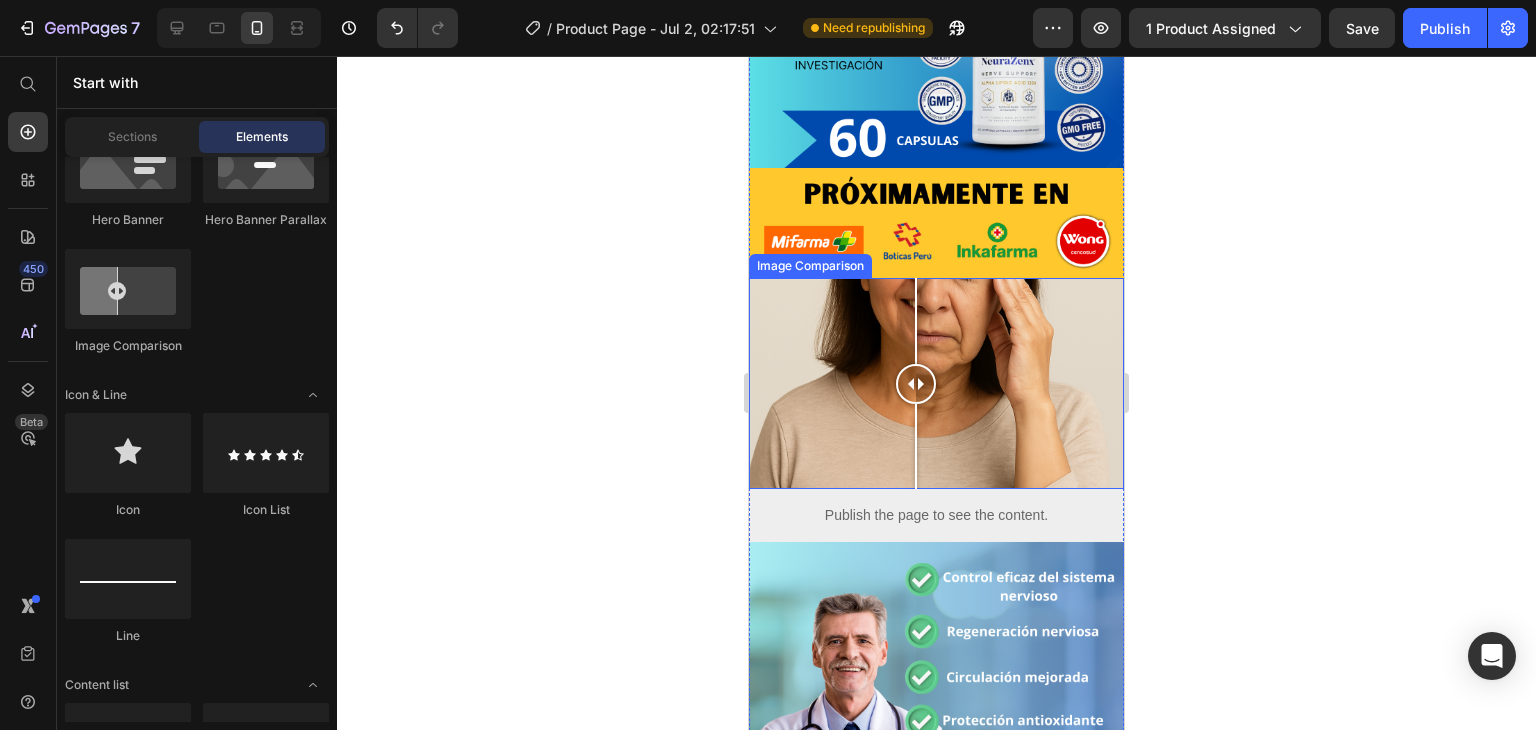 drag, startPoint x: 988, startPoint y: 305, endPoint x: 916, endPoint y: 358, distance: 89.40358 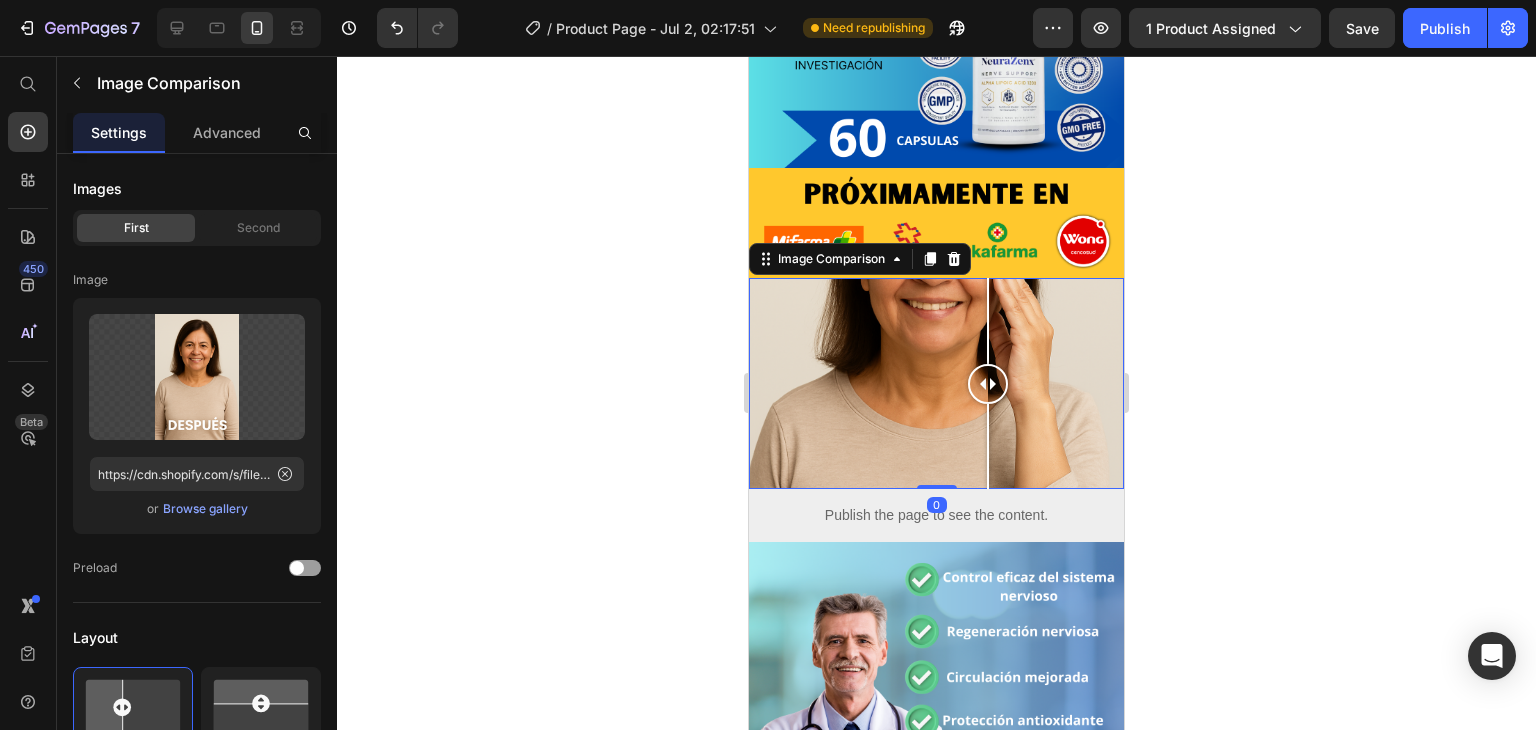 drag, startPoint x: 986, startPoint y: 251, endPoint x: 981, endPoint y: 355, distance: 104.120125 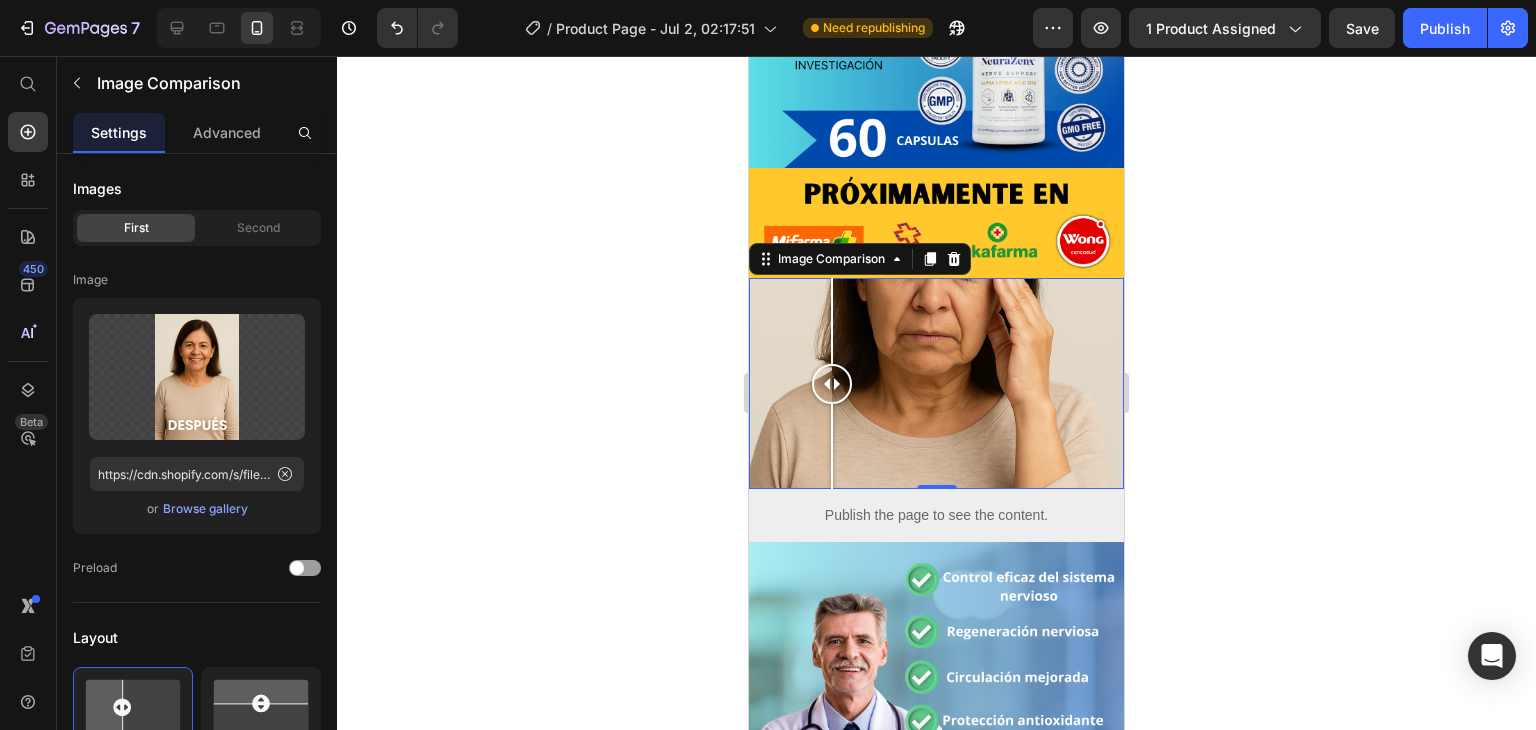 drag, startPoint x: 832, startPoint y: 313, endPoint x: 832, endPoint y: 410, distance: 97 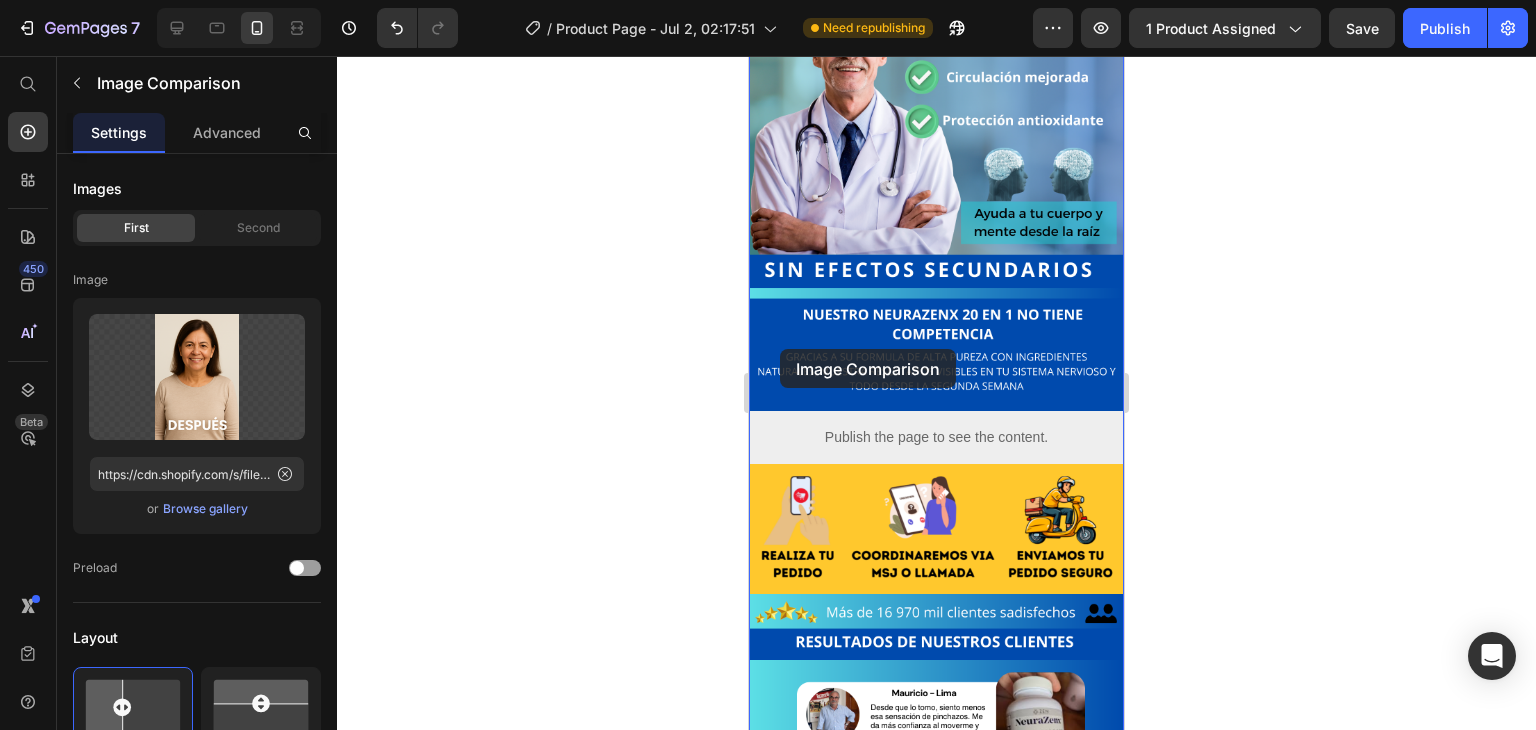 scroll, scrollTop: 1584, scrollLeft: 0, axis: vertical 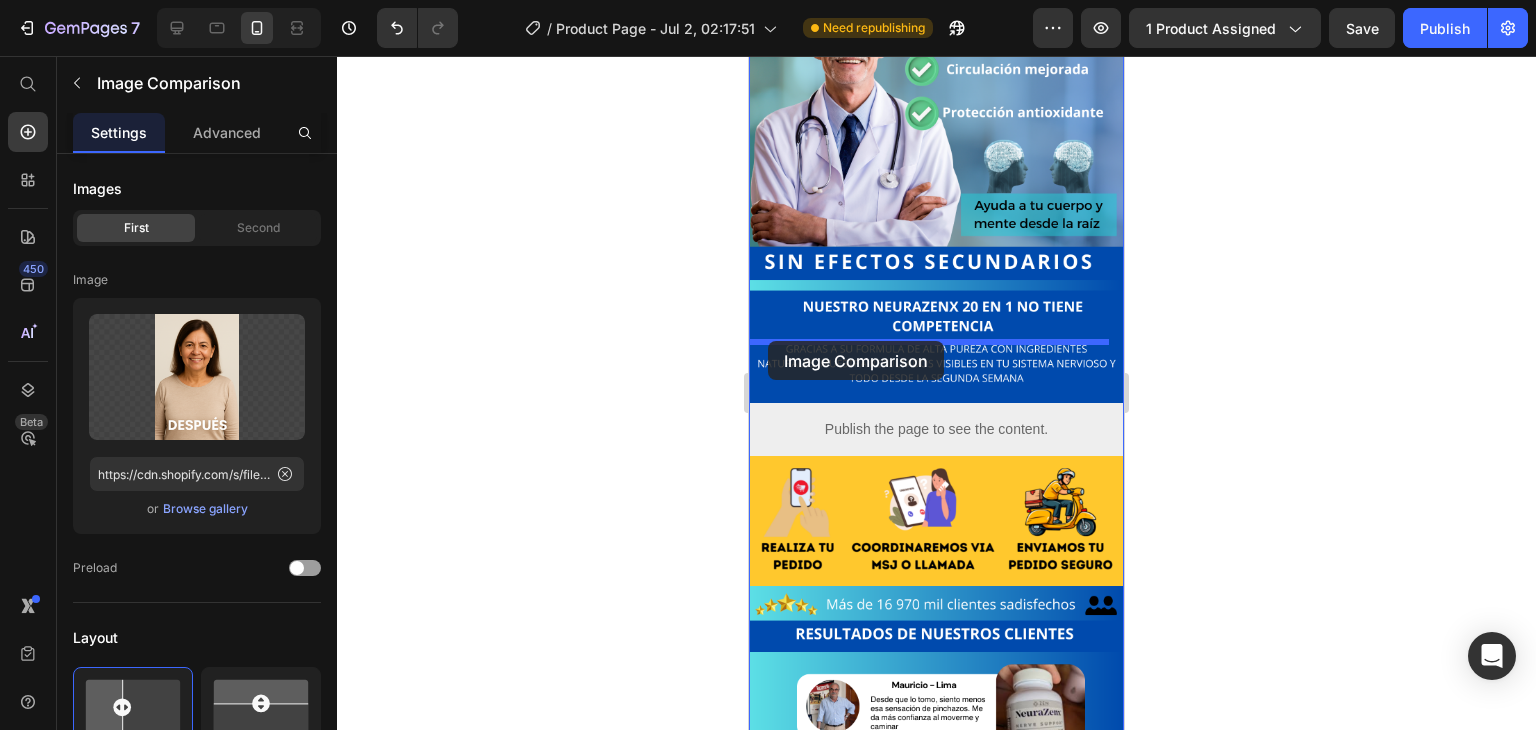 drag, startPoint x: 759, startPoint y: 218, endPoint x: 768, endPoint y: 341, distance: 123.32883 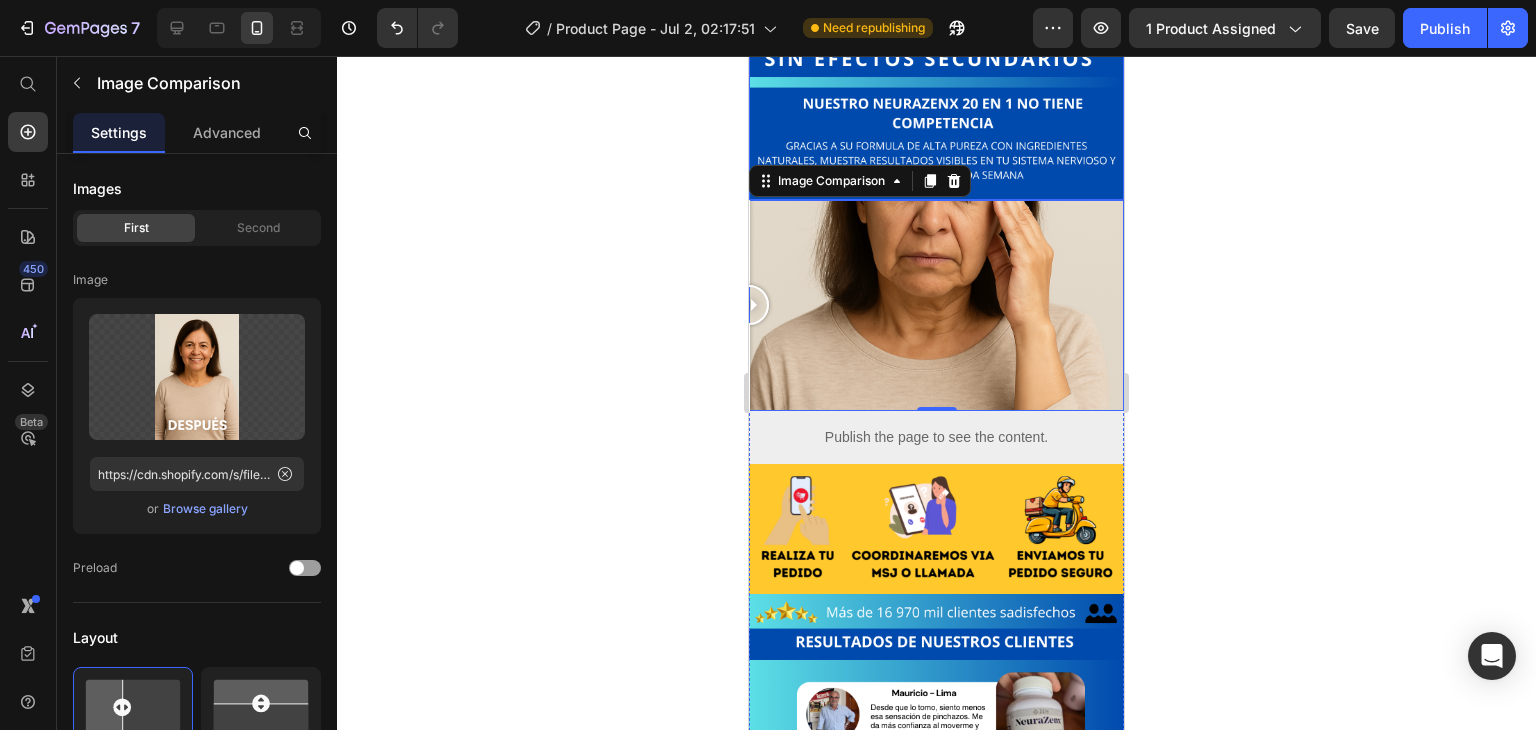 scroll, scrollTop: 1380, scrollLeft: 0, axis: vertical 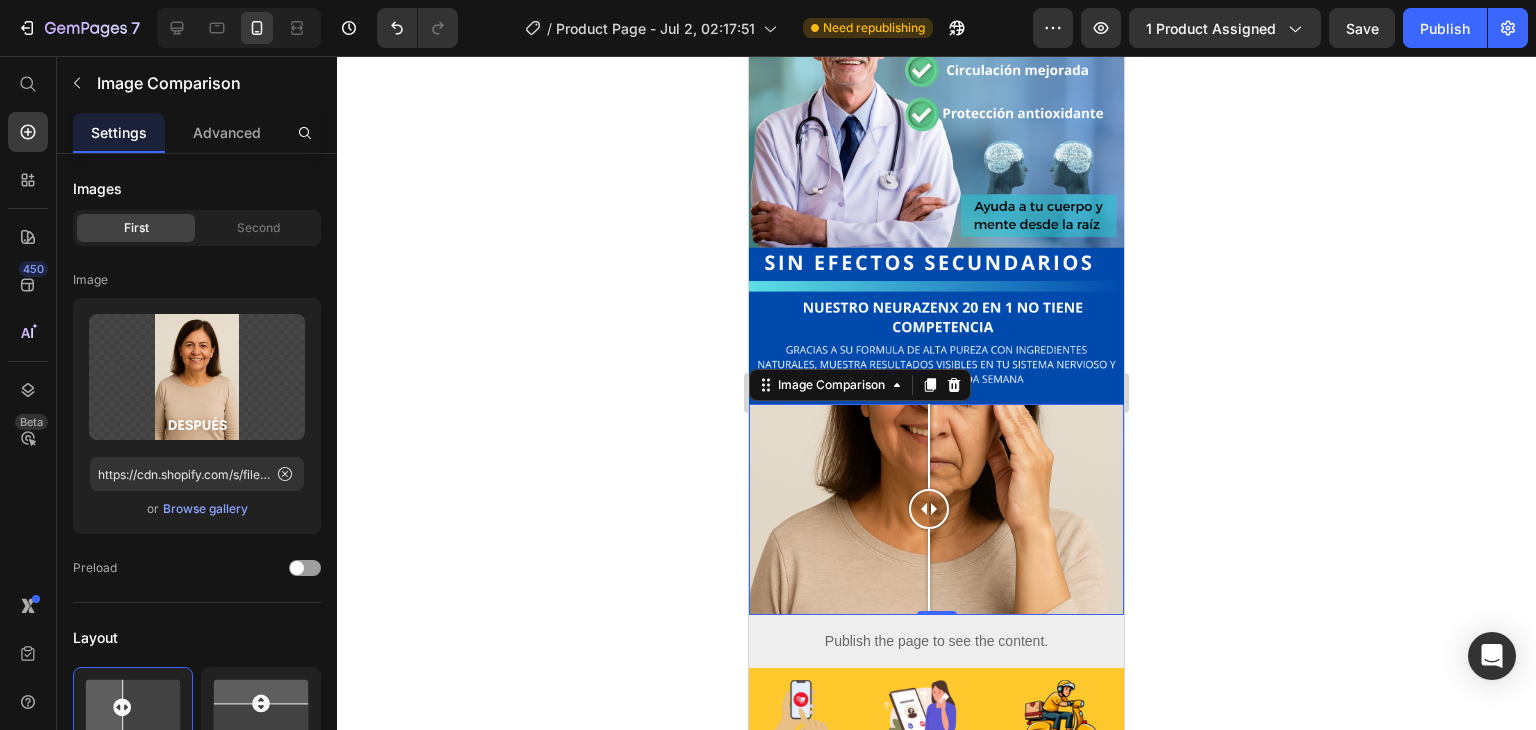 click 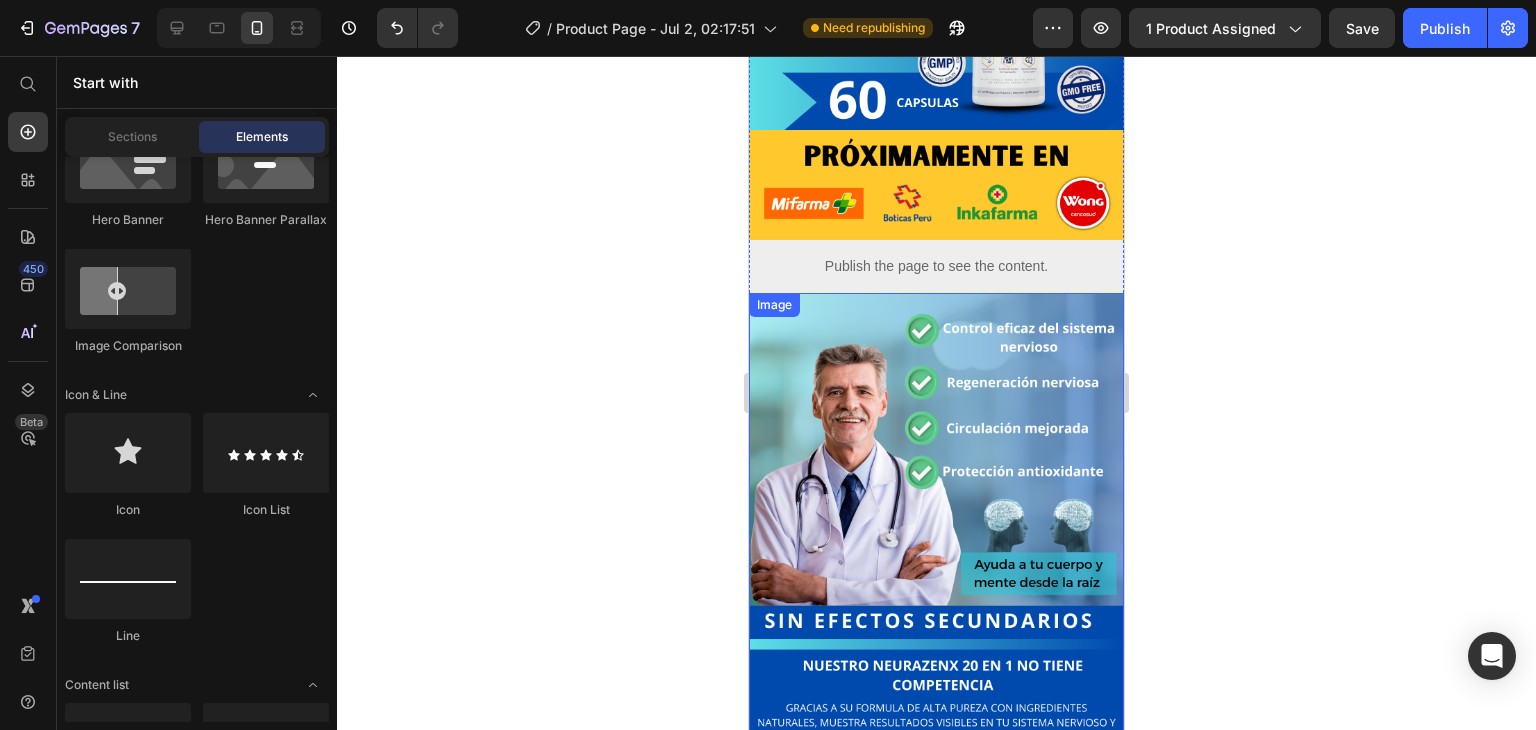 scroll, scrollTop: 980, scrollLeft: 0, axis: vertical 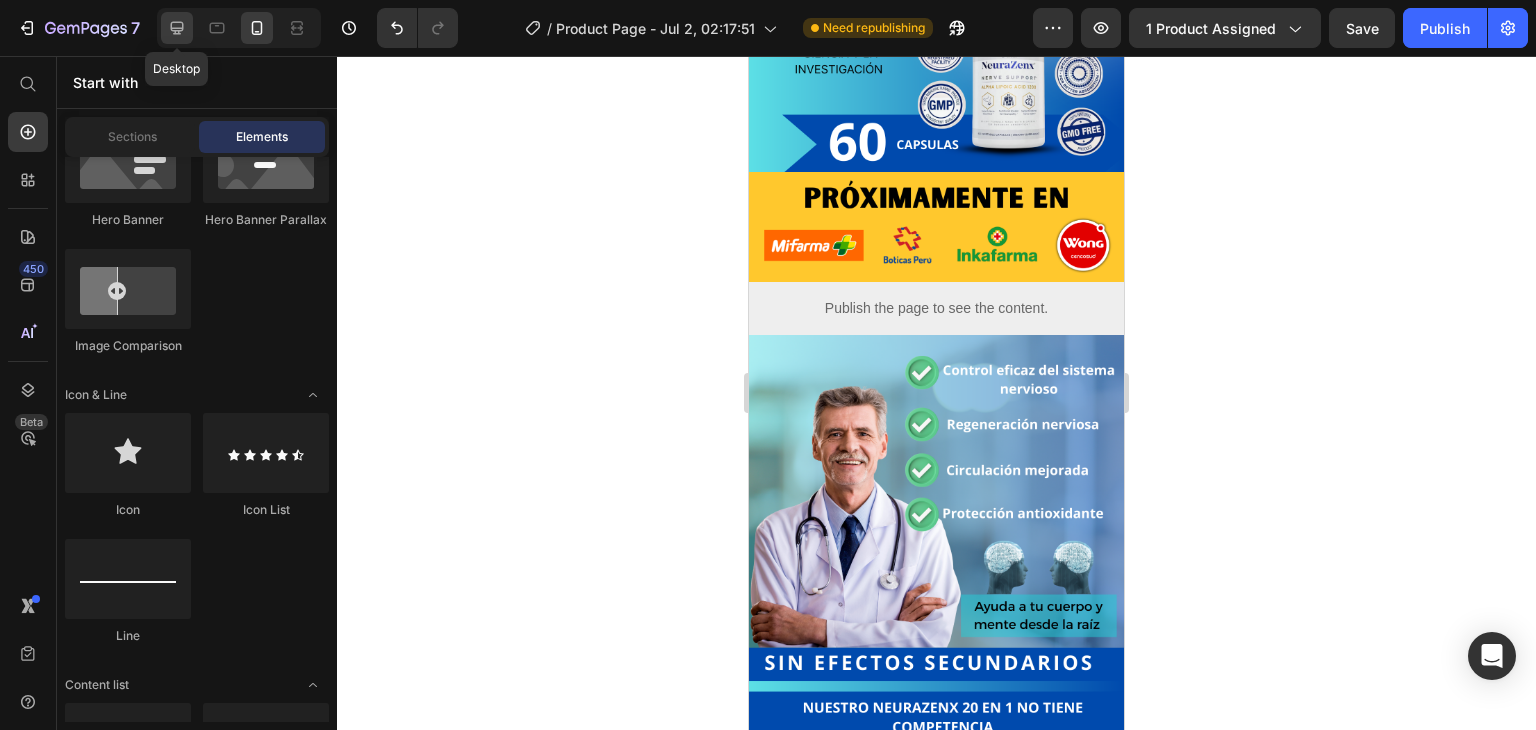 click 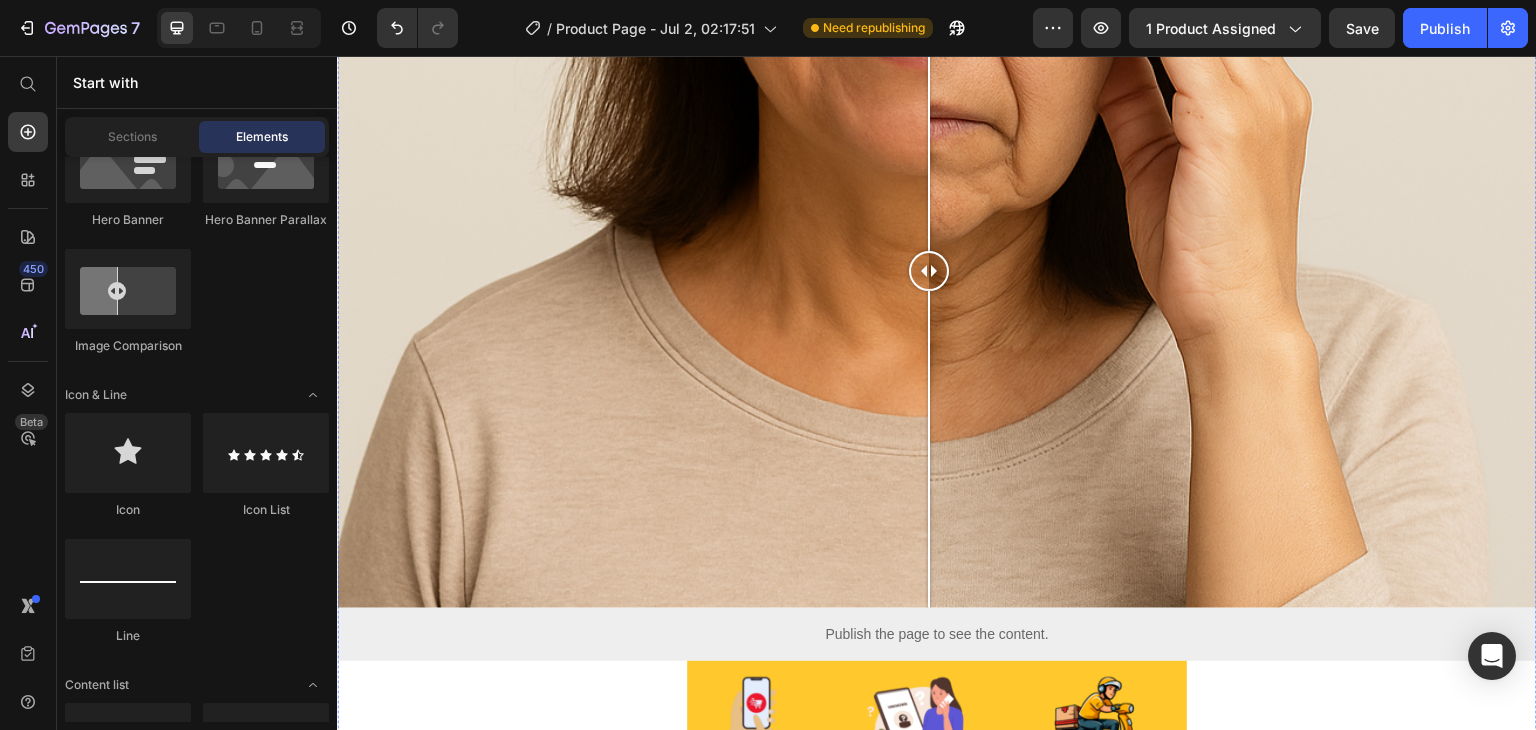 scroll, scrollTop: 1865, scrollLeft: 0, axis: vertical 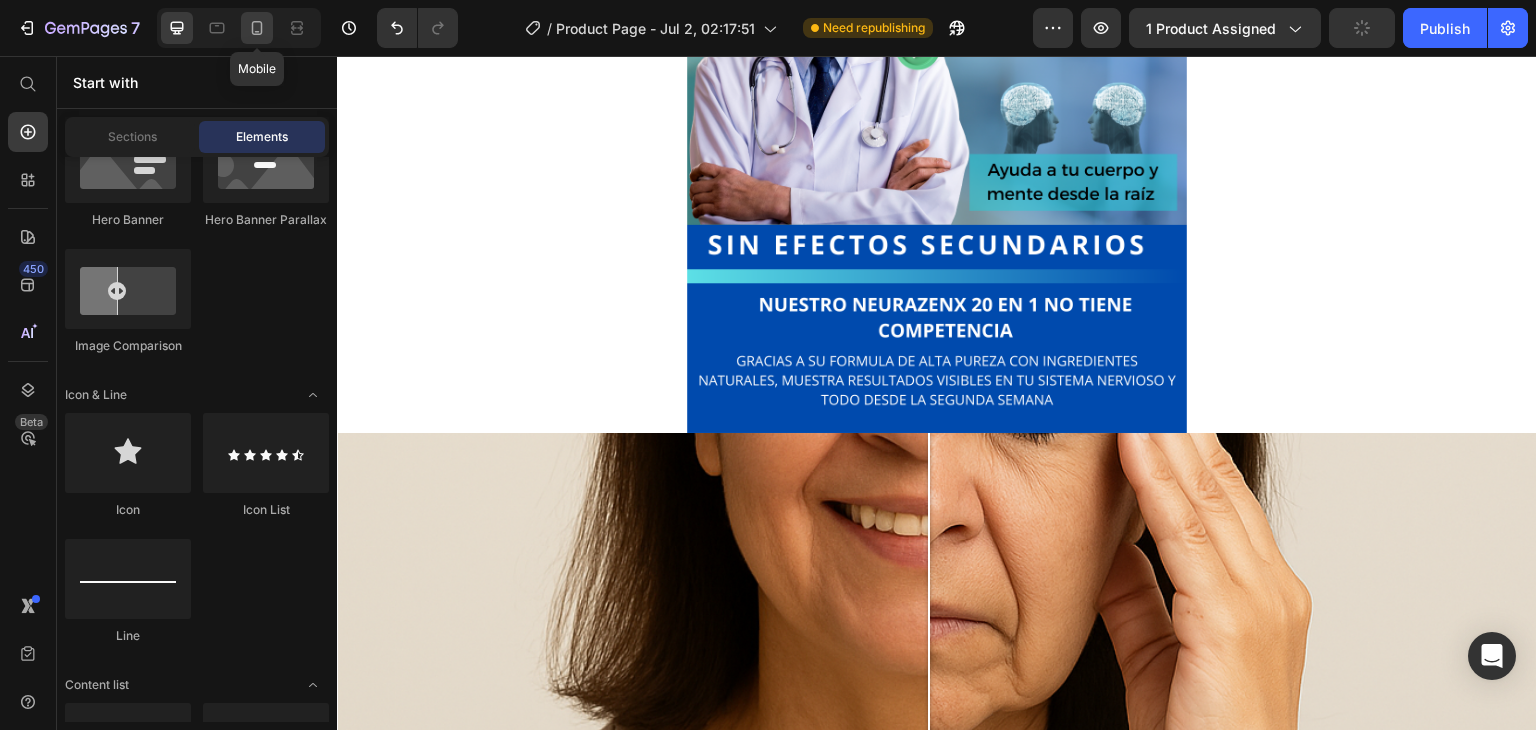 click 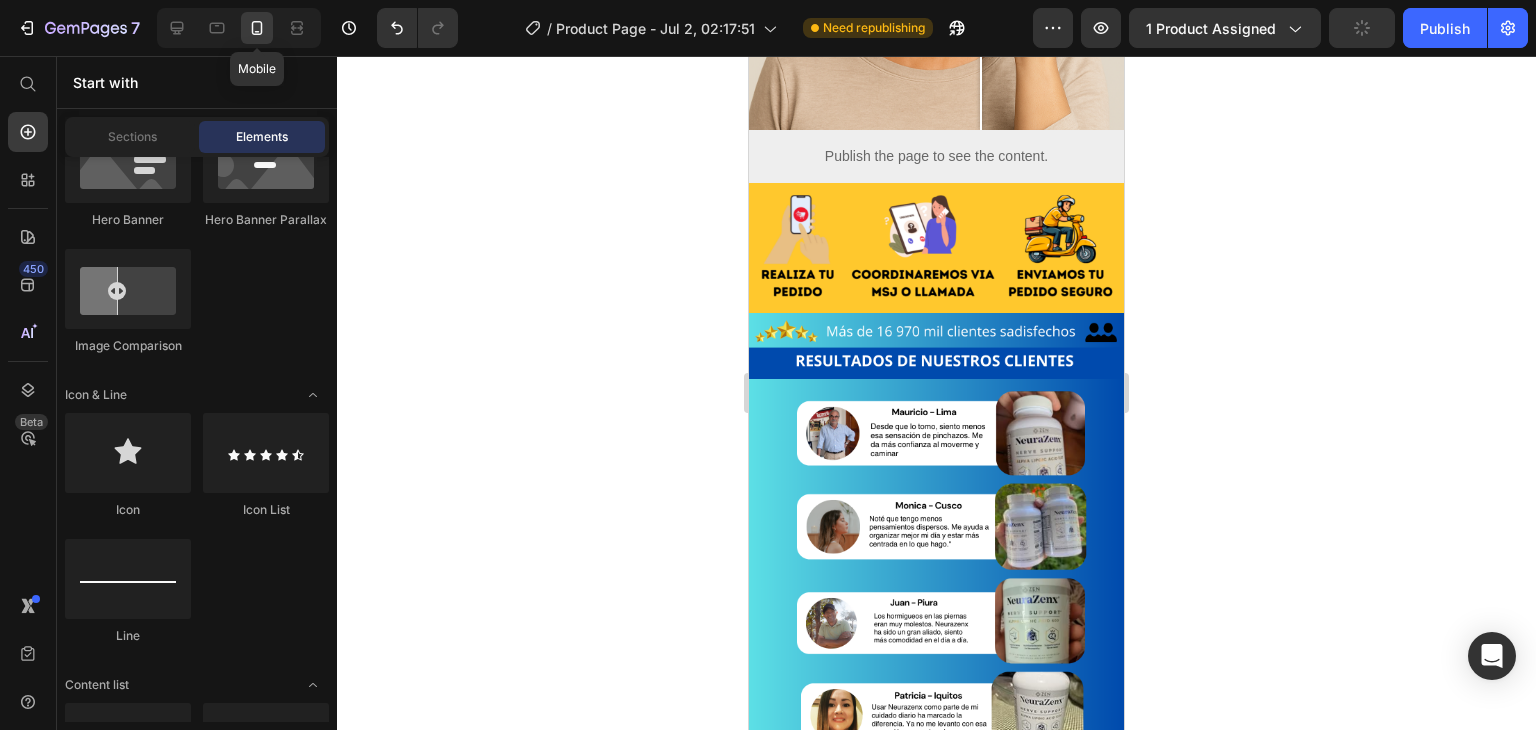 scroll, scrollTop: 1464, scrollLeft: 0, axis: vertical 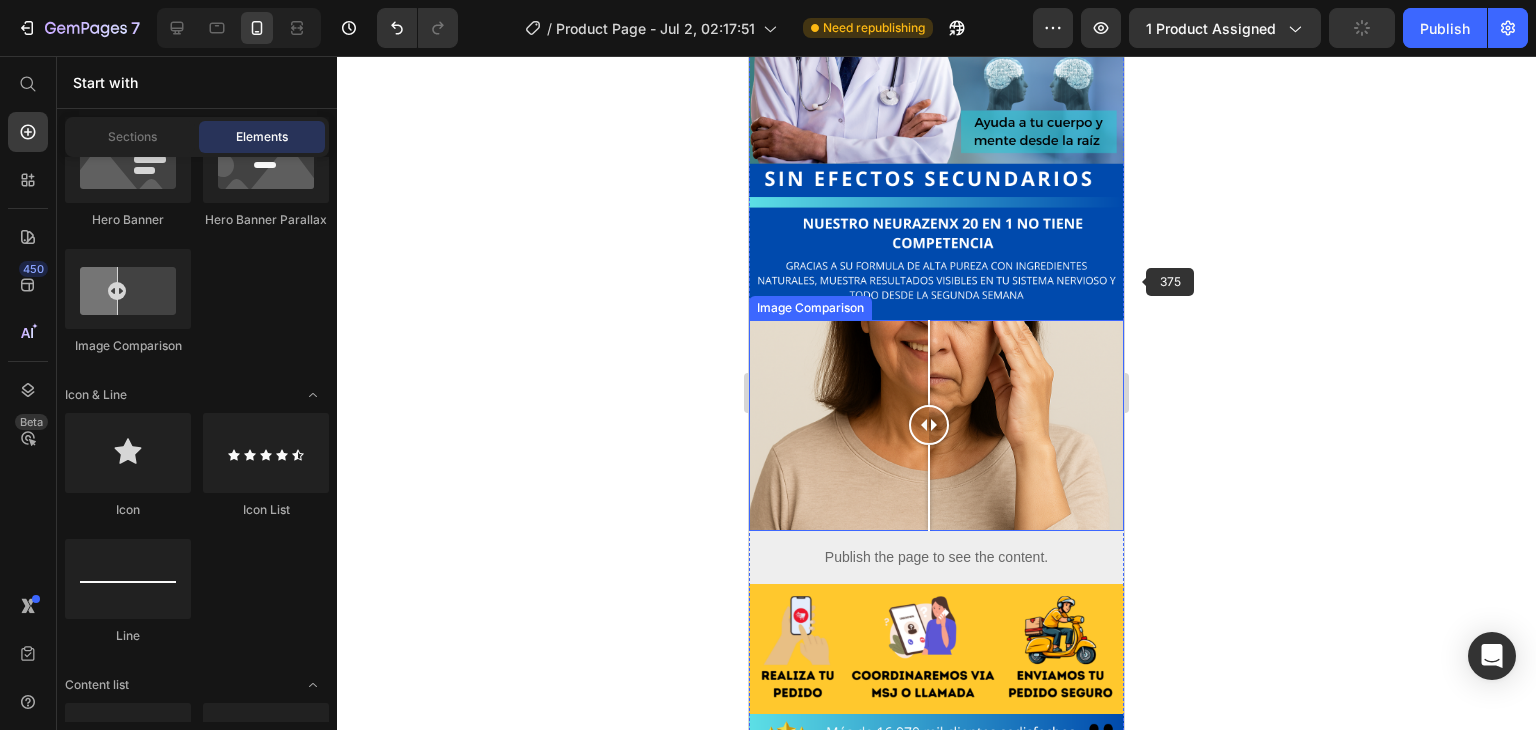 click 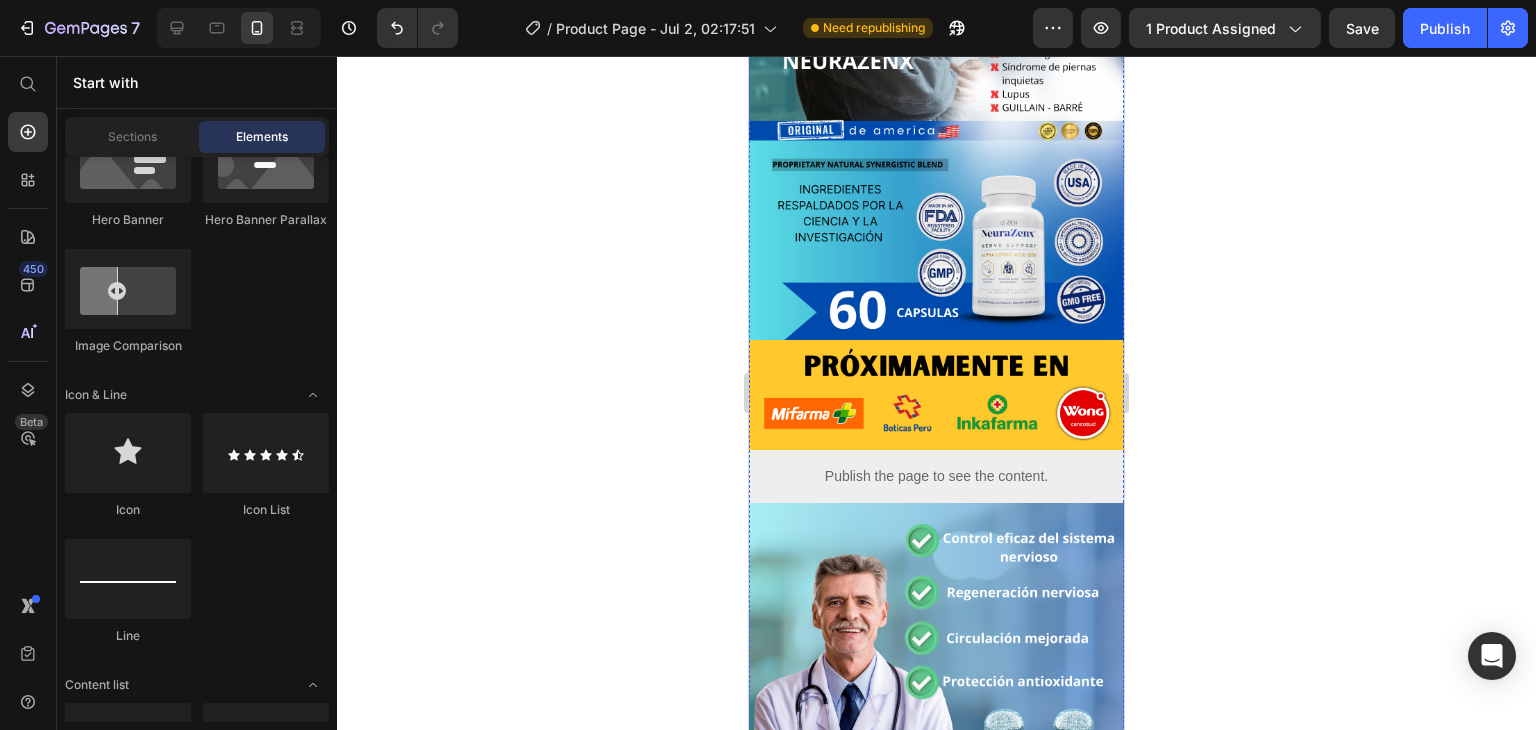 scroll, scrollTop: 800, scrollLeft: 0, axis: vertical 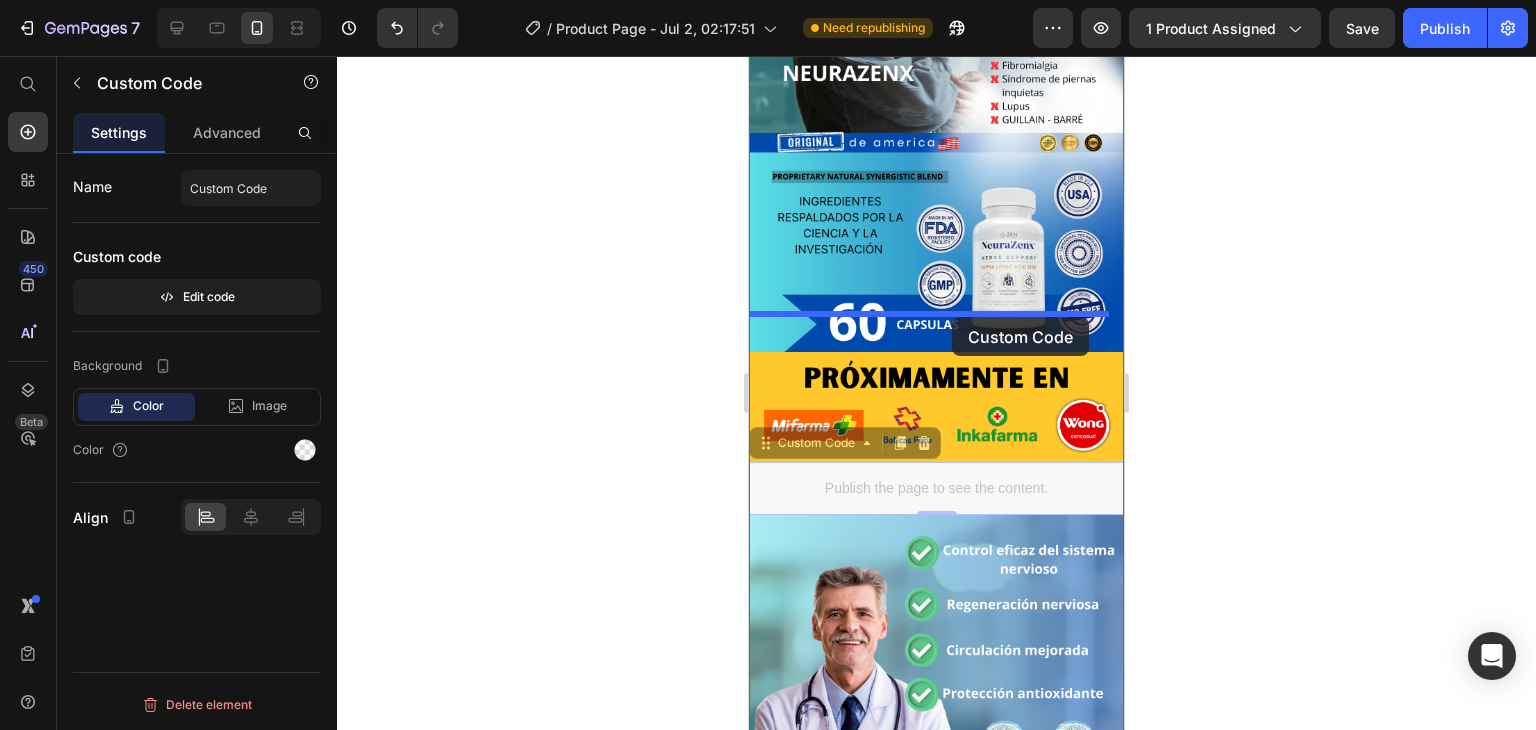 drag, startPoint x: 951, startPoint y: 444, endPoint x: 952, endPoint y: 317, distance: 127.00394 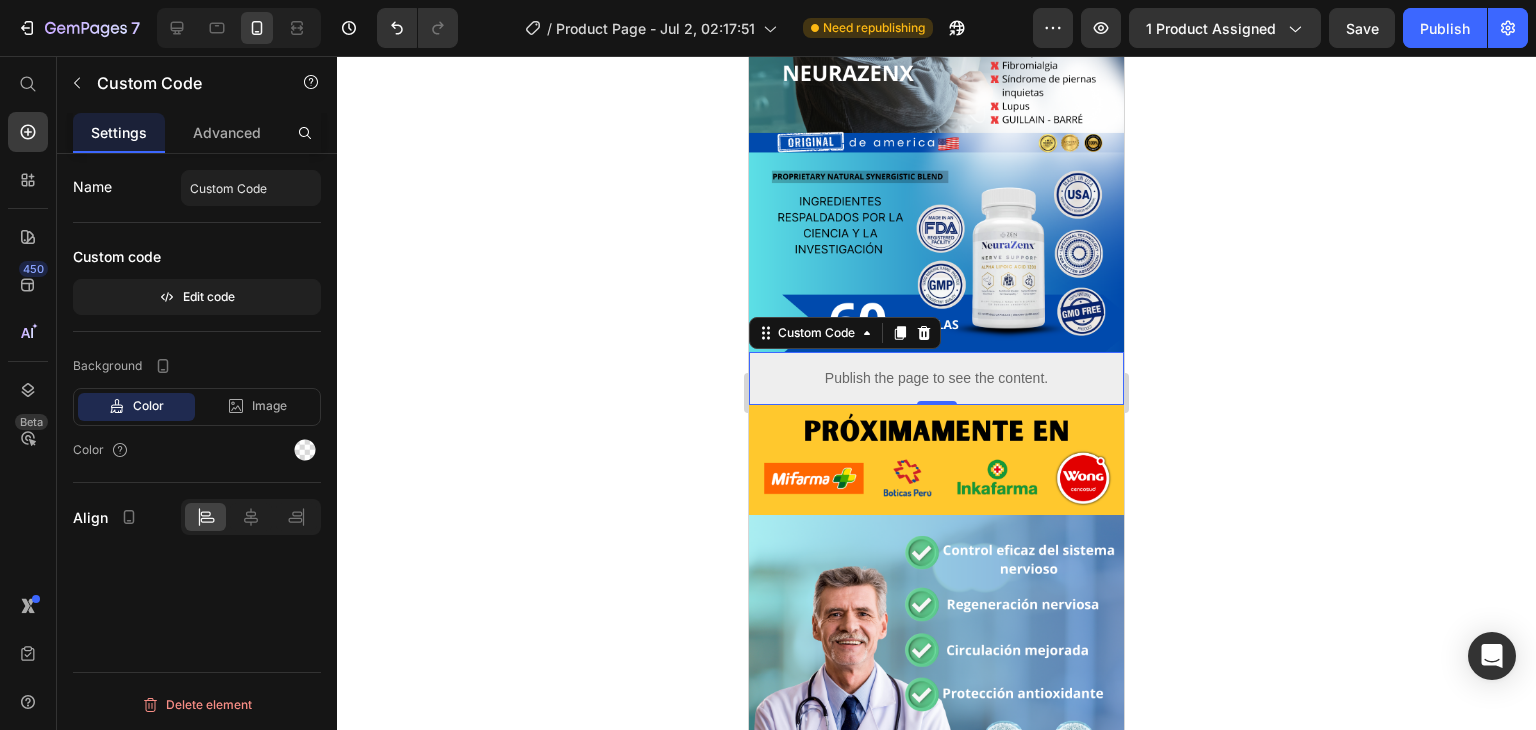 click 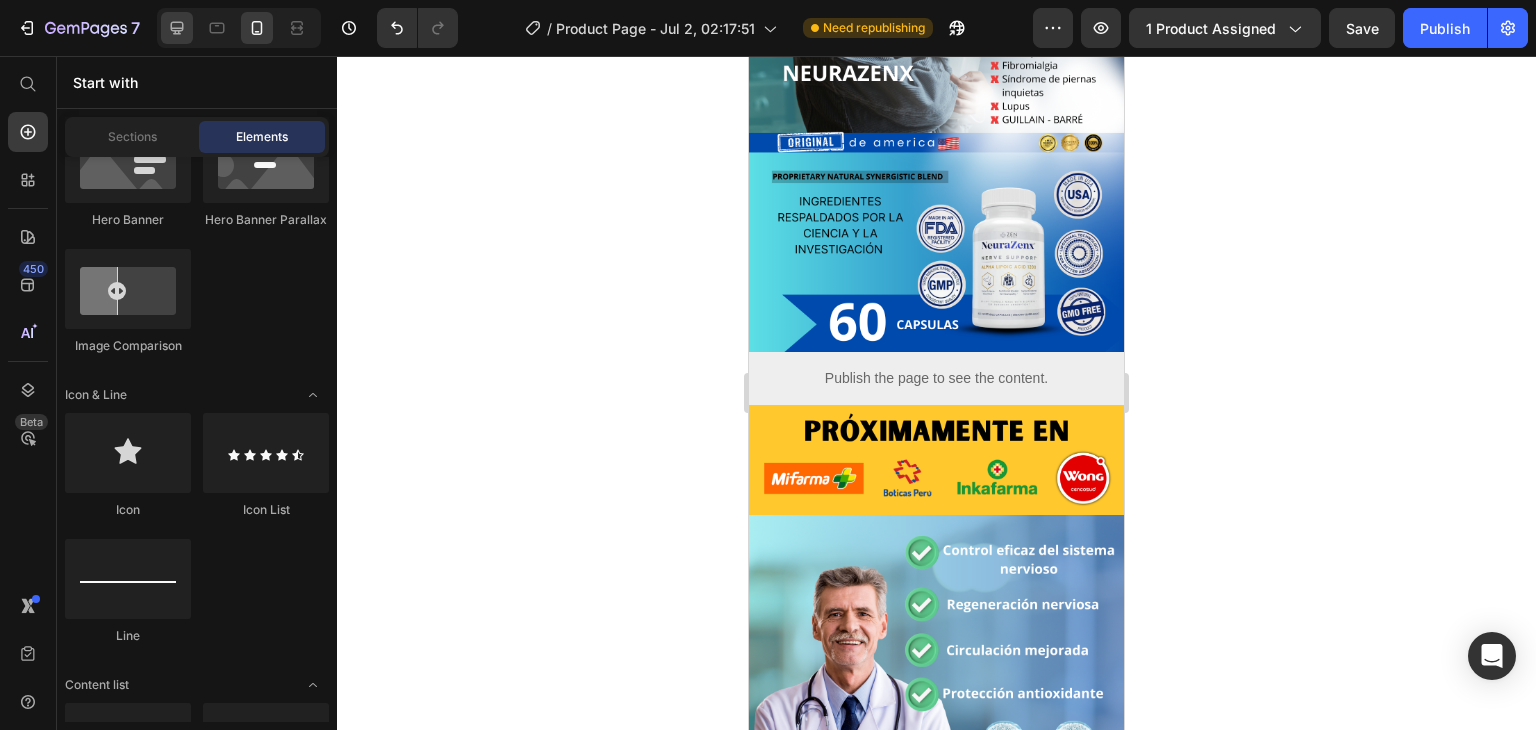 drag, startPoint x: 162, startPoint y: 45, endPoint x: 170, endPoint y: 34, distance: 13.601471 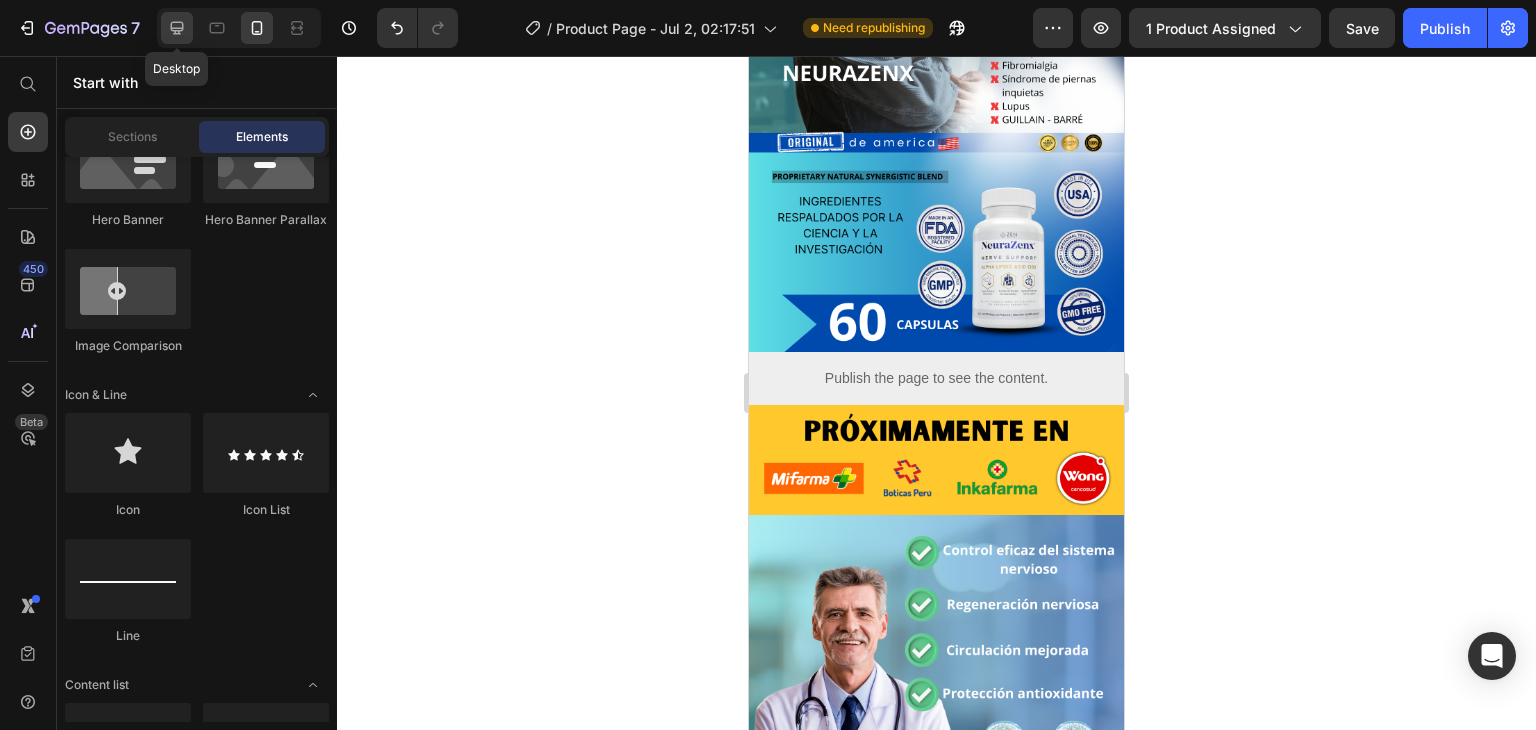 click 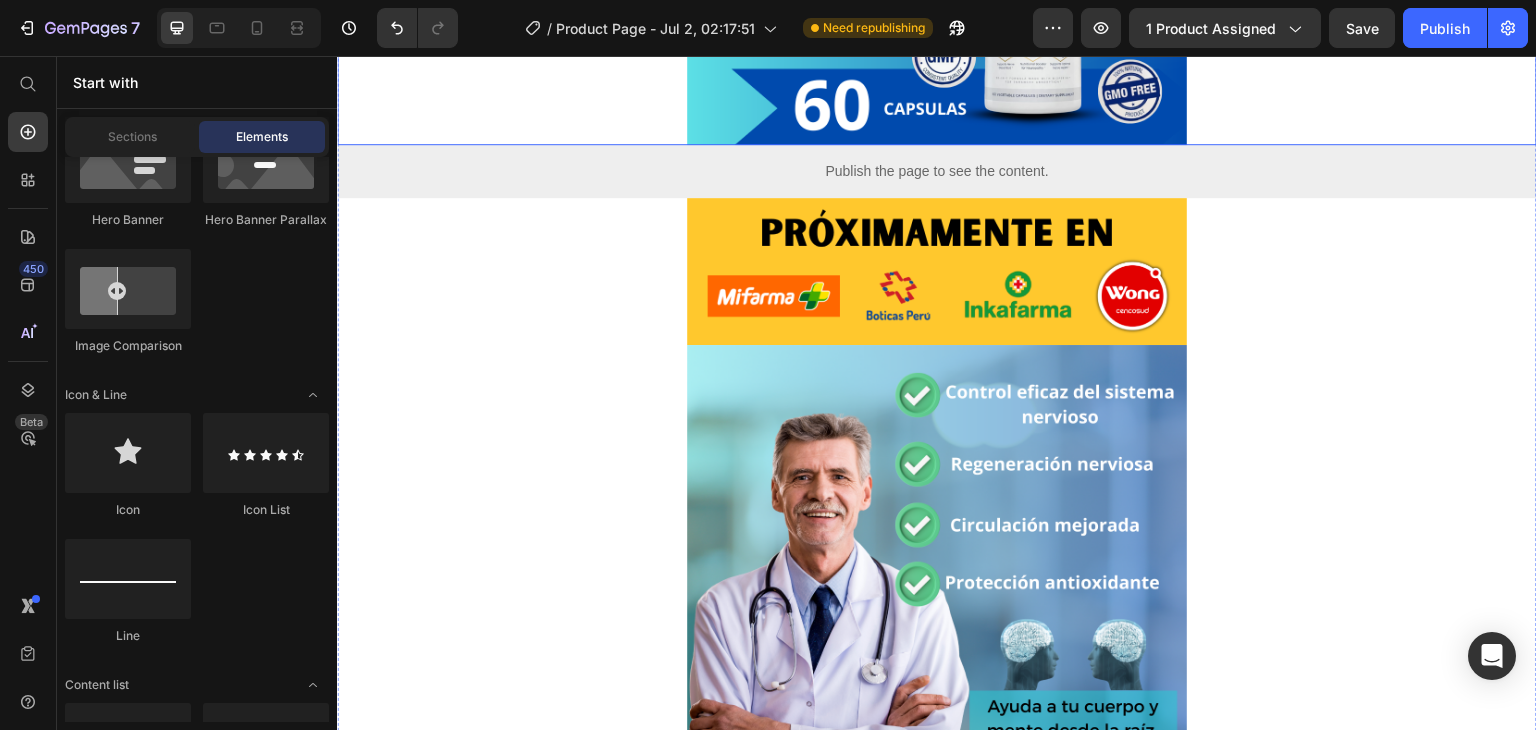 scroll, scrollTop: 1284, scrollLeft: 0, axis: vertical 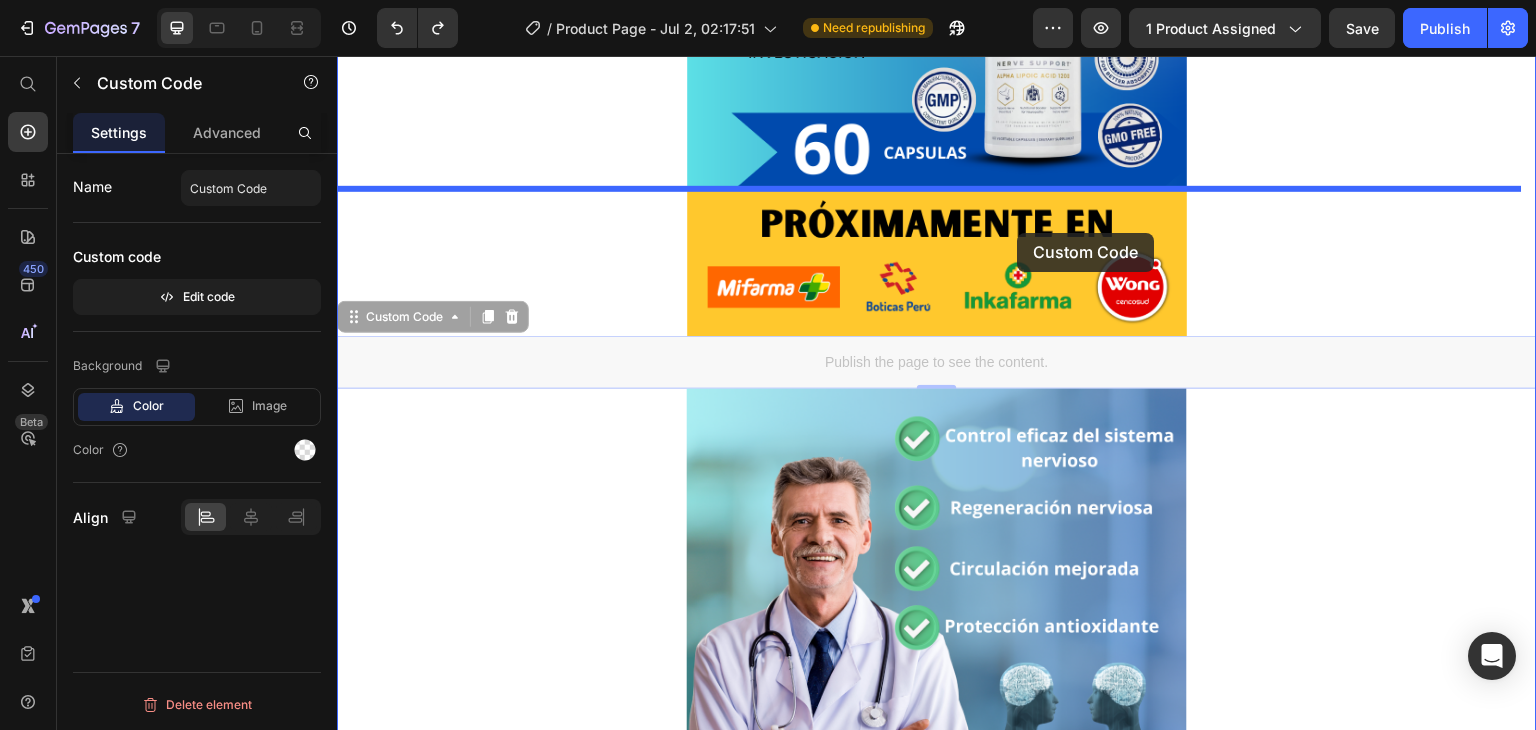 drag, startPoint x: 1007, startPoint y: 360, endPoint x: 1018, endPoint y: 233, distance: 127.47549 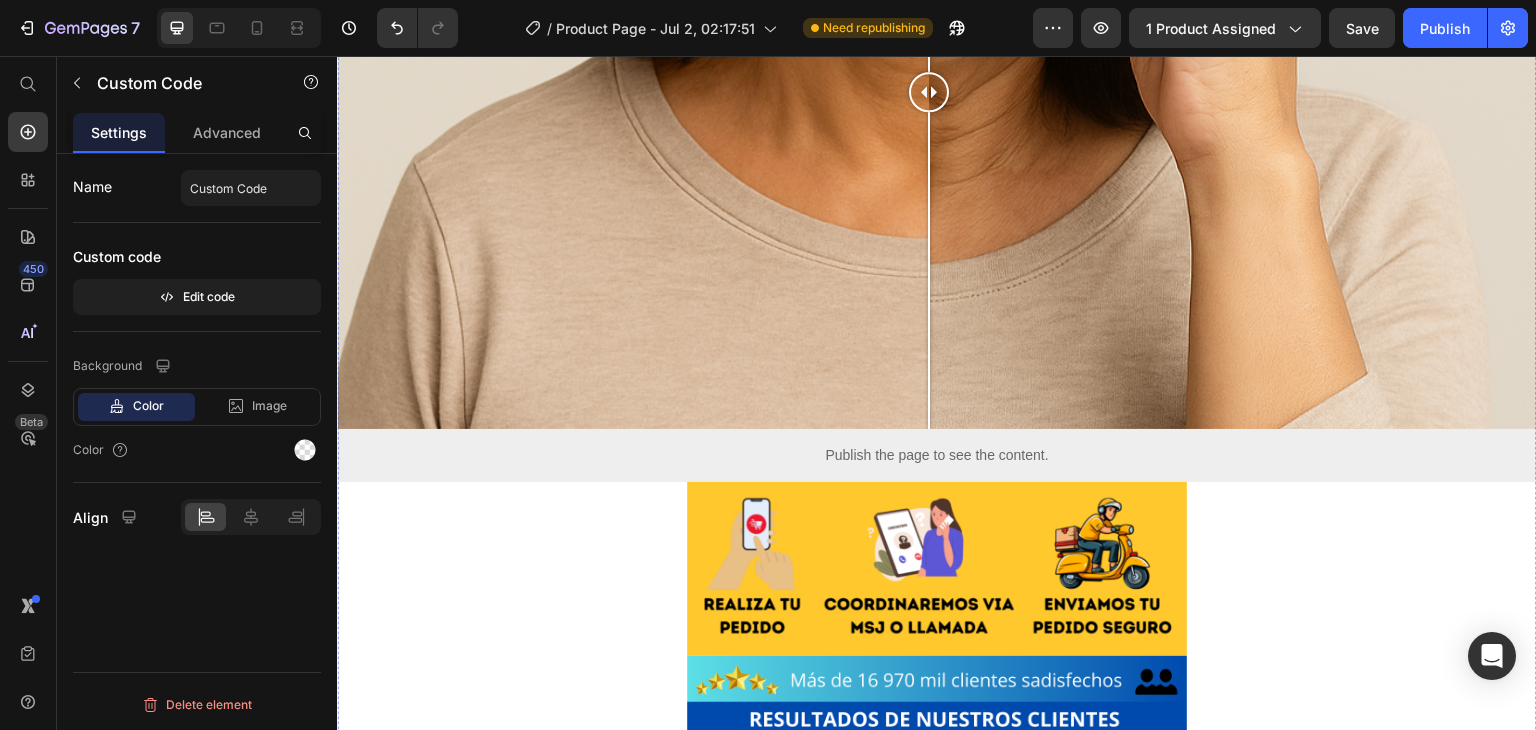 scroll, scrollTop: 2584, scrollLeft: 0, axis: vertical 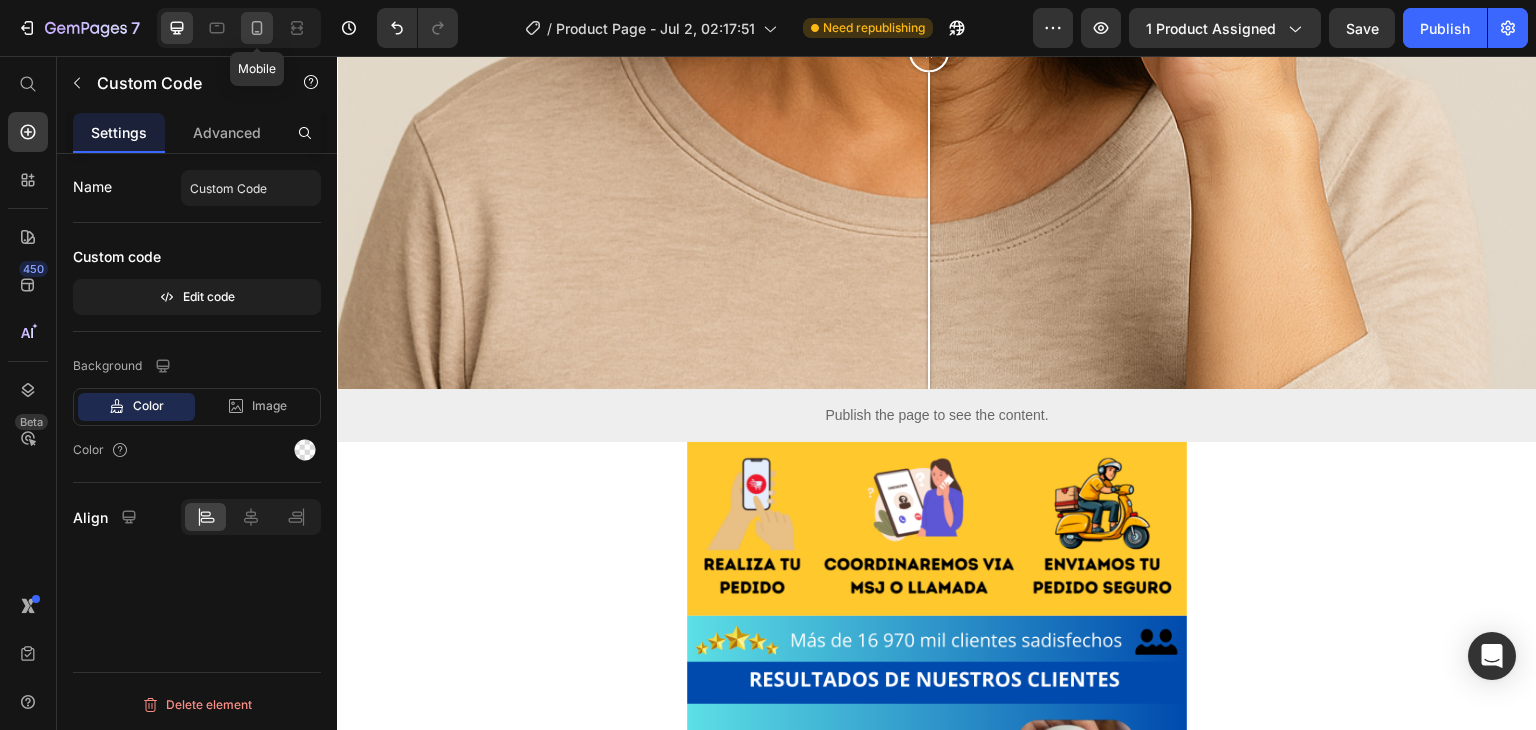 click 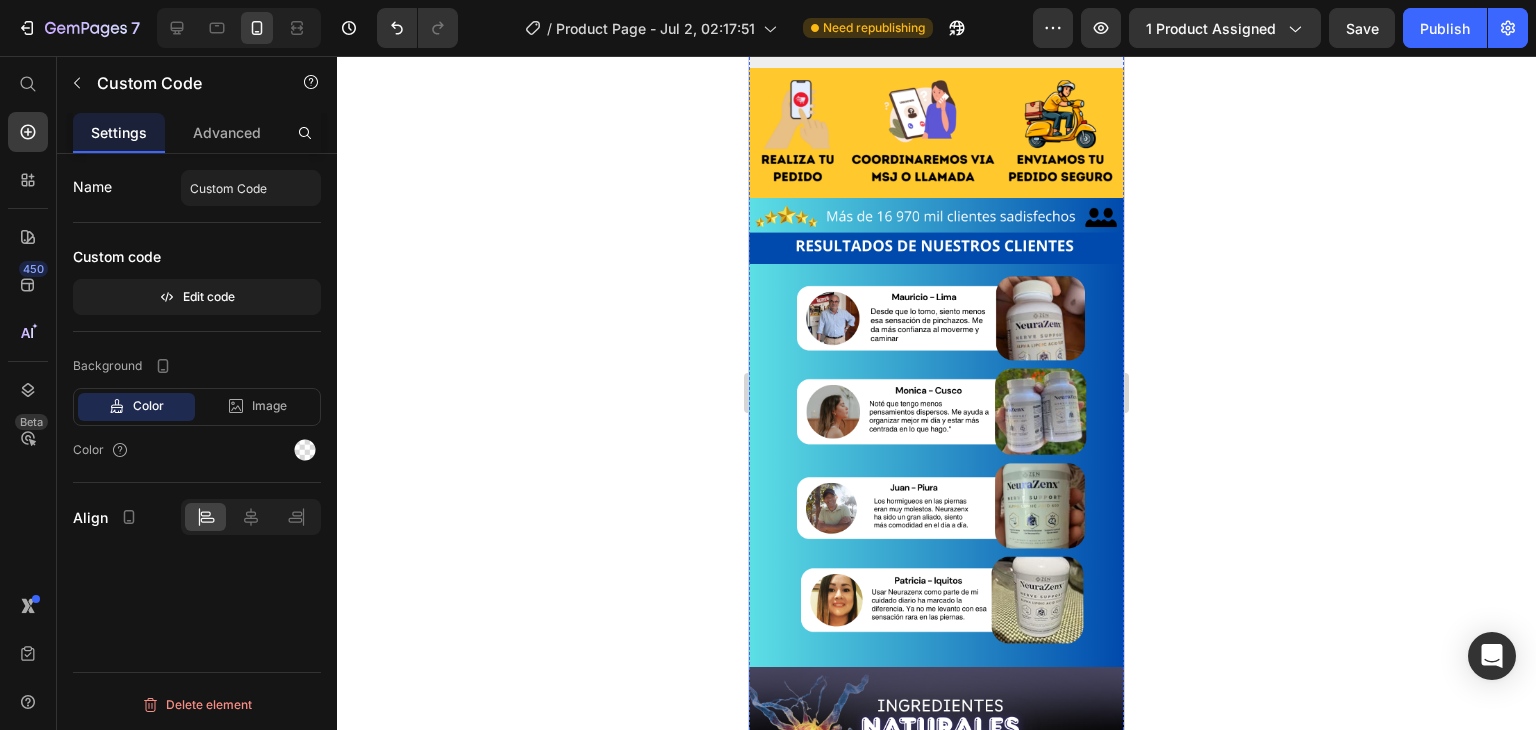 scroll, scrollTop: 1988, scrollLeft: 0, axis: vertical 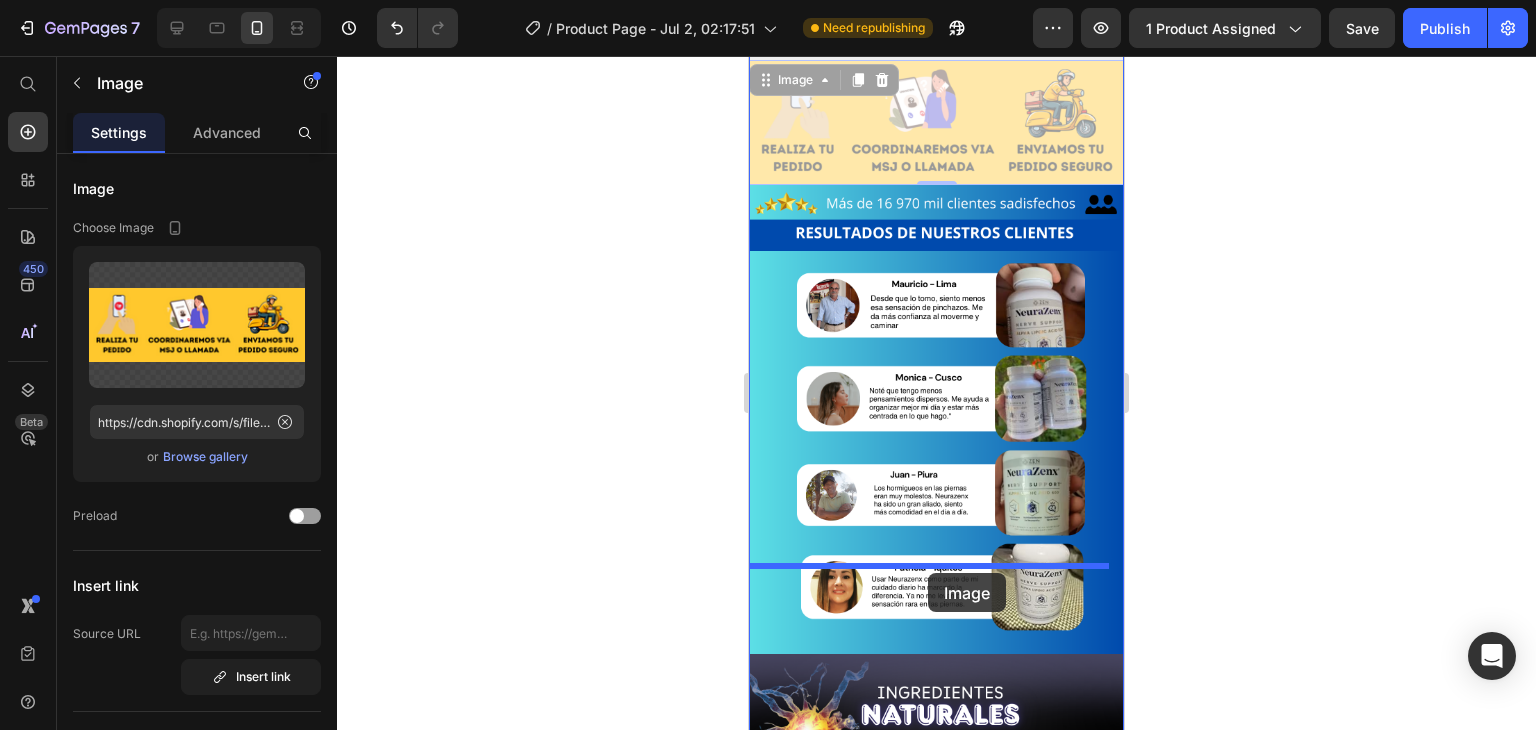 drag, startPoint x: 920, startPoint y: 93, endPoint x: 928, endPoint y: 573, distance: 480.06665 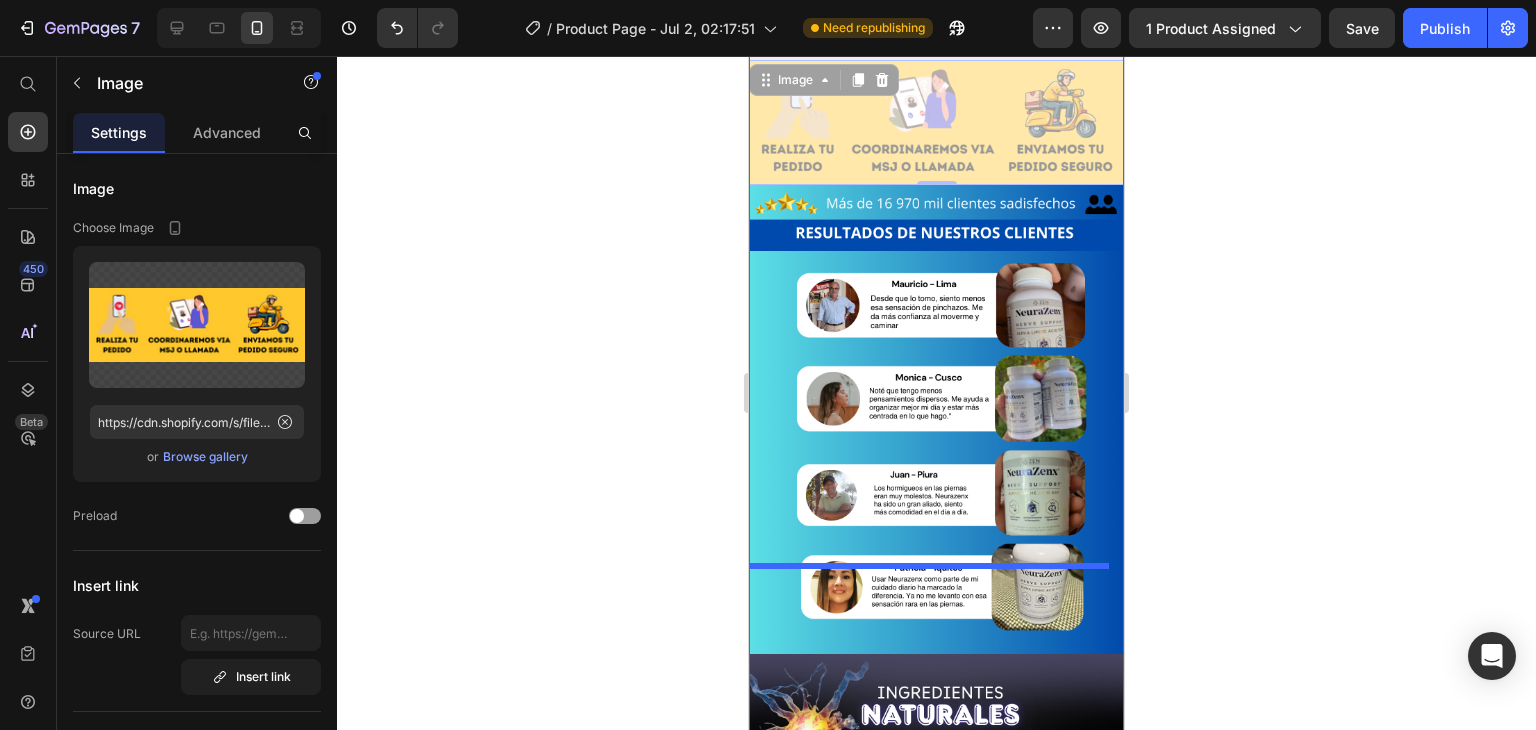 scroll, scrollTop: 1862, scrollLeft: 0, axis: vertical 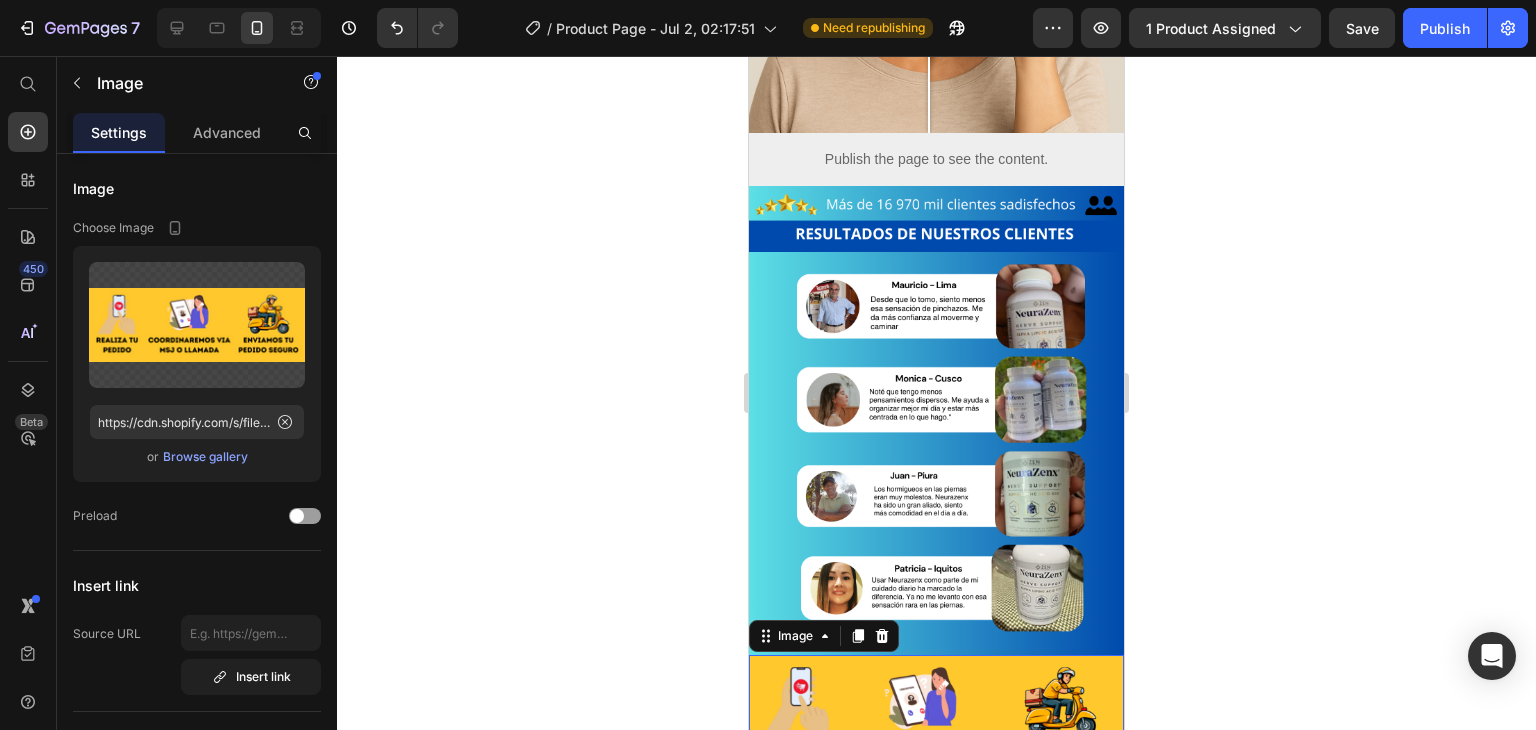 click 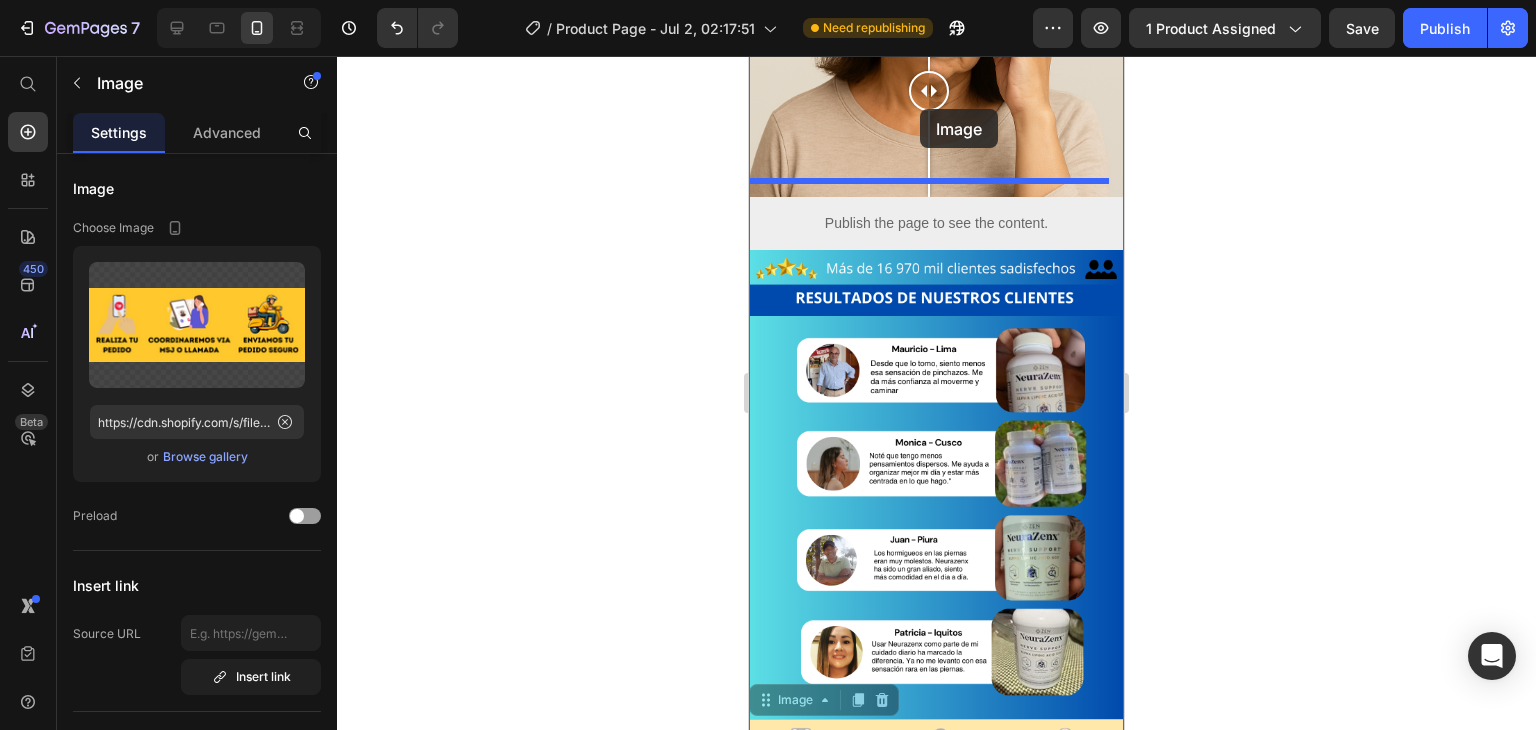 drag, startPoint x: 924, startPoint y: 637, endPoint x: 920, endPoint y: 109, distance: 528.01514 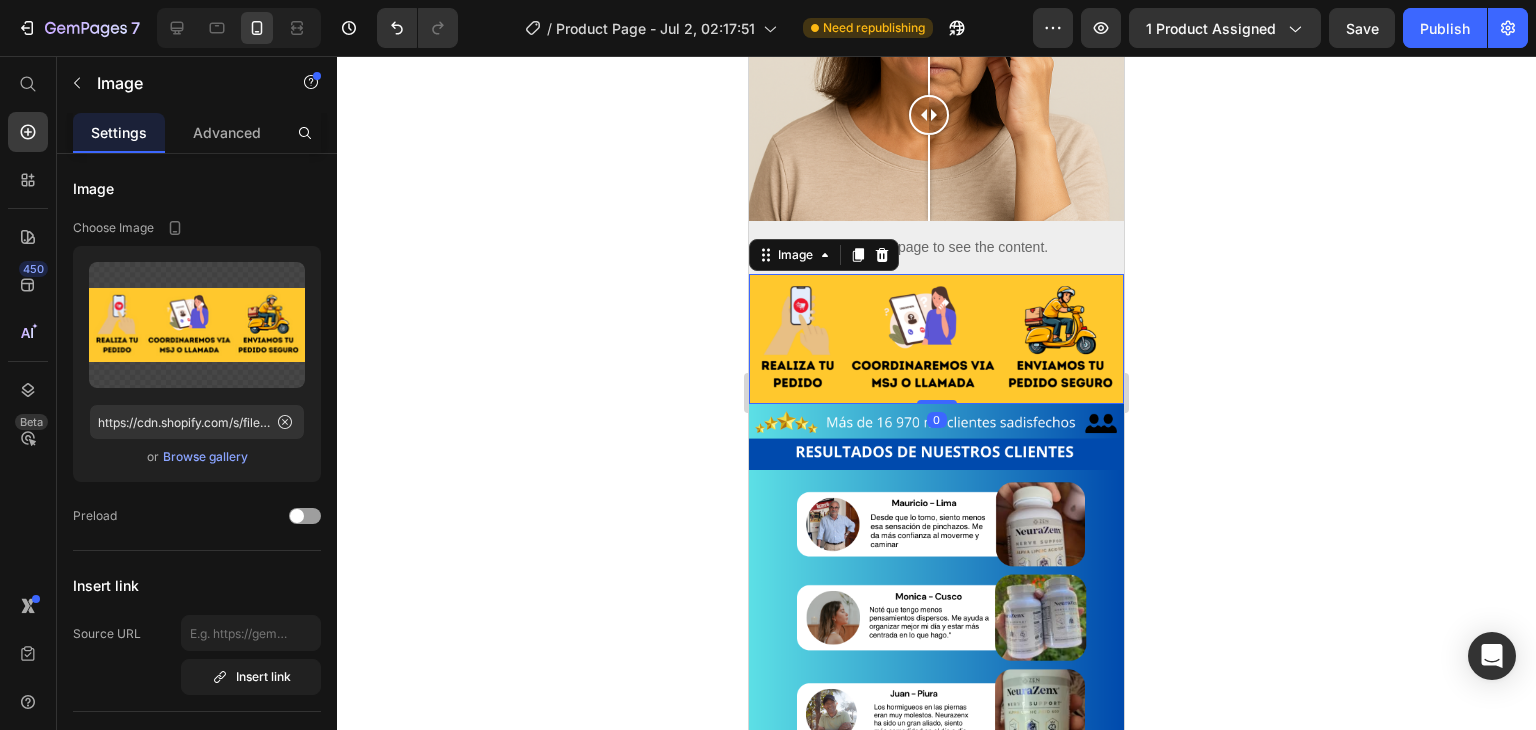 click 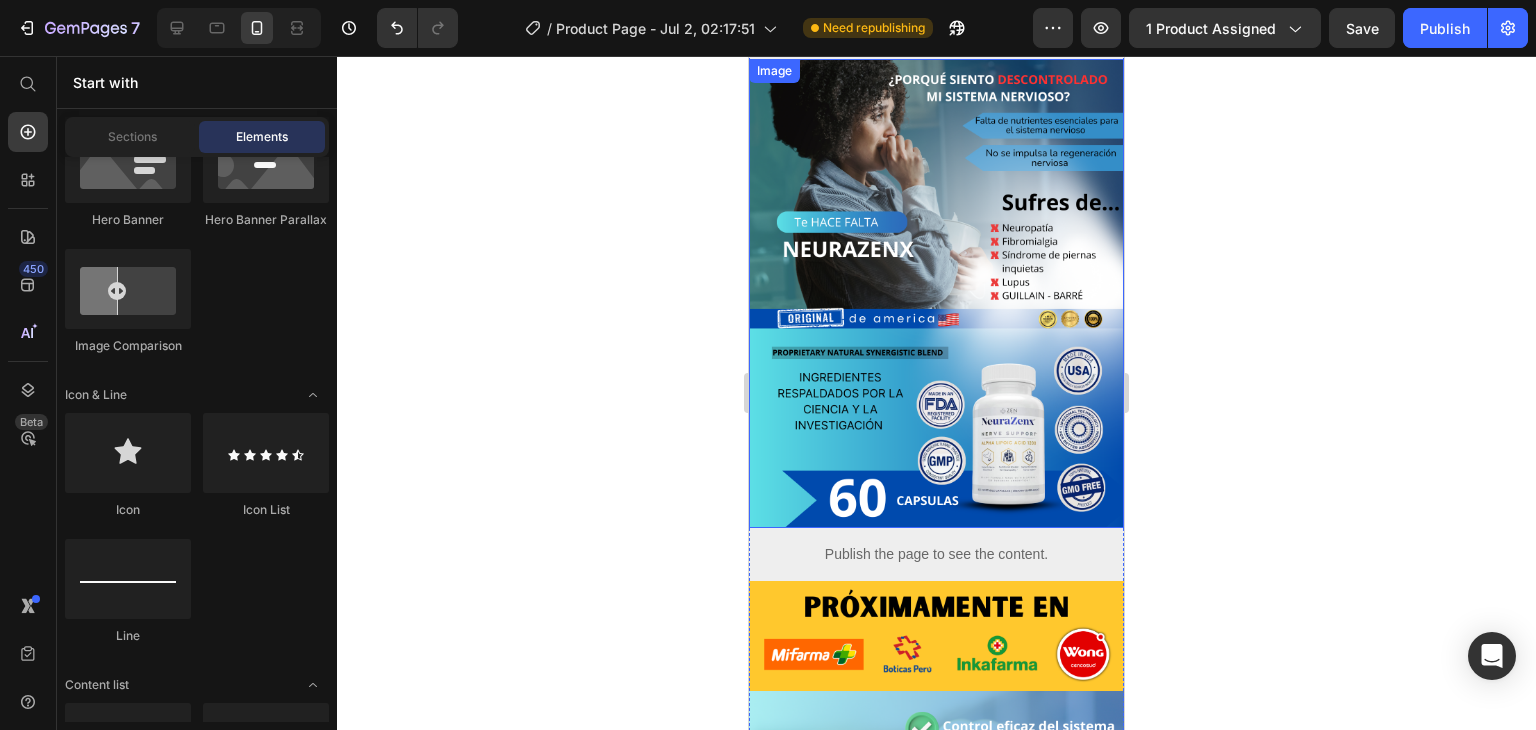 scroll, scrollTop: 800, scrollLeft: 0, axis: vertical 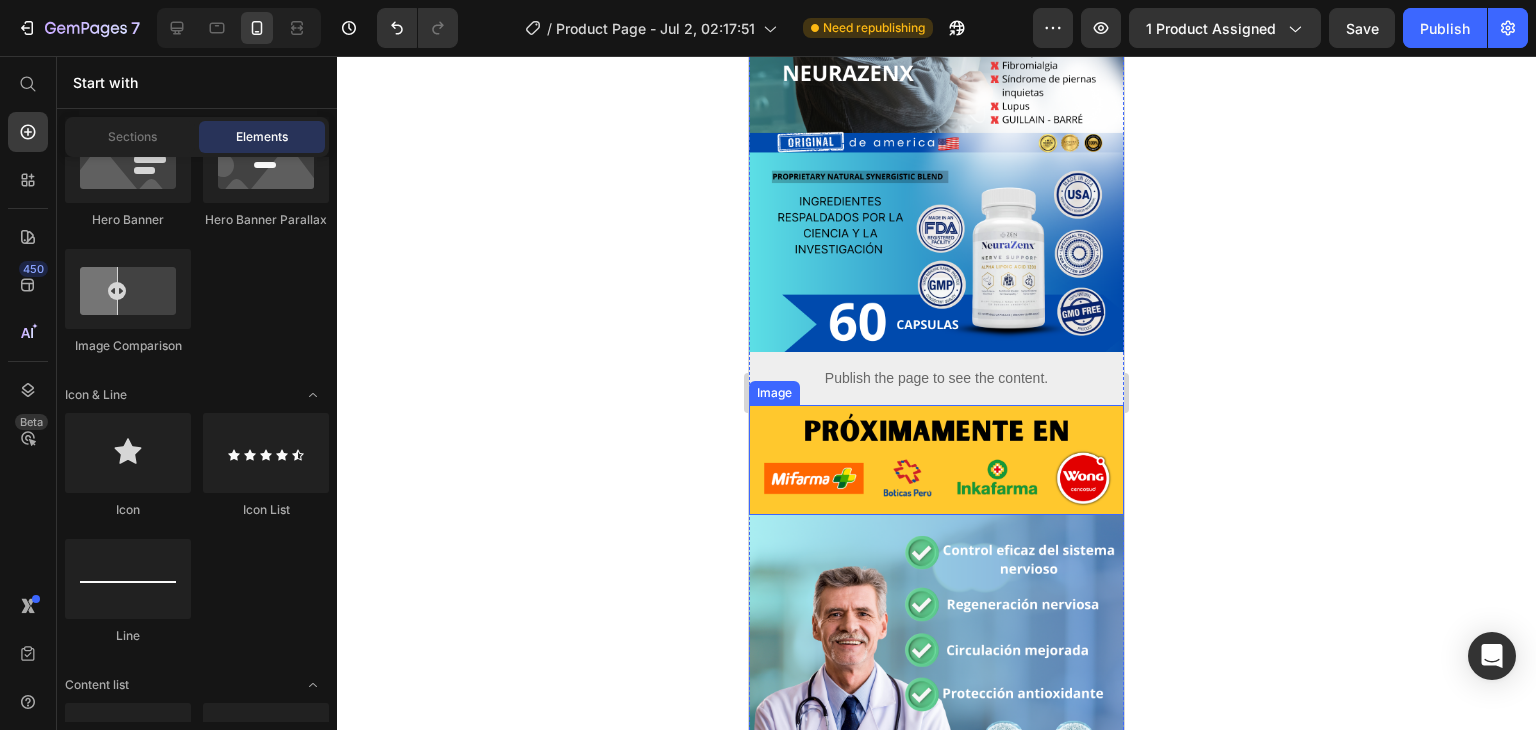click at bounding box center [936, 460] 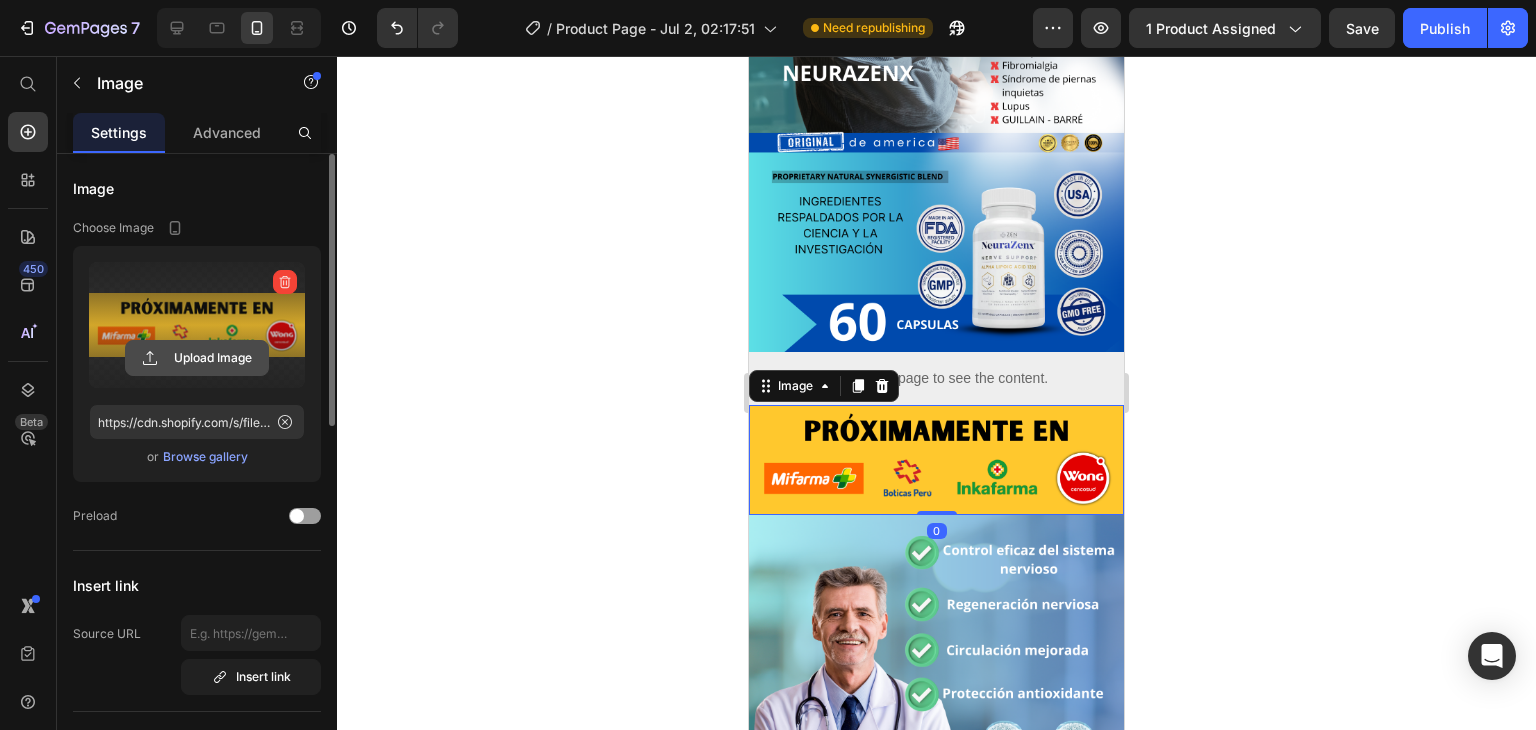 click 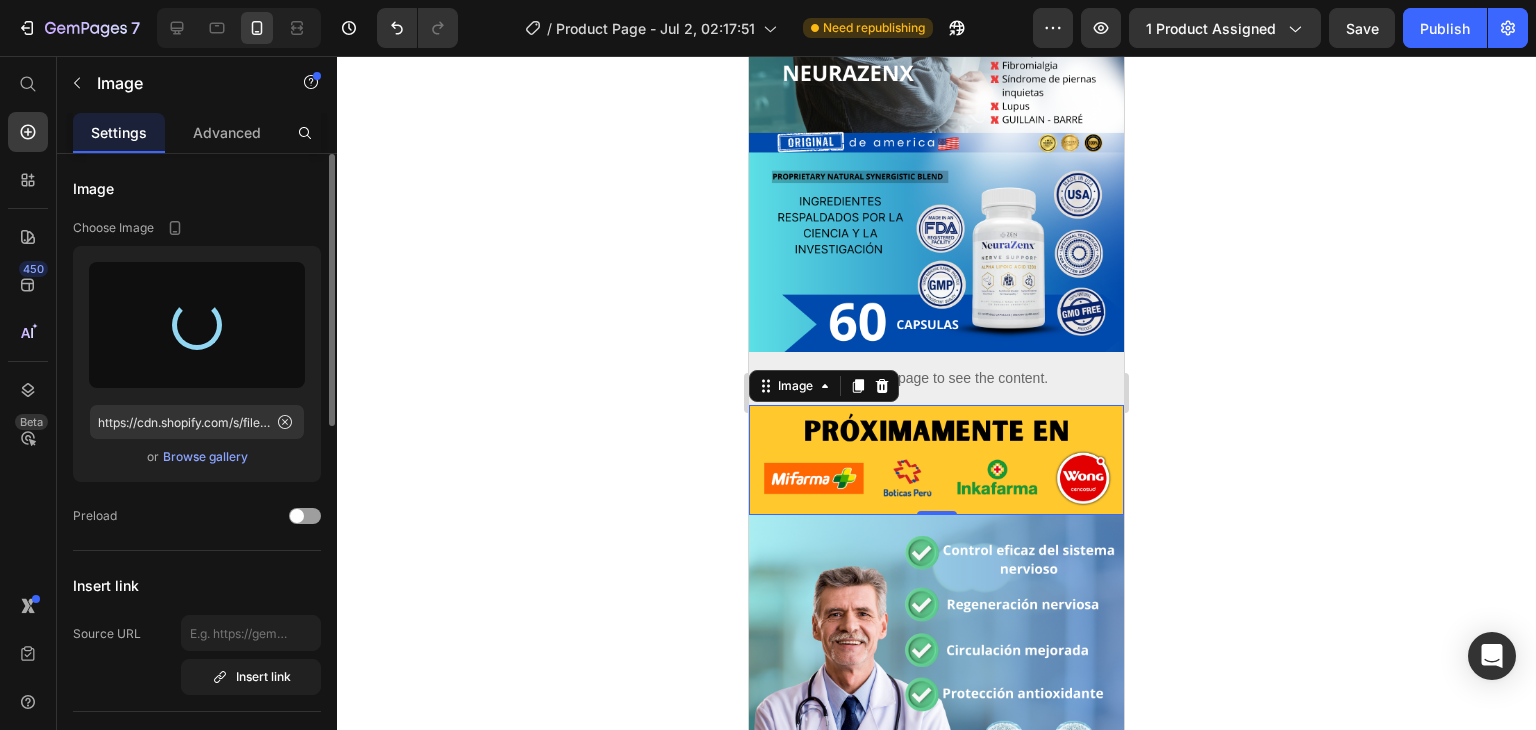 type on "https://cdn.shopify.com/s/files/1/0705/6405/3181/files/gempages_570567145499395296-ecb24dc3-d98a-4f1f-be07-782b5298284e.png" 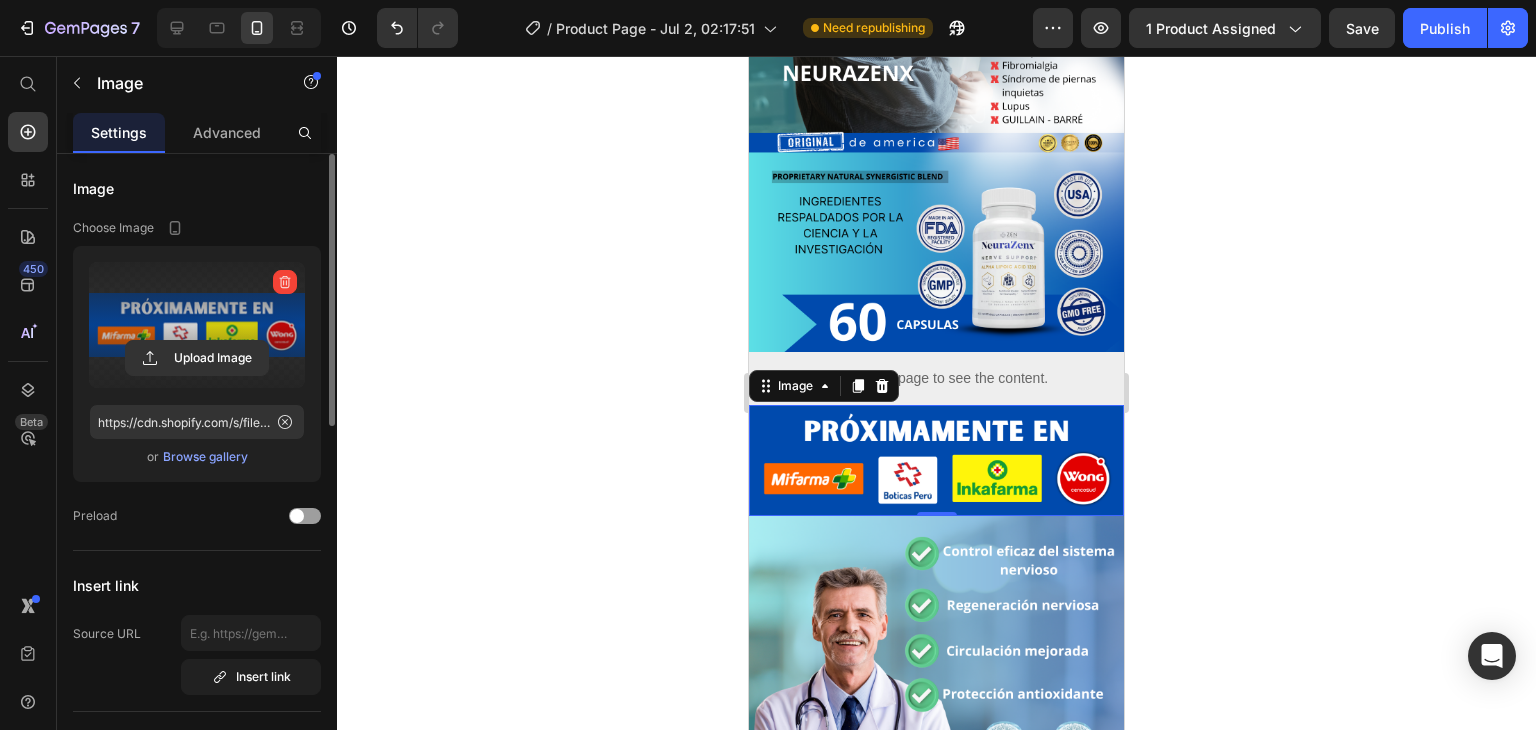 click 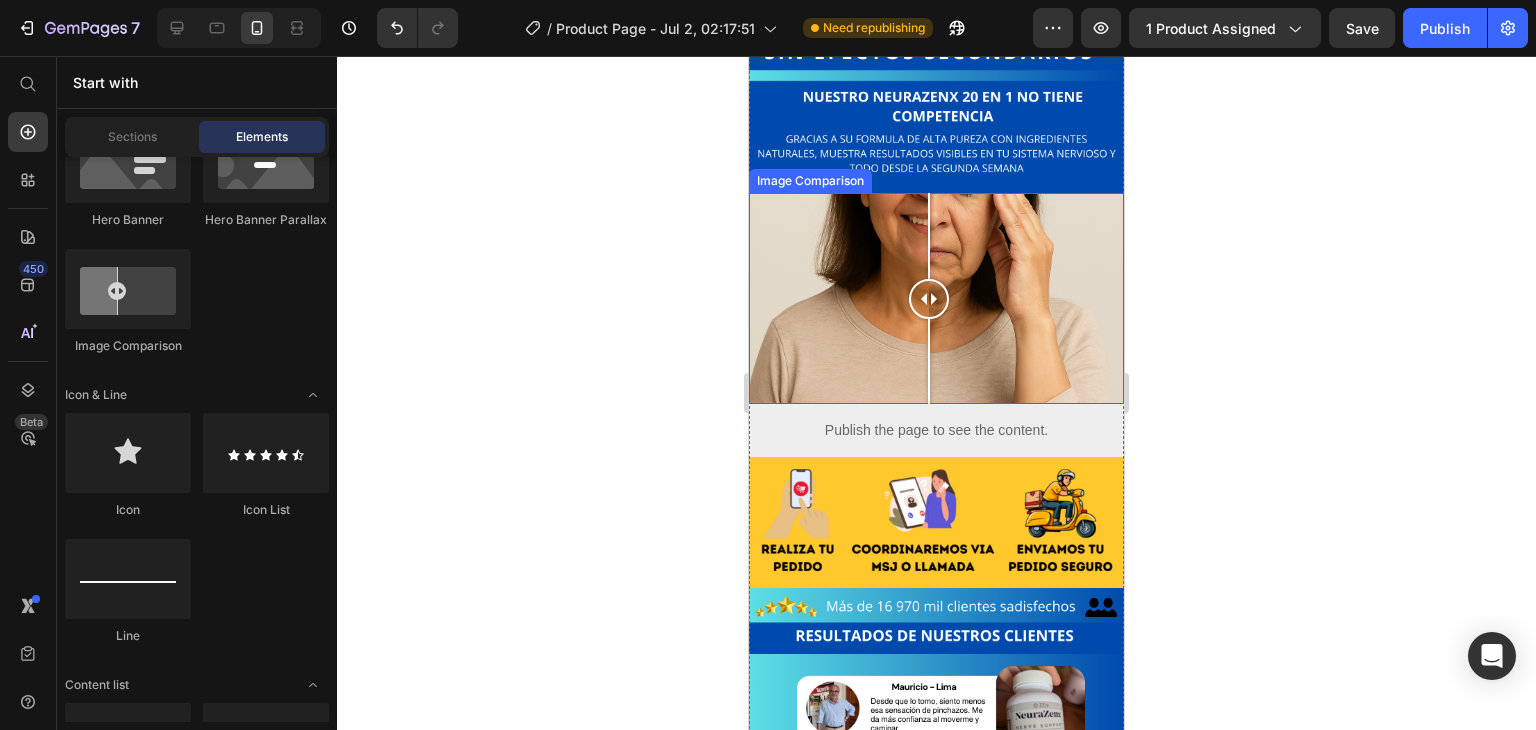 scroll, scrollTop: 1600, scrollLeft: 0, axis: vertical 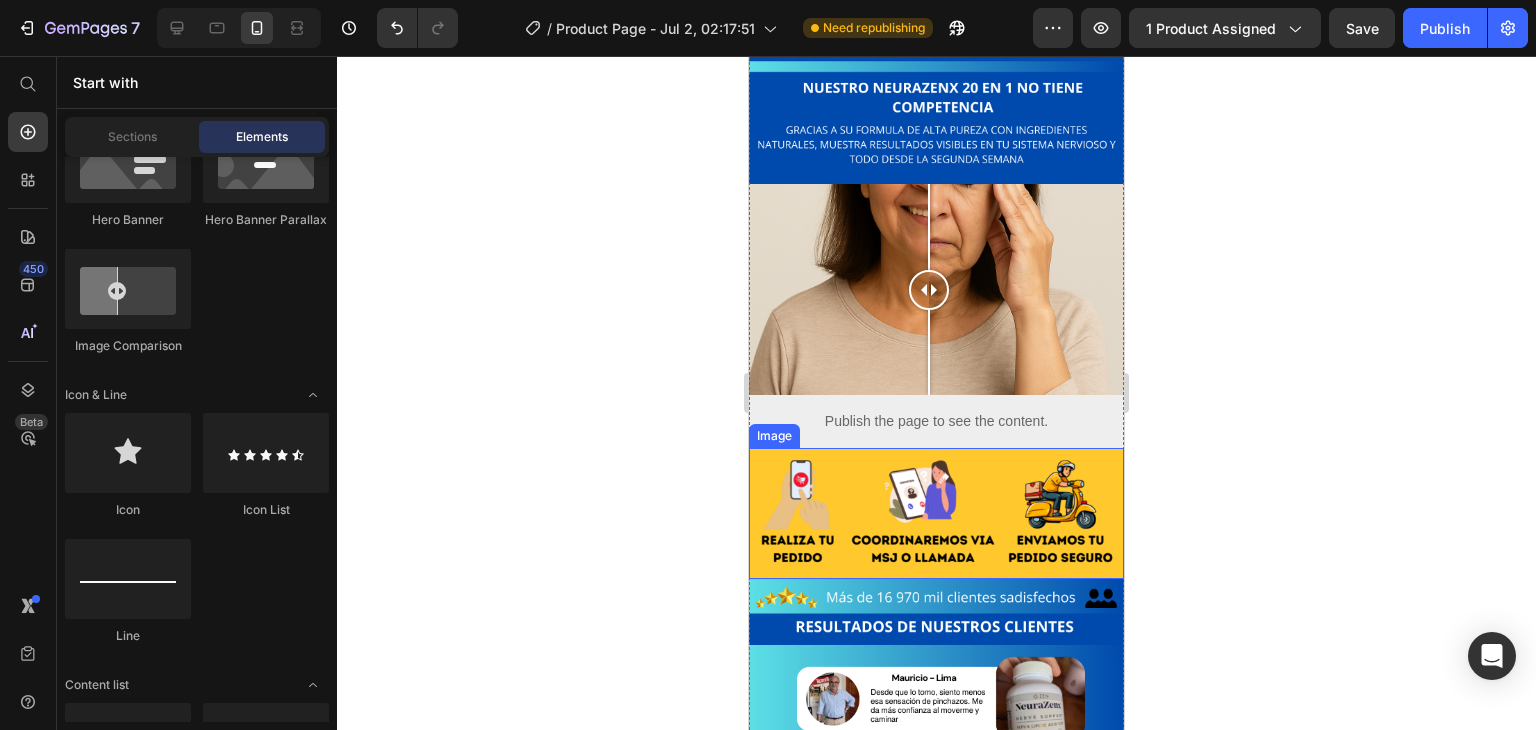 drag, startPoint x: 895, startPoint y: 465, endPoint x: 888, endPoint y: 455, distance: 12.206555 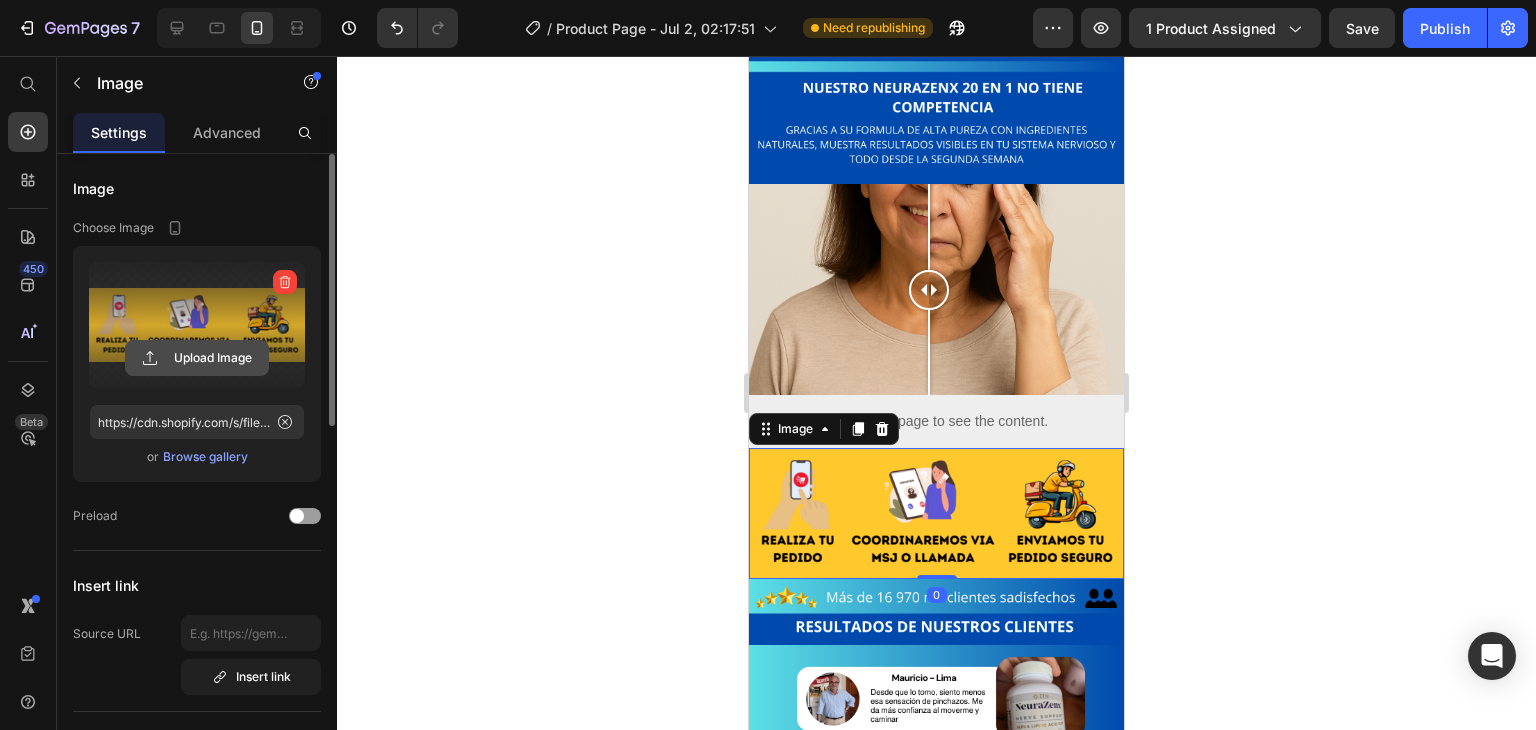 click 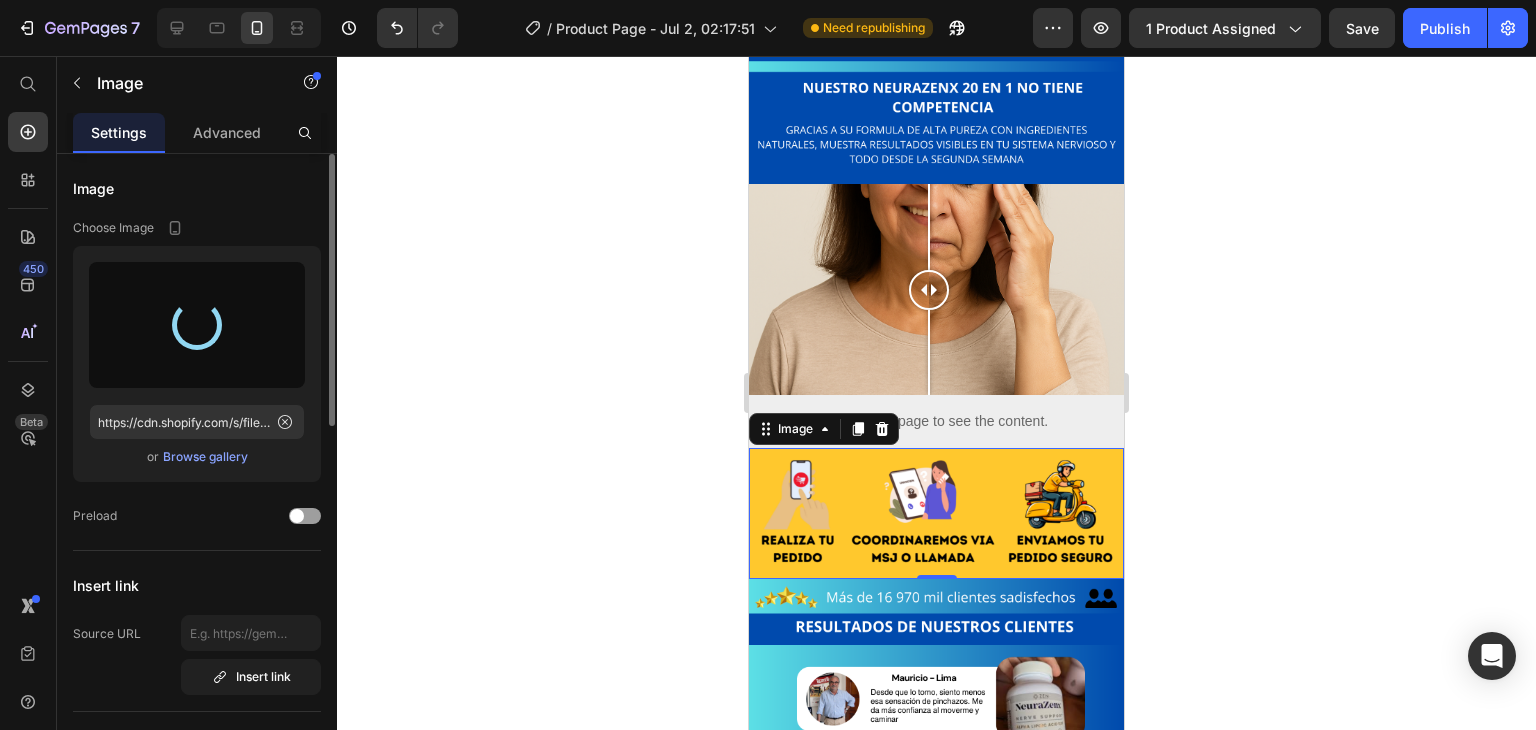 click 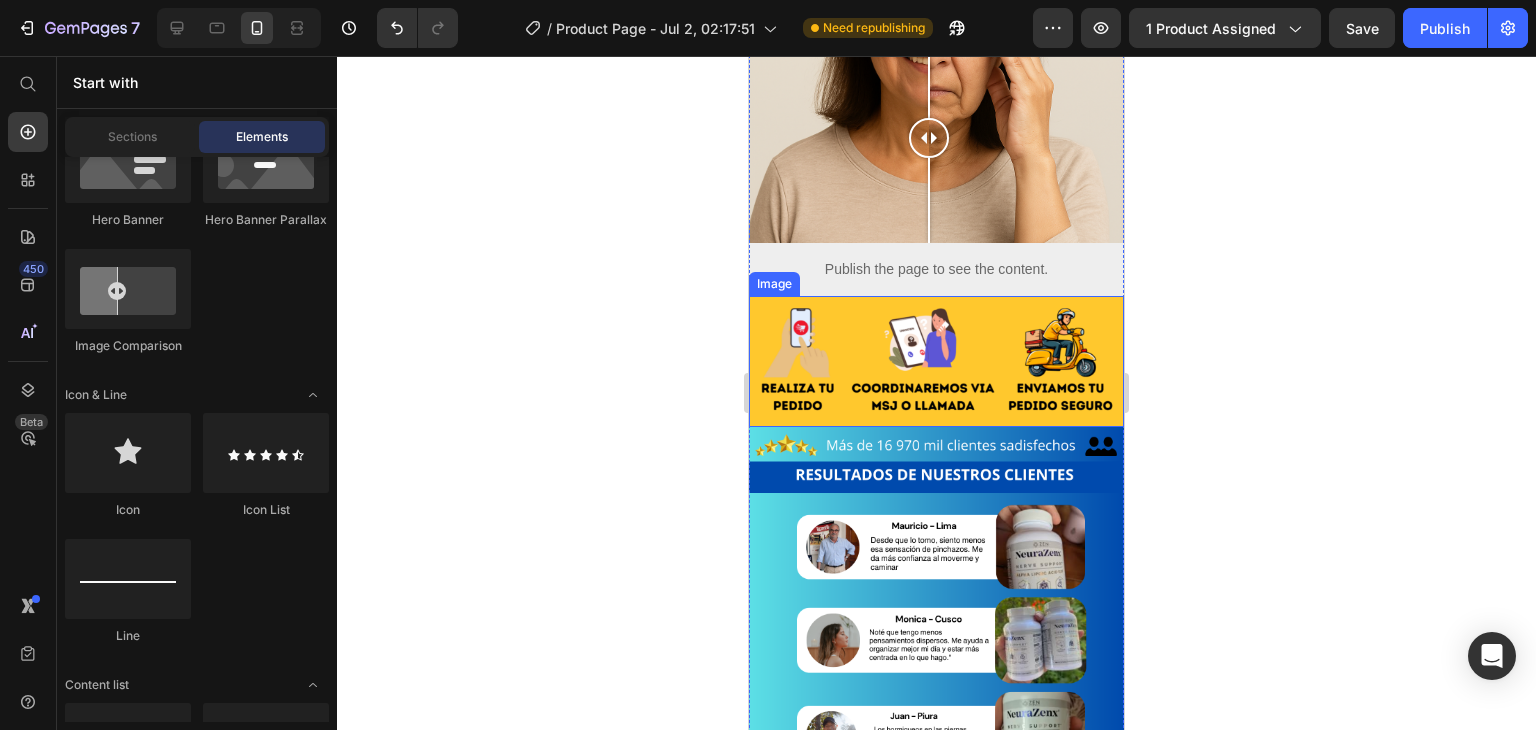 scroll, scrollTop: 1800, scrollLeft: 0, axis: vertical 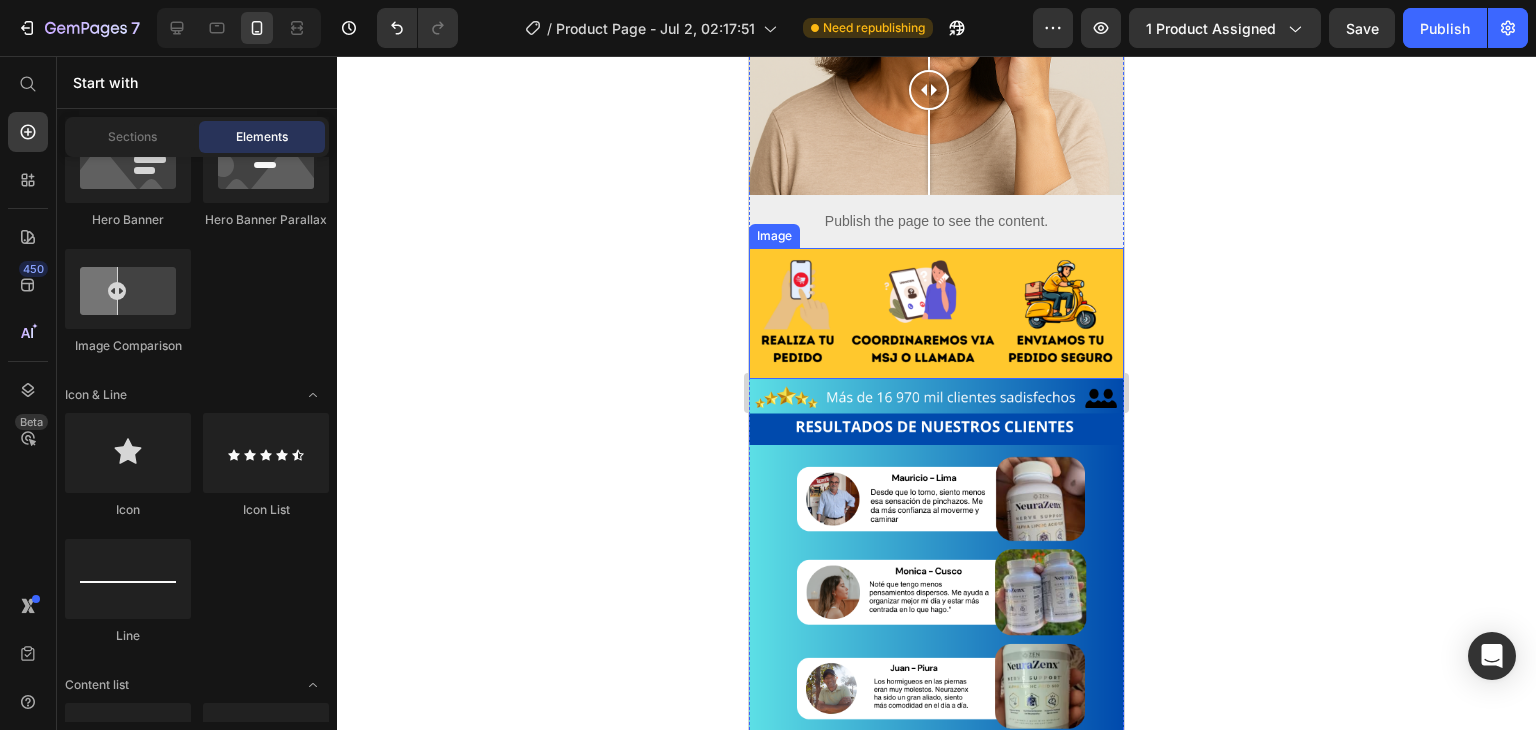 click at bounding box center (936, 313) 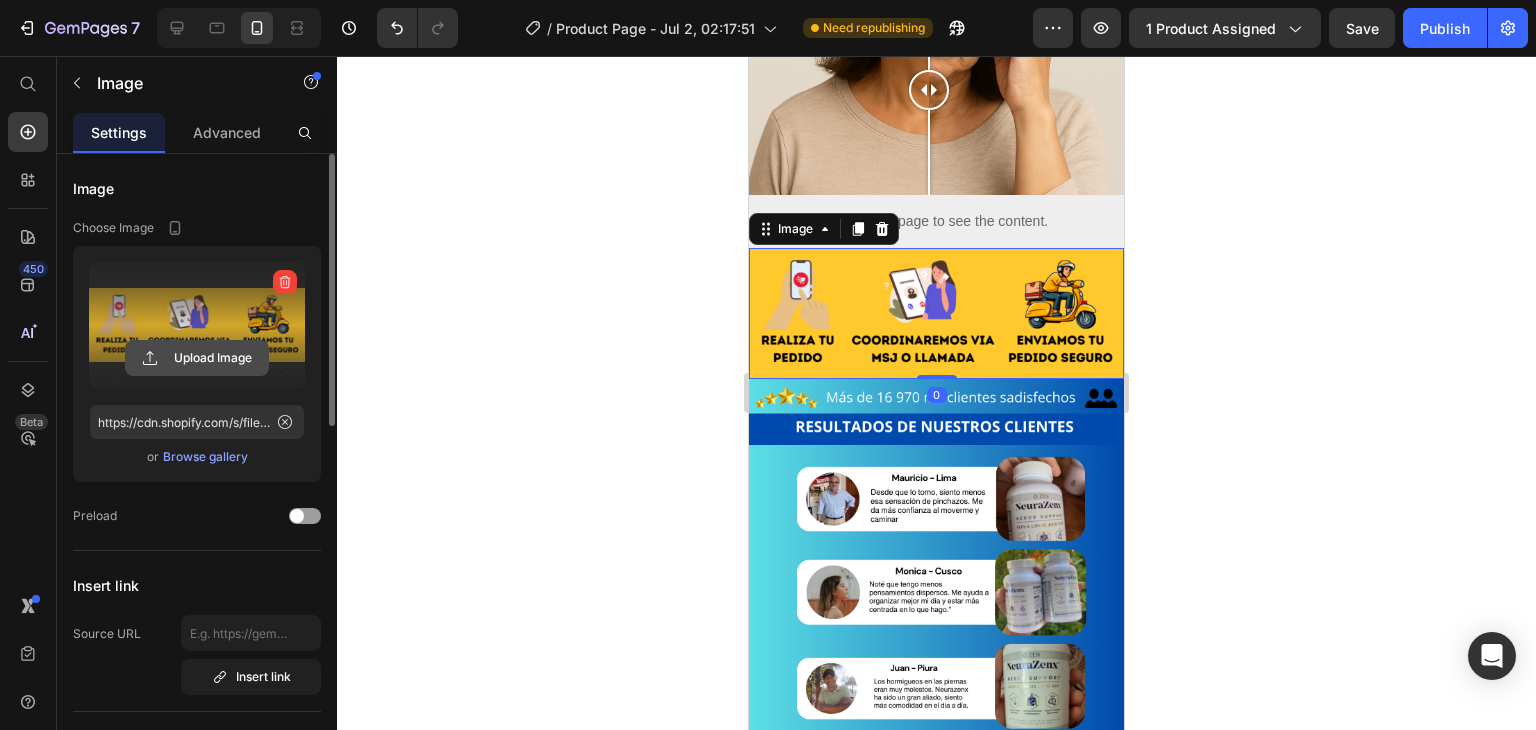 click 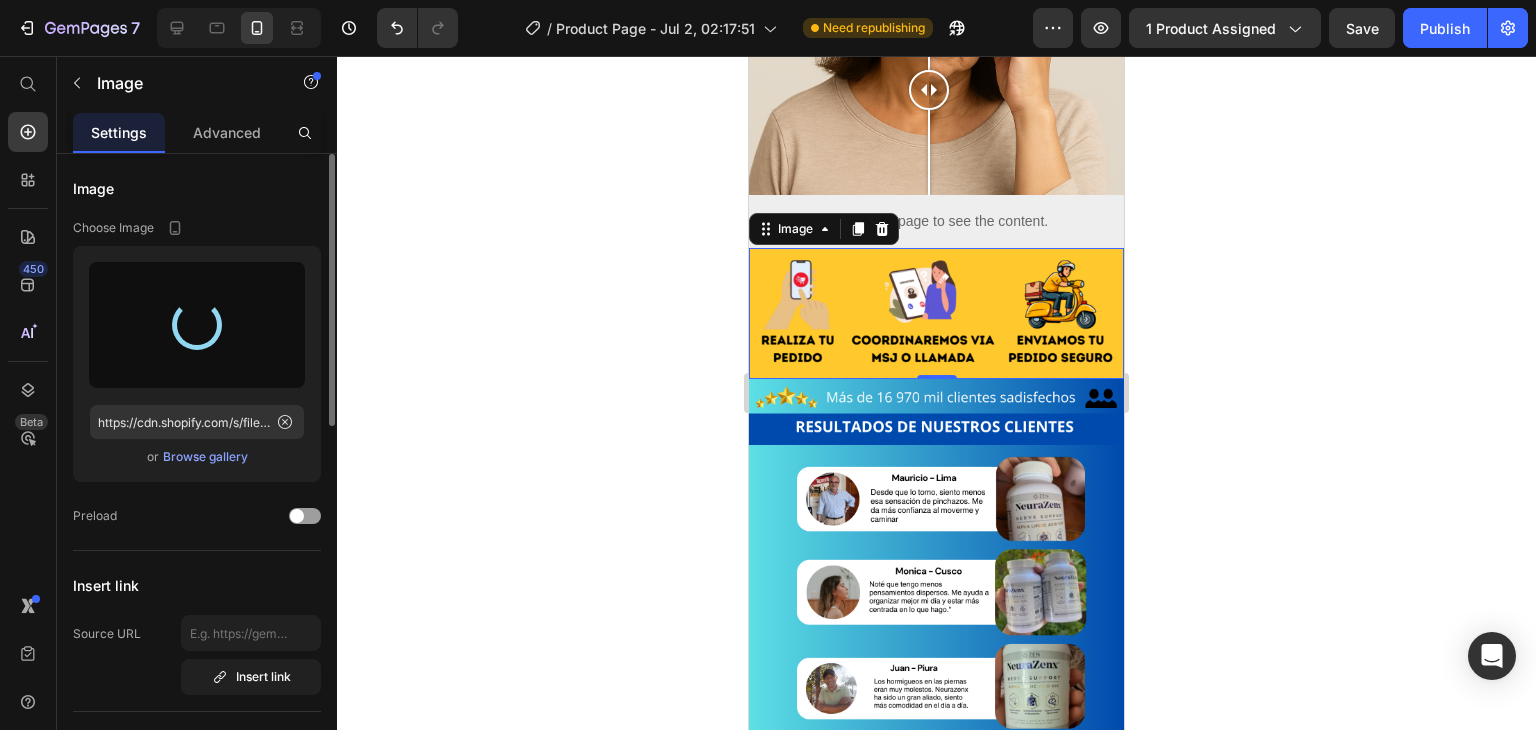 type on "https://cdn.shopify.com/s/files/1/0705/6405/3181/files/gempages_570567145499395296-9b8ec07c-56e8-41bb-b099-7842c92df930.png" 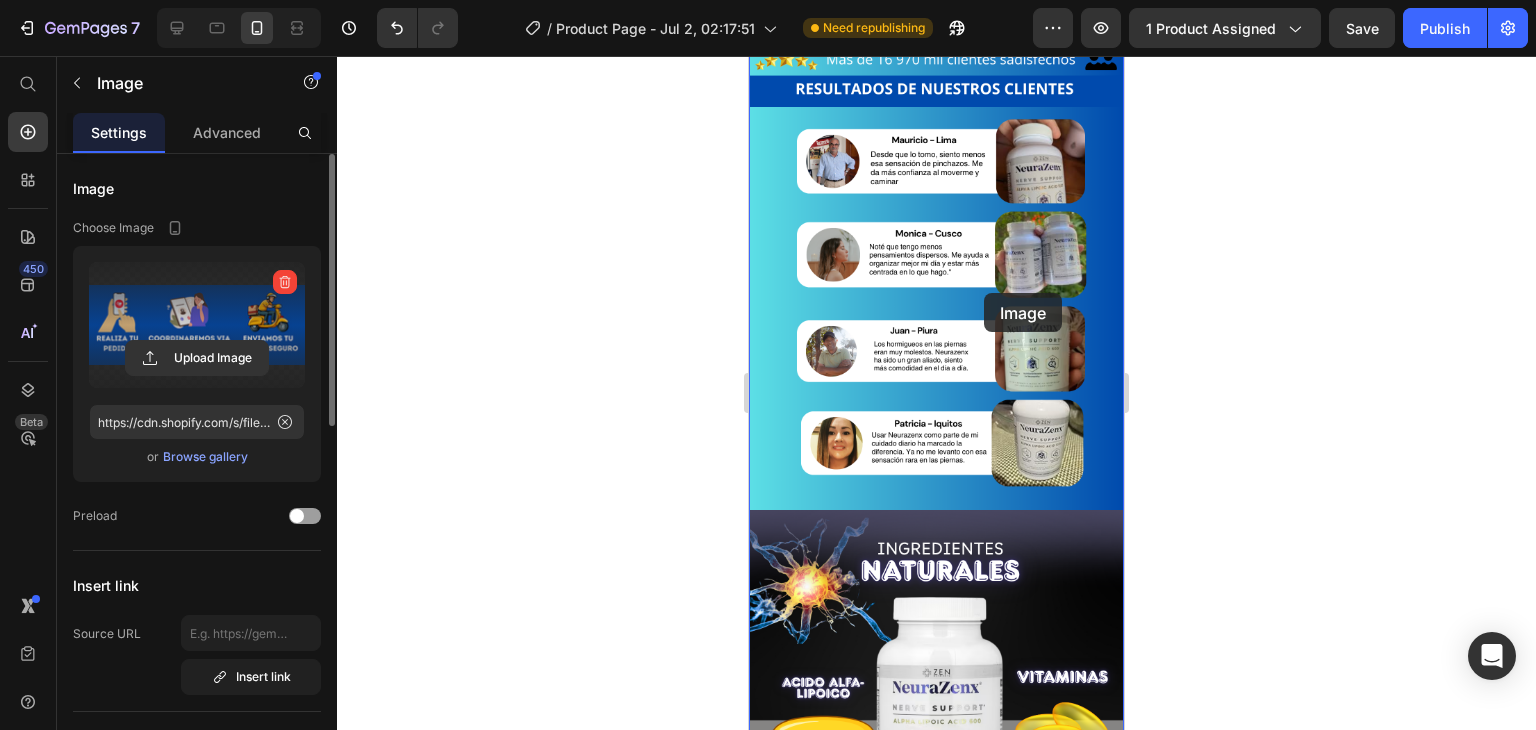scroll, scrollTop: 2300, scrollLeft: 0, axis: vertical 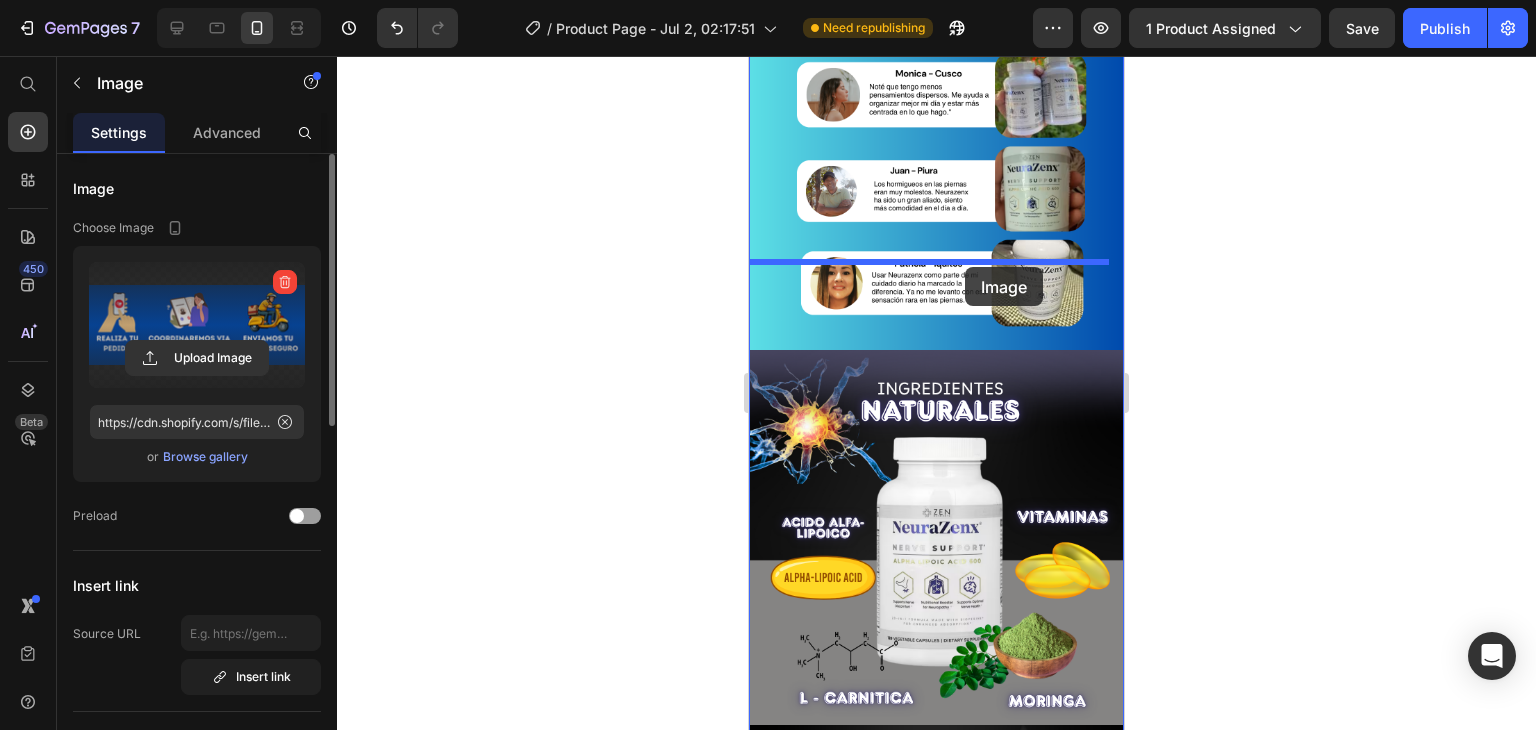 drag, startPoint x: 986, startPoint y: 230, endPoint x: 965, endPoint y: 265, distance: 40.81666 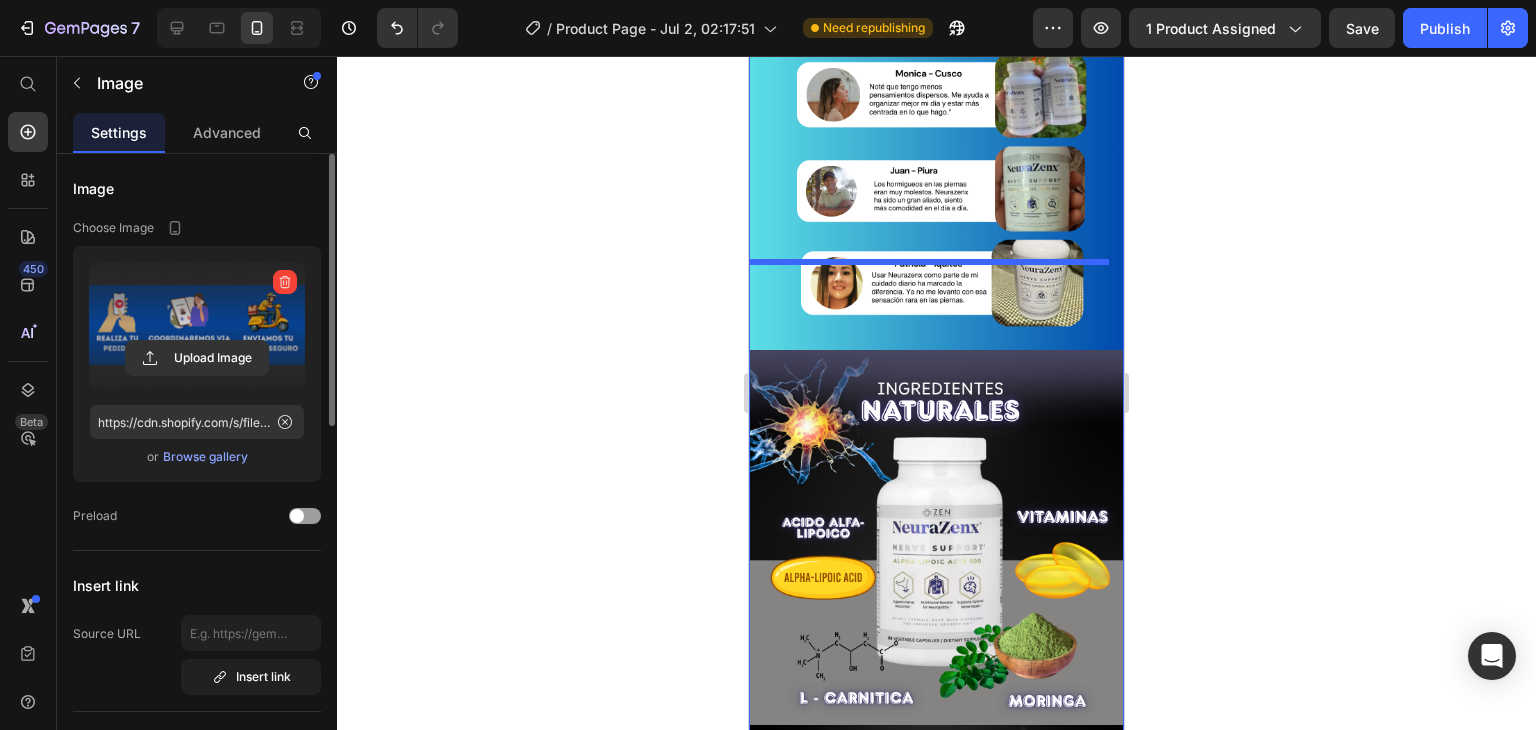 scroll, scrollTop: 2167, scrollLeft: 0, axis: vertical 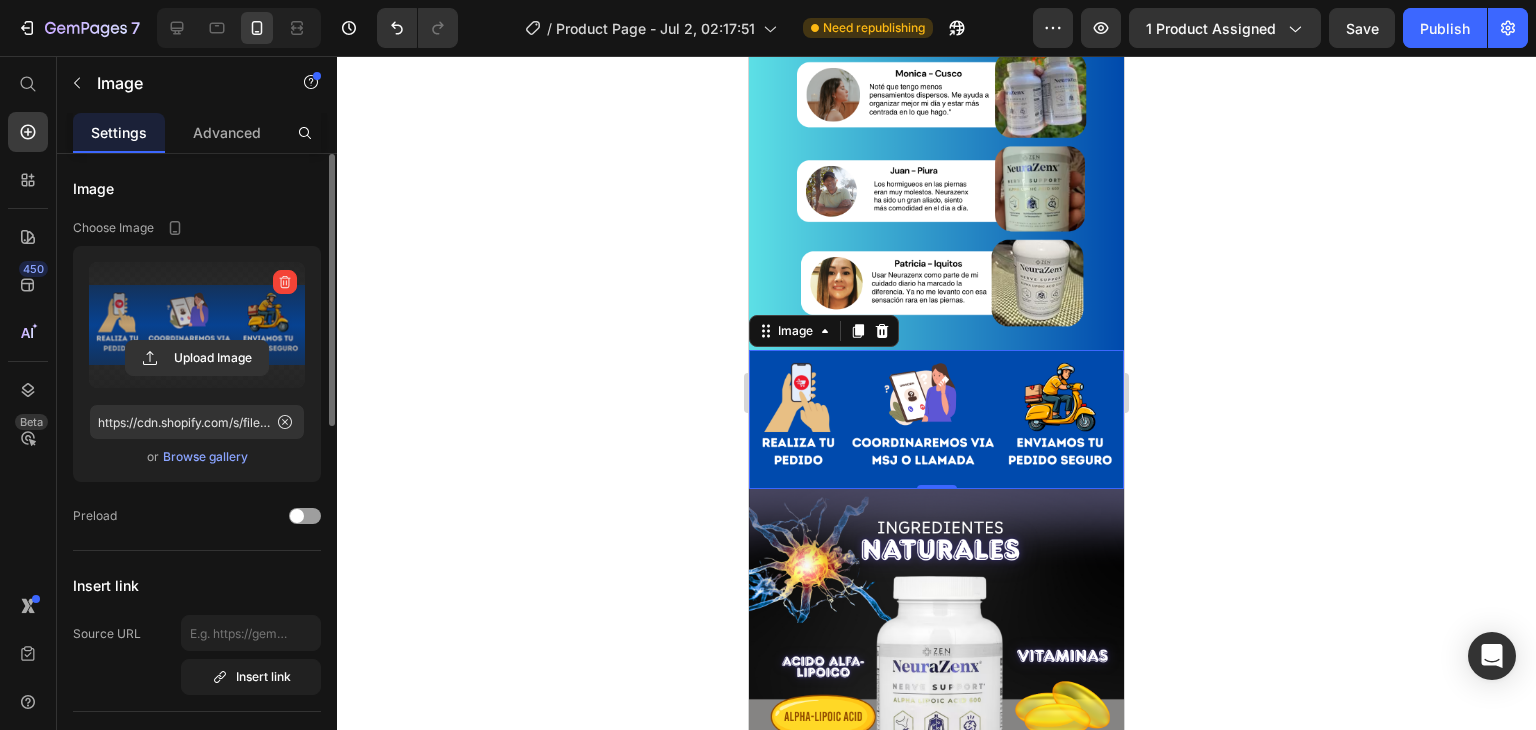 click 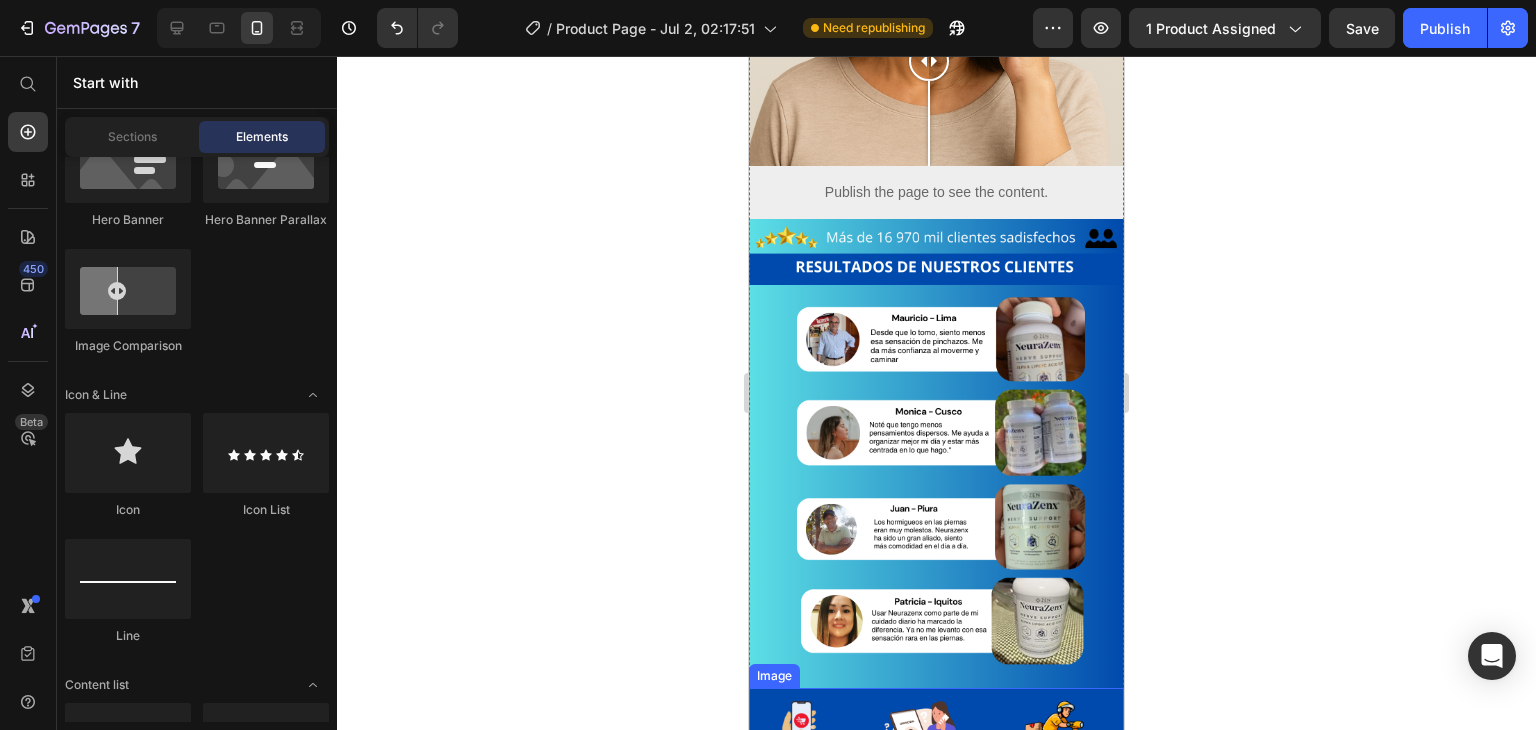 scroll, scrollTop: 1767, scrollLeft: 0, axis: vertical 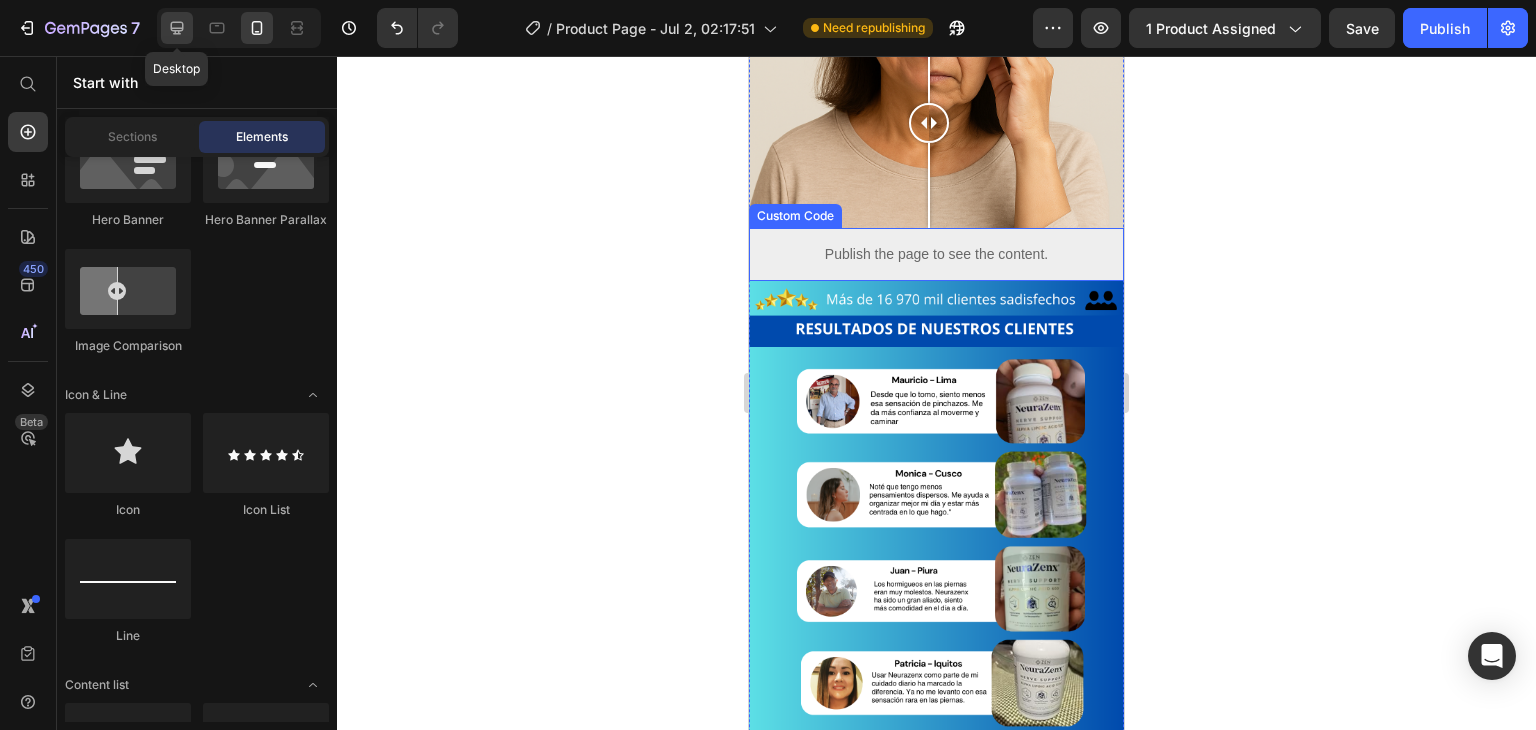 click 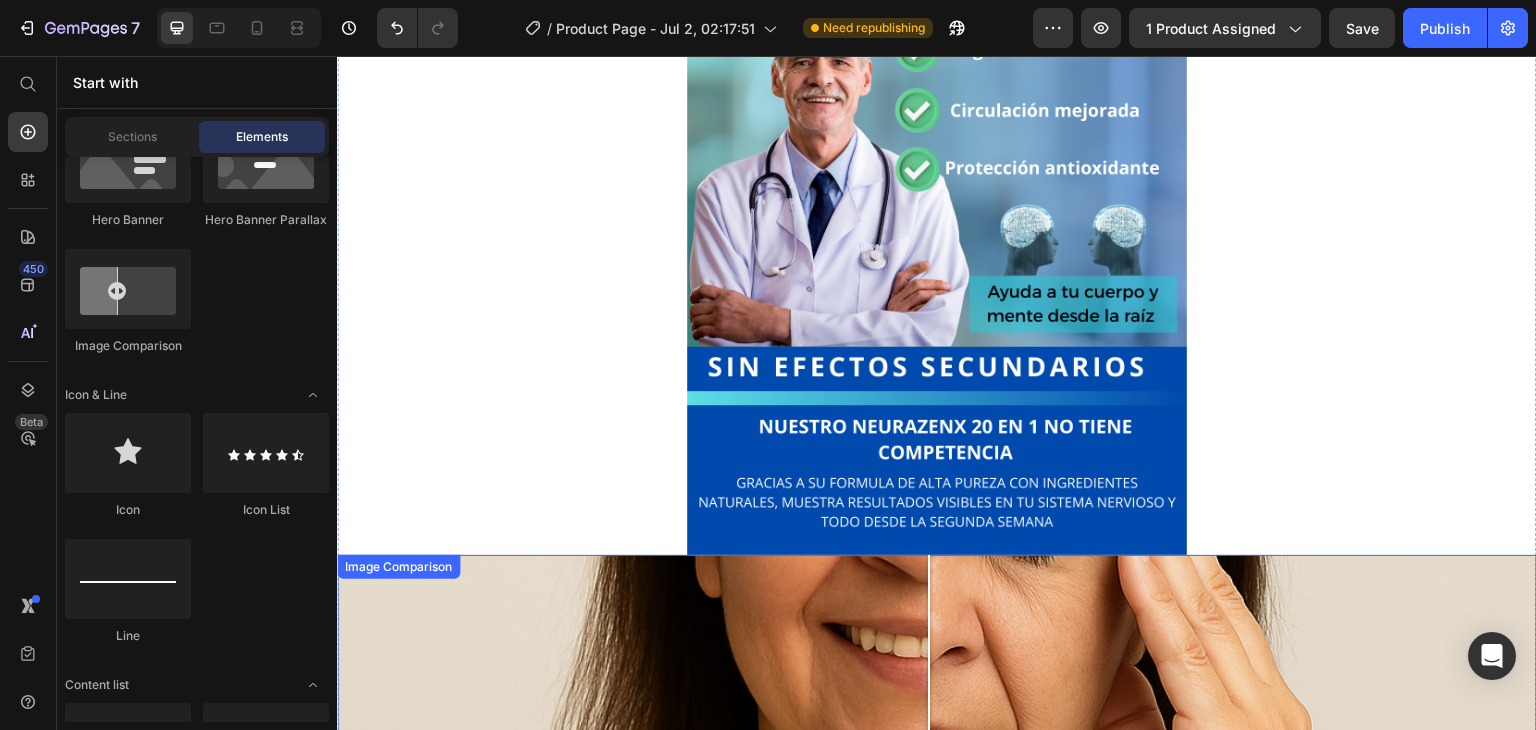 scroll, scrollTop: 1343, scrollLeft: 0, axis: vertical 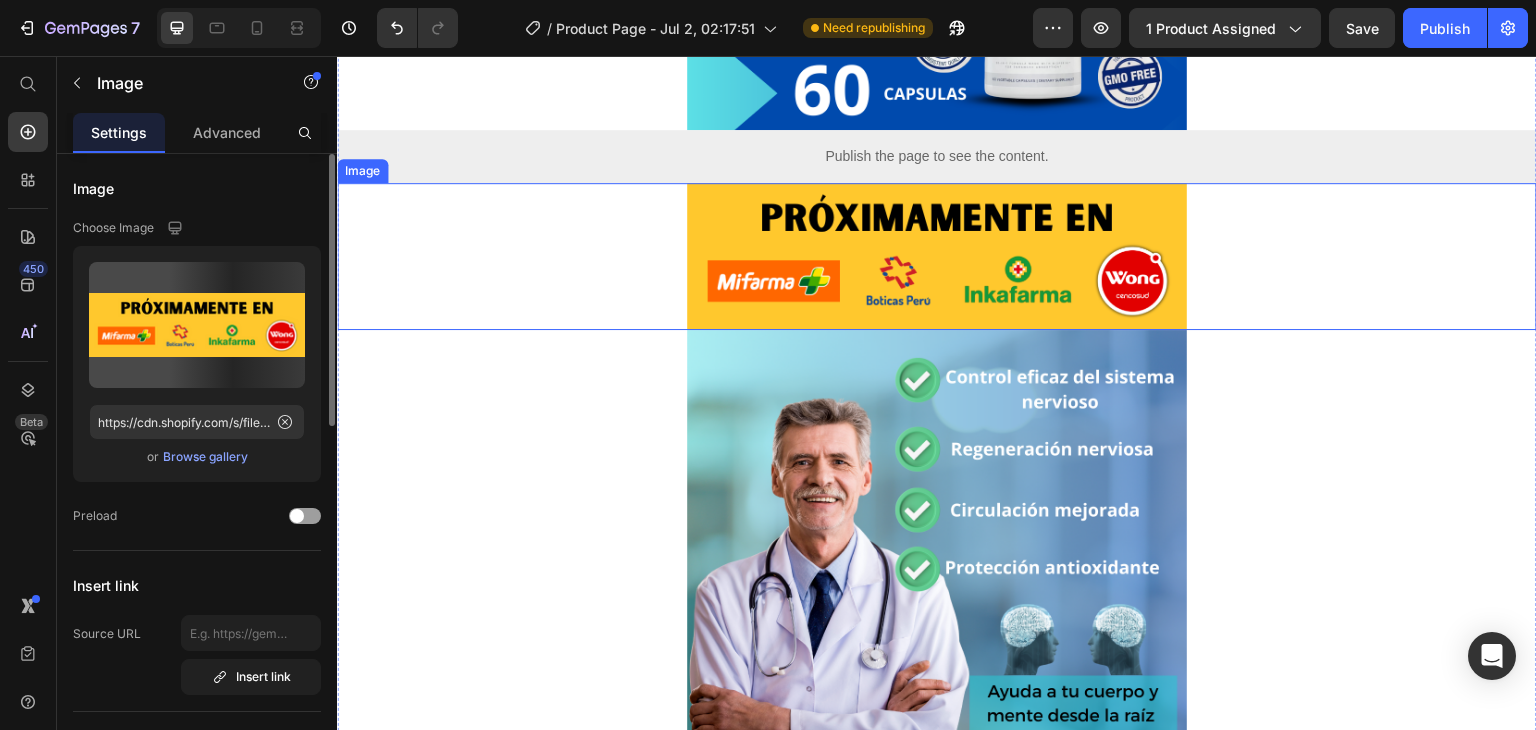 click at bounding box center [937, 257] 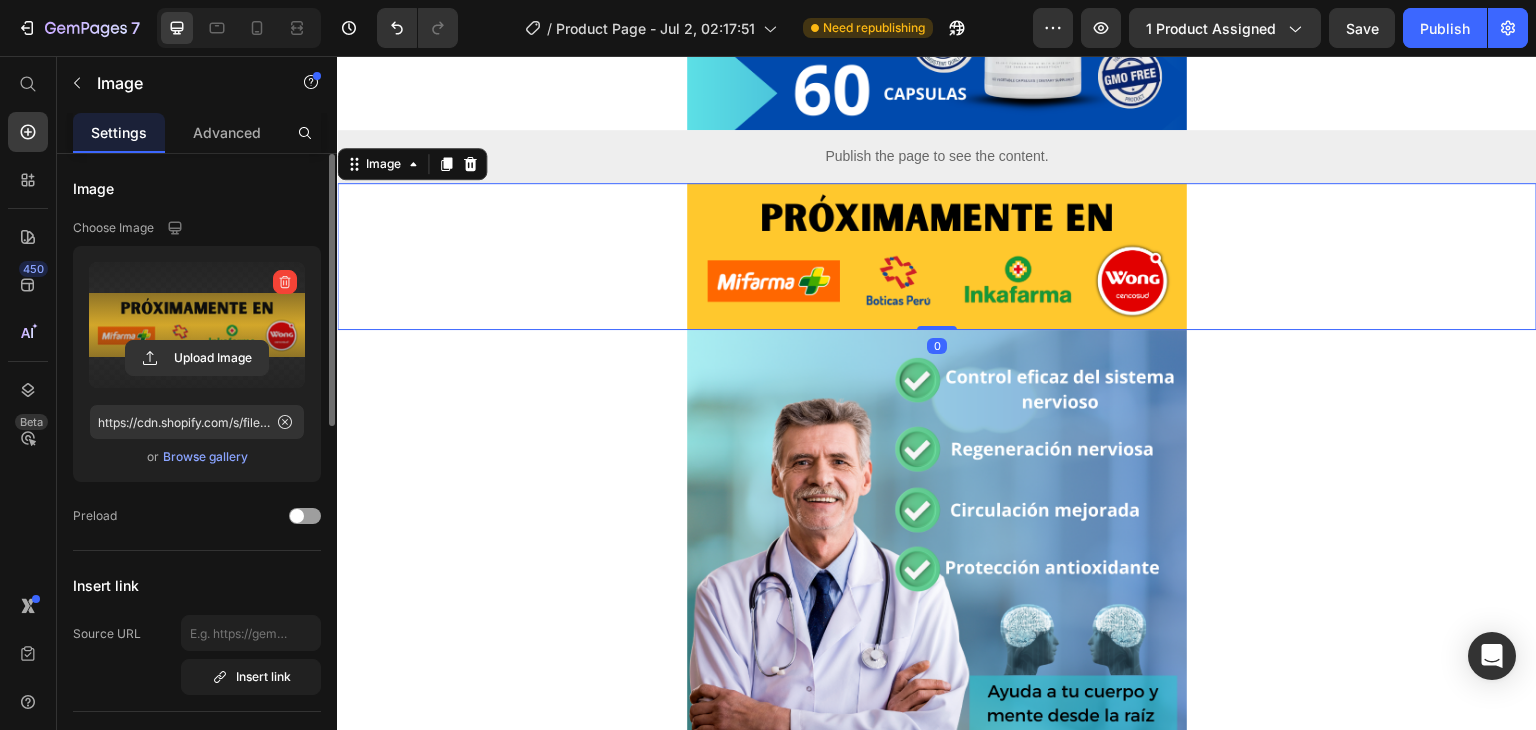 click at bounding box center (197, 325) 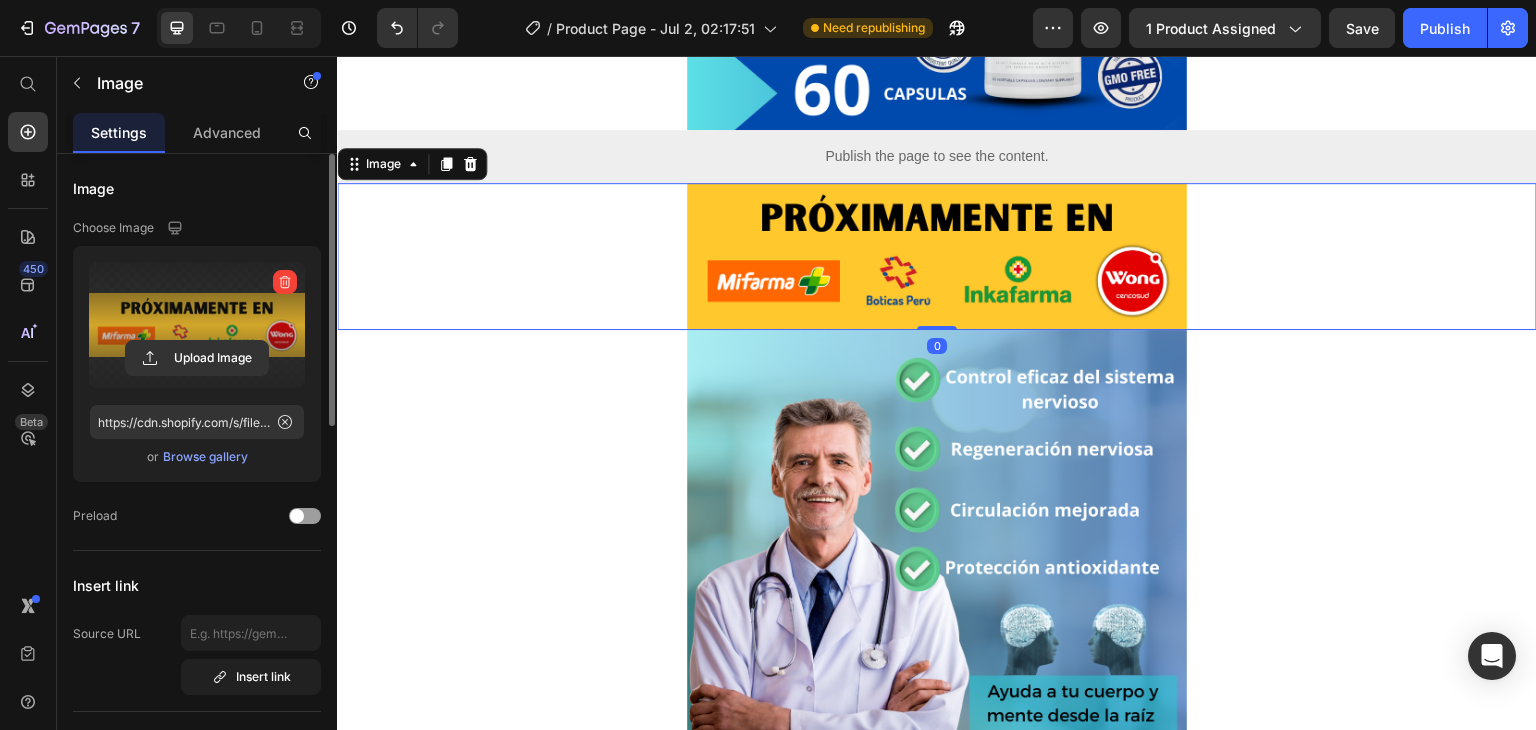click 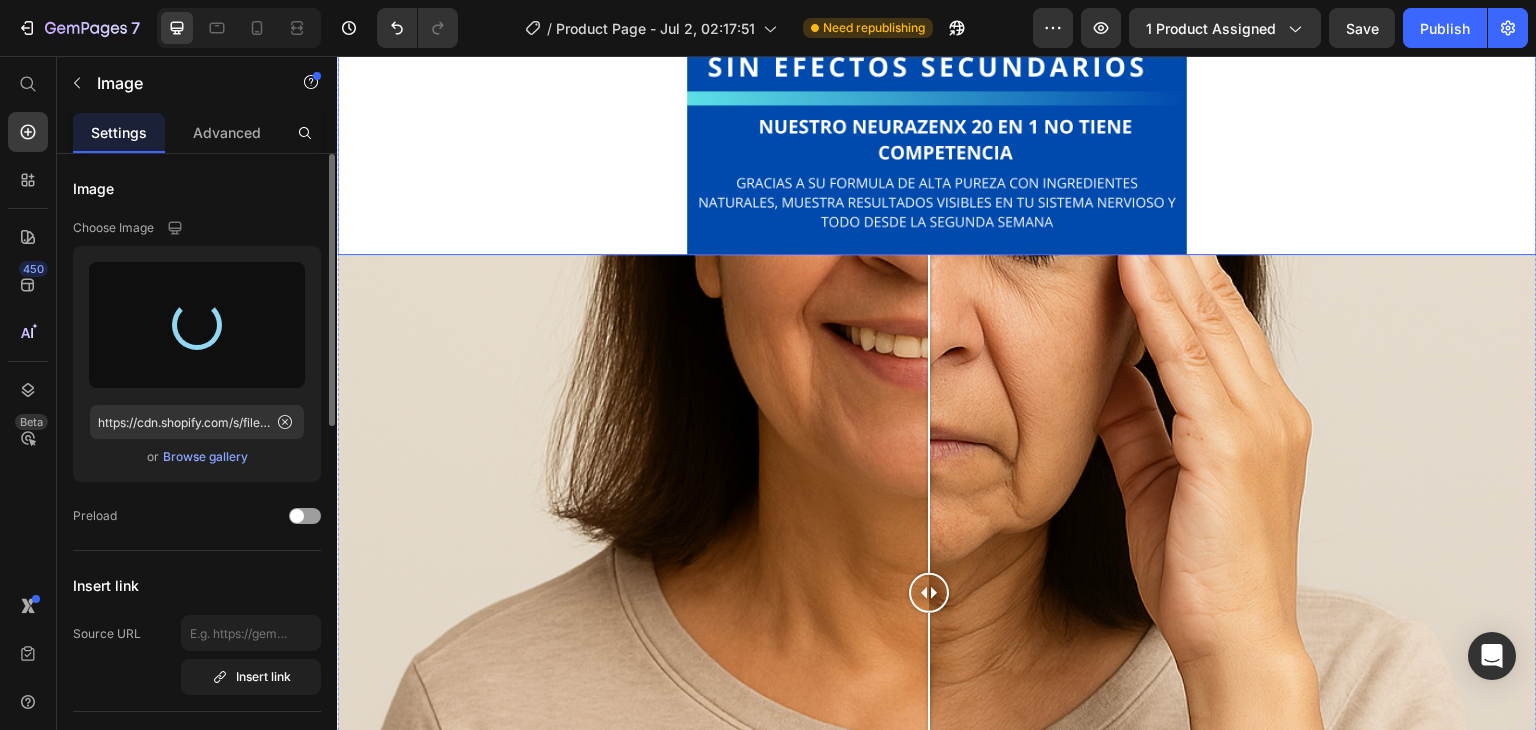 type on "https://cdn.shopify.com/s/files/1/0705/6405/3181/files/gempages_570567145499395296-ecb24dc3-d98a-4f1f-be07-782b5298284e.png" 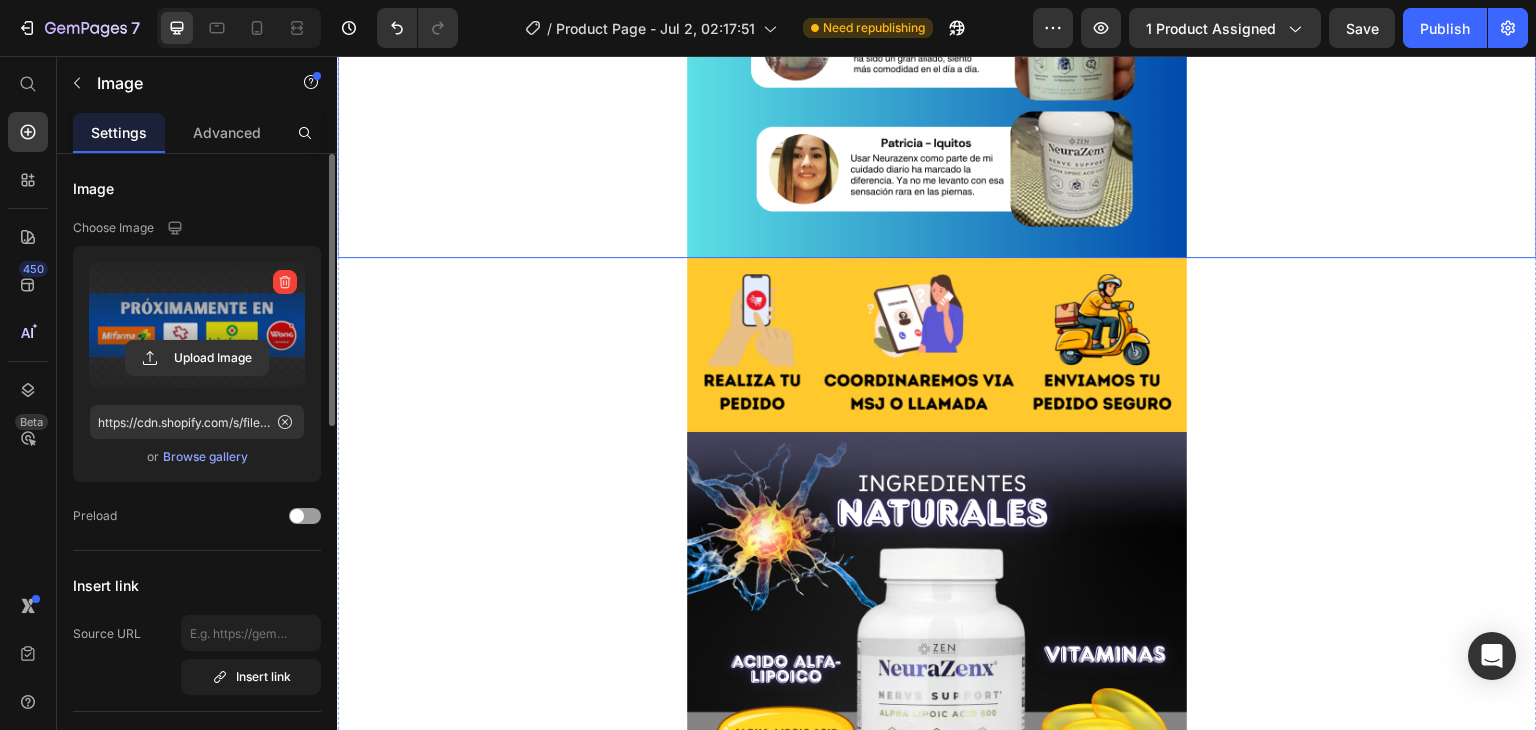 scroll, scrollTop: 3443, scrollLeft: 0, axis: vertical 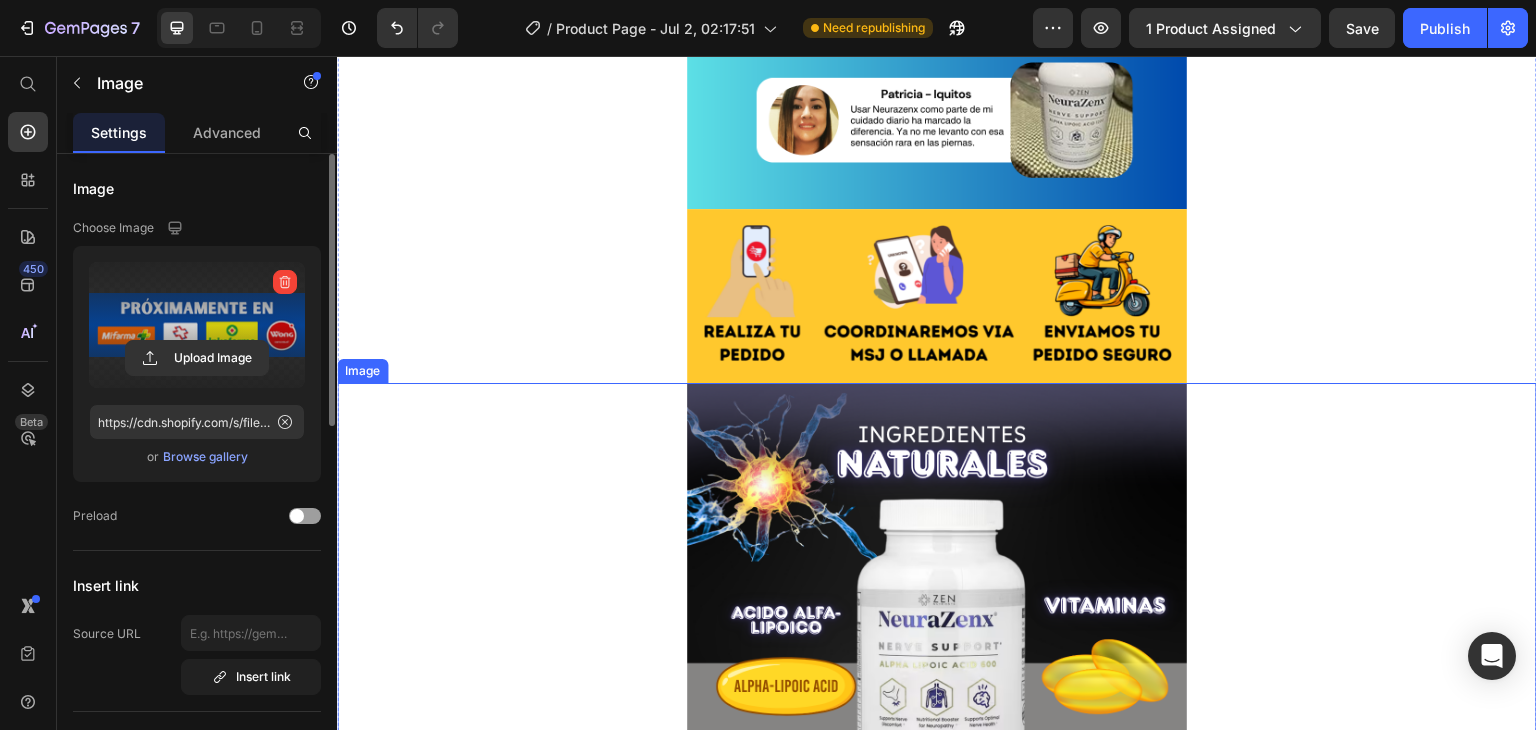 click at bounding box center (937, 296) 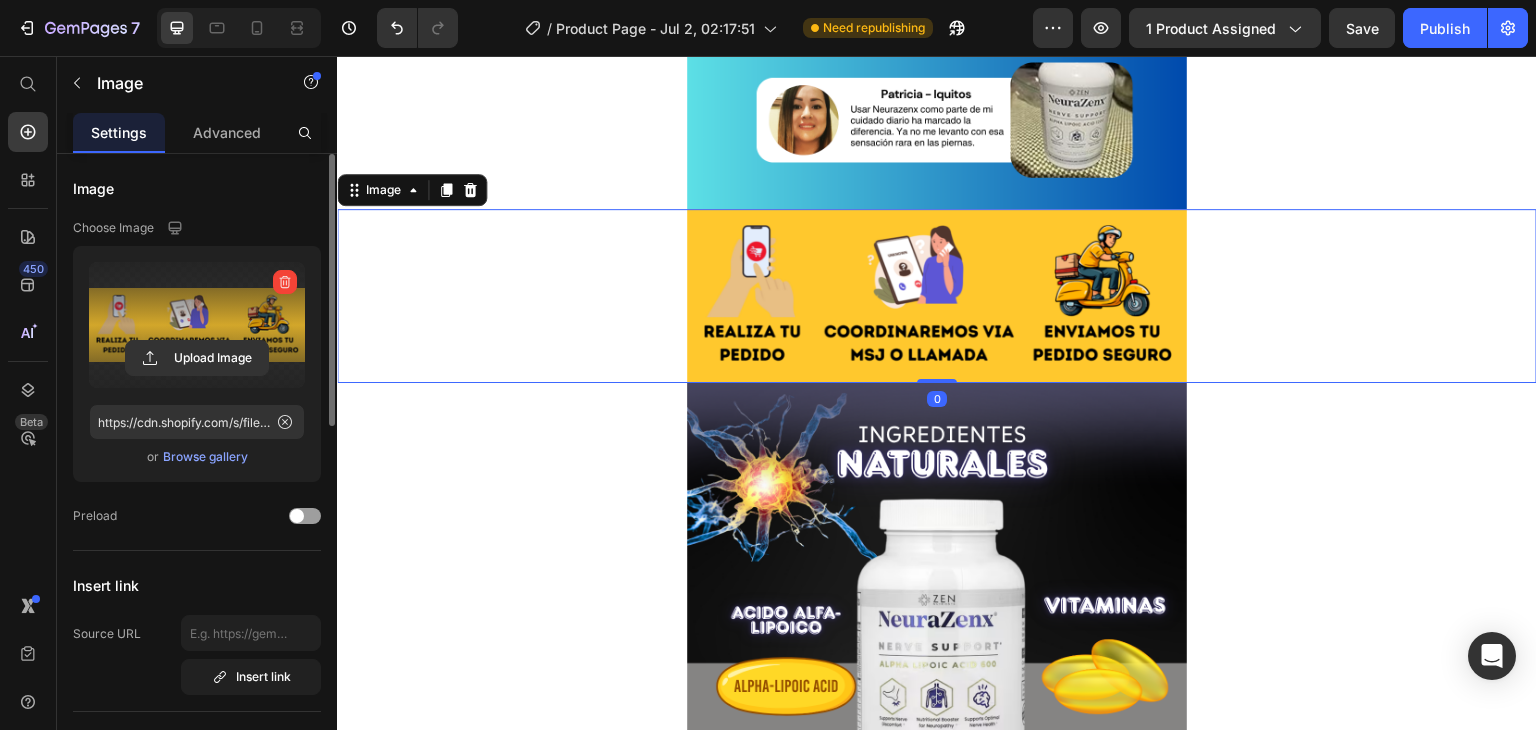click at bounding box center [197, 325] 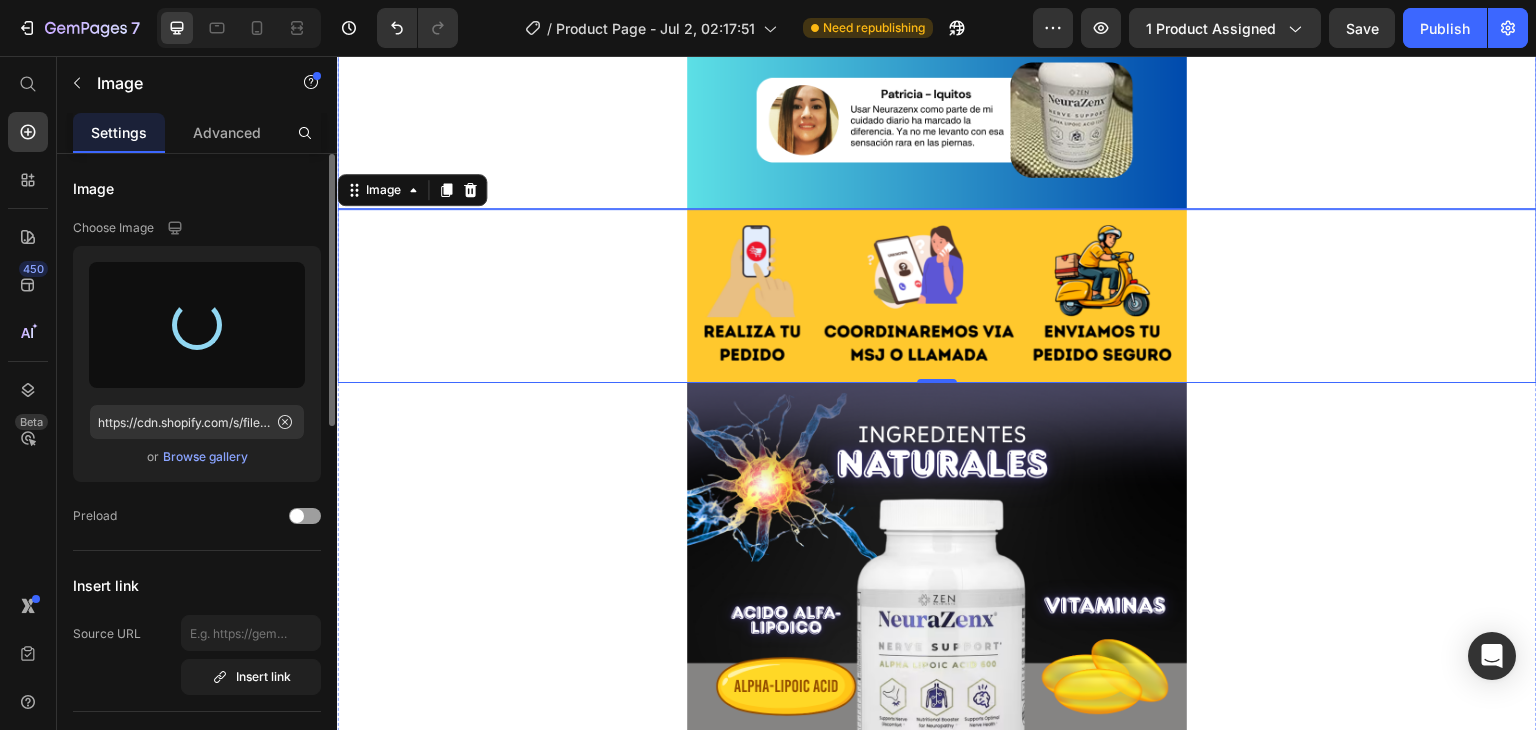 type on "https://cdn.shopify.com/s/files/1/0705/6405/3181/files/gempages_570567145499395296-9b8ec07c-56e8-41bb-b099-7842c92df930.png" 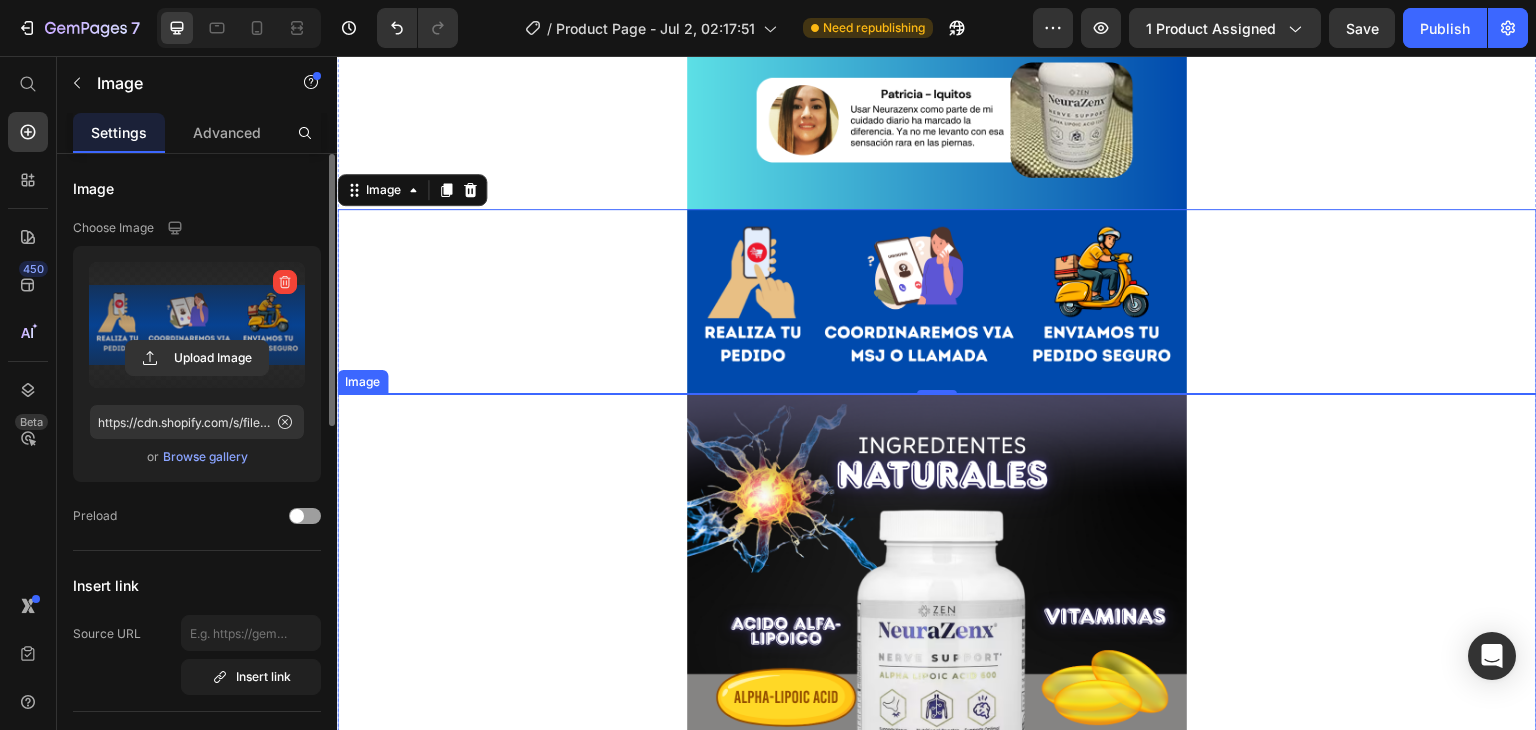 click at bounding box center [937, 644] 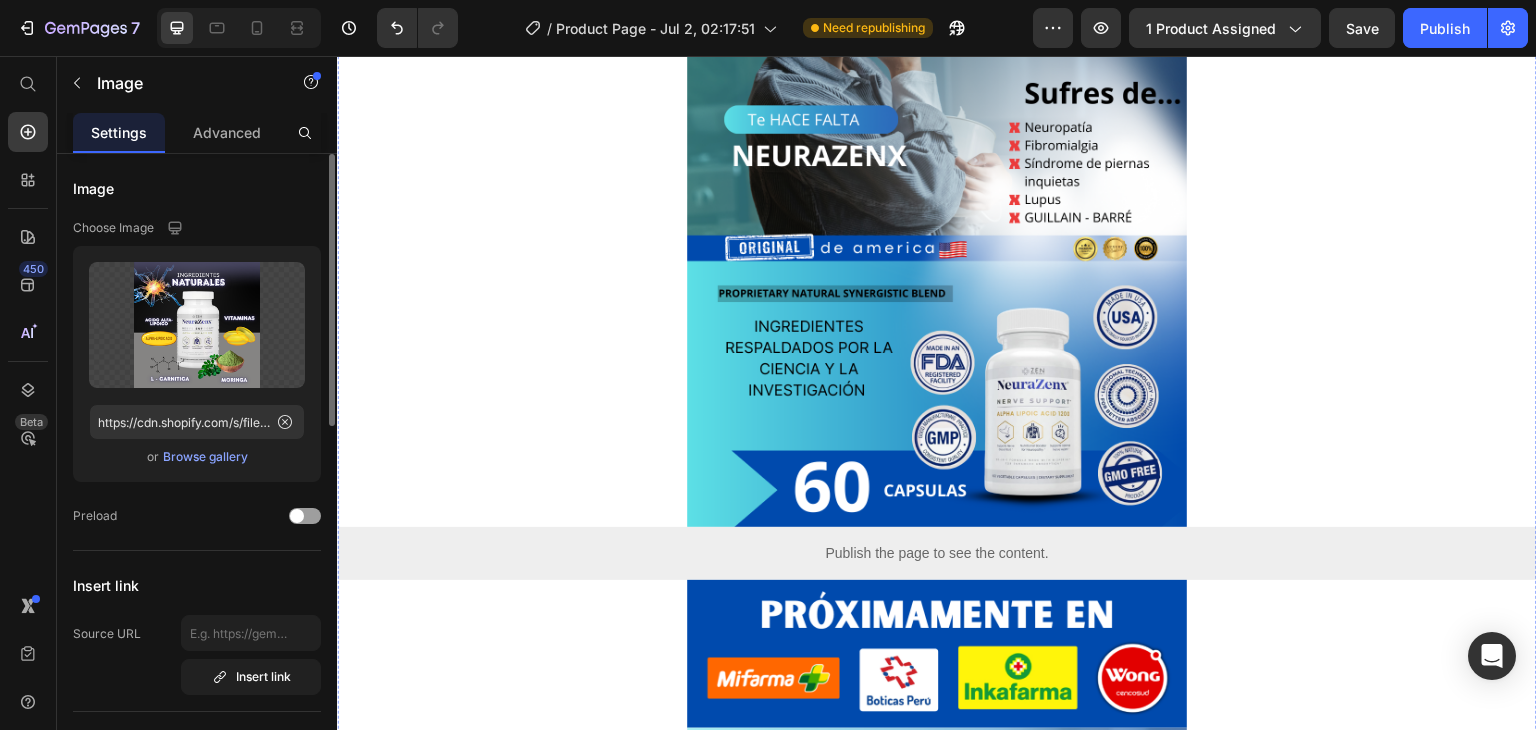 scroll, scrollTop: 943, scrollLeft: 0, axis: vertical 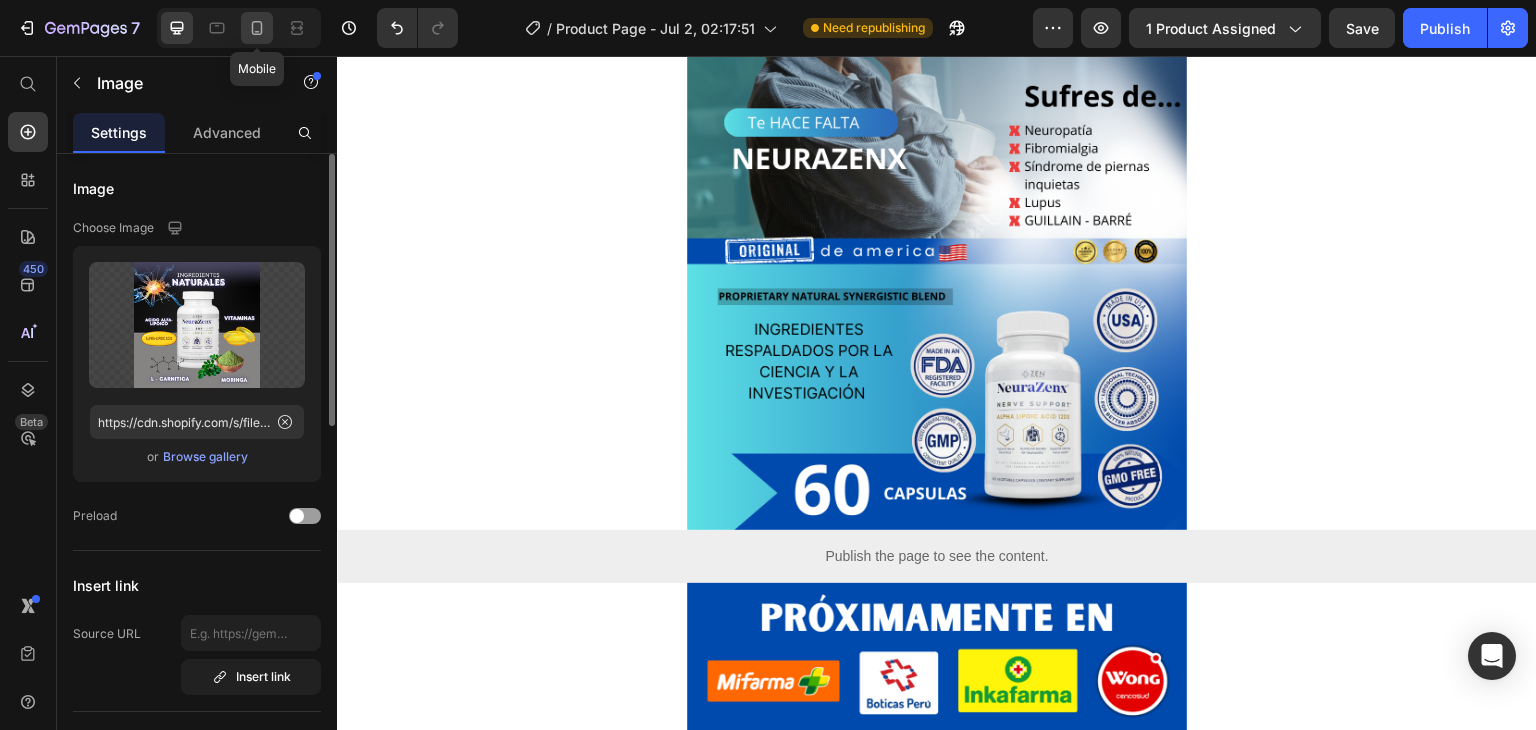 click 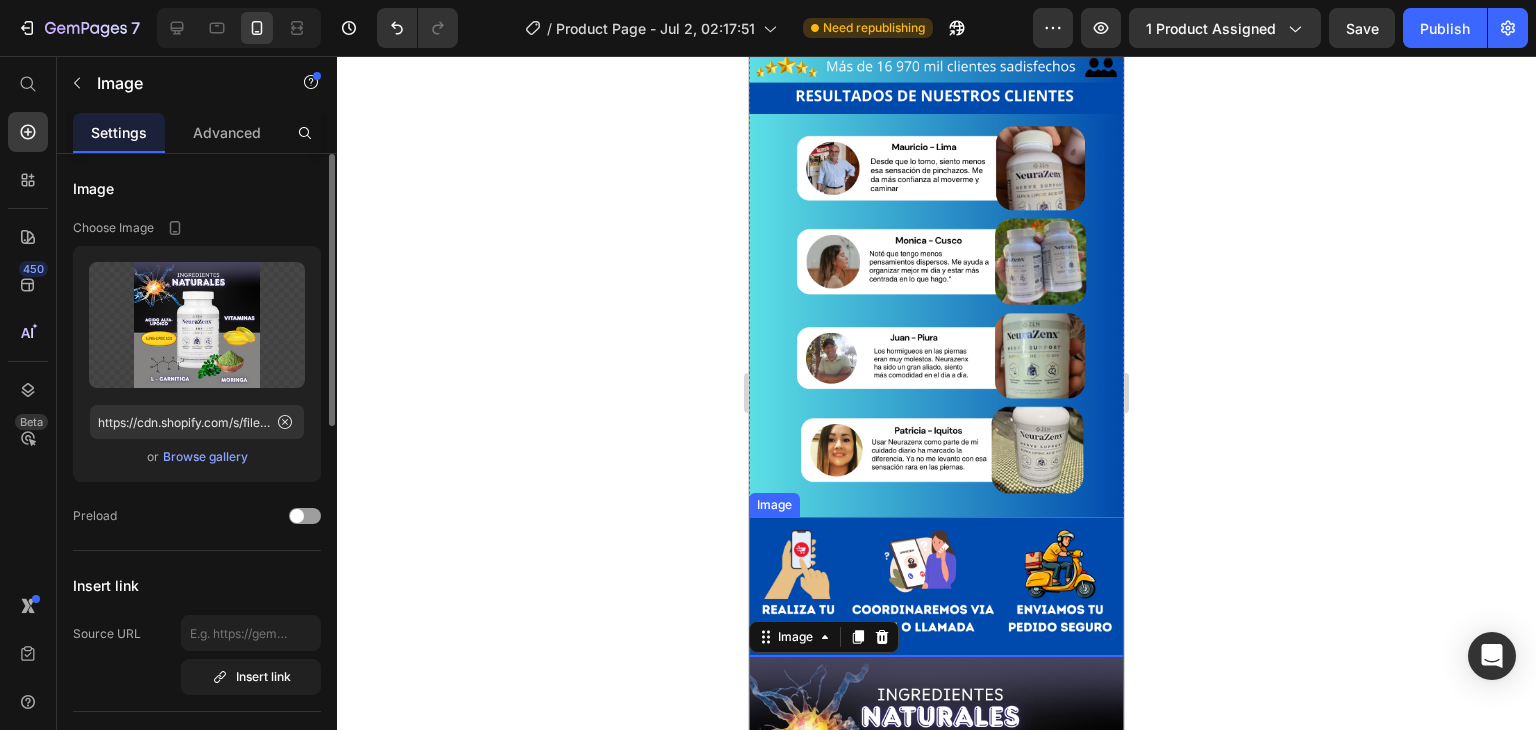 scroll, scrollTop: 2200, scrollLeft: 0, axis: vertical 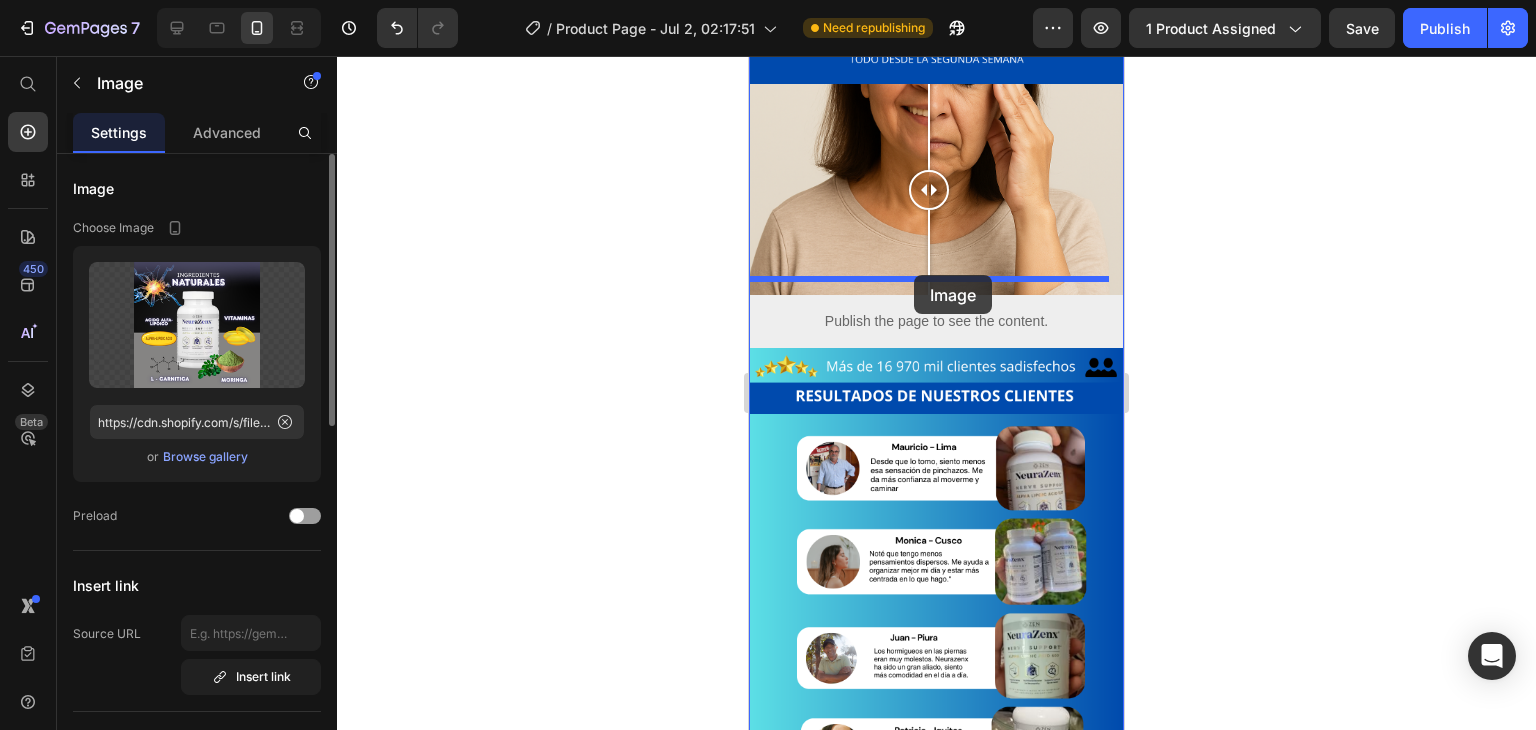 drag, startPoint x: 926, startPoint y: 524, endPoint x: 914, endPoint y: 275, distance: 249.28899 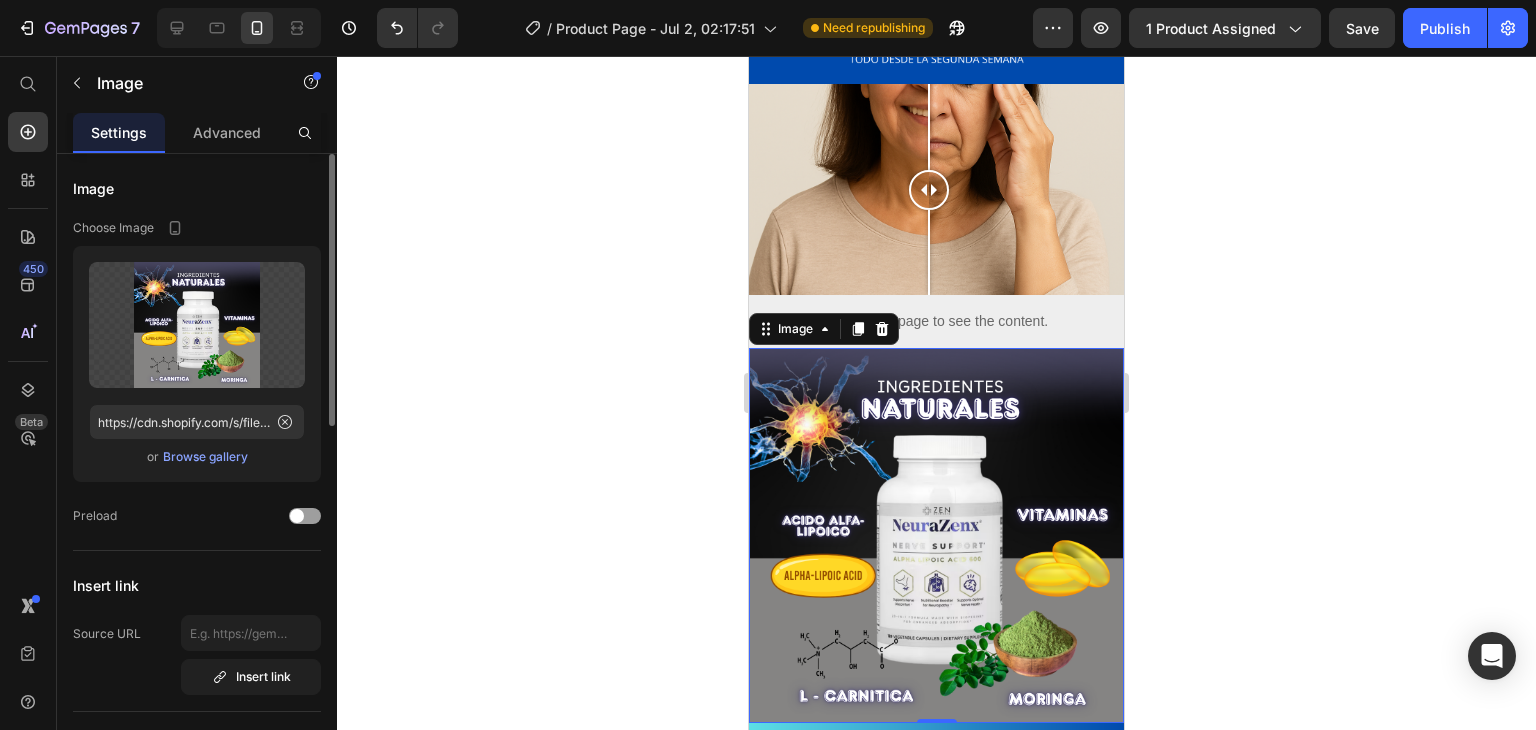 click 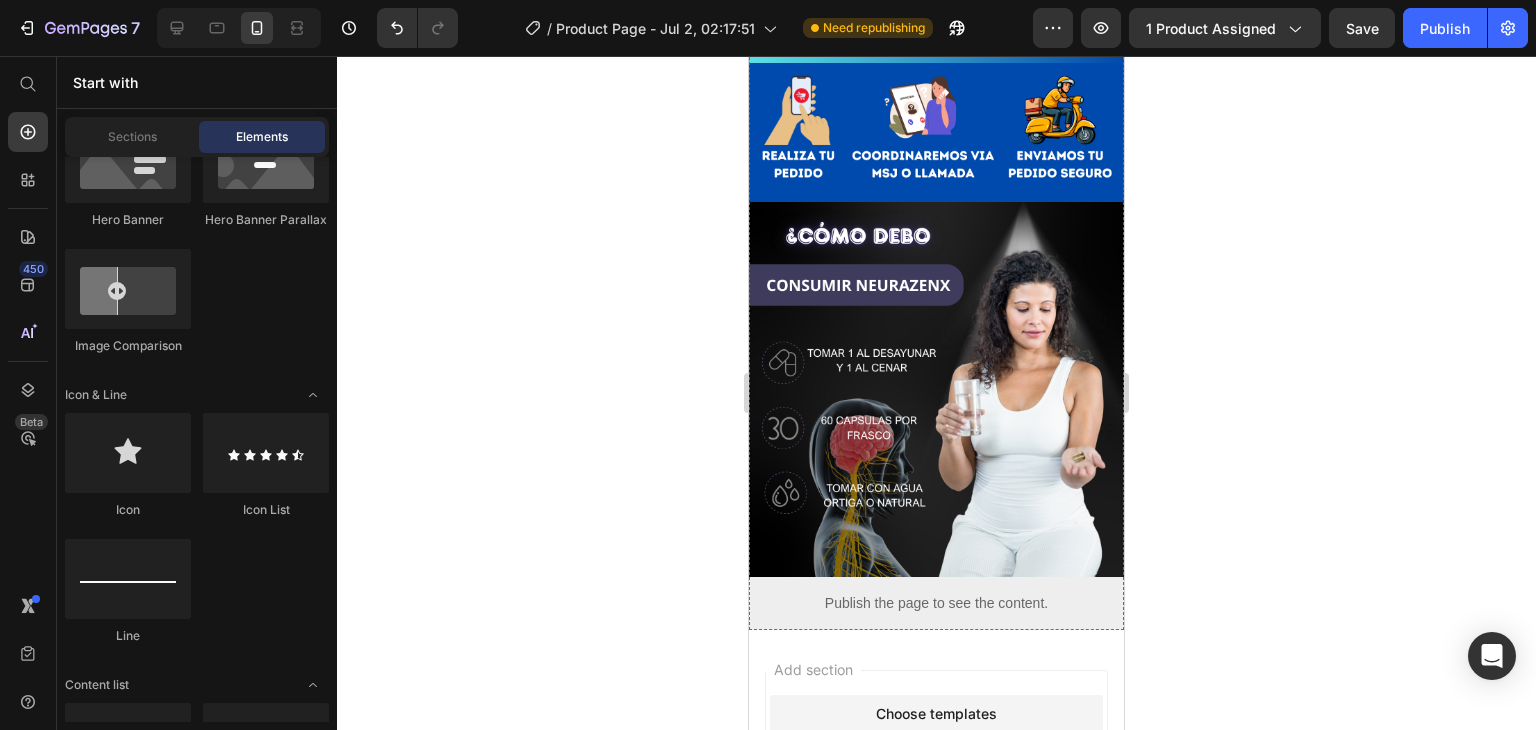 scroll, scrollTop: 2892, scrollLeft: 0, axis: vertical 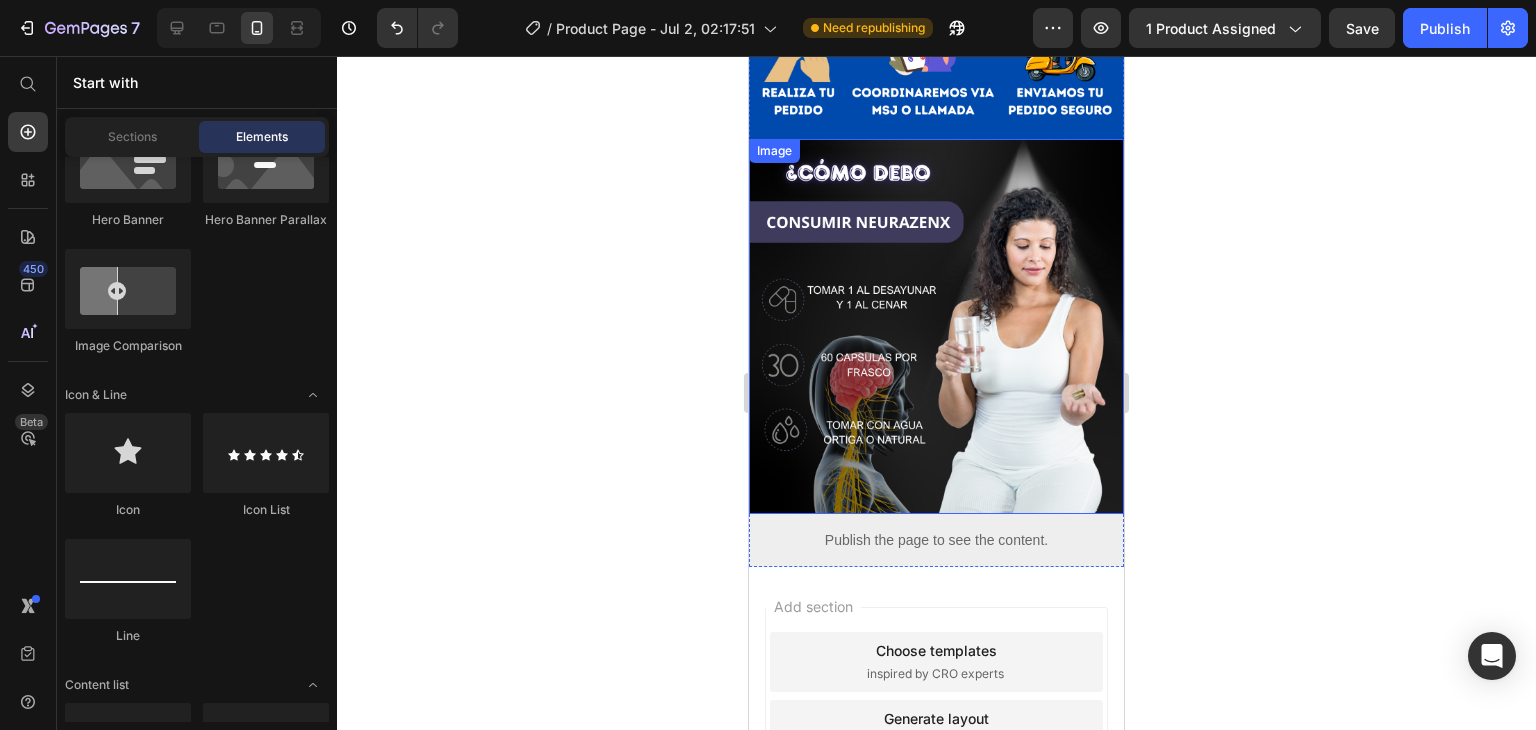click at bounding box center (936, 326) 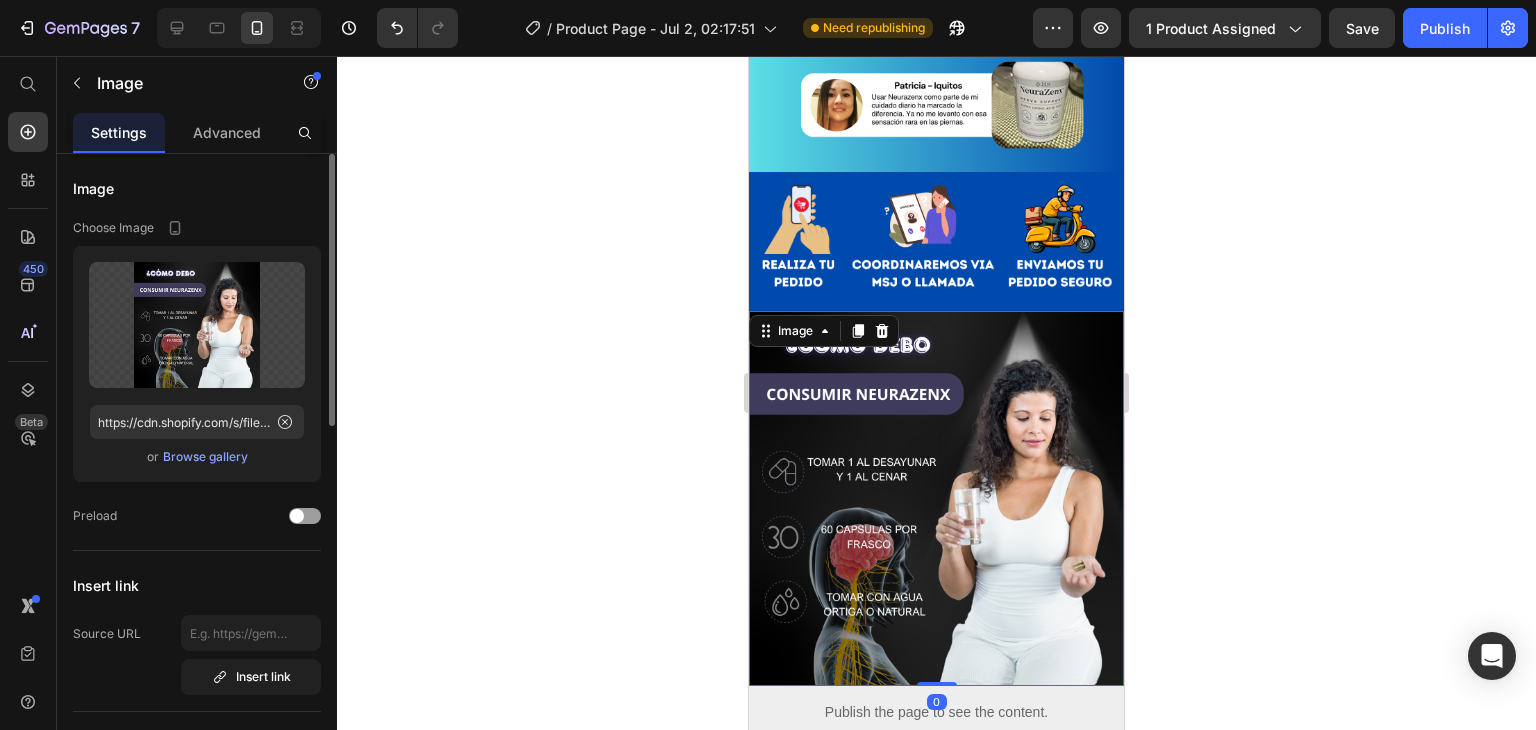 scroll, scrollTop: 2692, scrollLeft: 0, axis: vertical 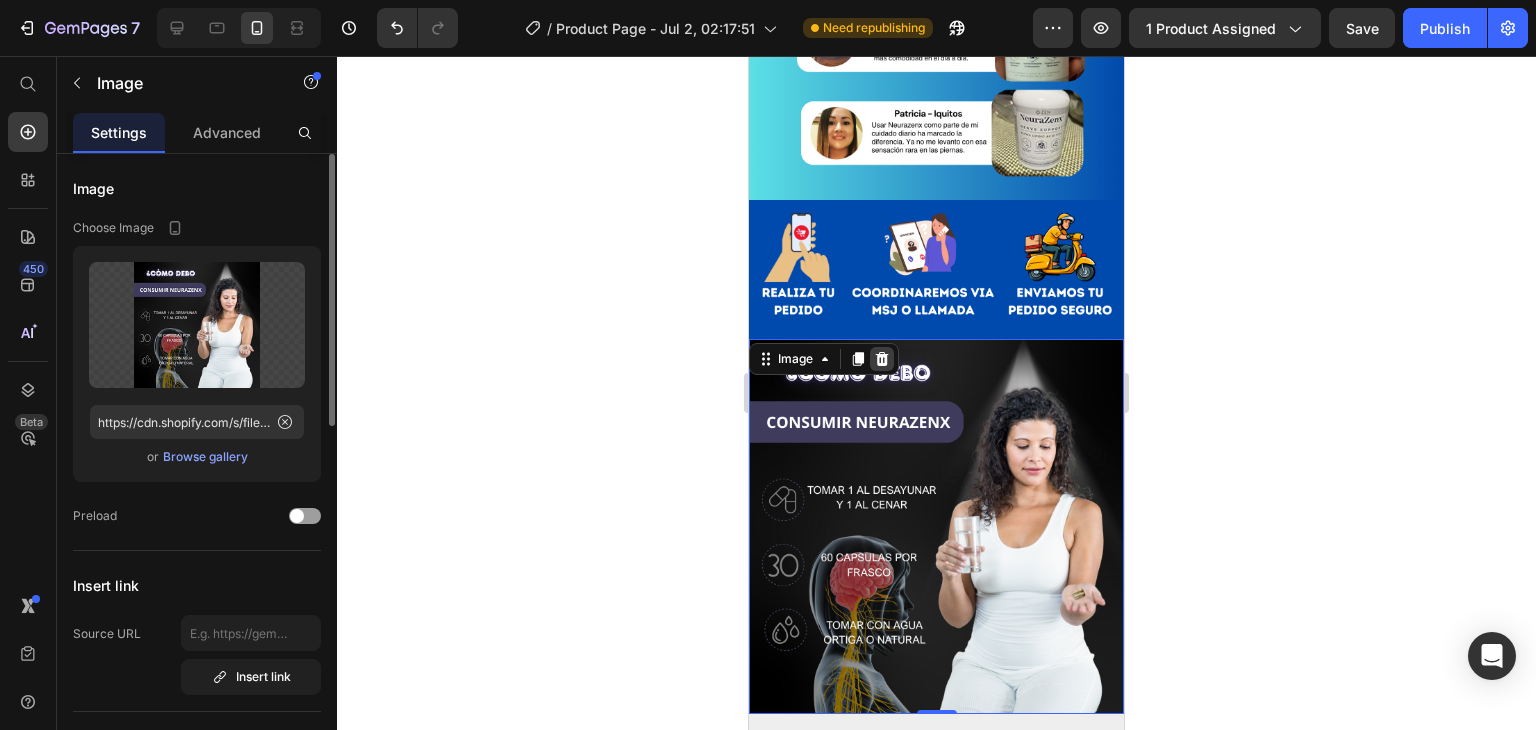 click 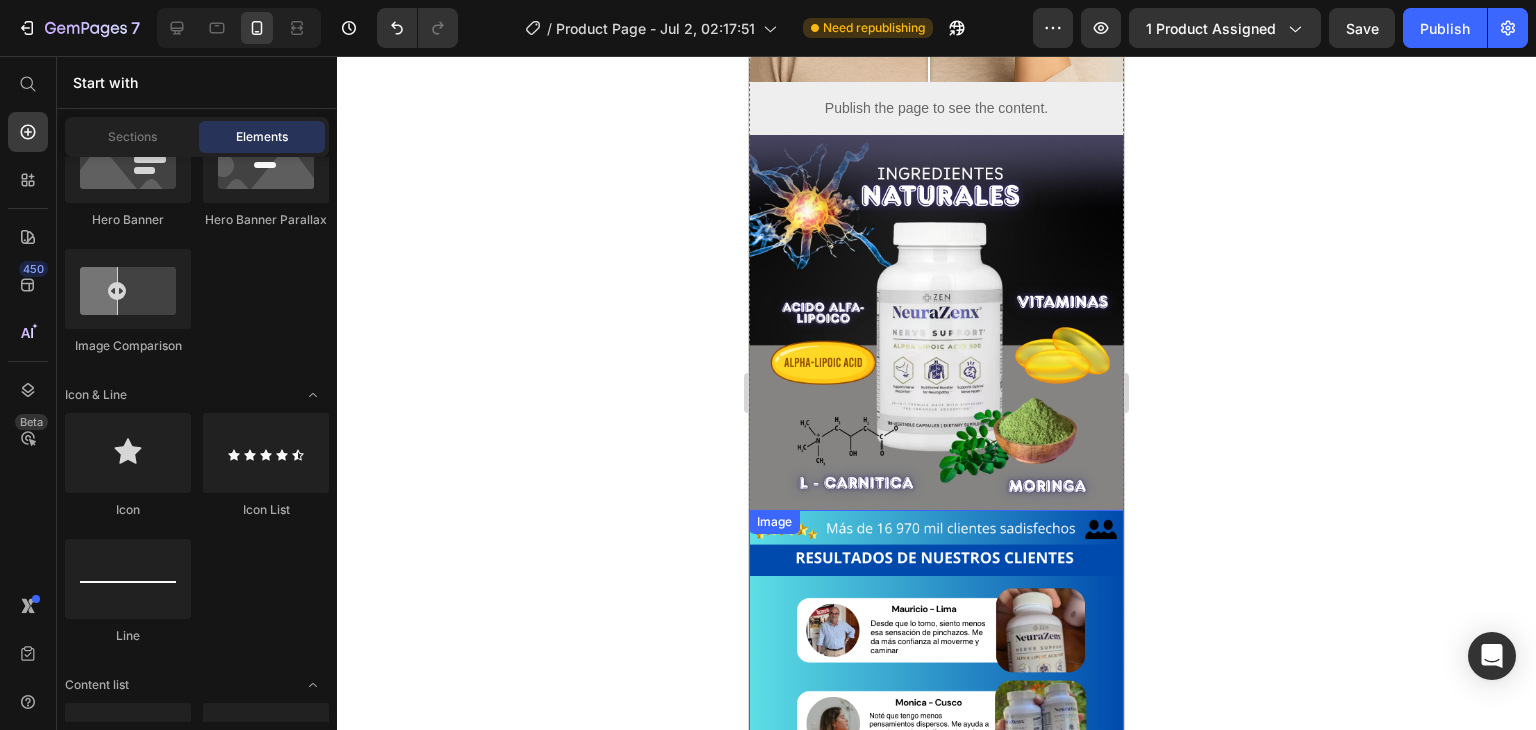 scroll, scrollTop: 1600, scrollLeft: 0, axis: vertical 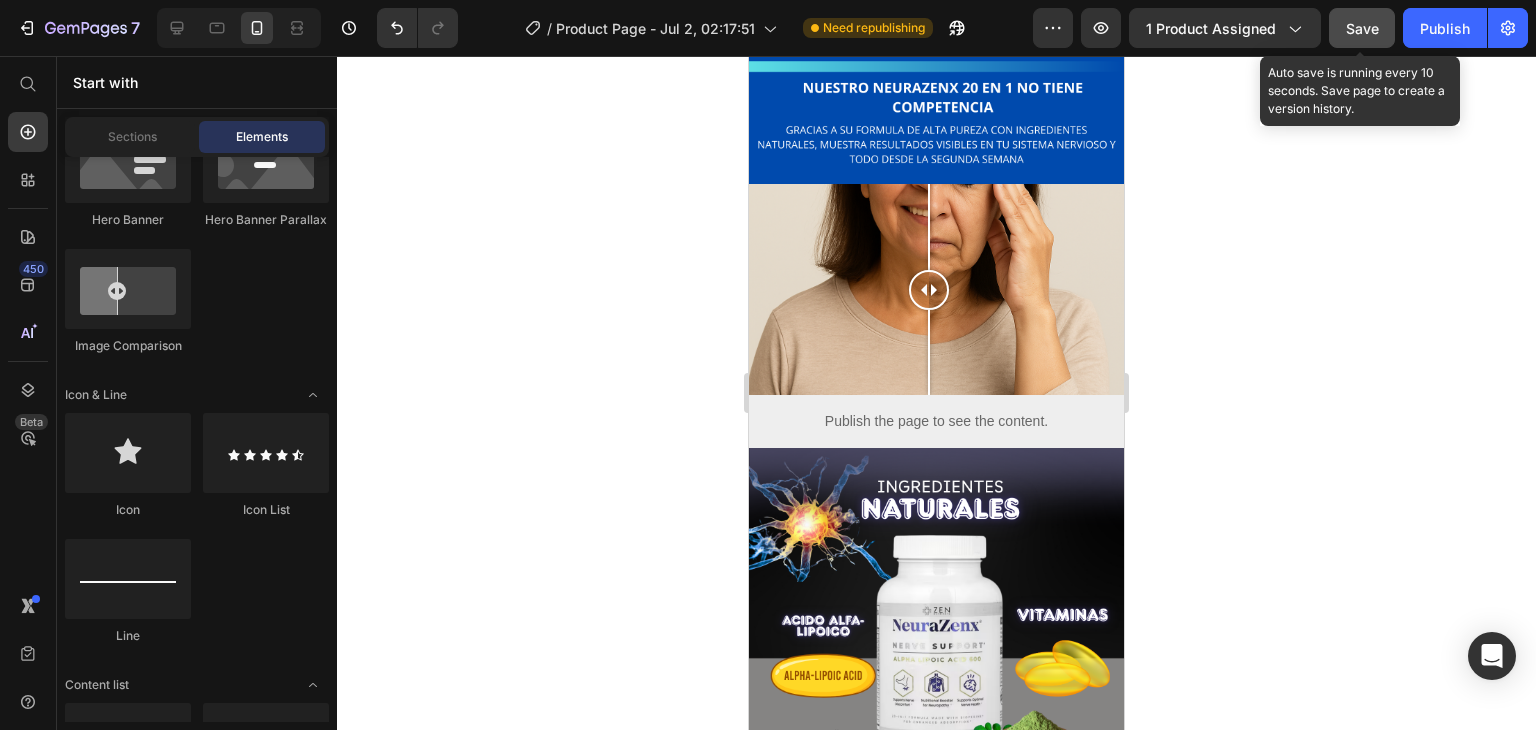click on "Save" at bounding box center (1362, 28) 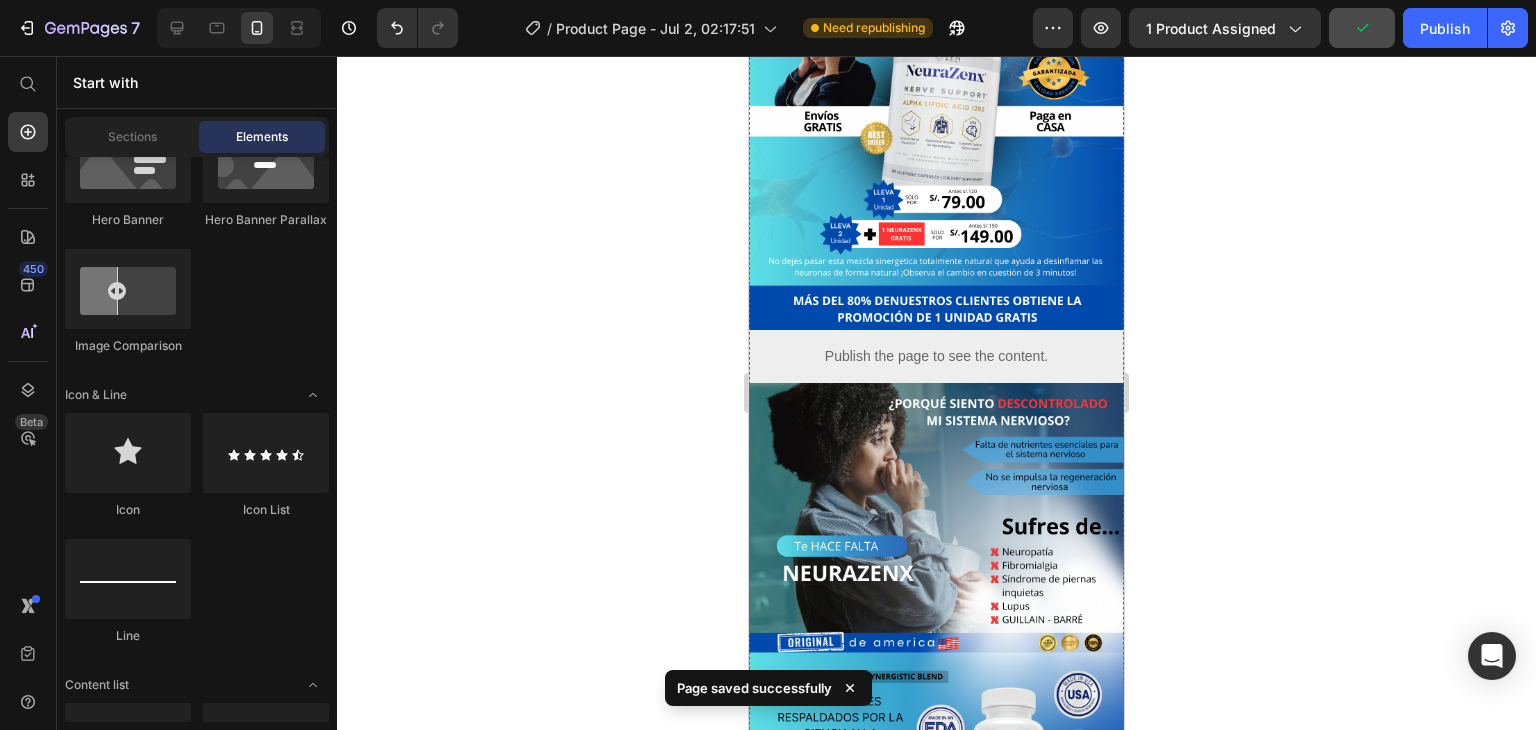 scroll, scrollTop: 200, scrollLeft: 0, axis: vertical 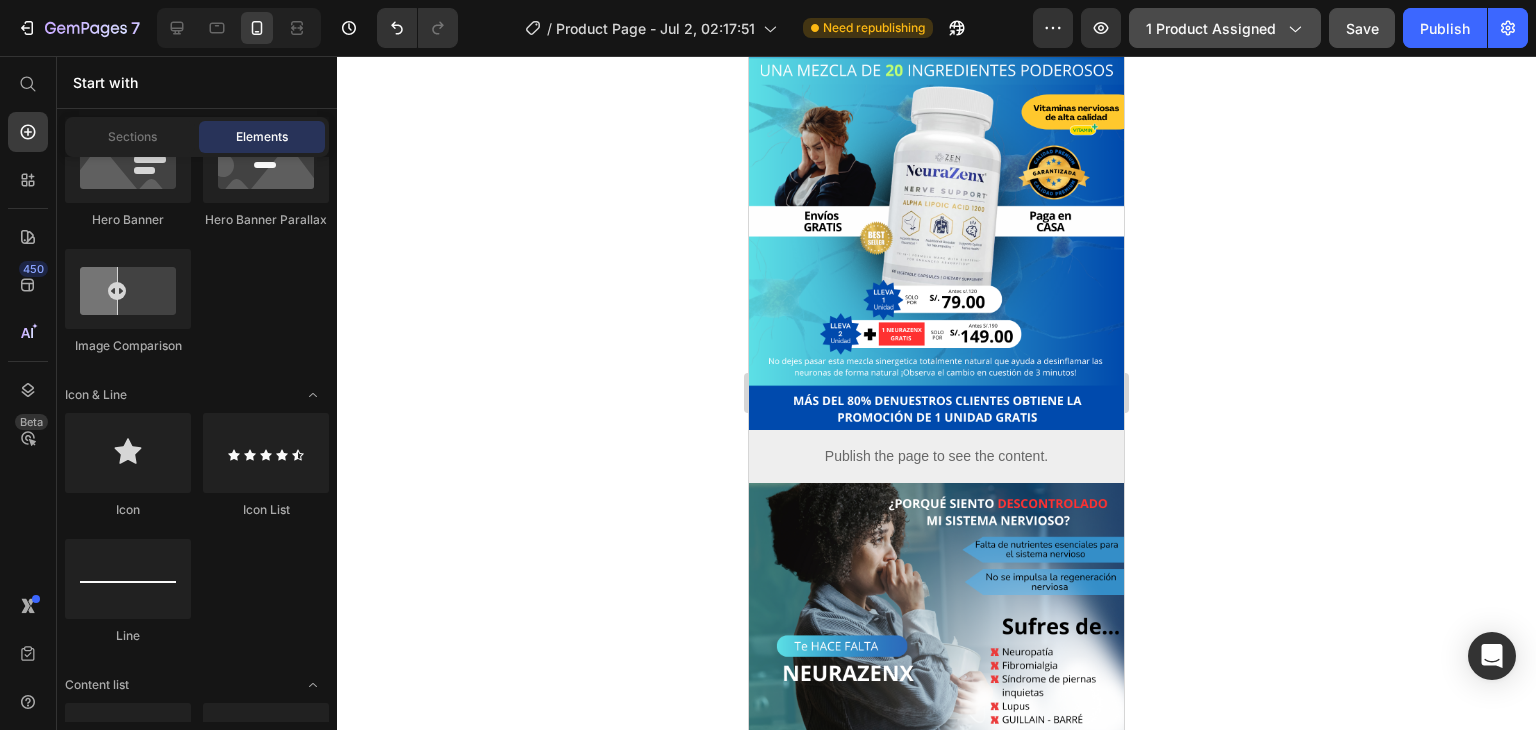 click on "1 product assigned" 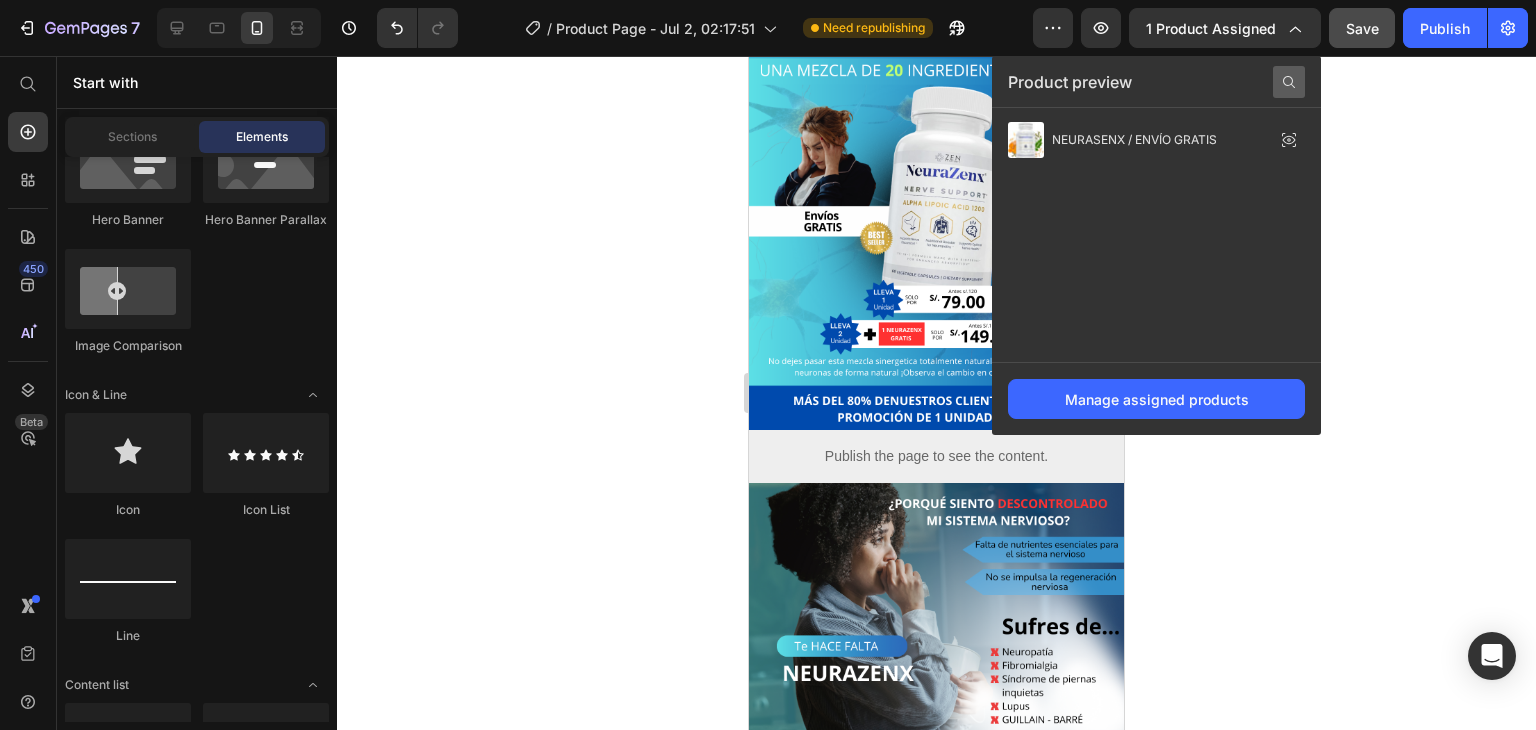 click 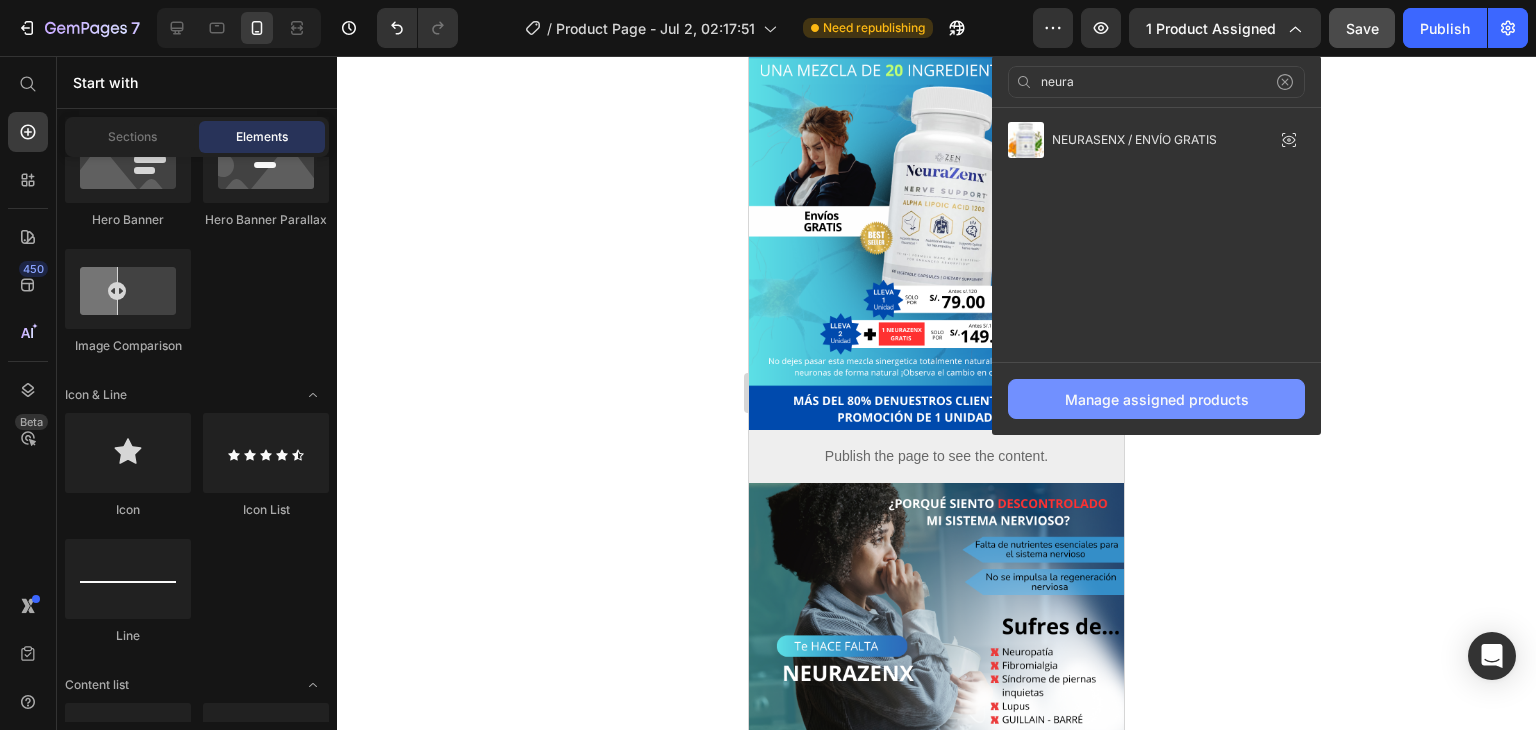 type on "neura" 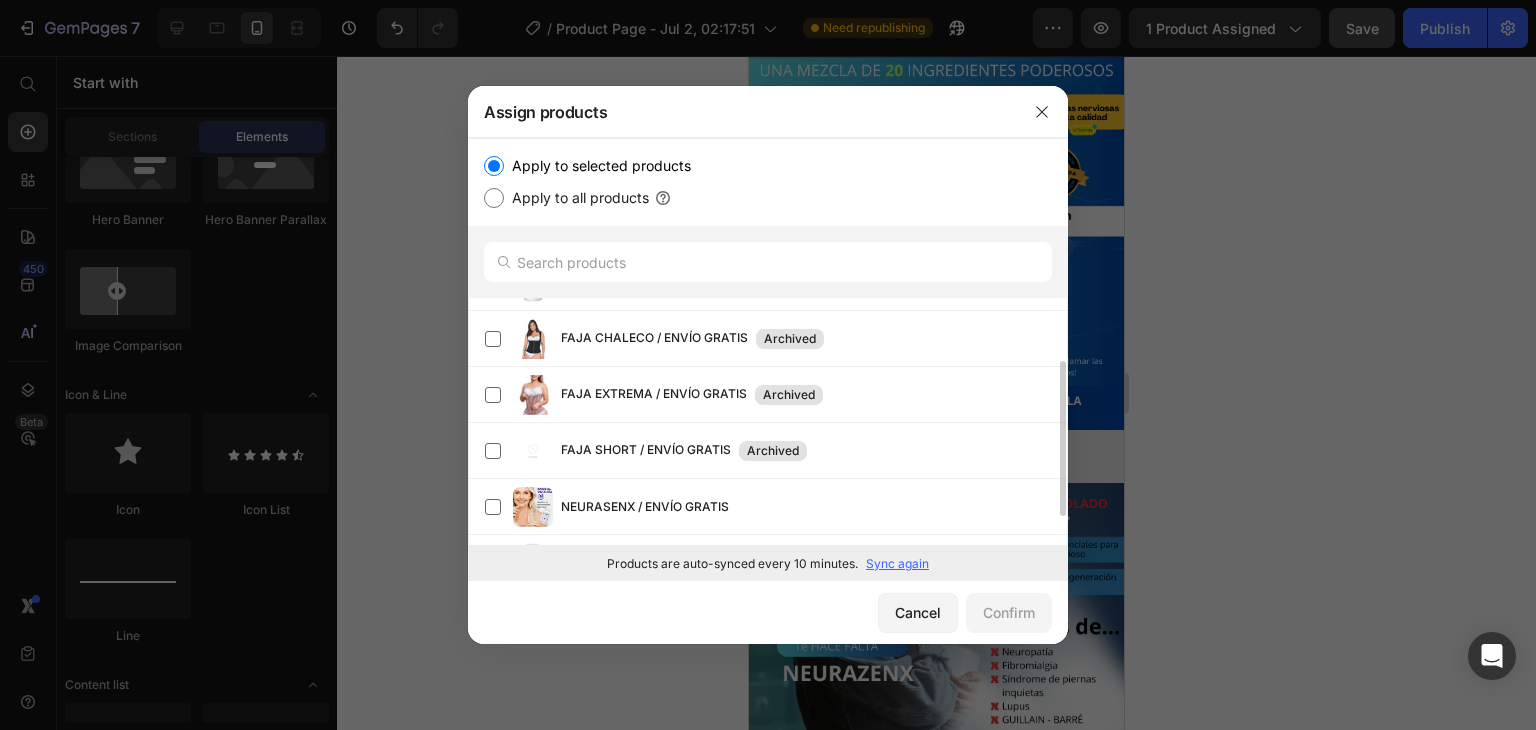 scroll, scrollTop: 144, scrollLeft: 0, axis: vertical 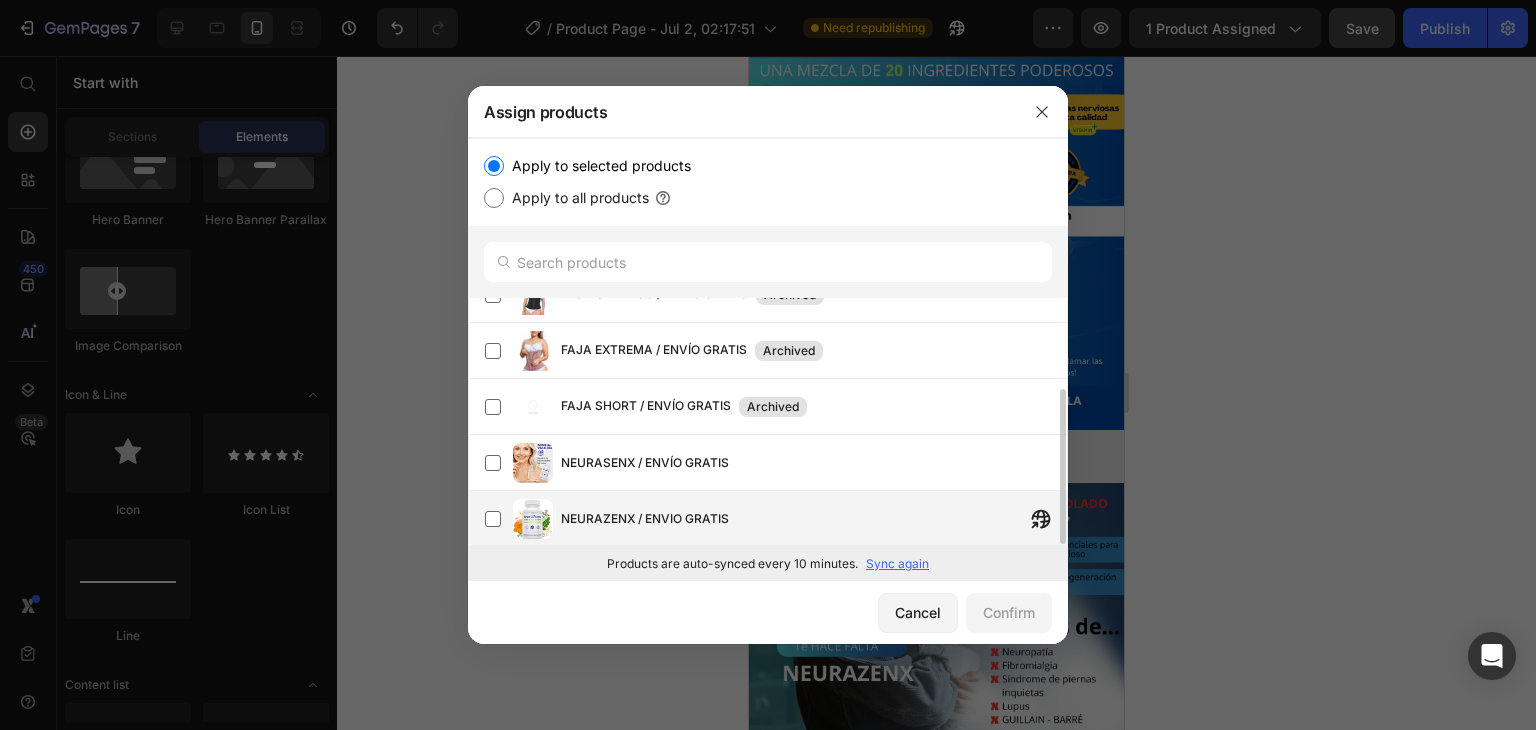 click on "NEURAZENX / ENVIO GRATIS" at bounding box center [814, 519] 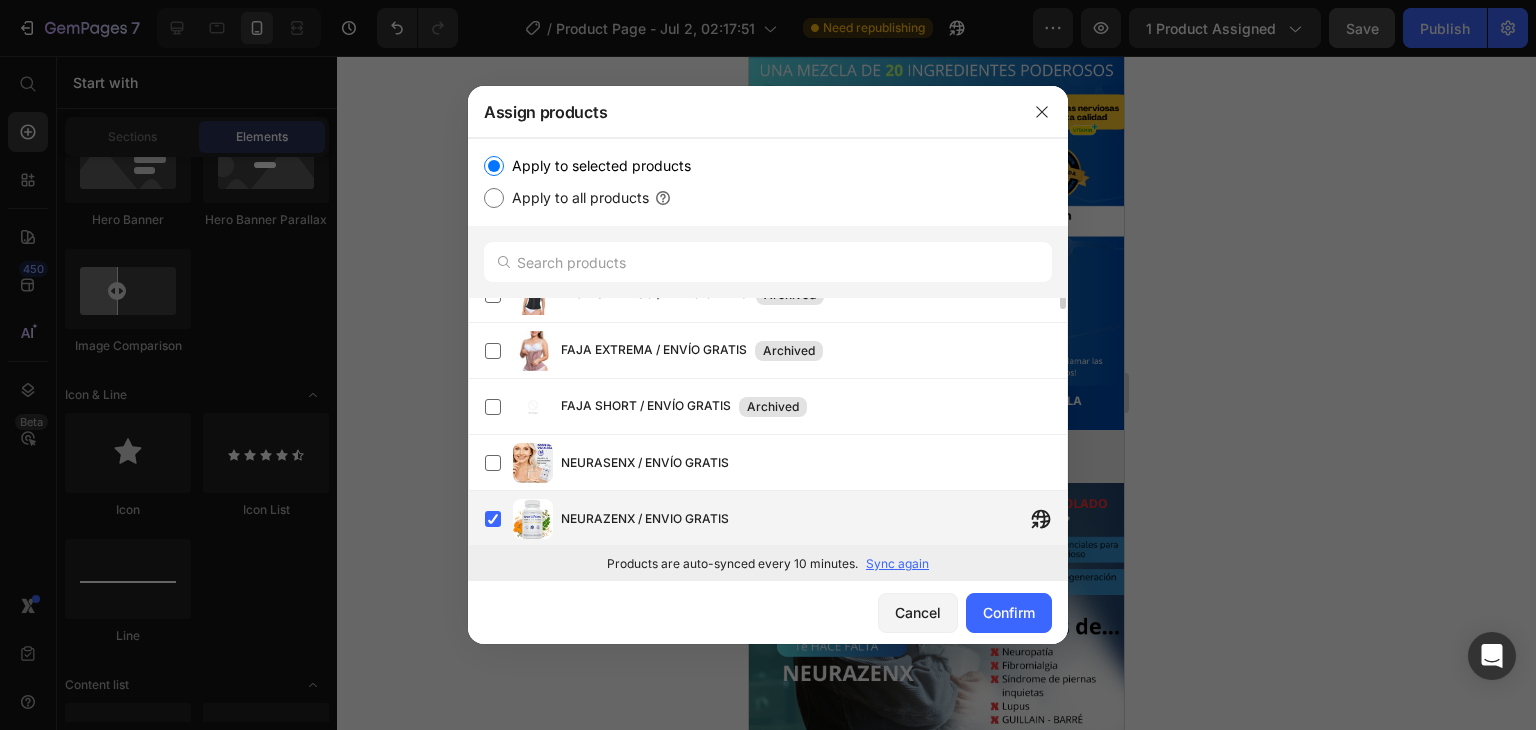 scroll, scrollTop: 0, scrollLeft: 0, axis: both 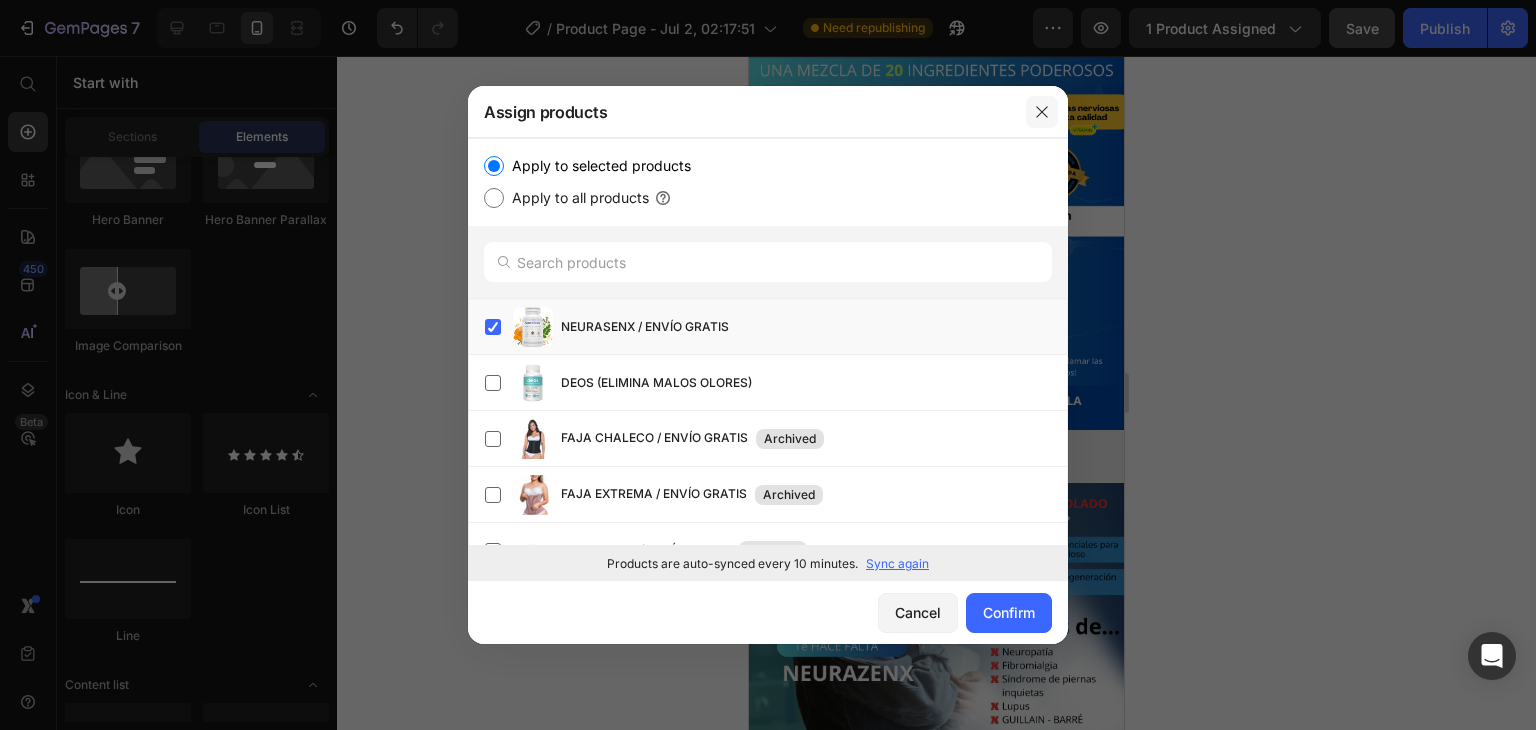click 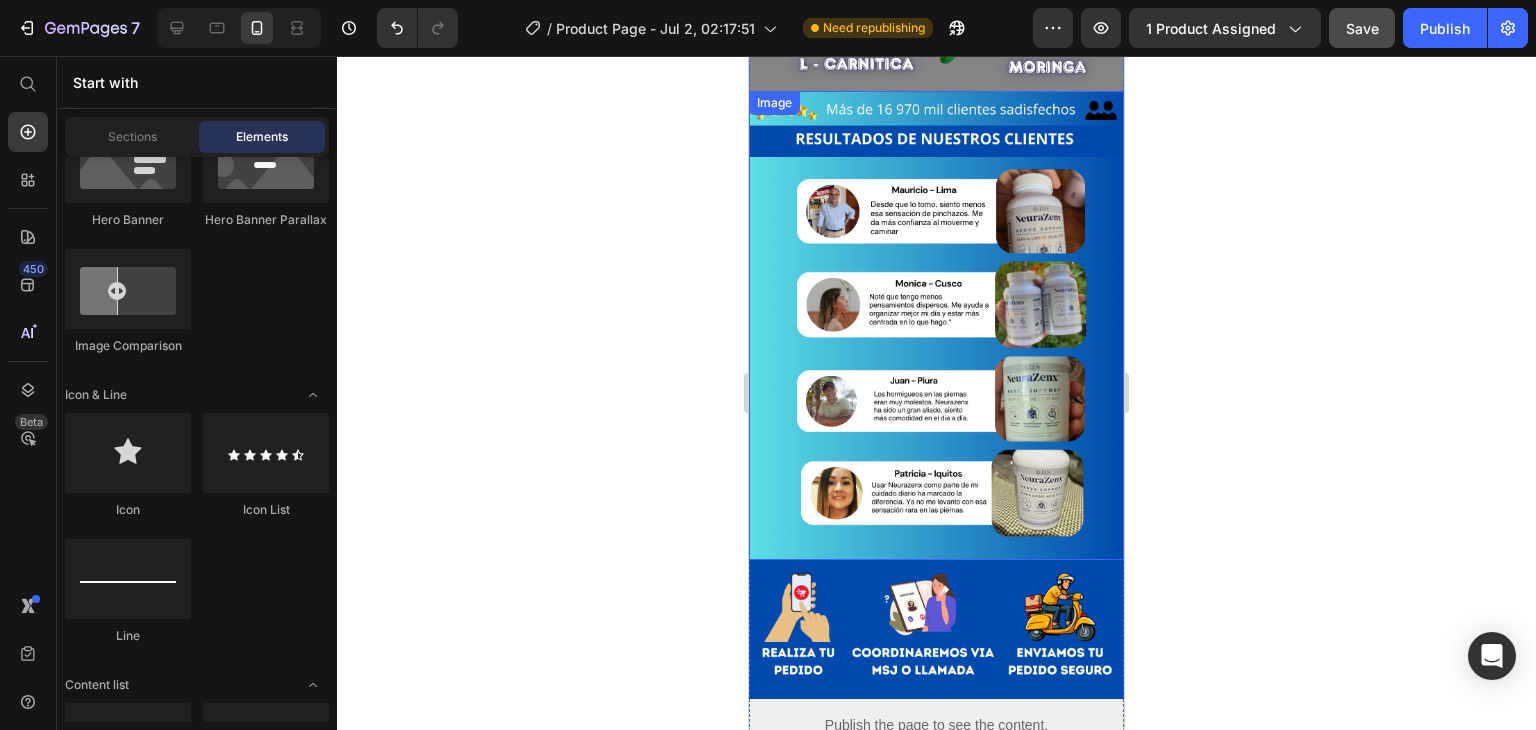 scroll, scrollTop: 2532, scrollLeft: 0, axis: vertical 